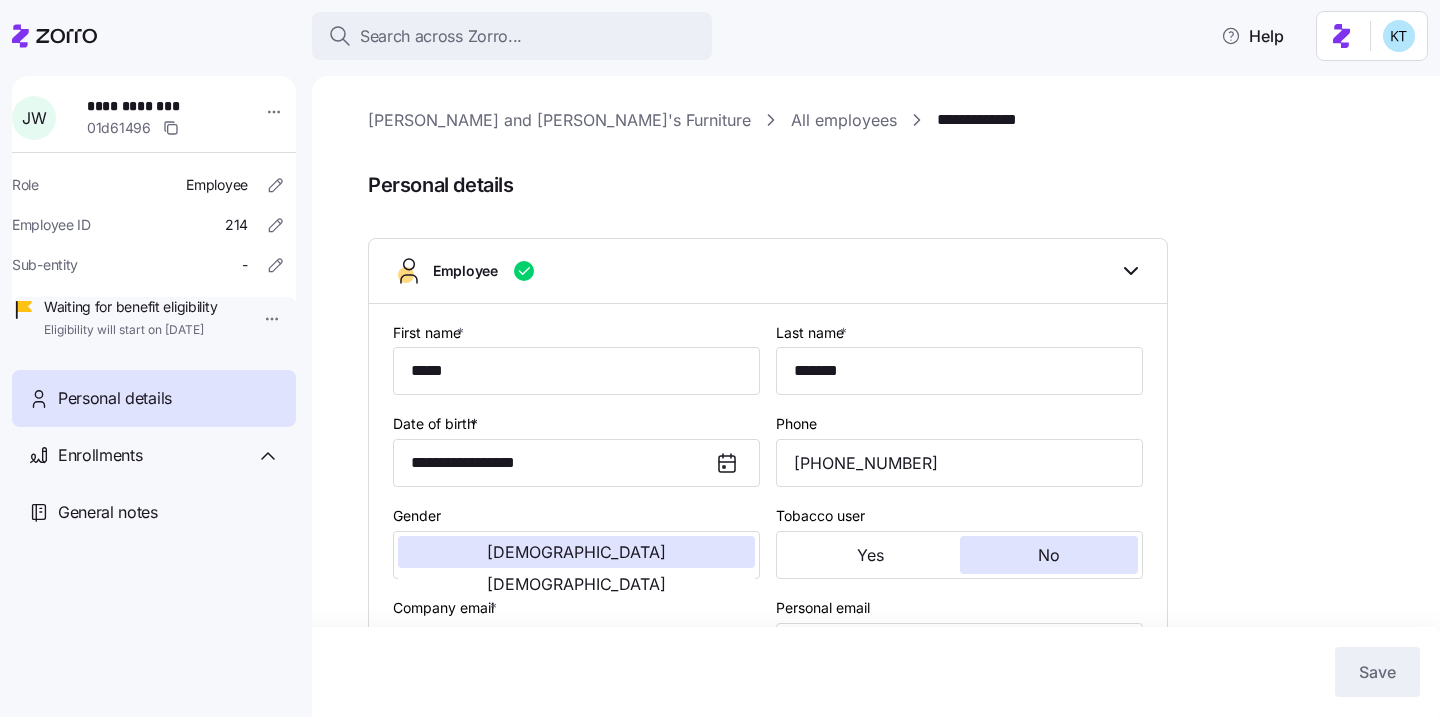scroll, scrollTop: 0, scrollLeft: 0, axis: both 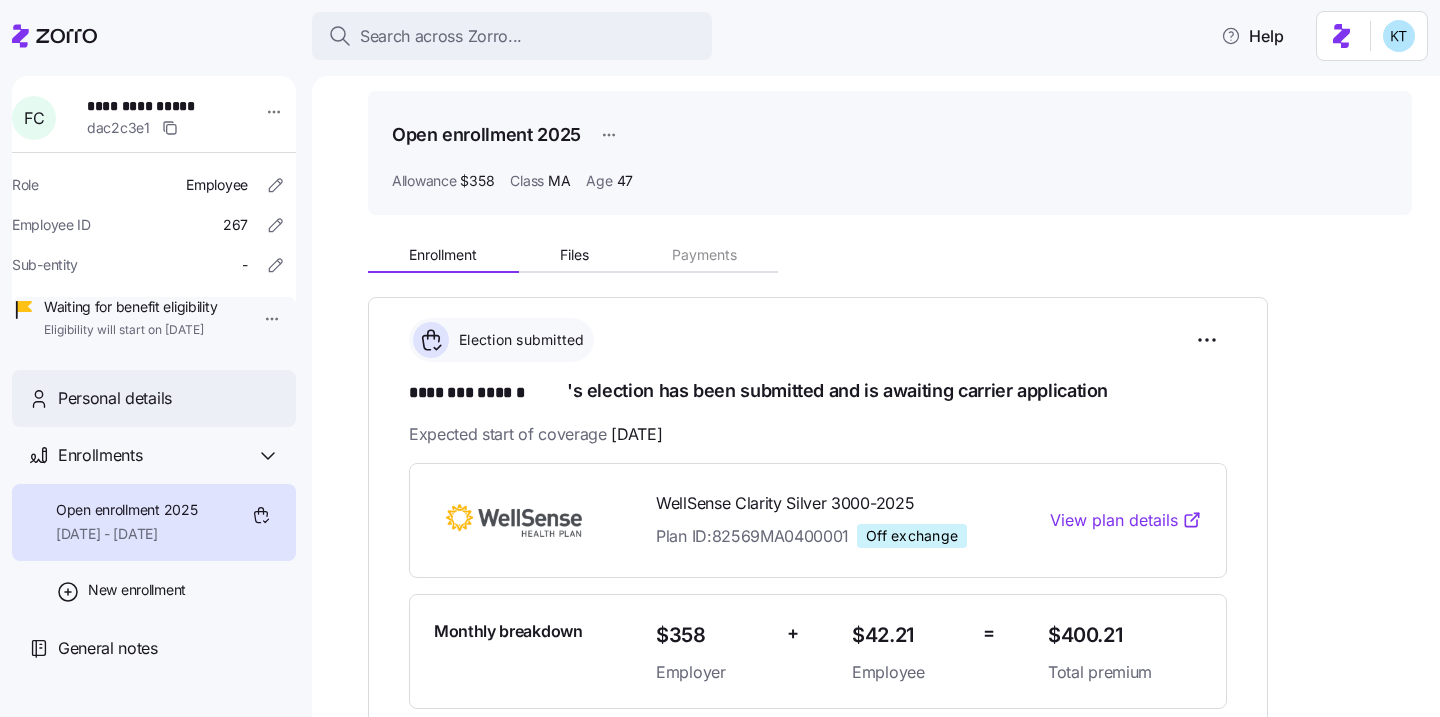 click on "Personal details" at bounding box center (115, 398) 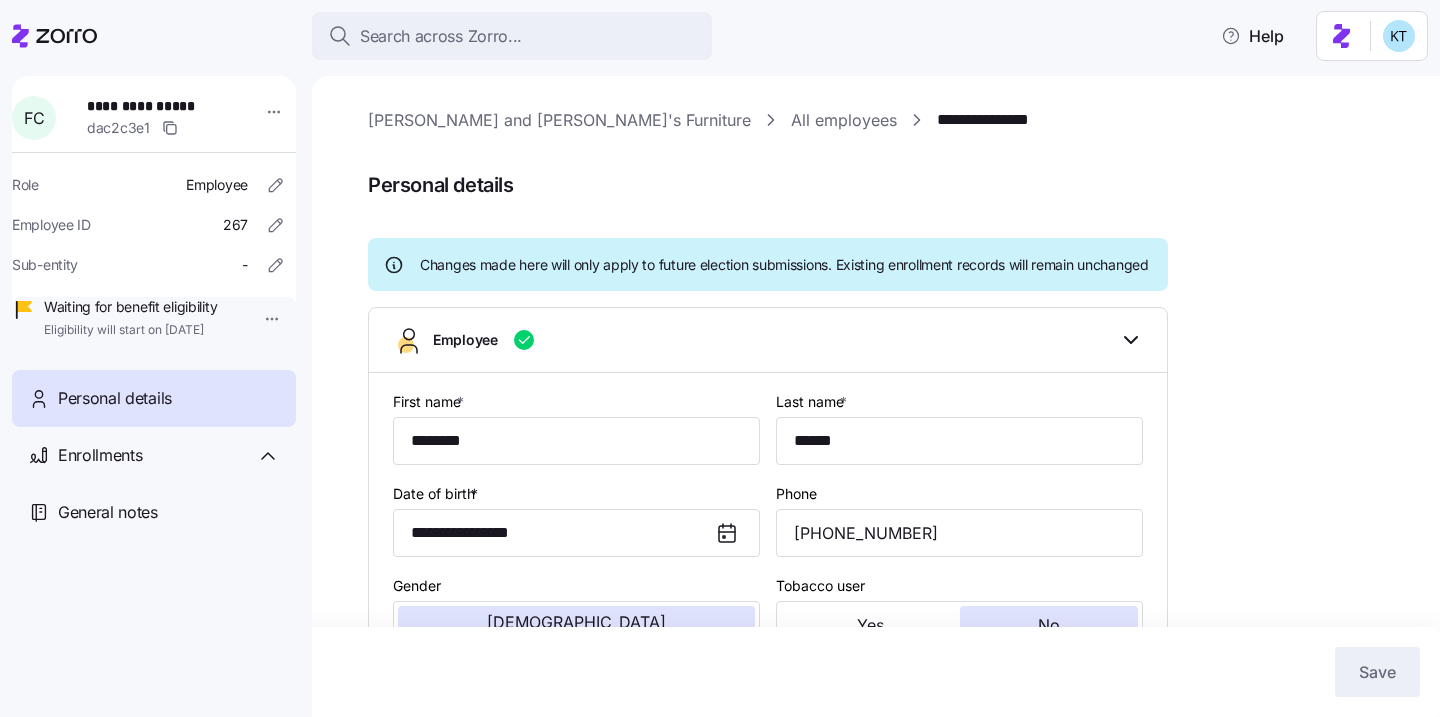 type on "MA" 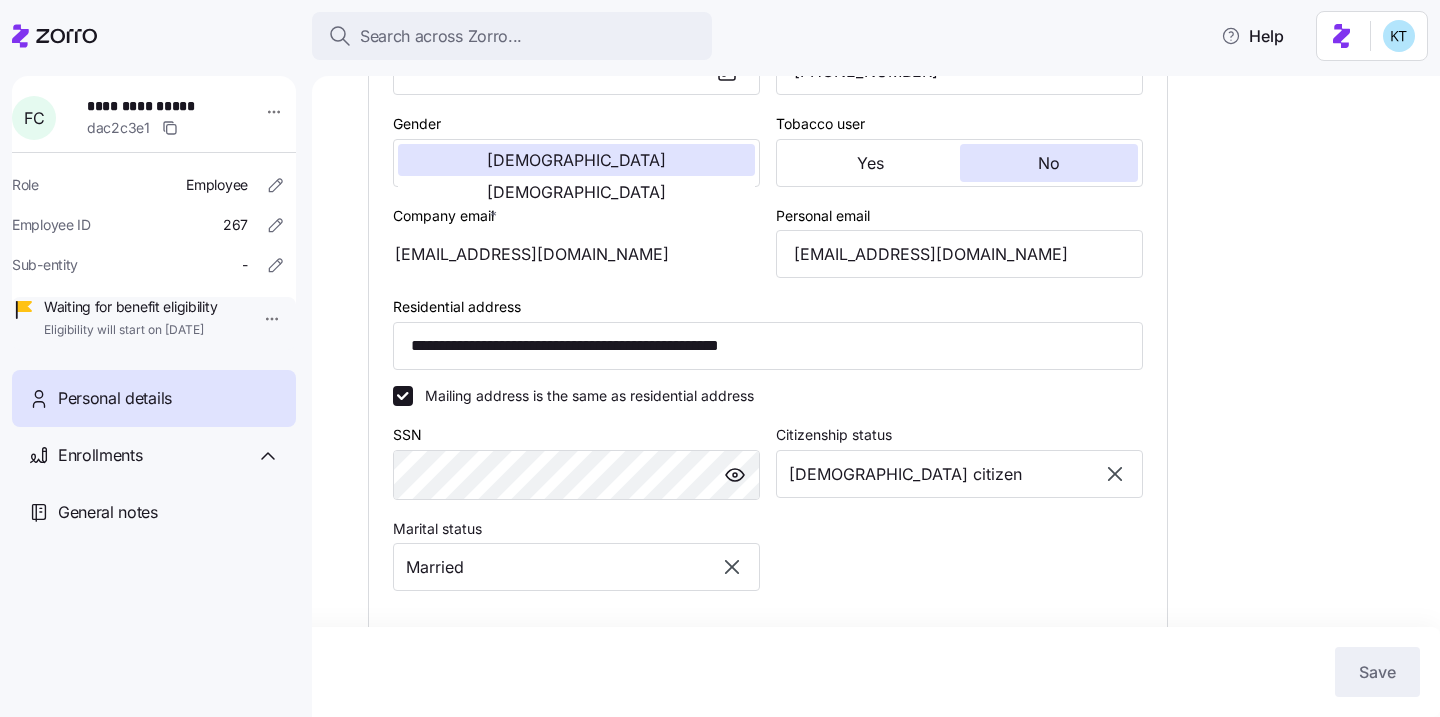 scroll, scrollTop: 0, scrollLeft: 0, axis: both 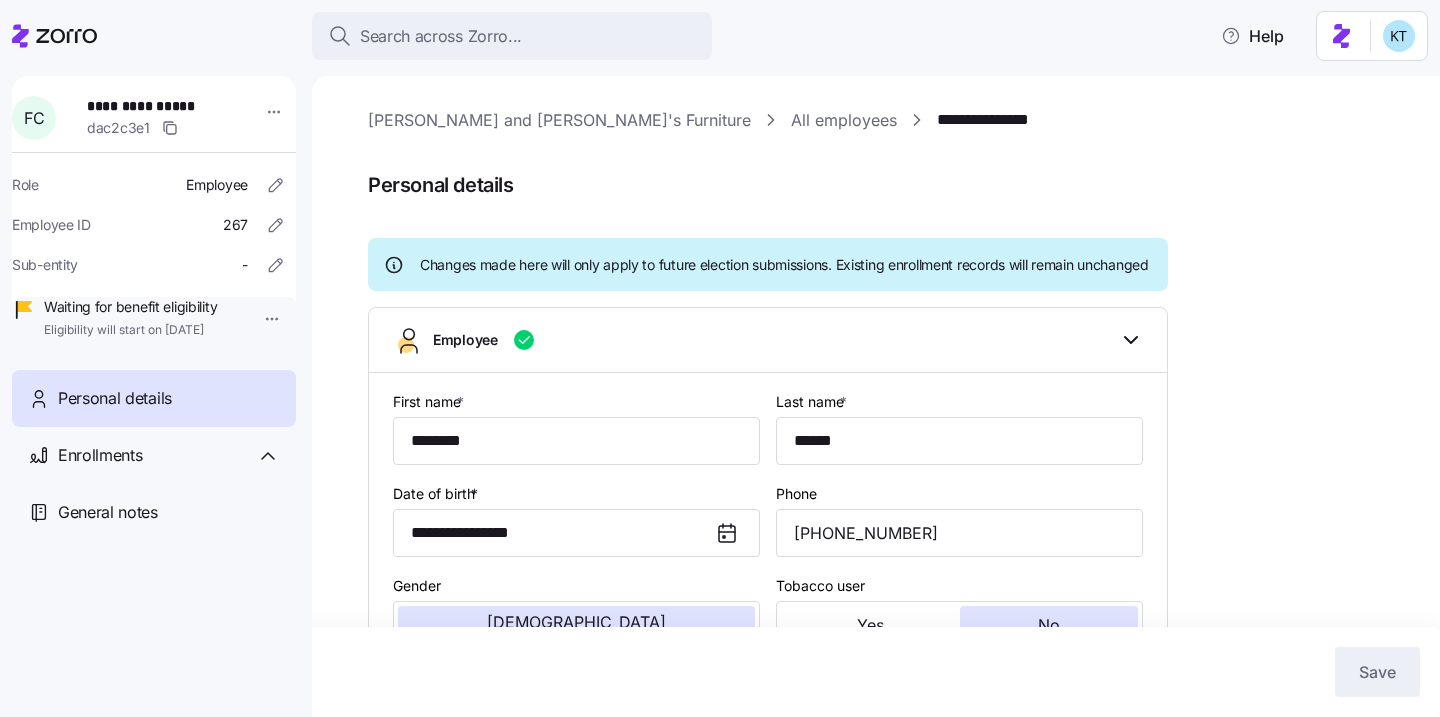 click on "[PERSON_NAME] and [PERSON_NAME]'s Furniture" at bounding box center [559, 120] 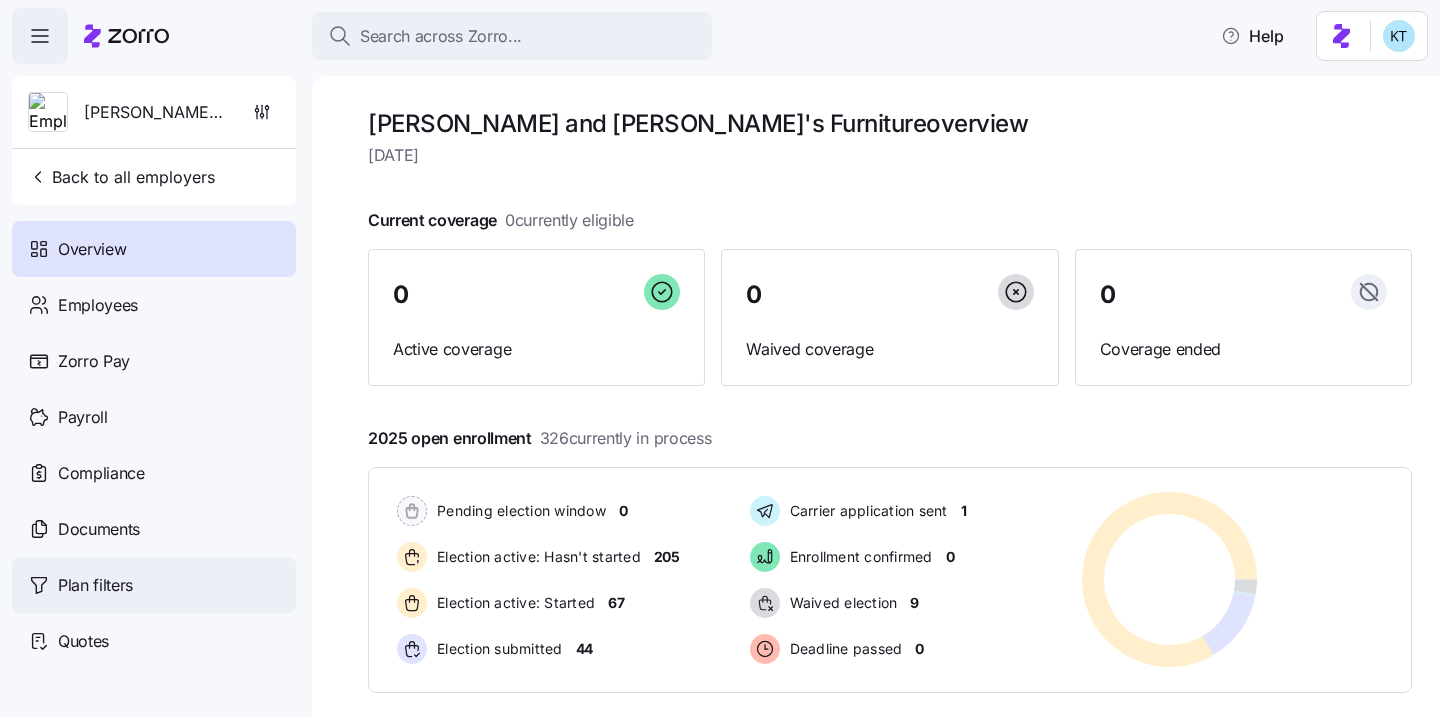 click on "Plan filters" at bounding box center [154, 585] 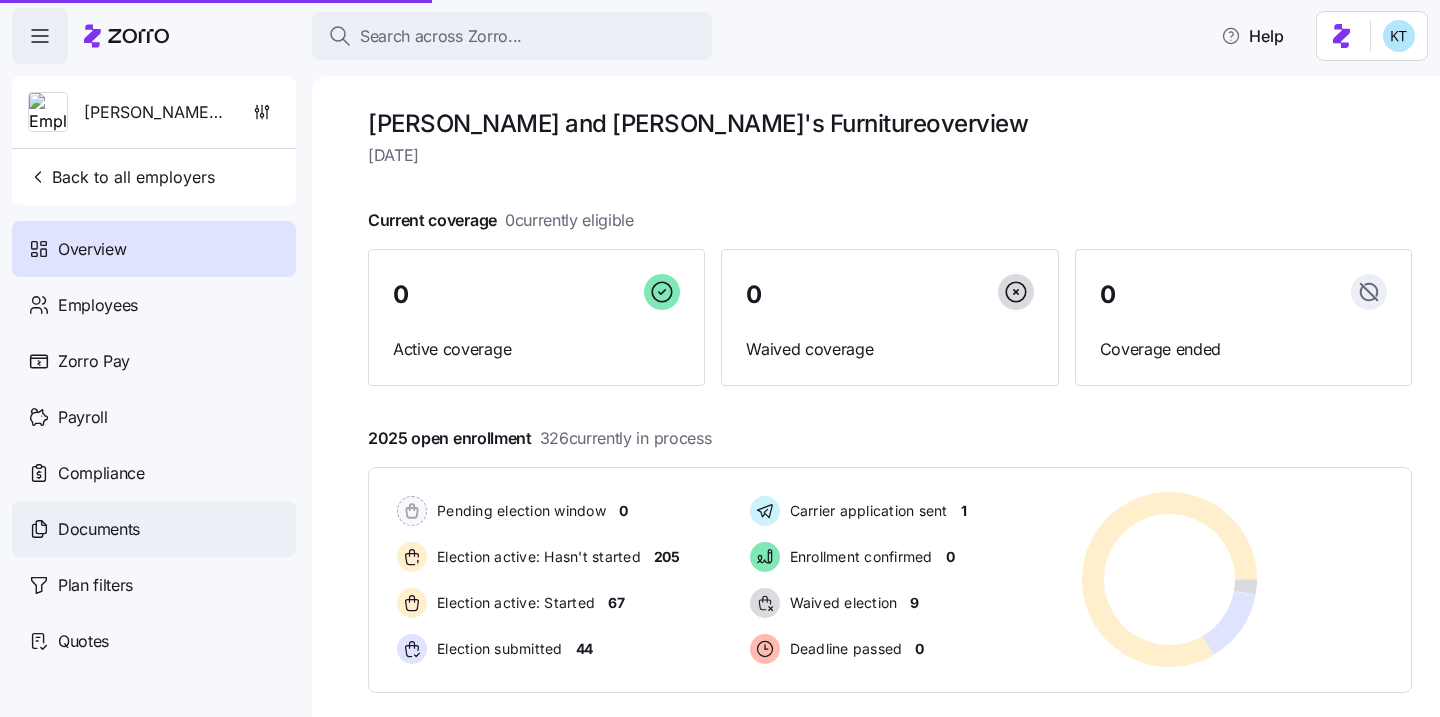 click on "Documents" at bounding box center (99, 529) 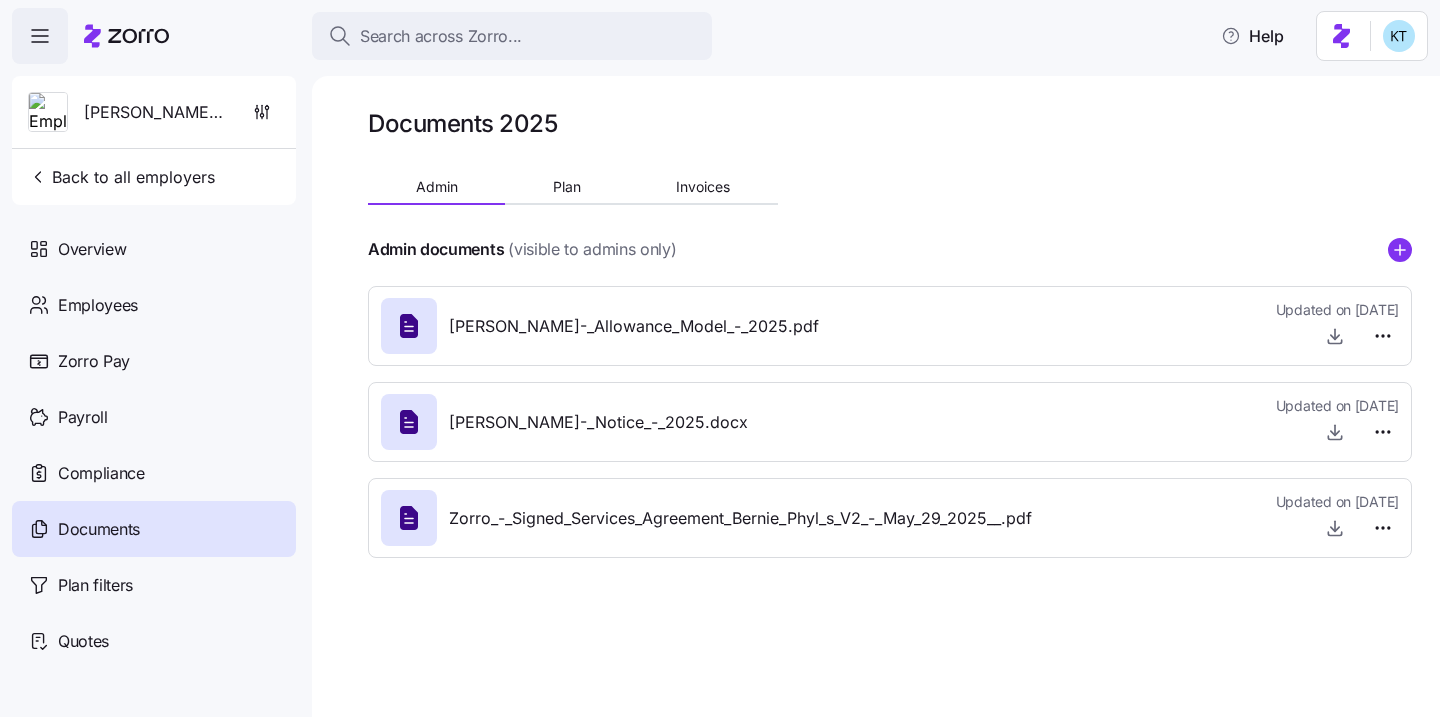 click on "Bernie_and_Phyl's_Furniture_-_Notice_-_2025.docx" at bounding box center [598, 422] 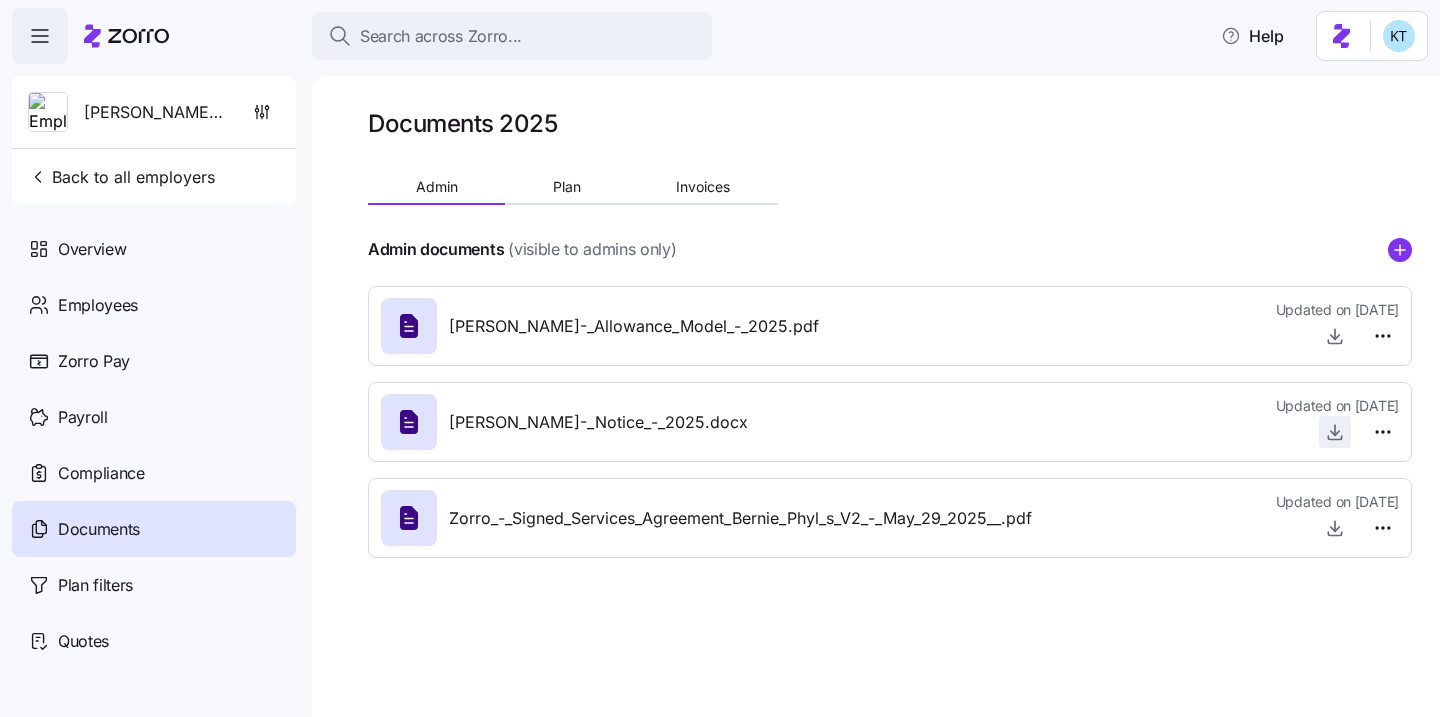 click 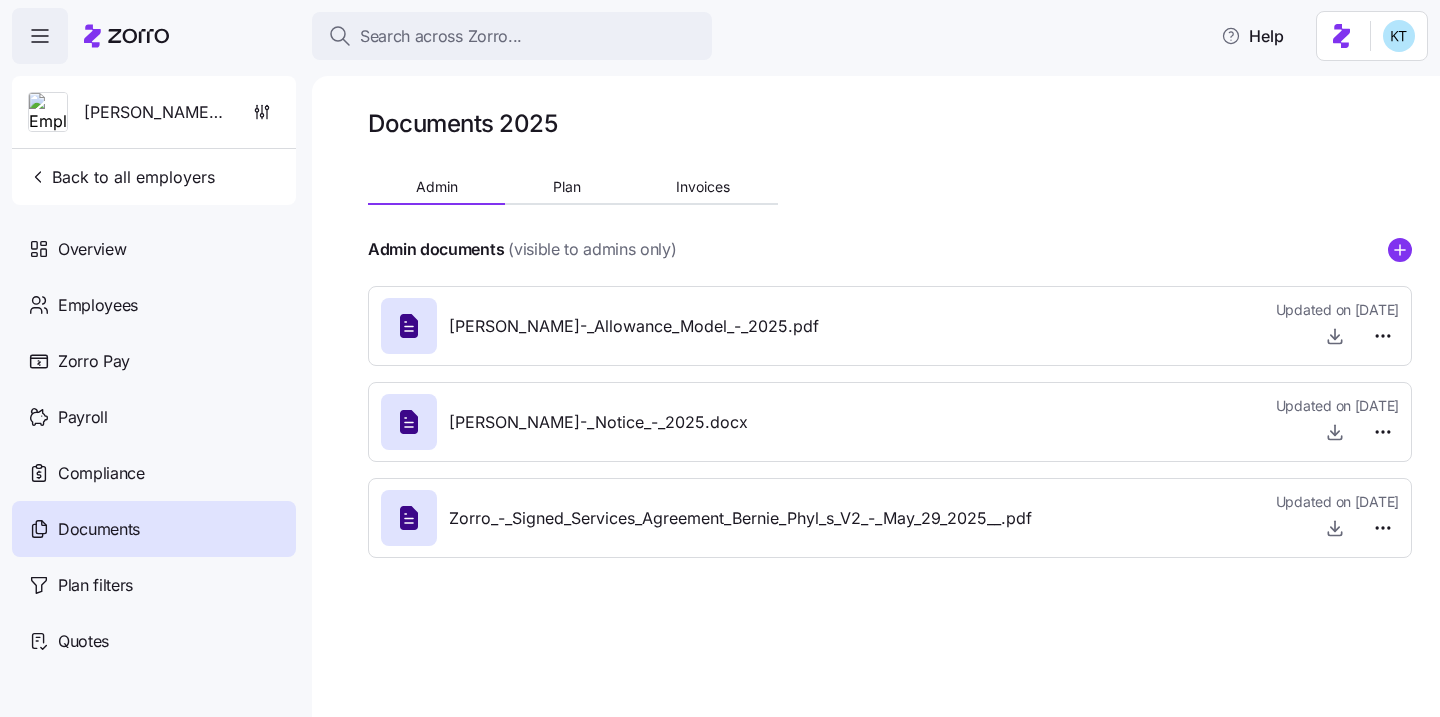 click on "Bernie_and_Phyl's_Furniture_-_Notice_-_2025.docx" at bounding box center [598, 422] 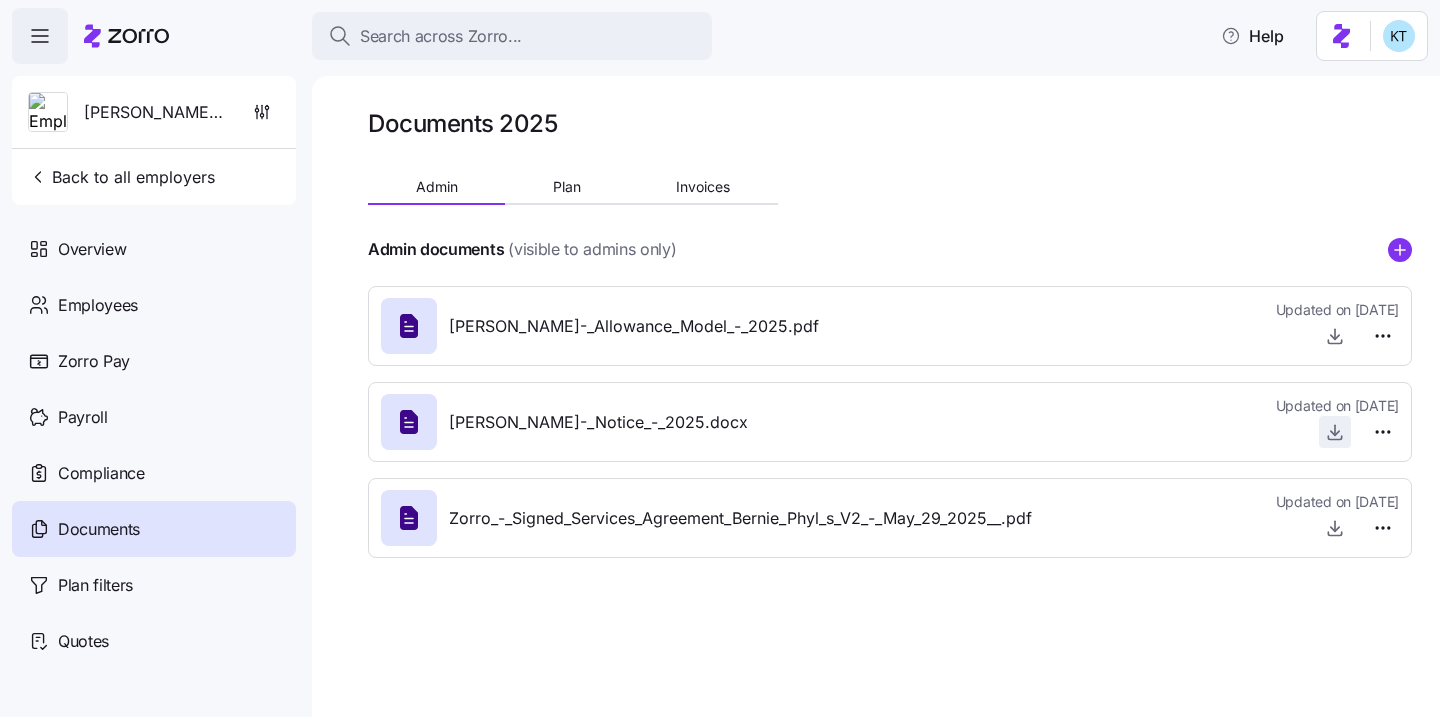 click 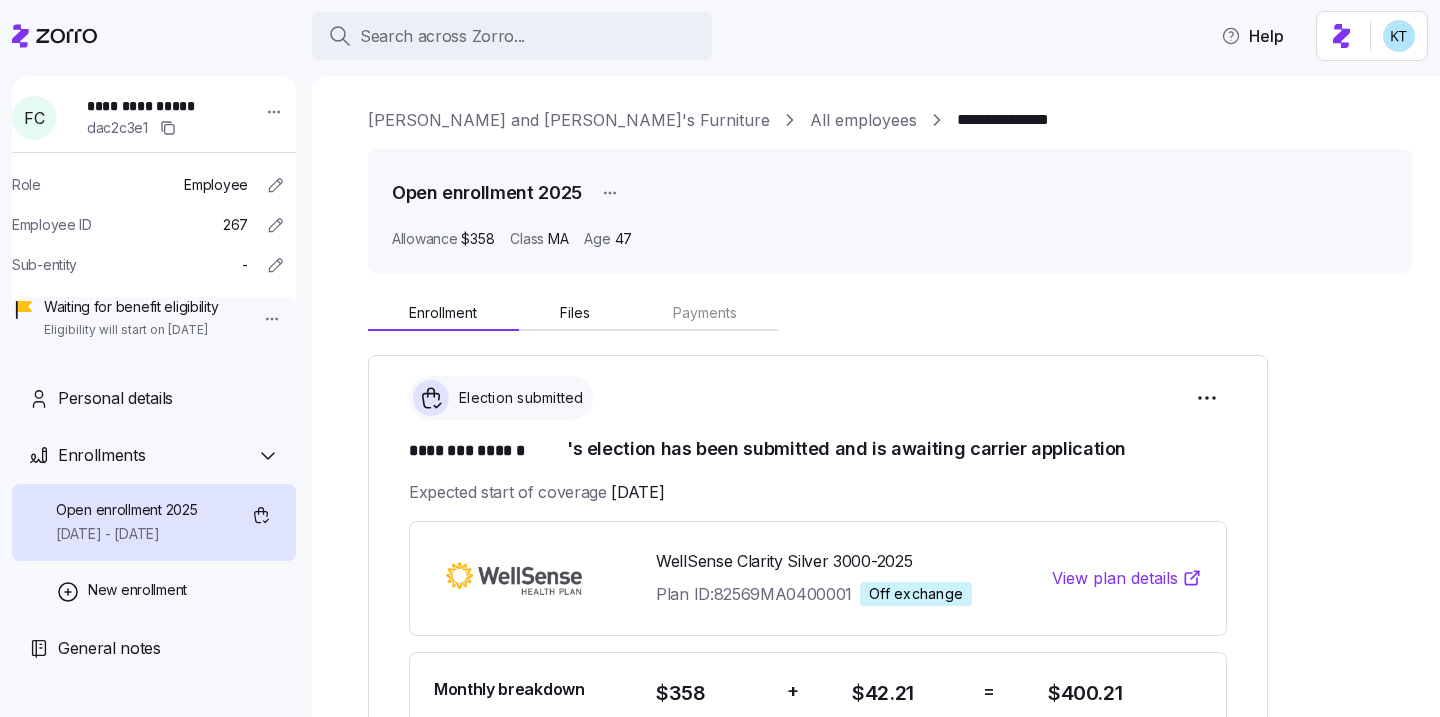 scroll, scrollTop: 0, scrollLeft: 0, axis: both 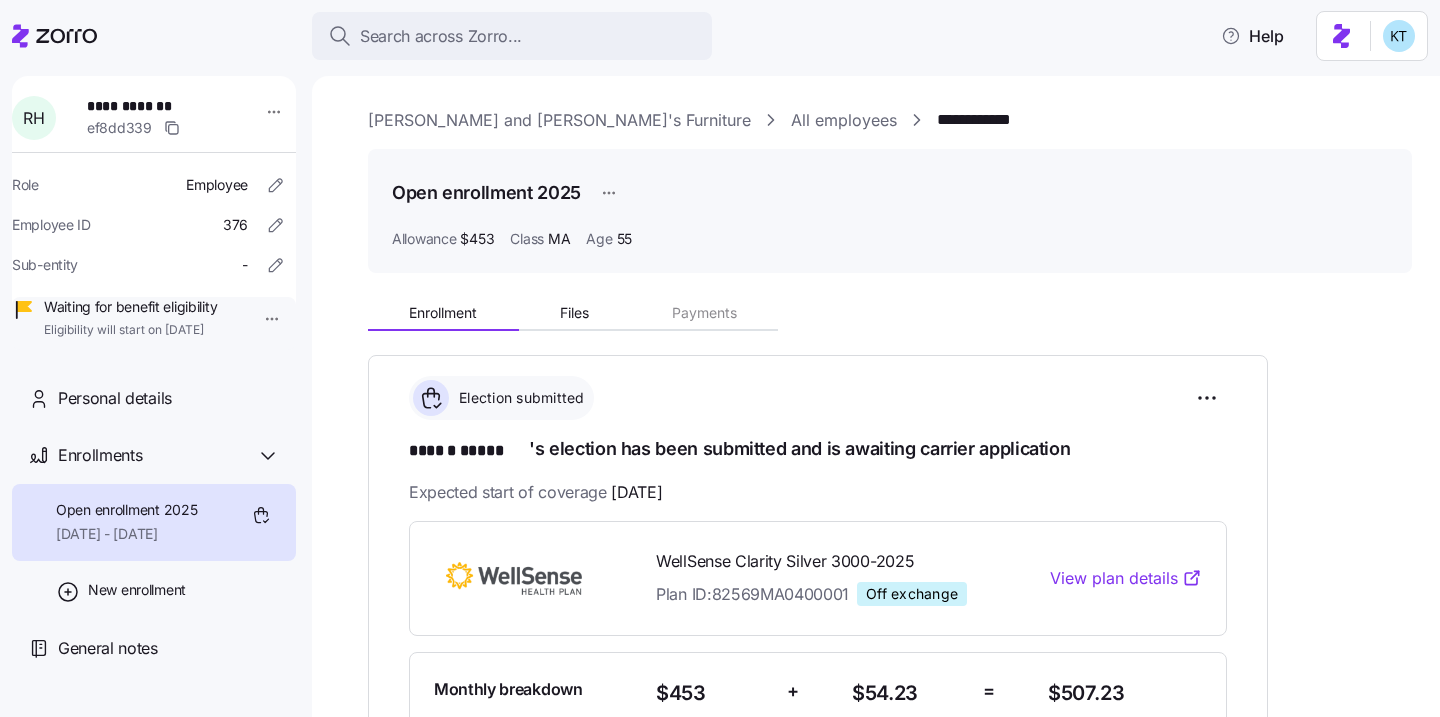 click on "View plan details" at bounding box center (1126, 578) 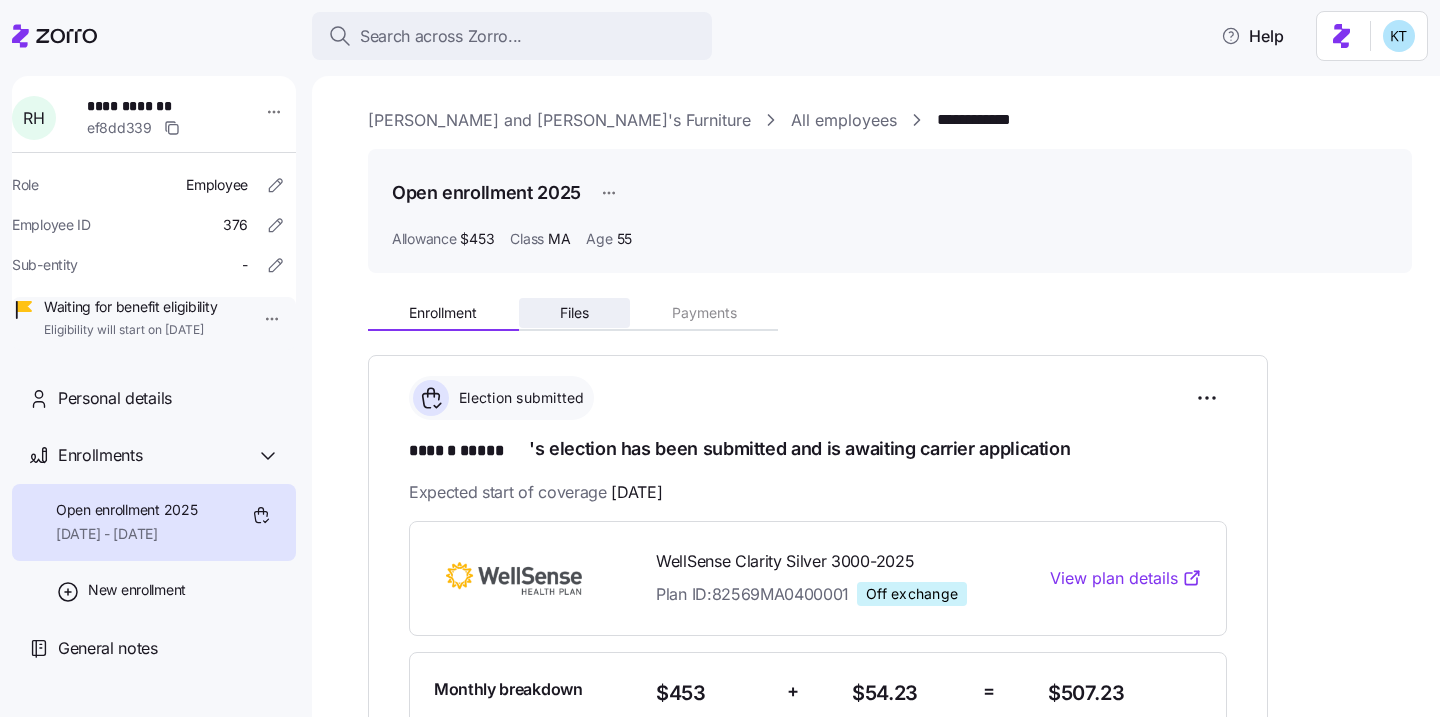 click on "Files" at bounding box center [575, 313] 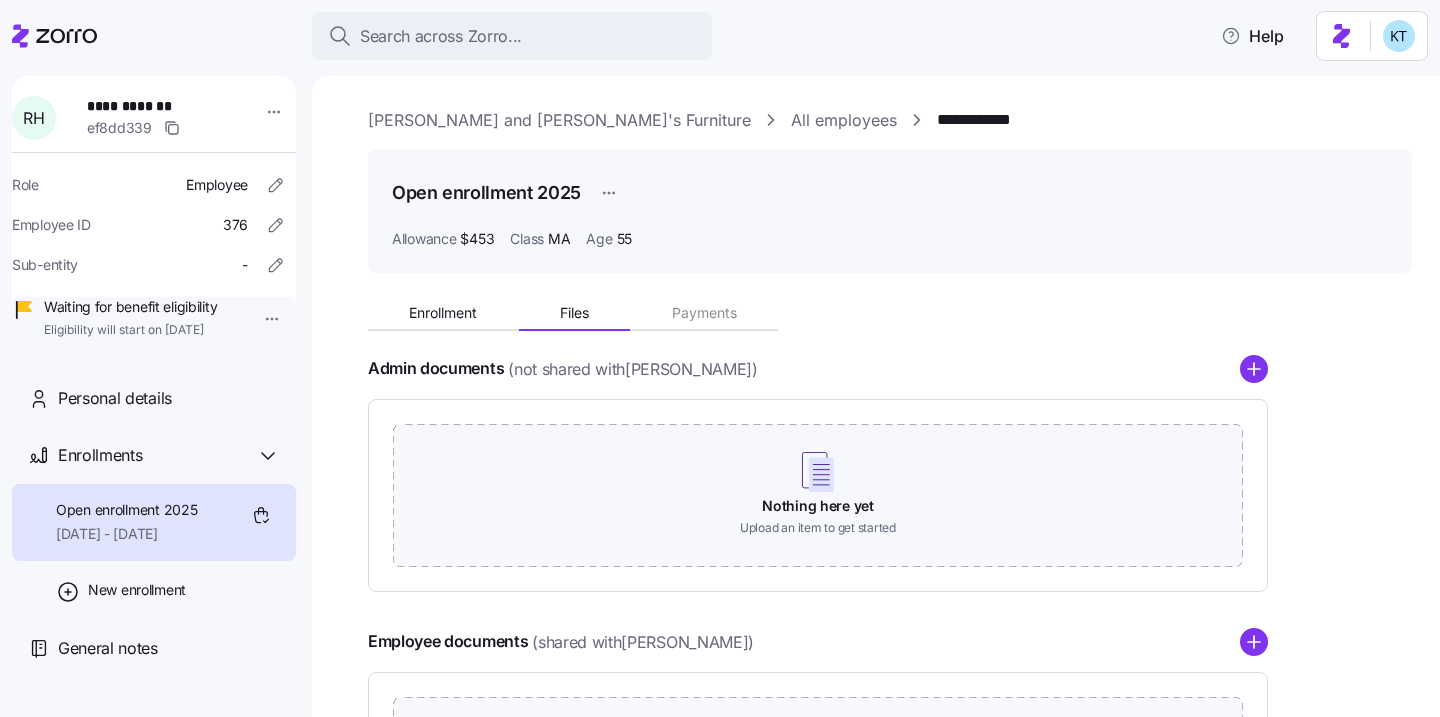 click on "Enrollment Files Payments Admin documents (not shared with  ROBERT HEGGS ) Nothing here yet Upload an item to get started   Employee documents (shared with  ROBERT HEGGS ) Nothing here yet Upload an item to get started" at bounding box center [890, 577] 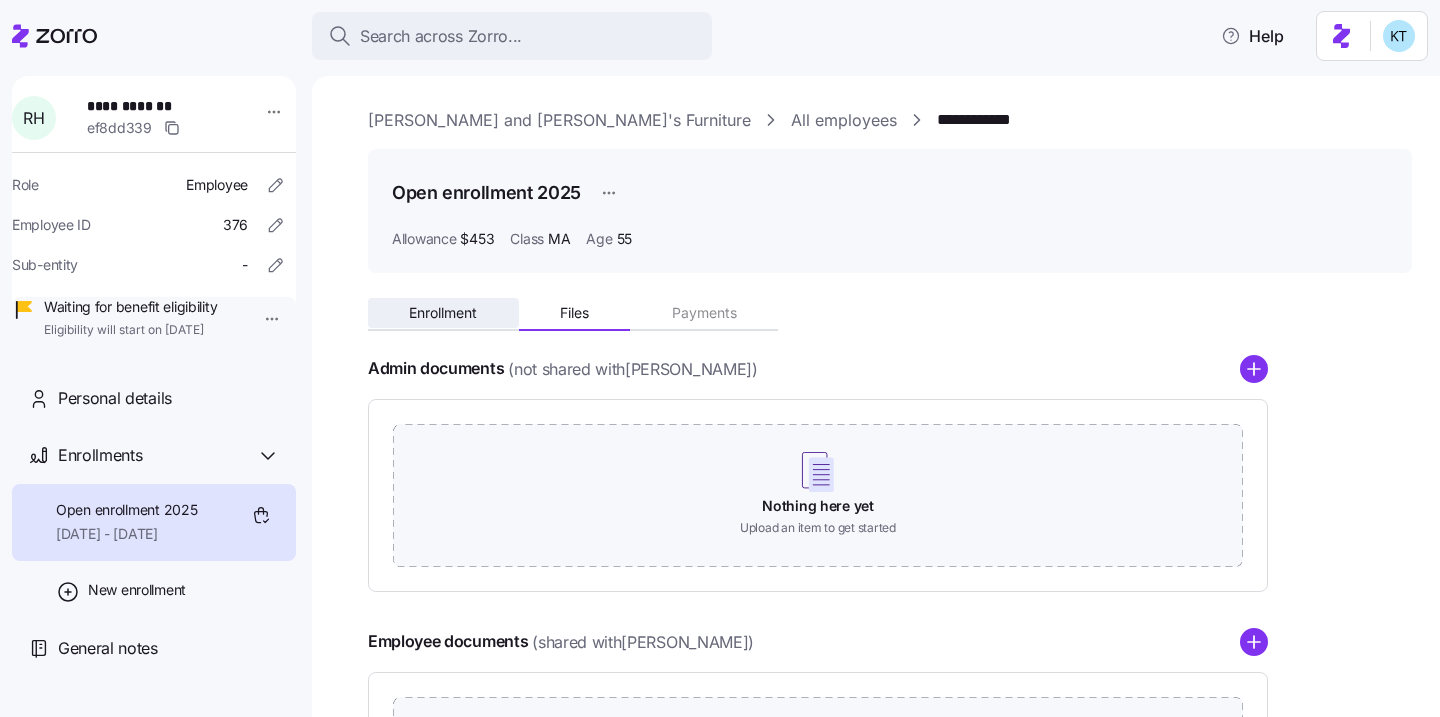 click on "Enrollment" at bounding box center [443, 313] 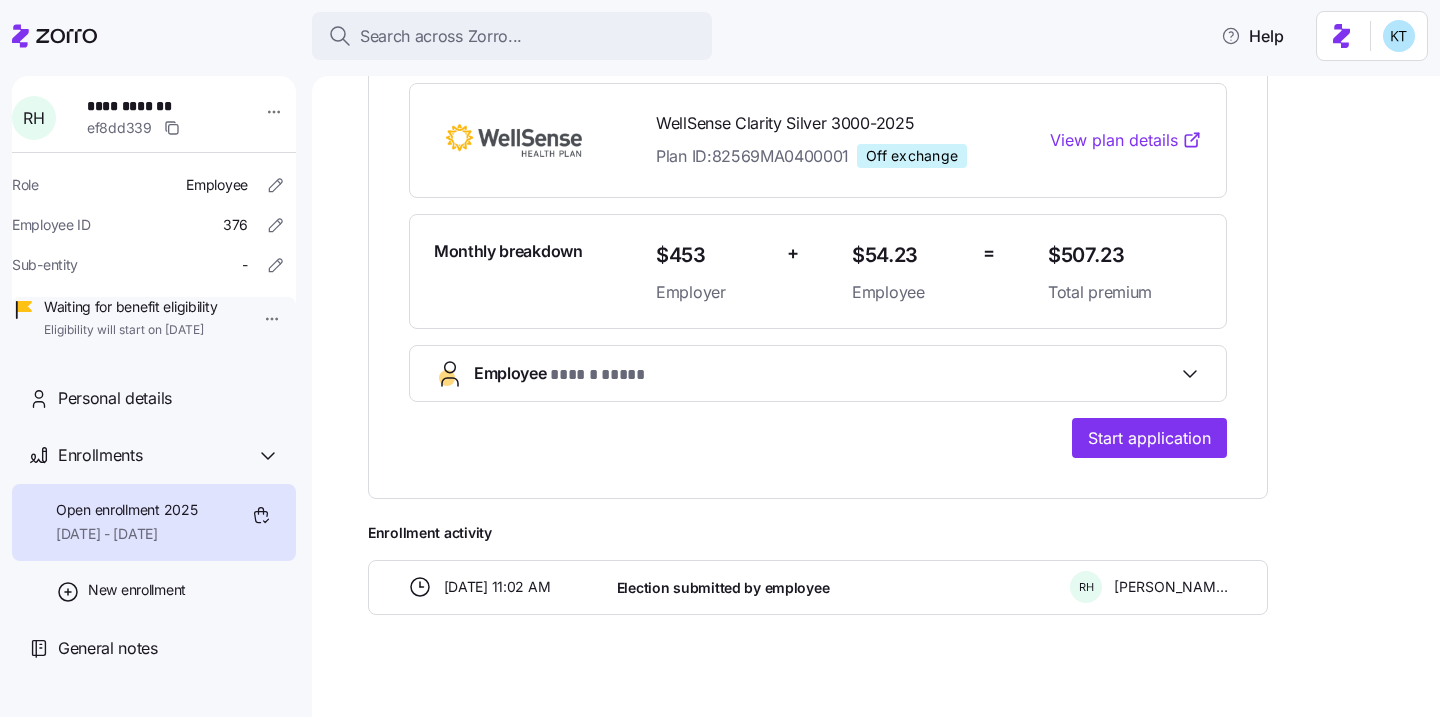 scroll, scrollTop: 439, scrollLeft: 0, axis: vertical 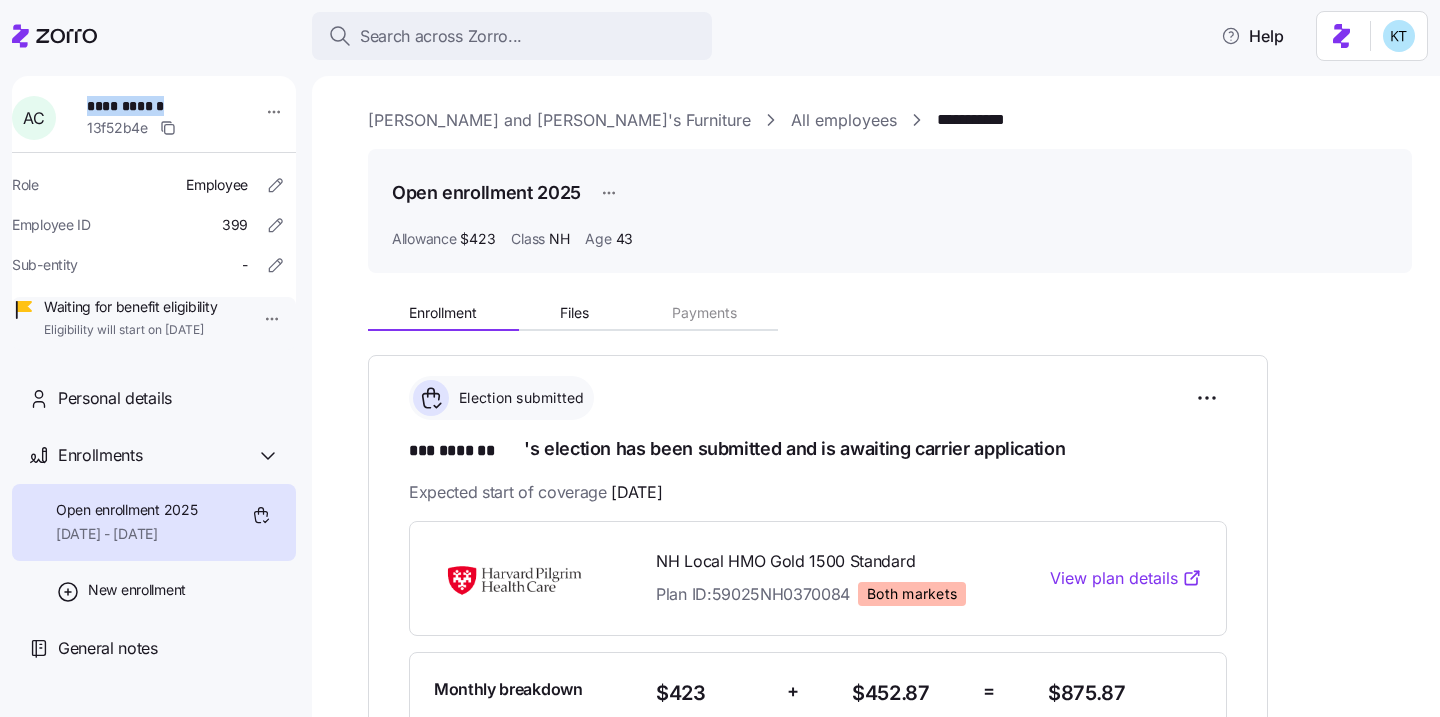 drag, startPoint x: 203, startPoint y: 108, endPoint x: 98, endPoint y: 111, distance: 105.04285 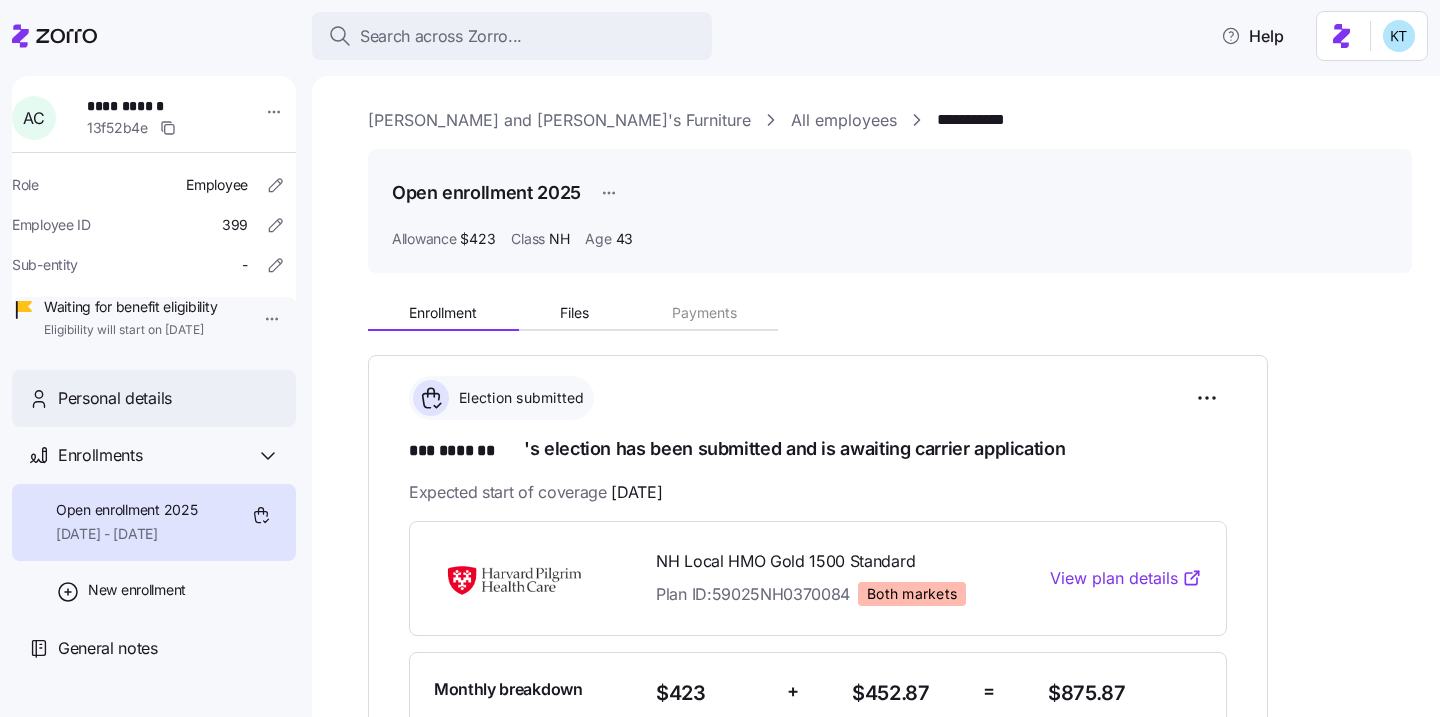 click on "Personal details" at bounding box center (169, 398) 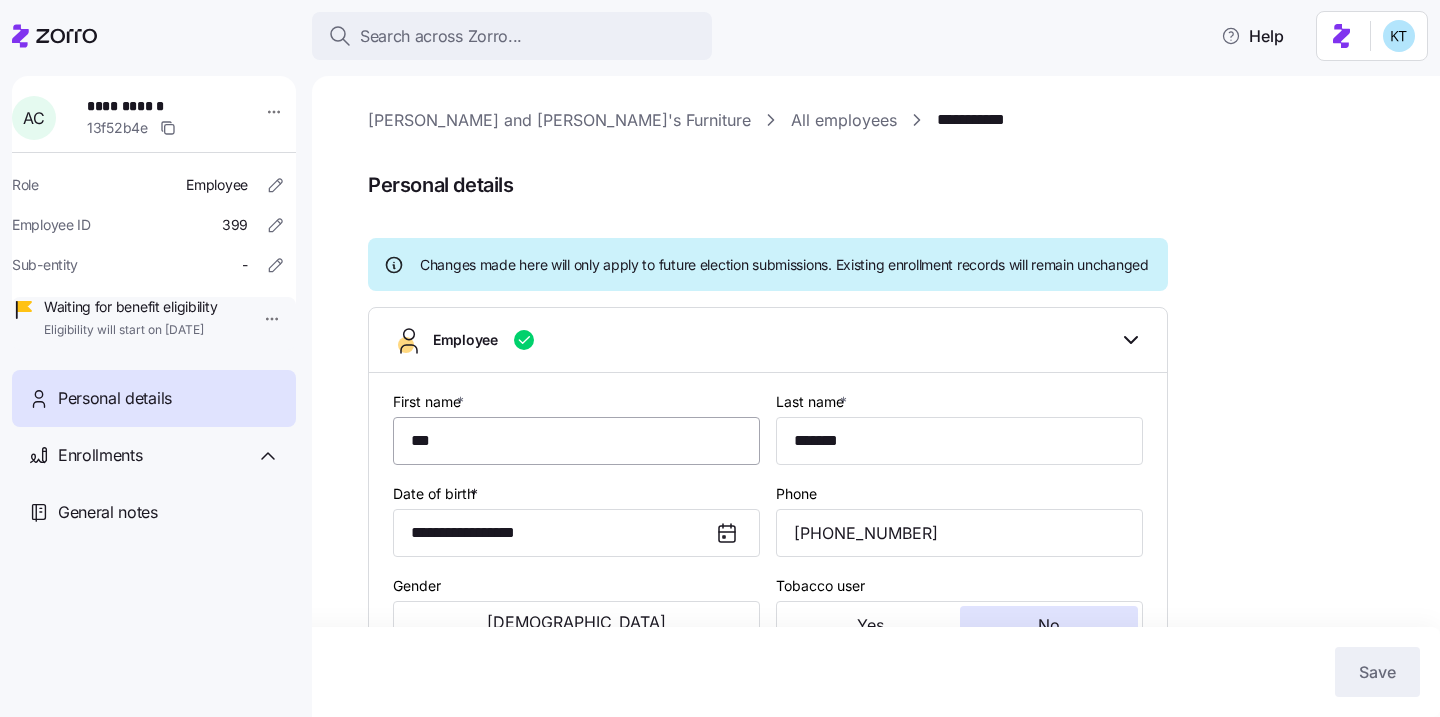 type on "NH" 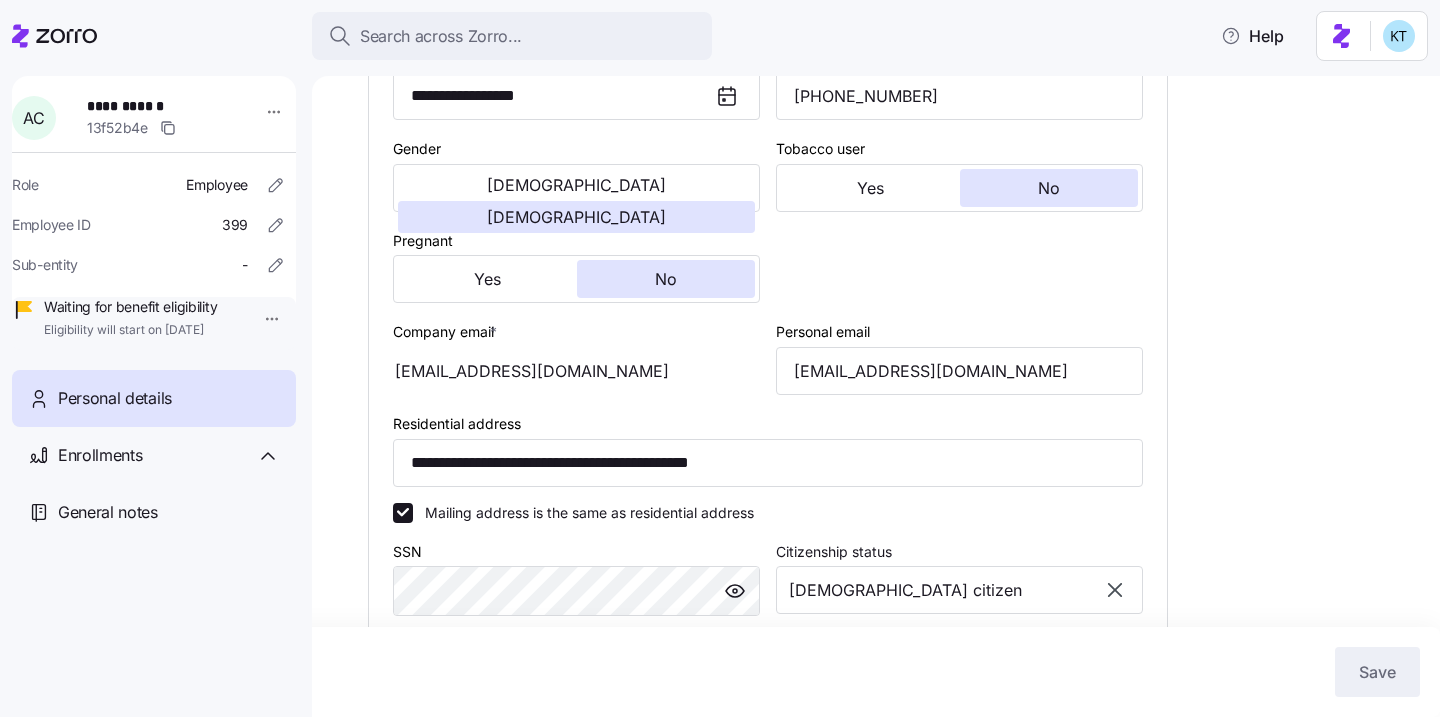 scroll, scrollTop: 447, scrollLeft: 0, axis: vertical 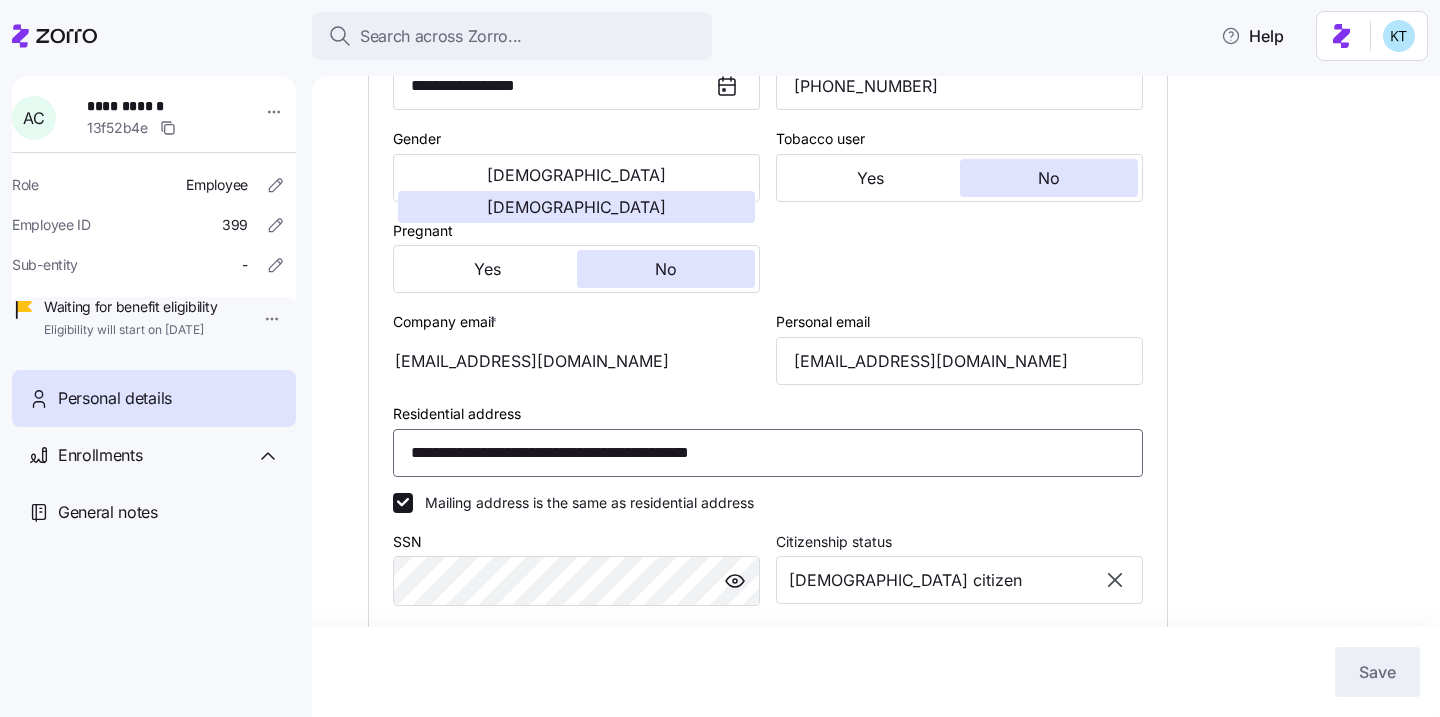click on "**********" at bounding box center [768, 453] 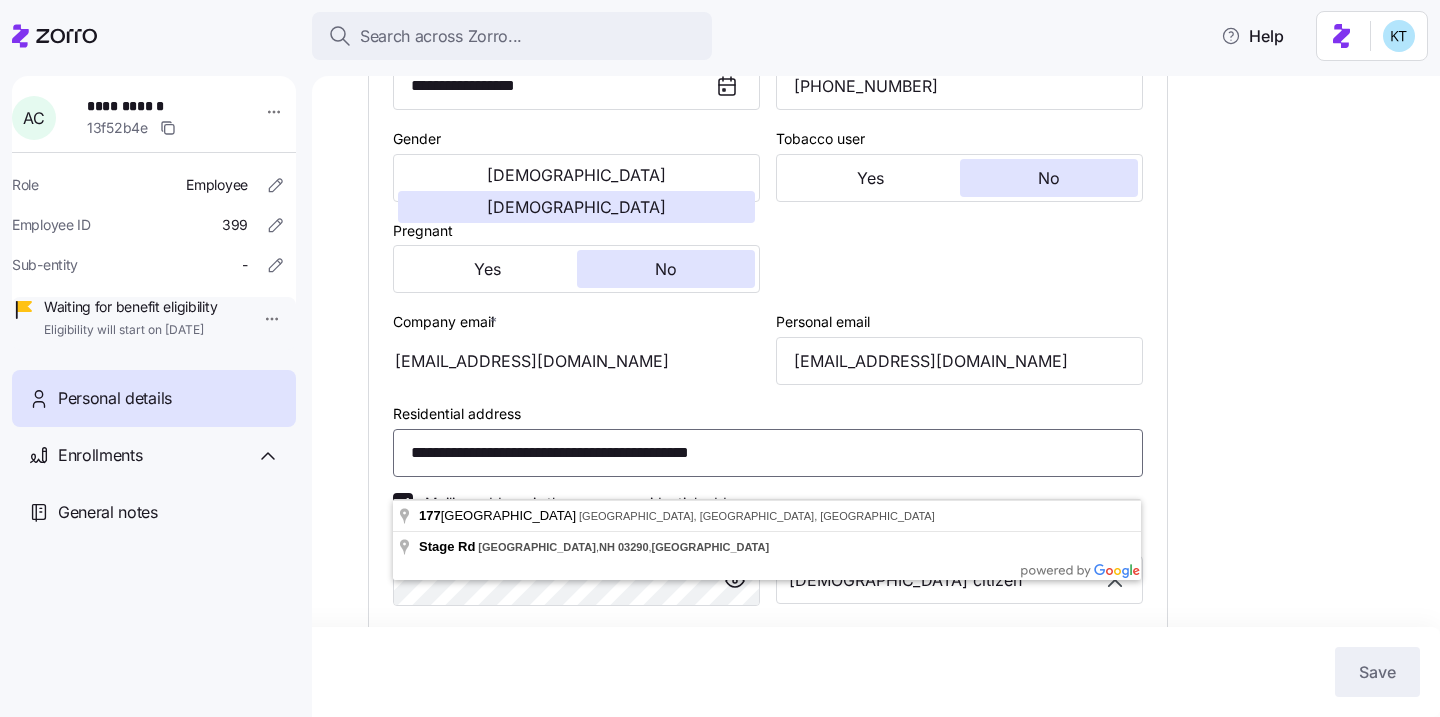 click on "**********" at bounding box center (768, 453) 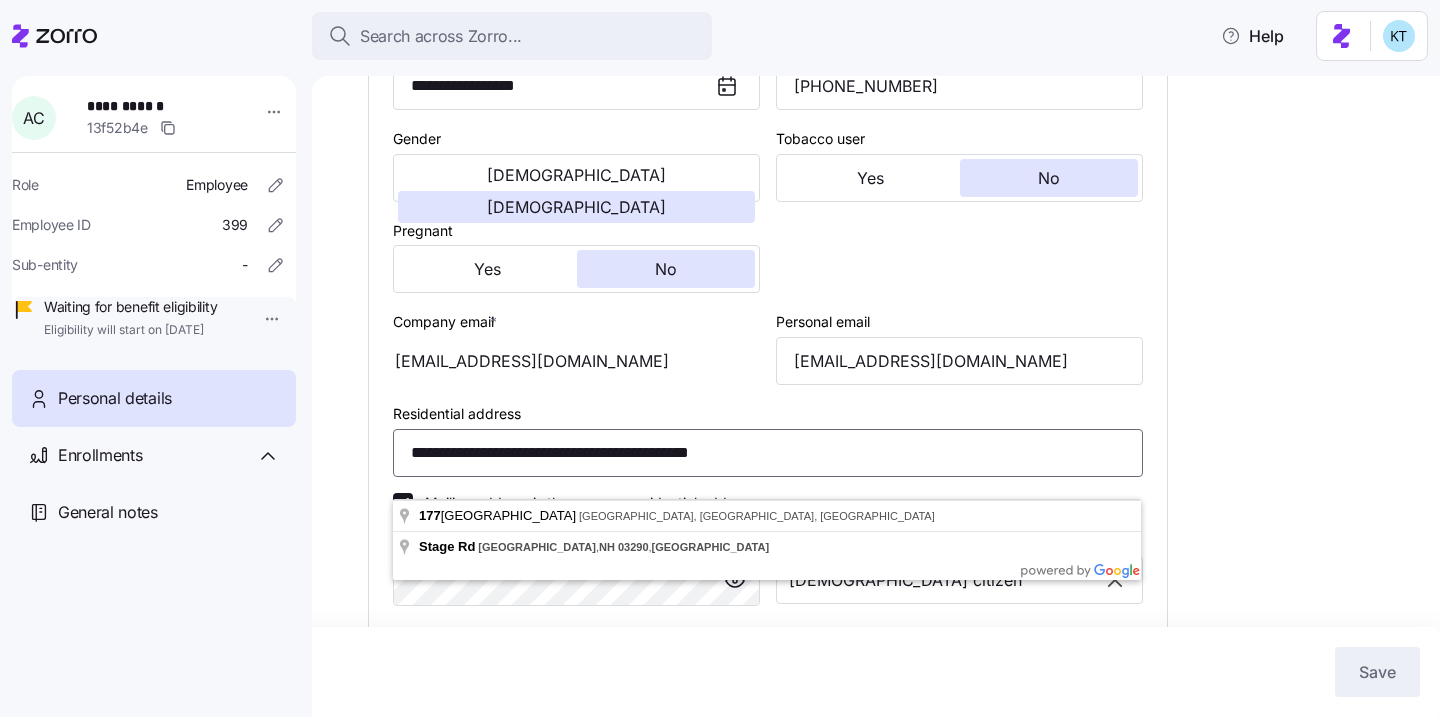 drag, startPoint x: 626, startPoint y: 477, endPoint x: 403, endPoint y: 489, distance: 223.32263 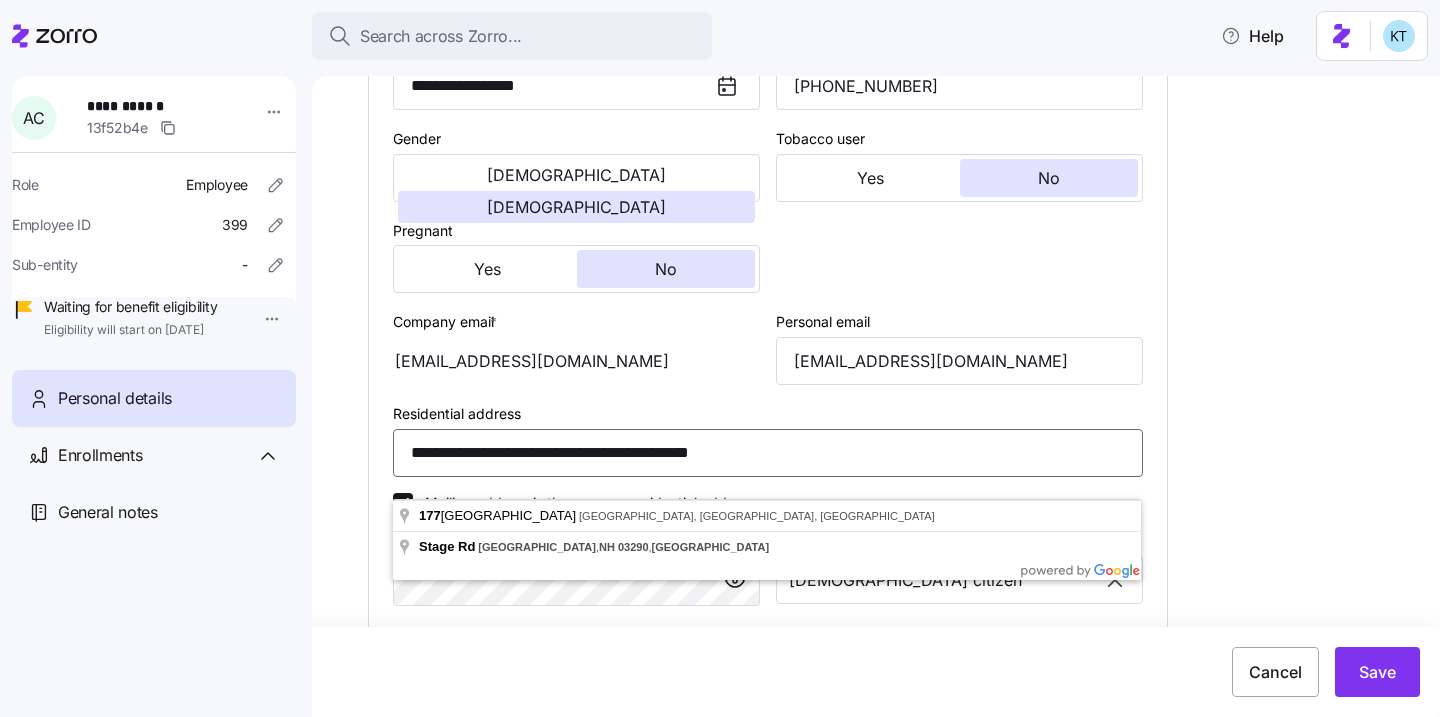 click on "**********" at bounding box center (768, 453) 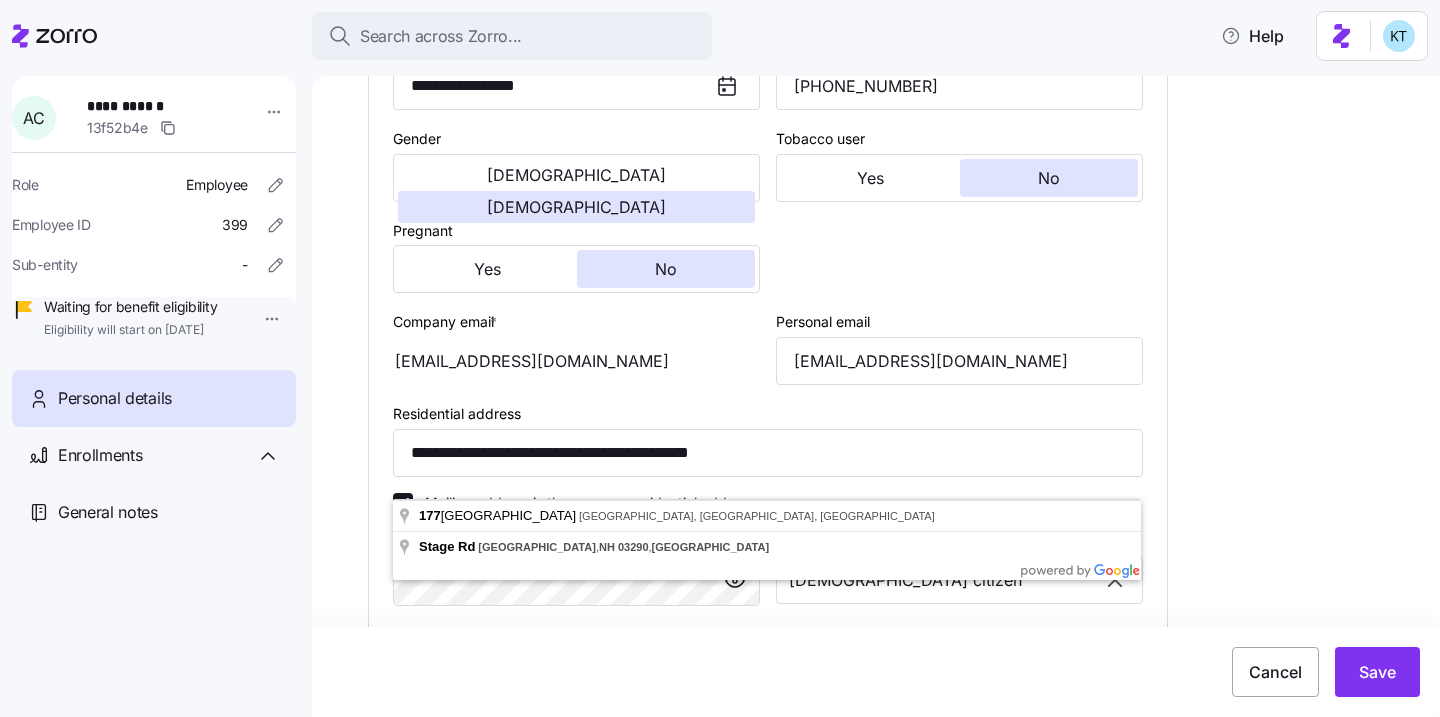 click on "**********" at bounding box center (876, 396) 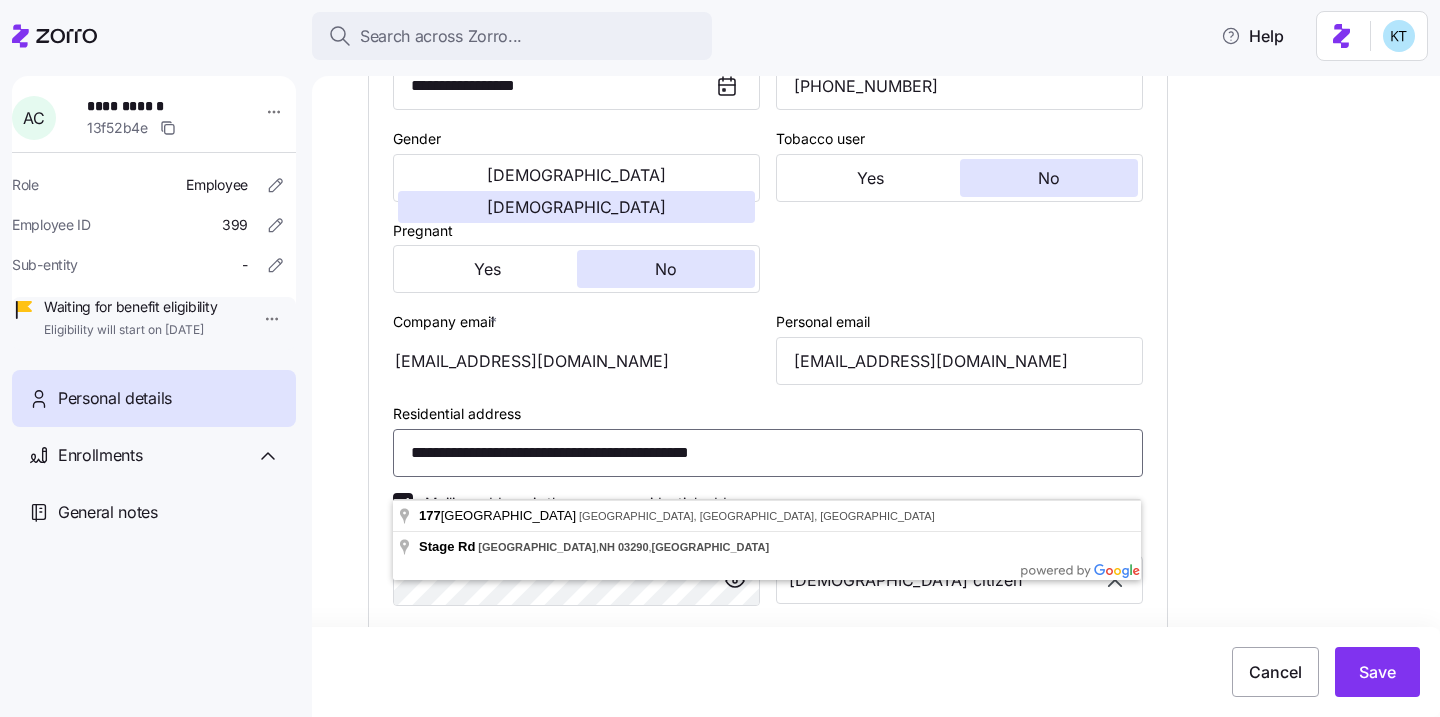 drag, startPoint x: 624, startPoint y: 480, endPoint x: 542, endPoint y: 482, distance: 82.02438 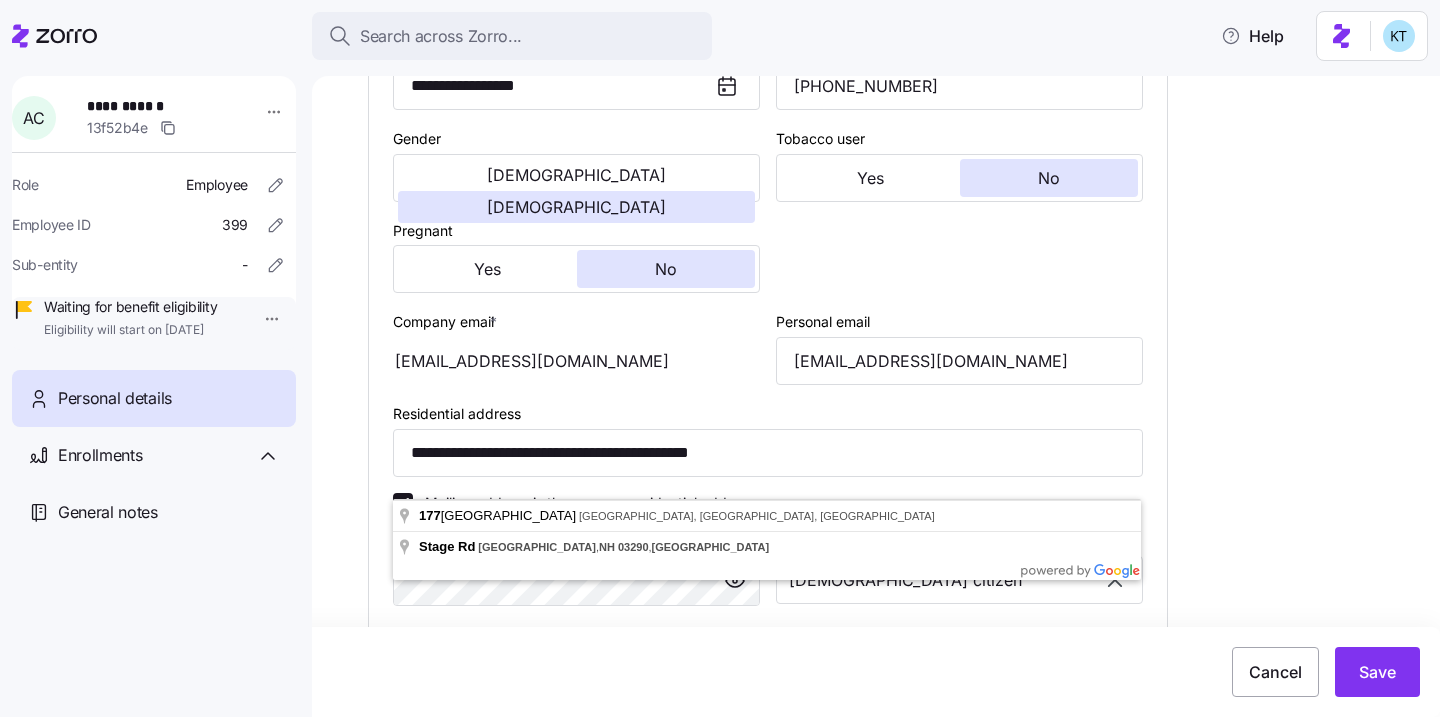 click on "**********" at bounding box center (157, 106) 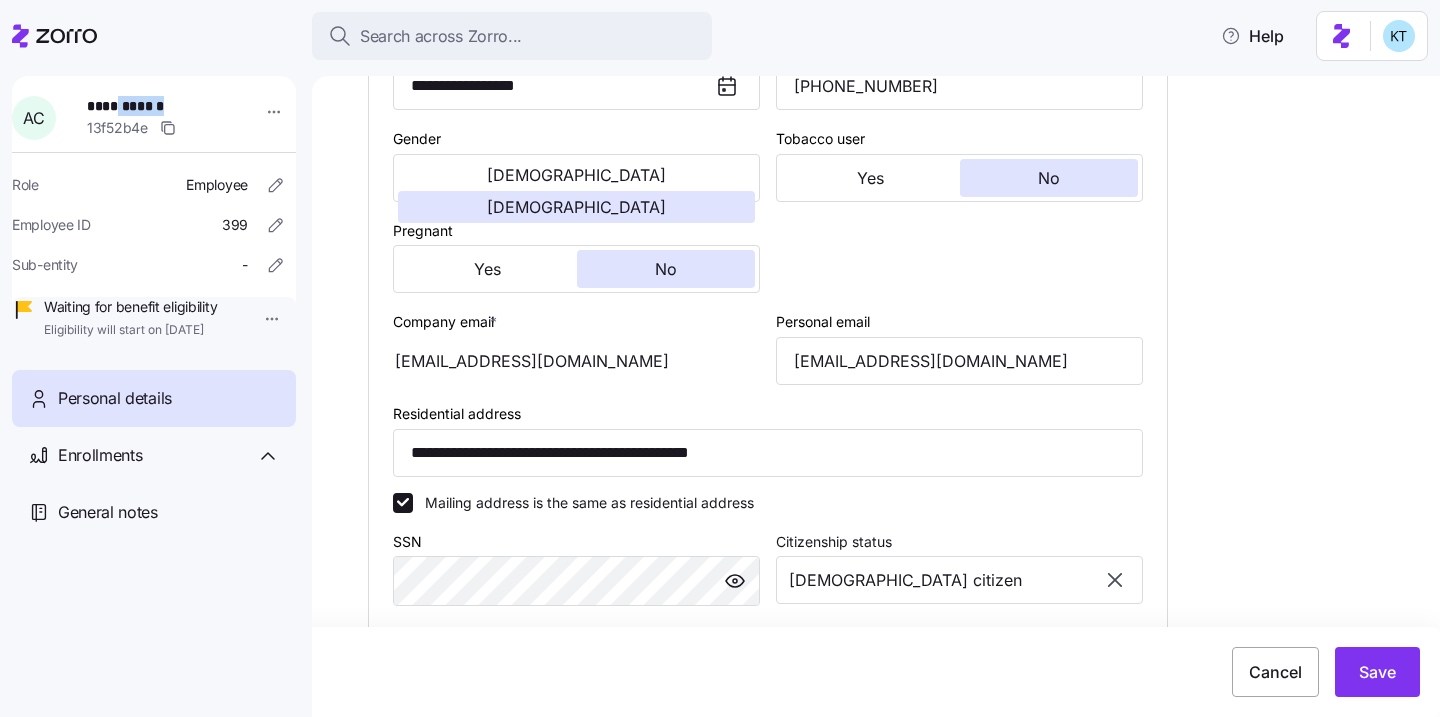 click on "**********" at bounding box center [157, 106] 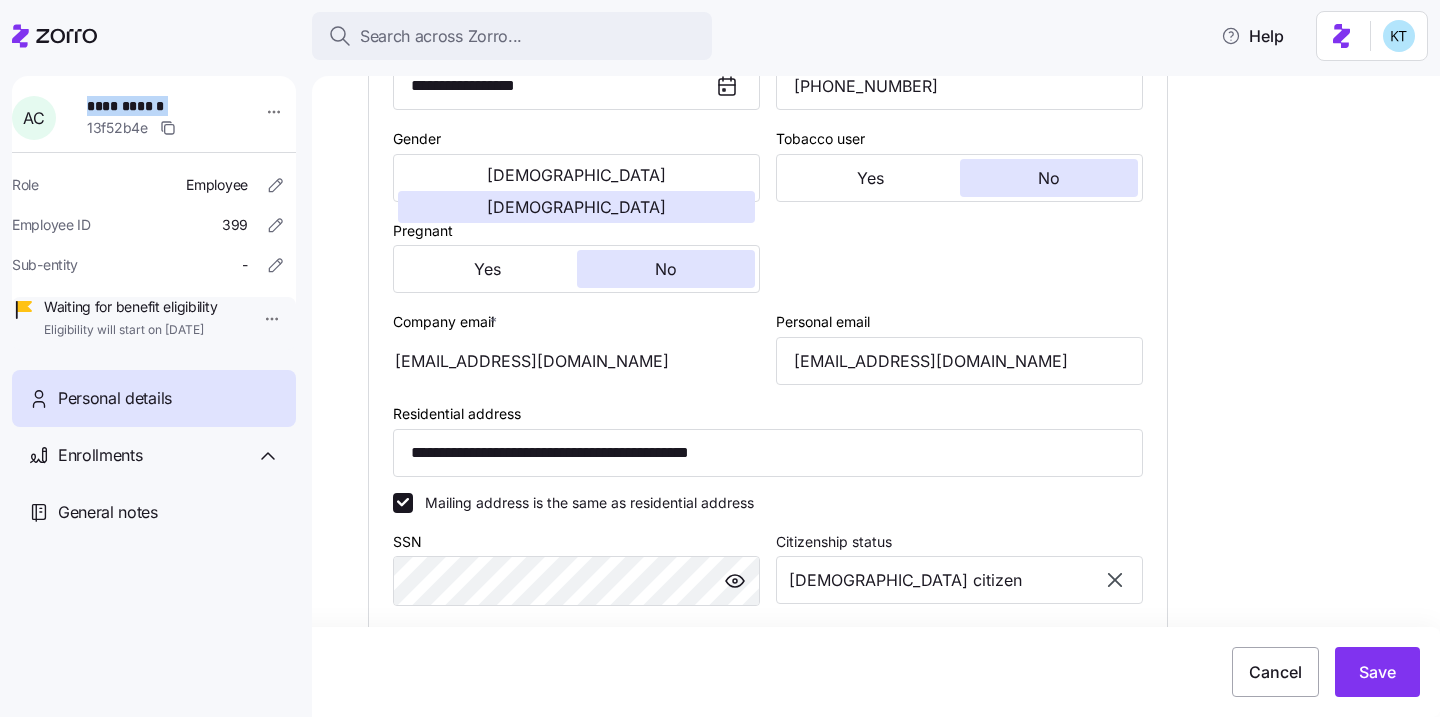 click on "**********" at bounding box center [157, 106] 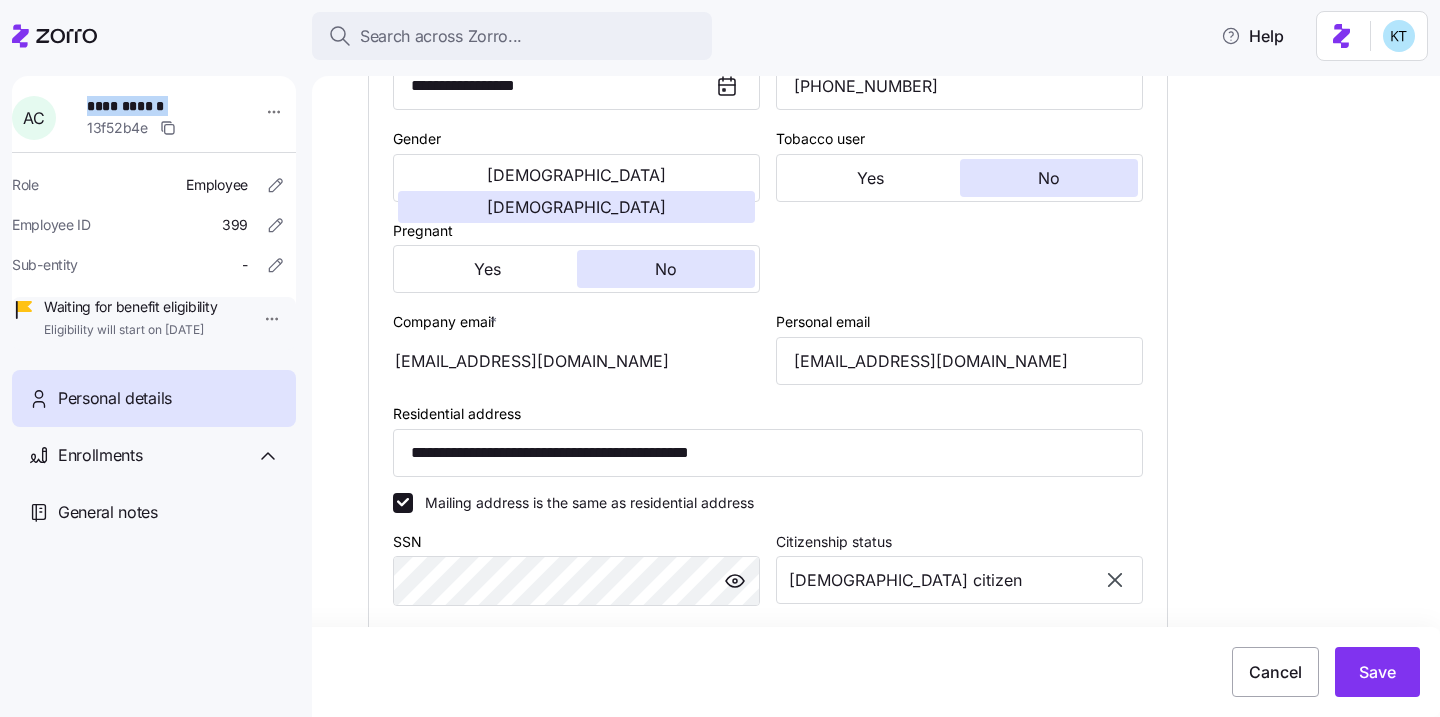 copy on "**********" 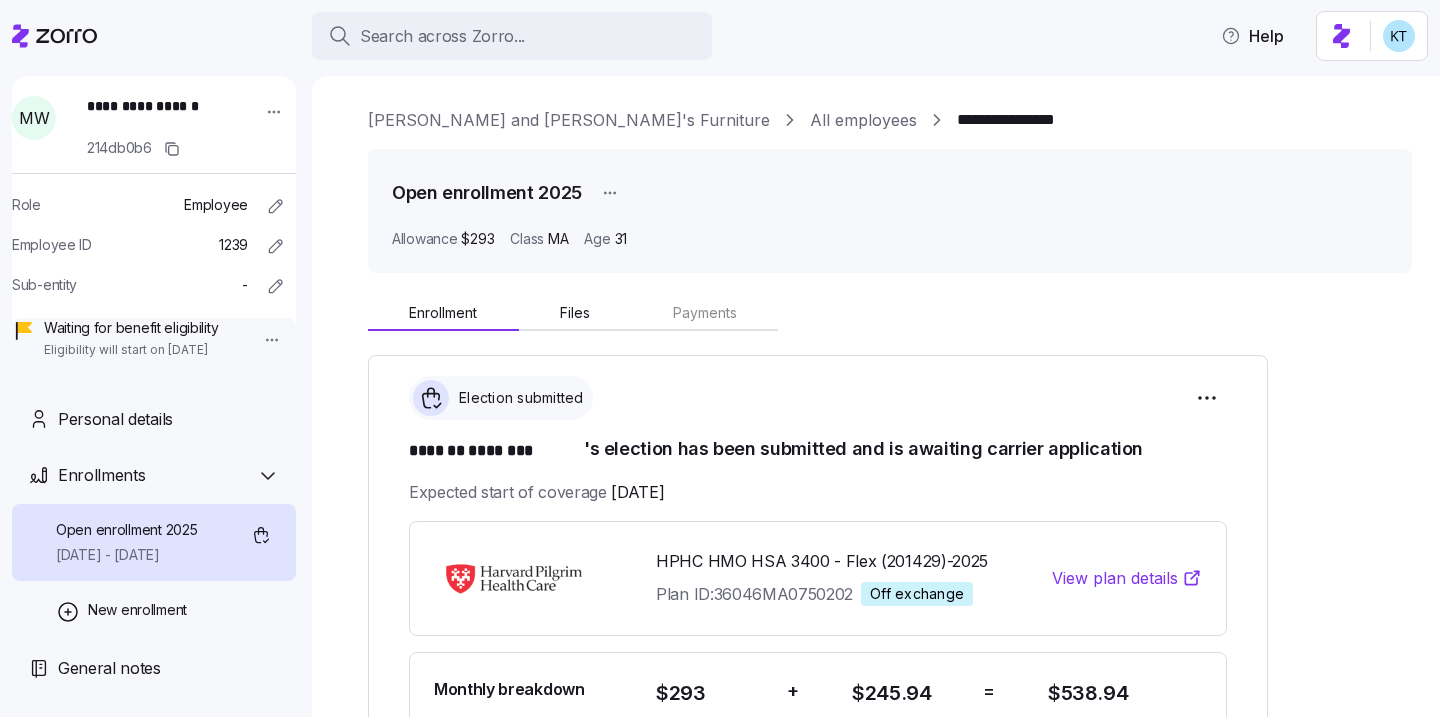 scroll, scrollTop: 0, scrollLeft: 0, axis: both 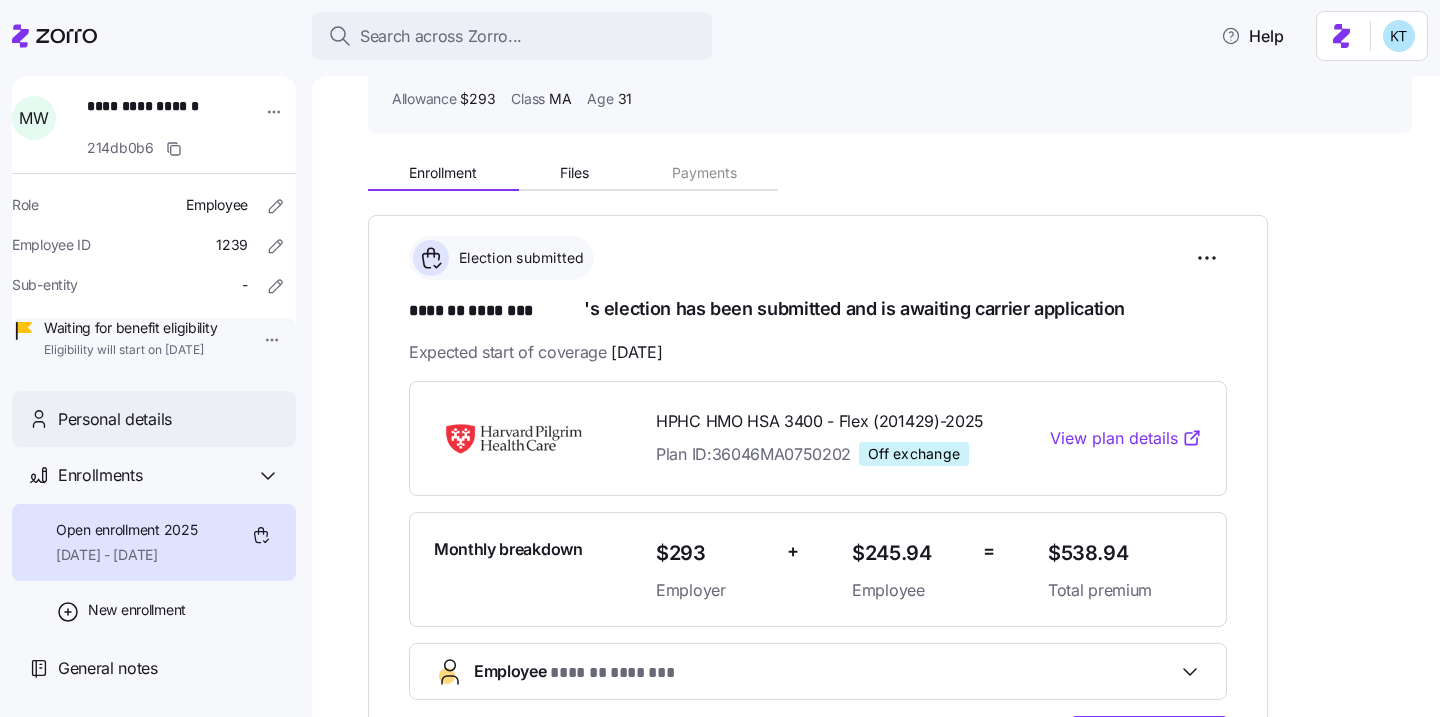 click on "Personal details" at bounding box center [154, 419] 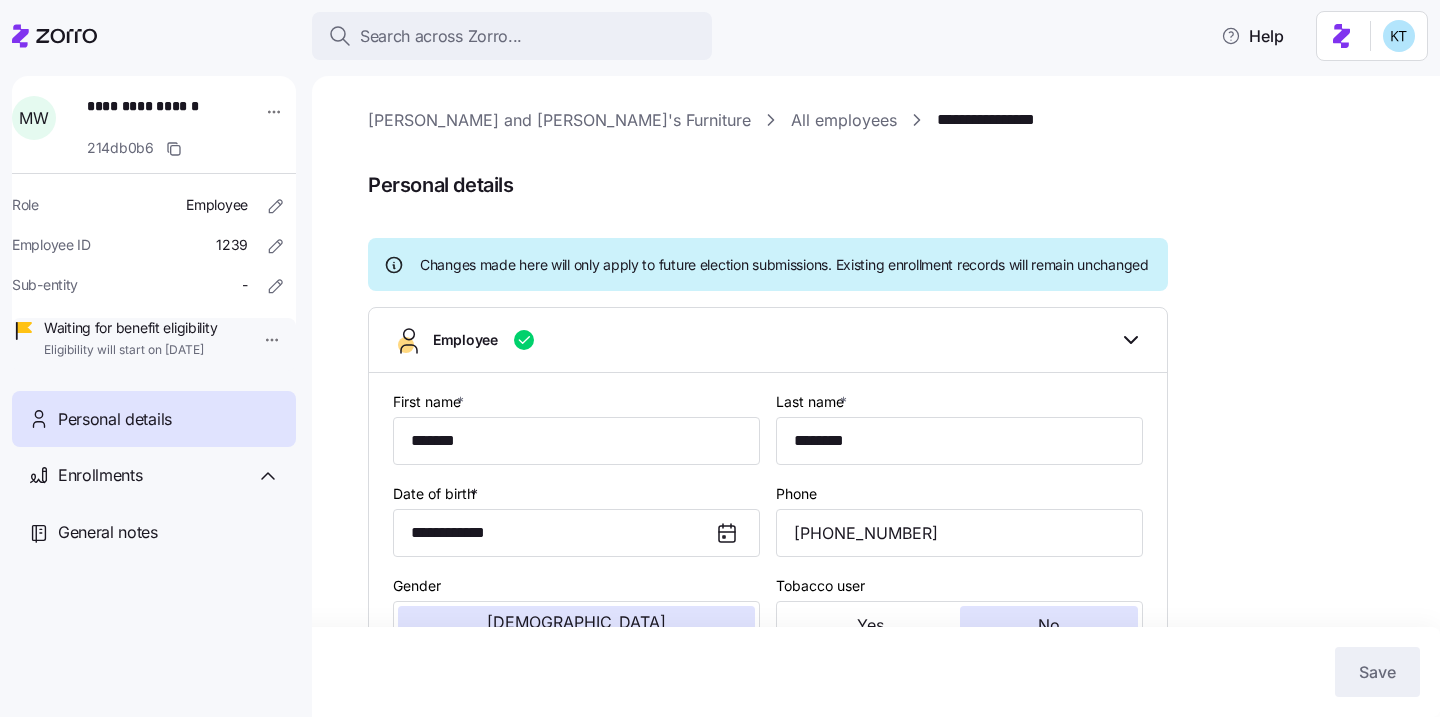 type on "MA" 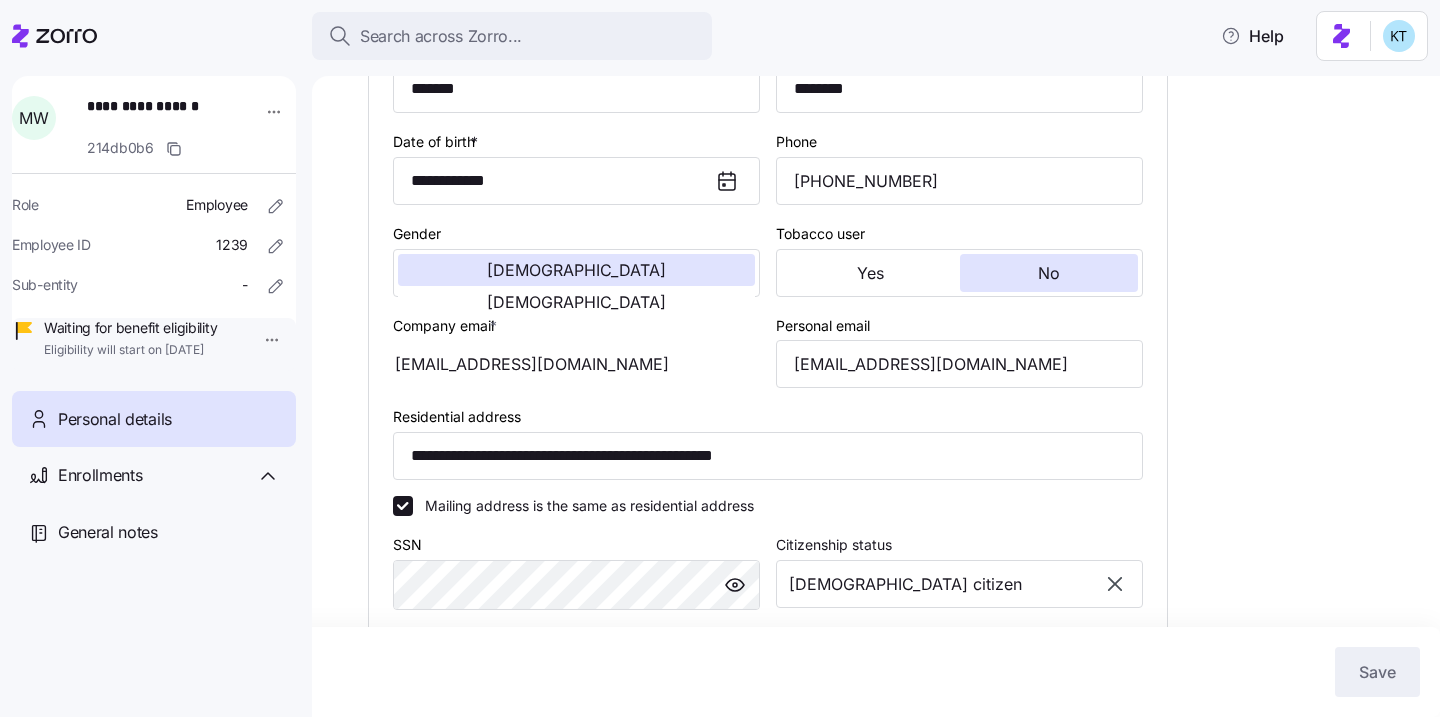 scroll, scrollTop: 362, scrollLeft: 0, axis: vertical 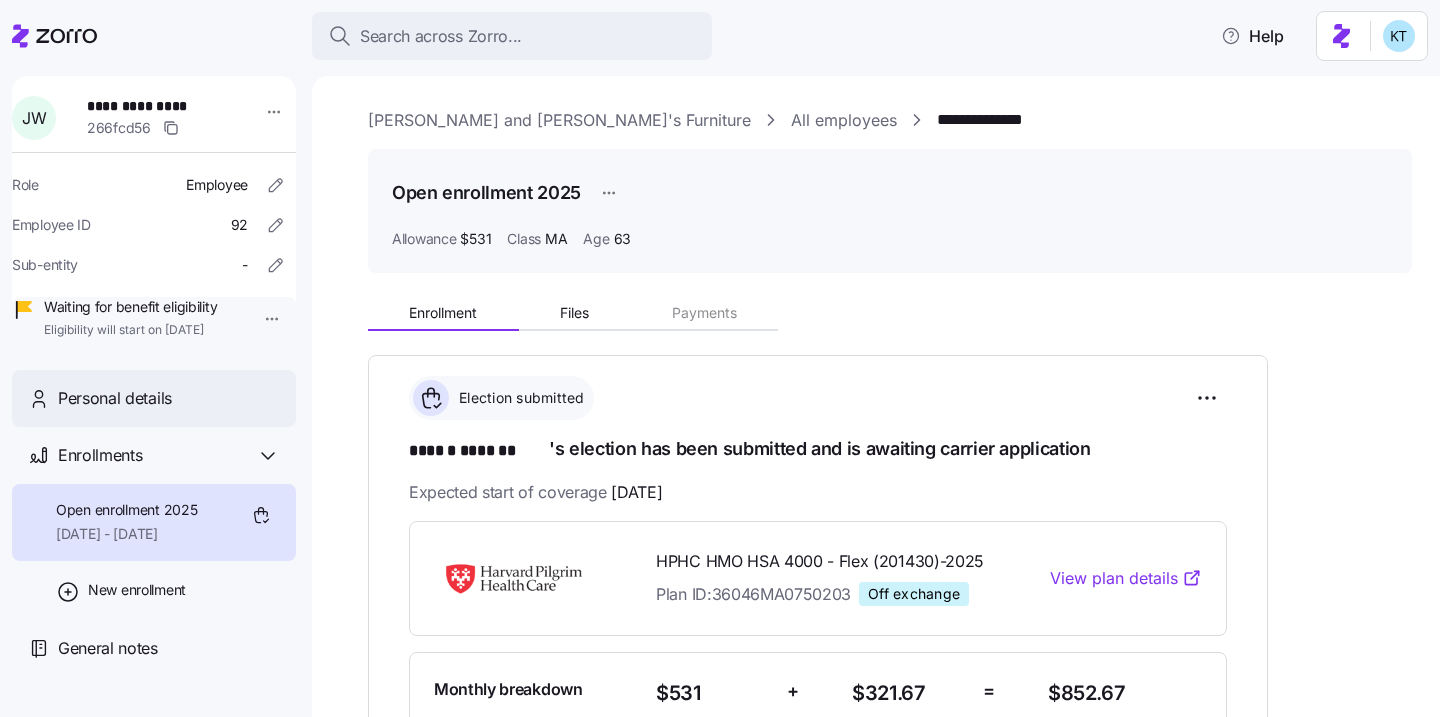 click on "Personal details" at bounding box center [169, 398] 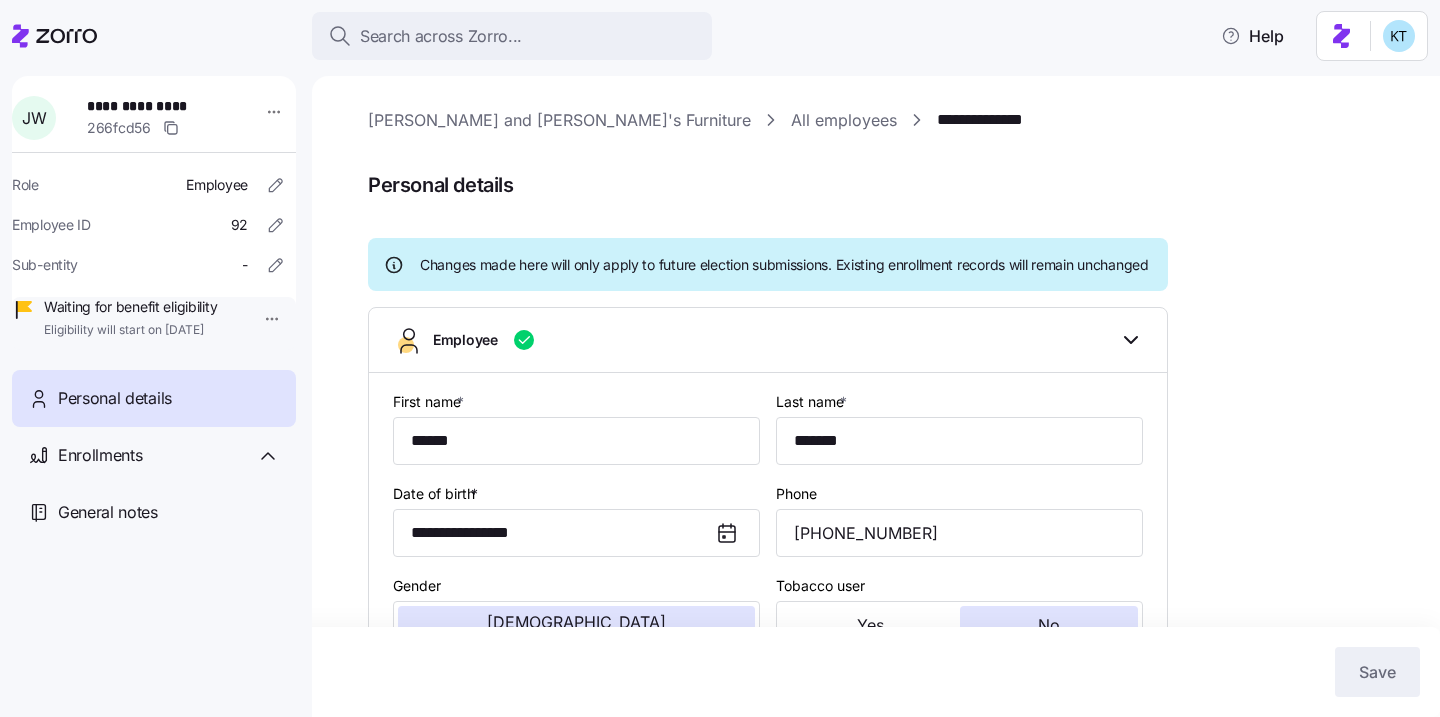 type on "MA" 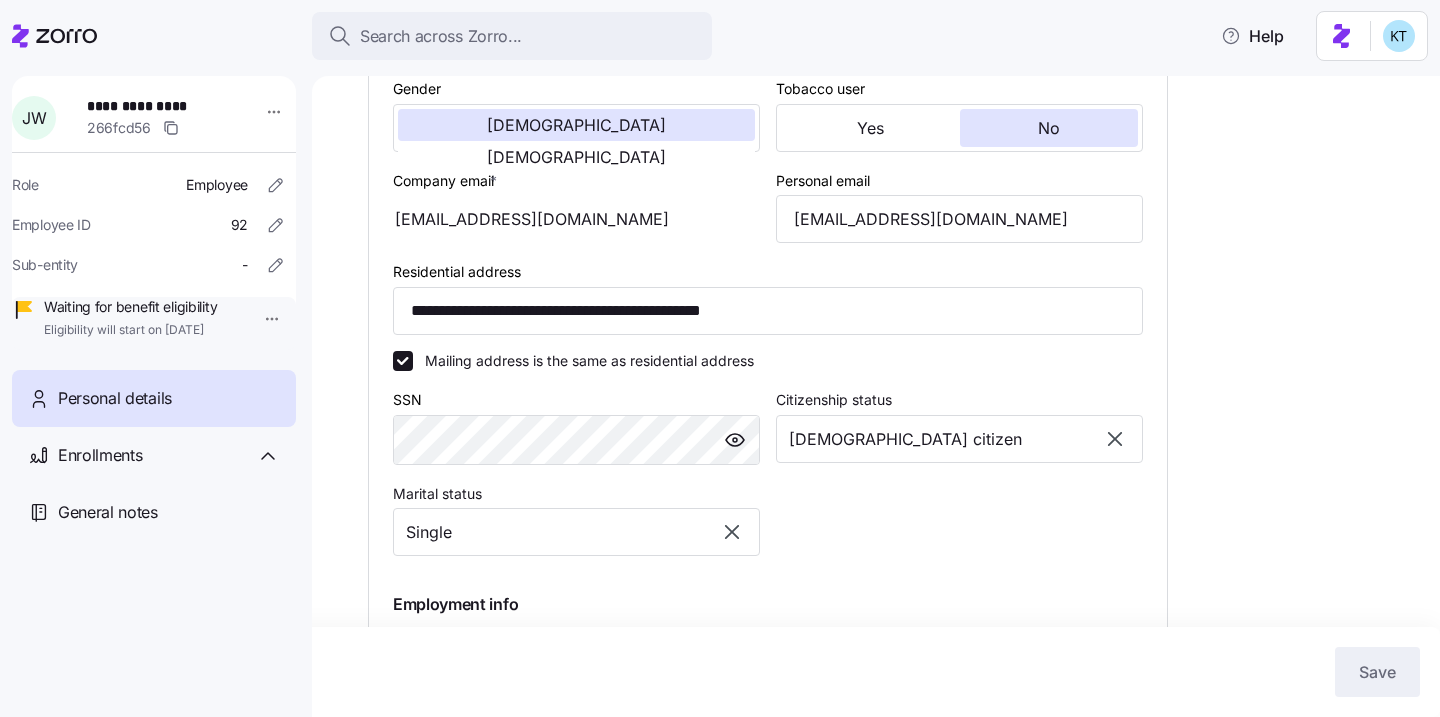 scroll, scrollTop: 510, scrollLeft: 0, axis: vertical 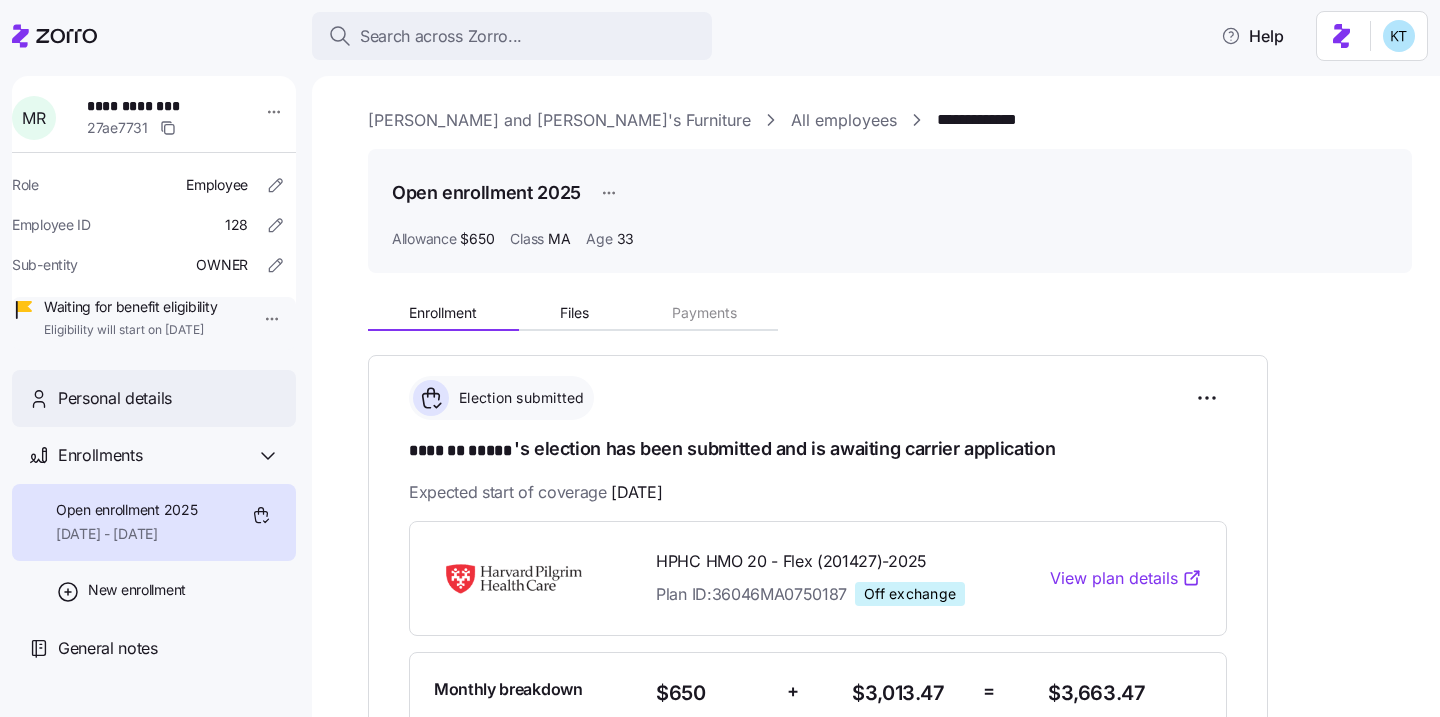 click on "Personal details" at bounding box center (115, 398) 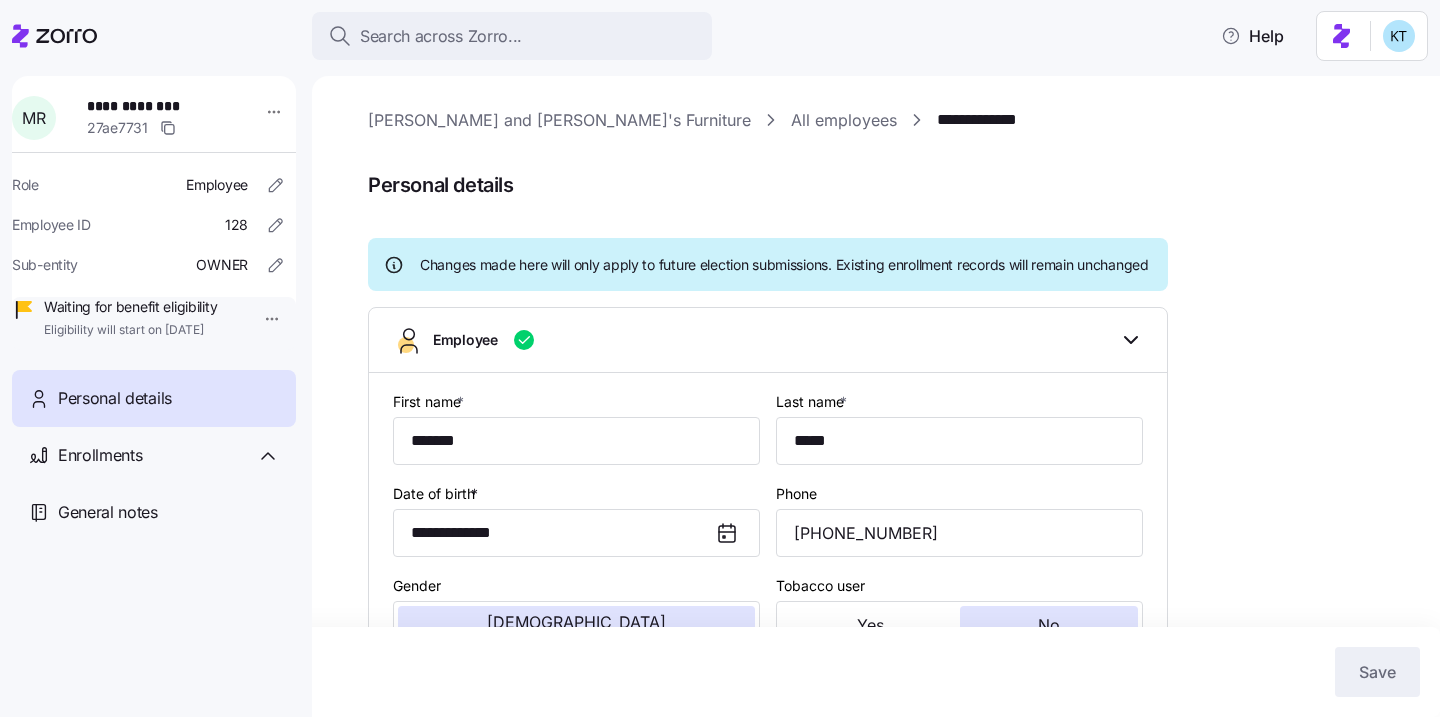 type on "MA" 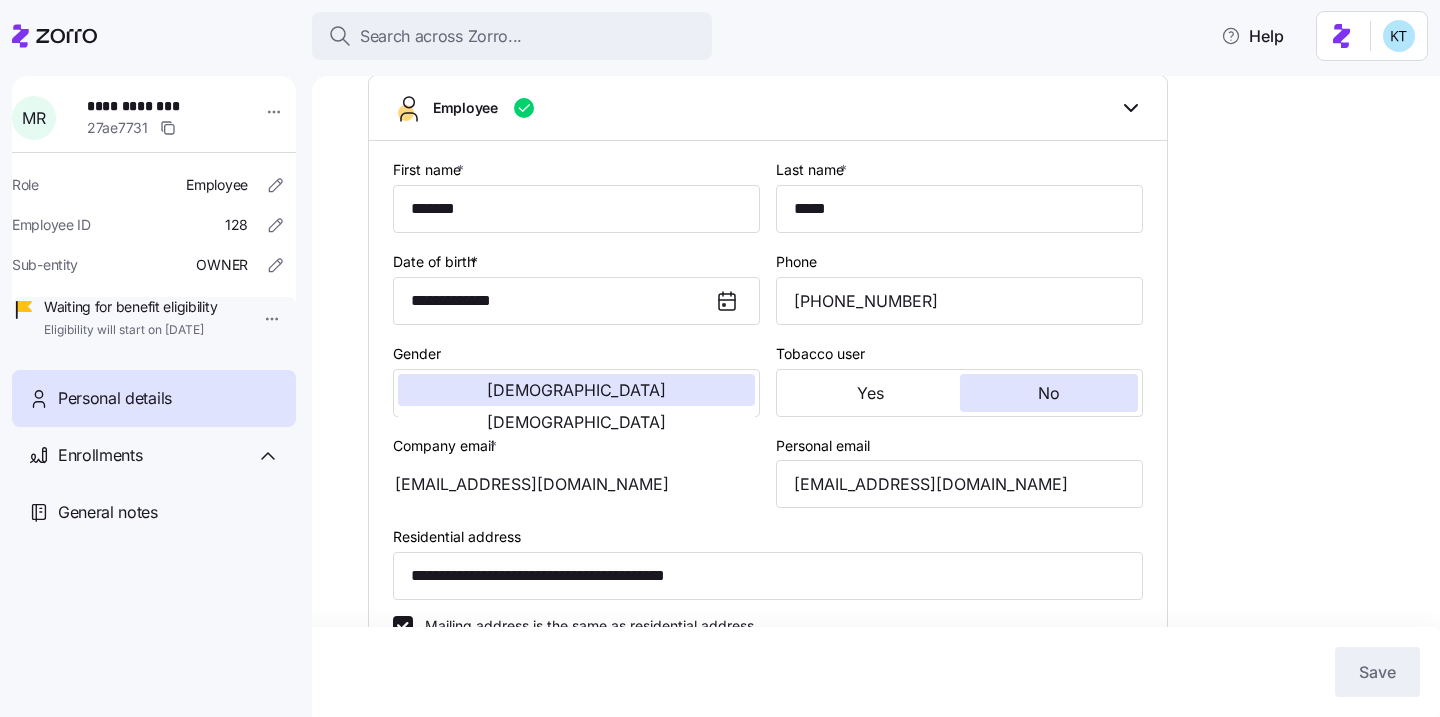 scroll, scrollTop: 241, scrollLeft: 0, axis: vertical 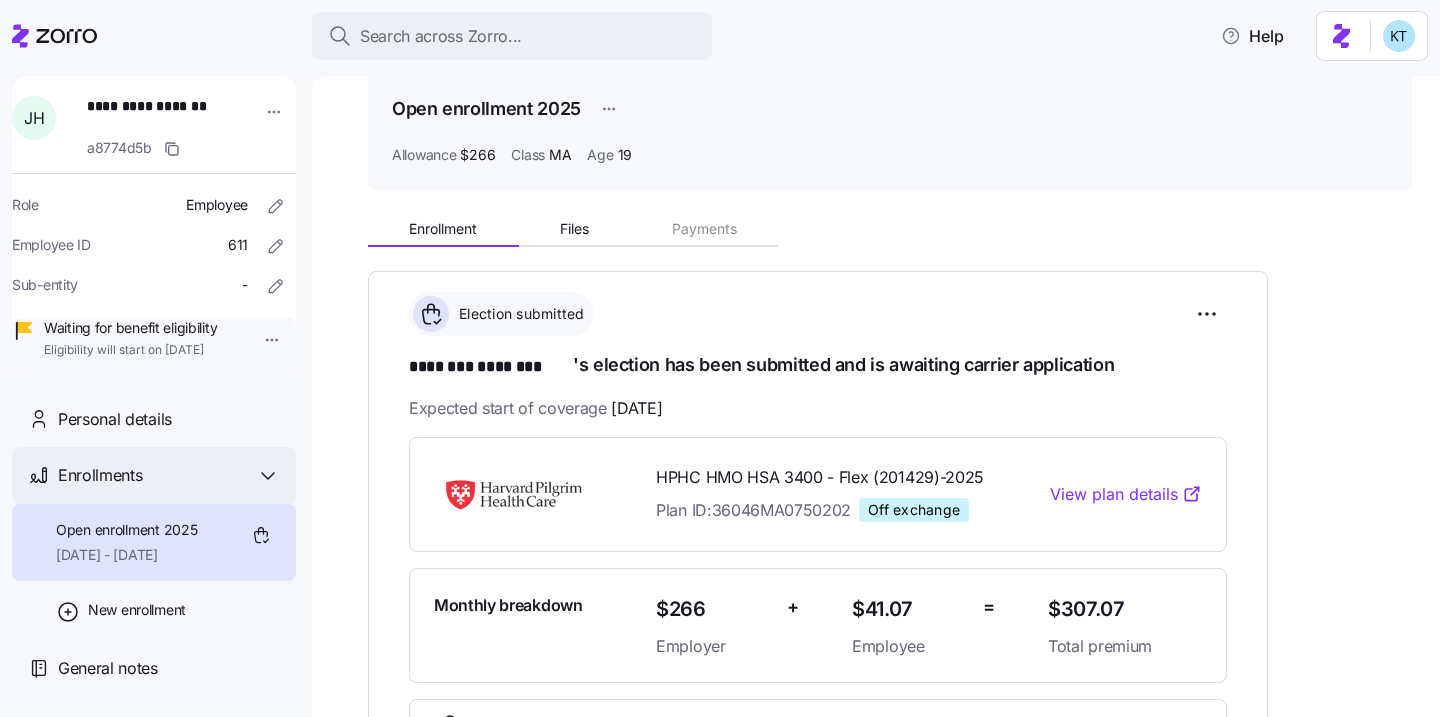 click on "Enrollments" at bounding box center [154, 475] 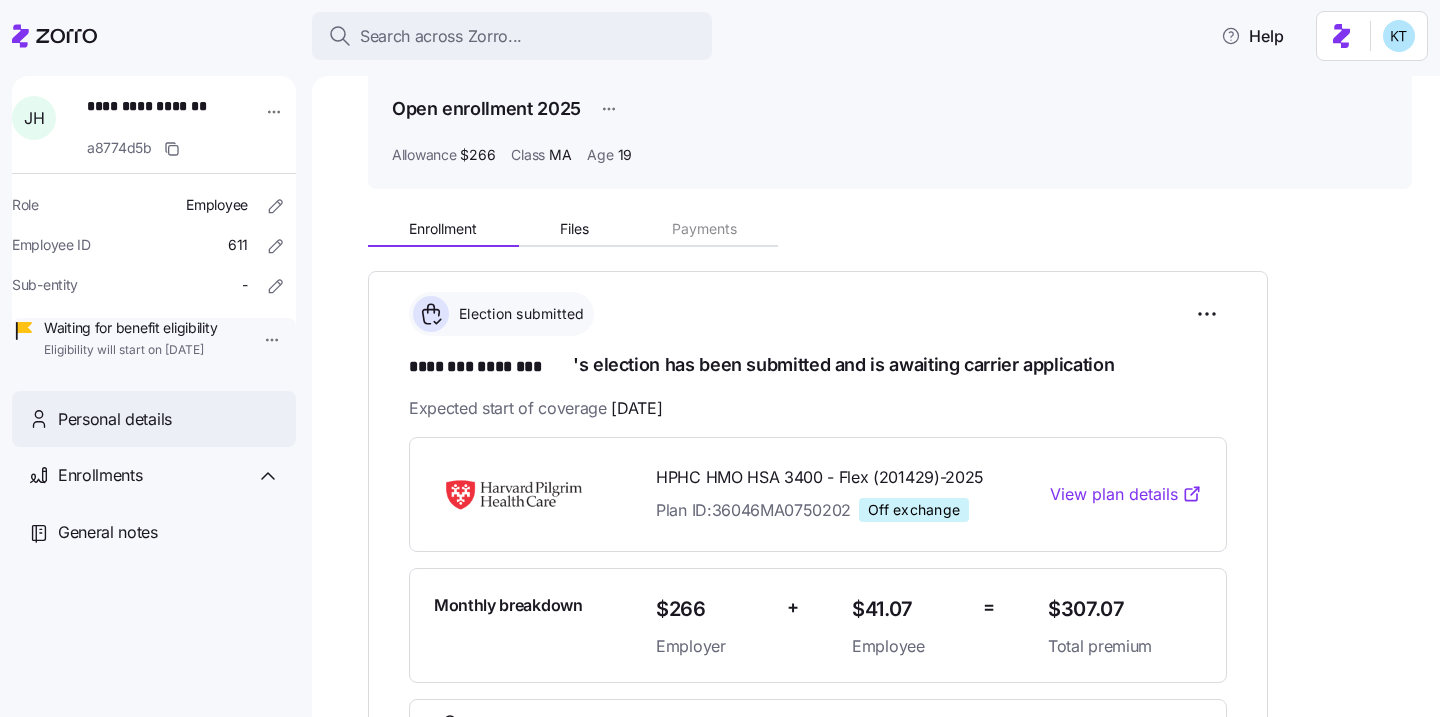 click on "Personal details" at bounding box center [154, 419] 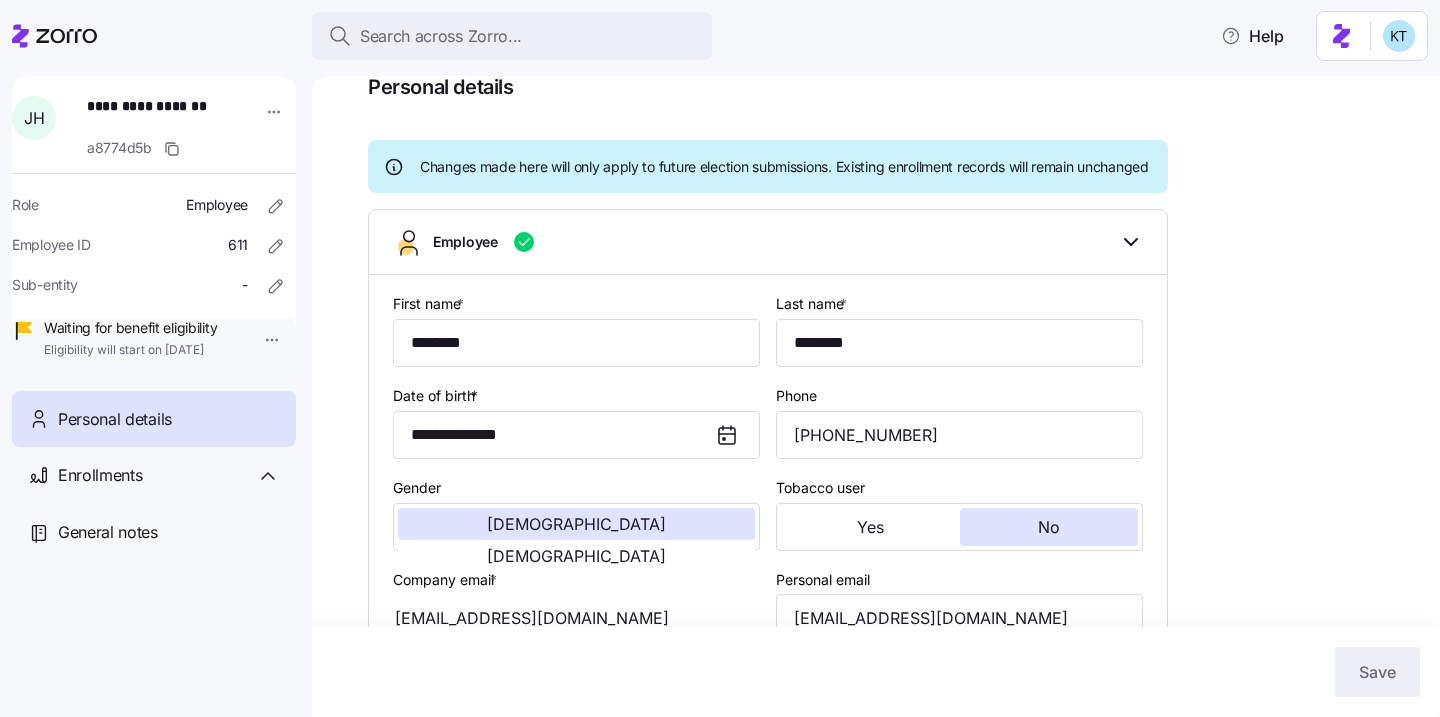 type on "MA" 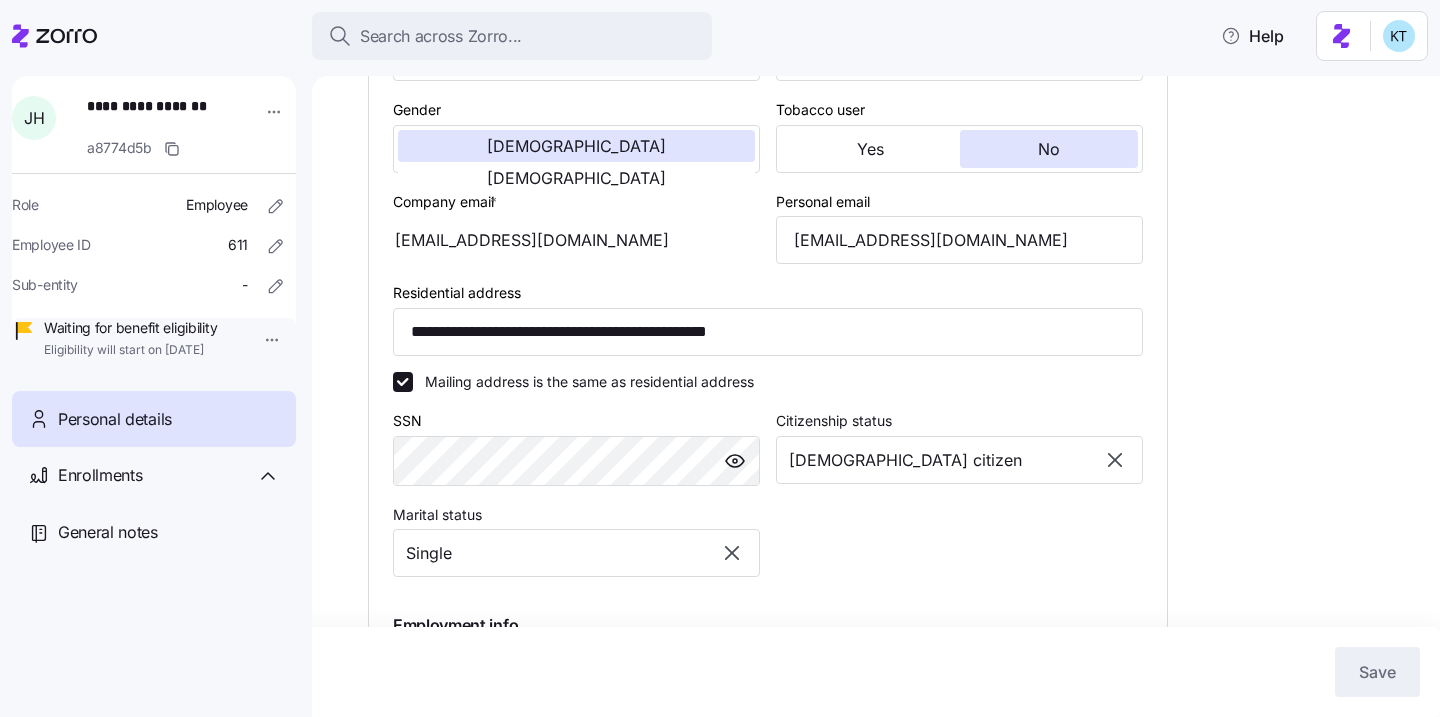 scroll, scrollTop: 482, scrollLeft: 0, axis: vertical 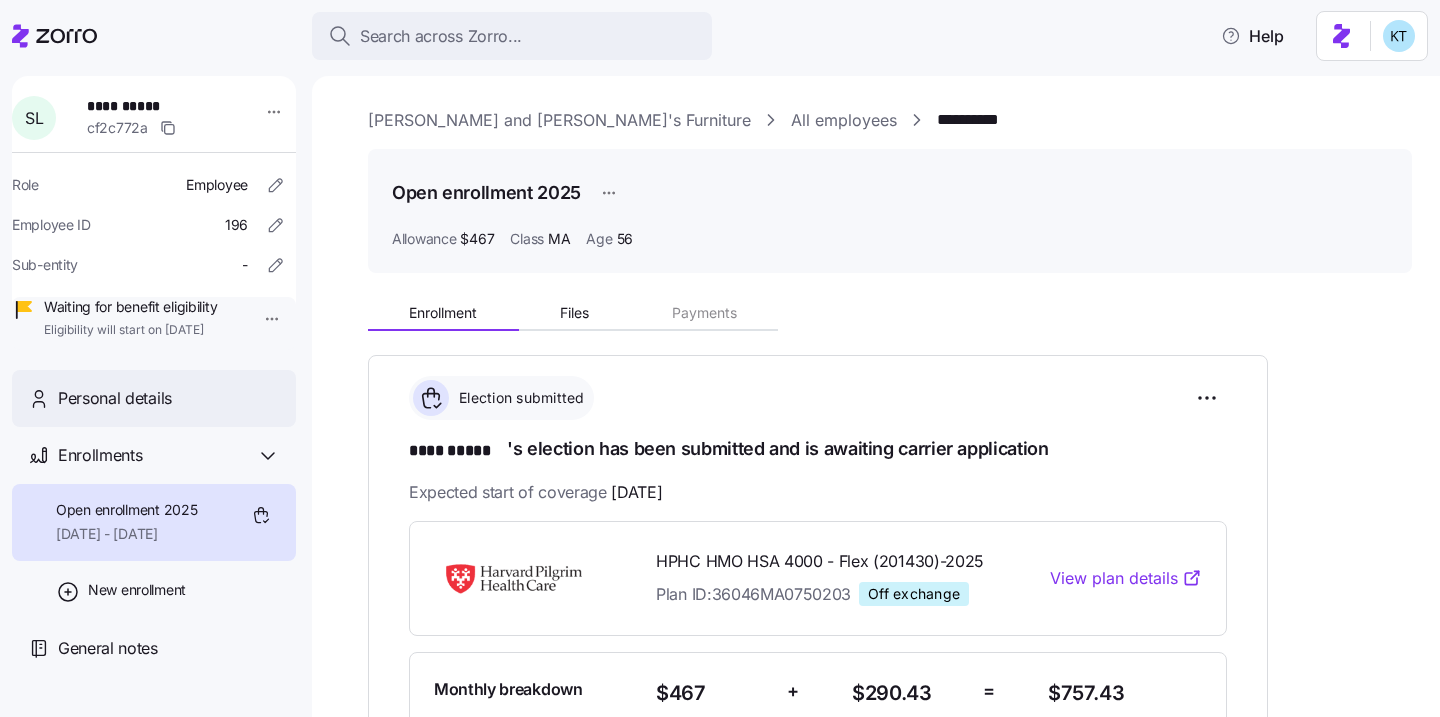 click on "Personal details" at bounding box center [169, 398] 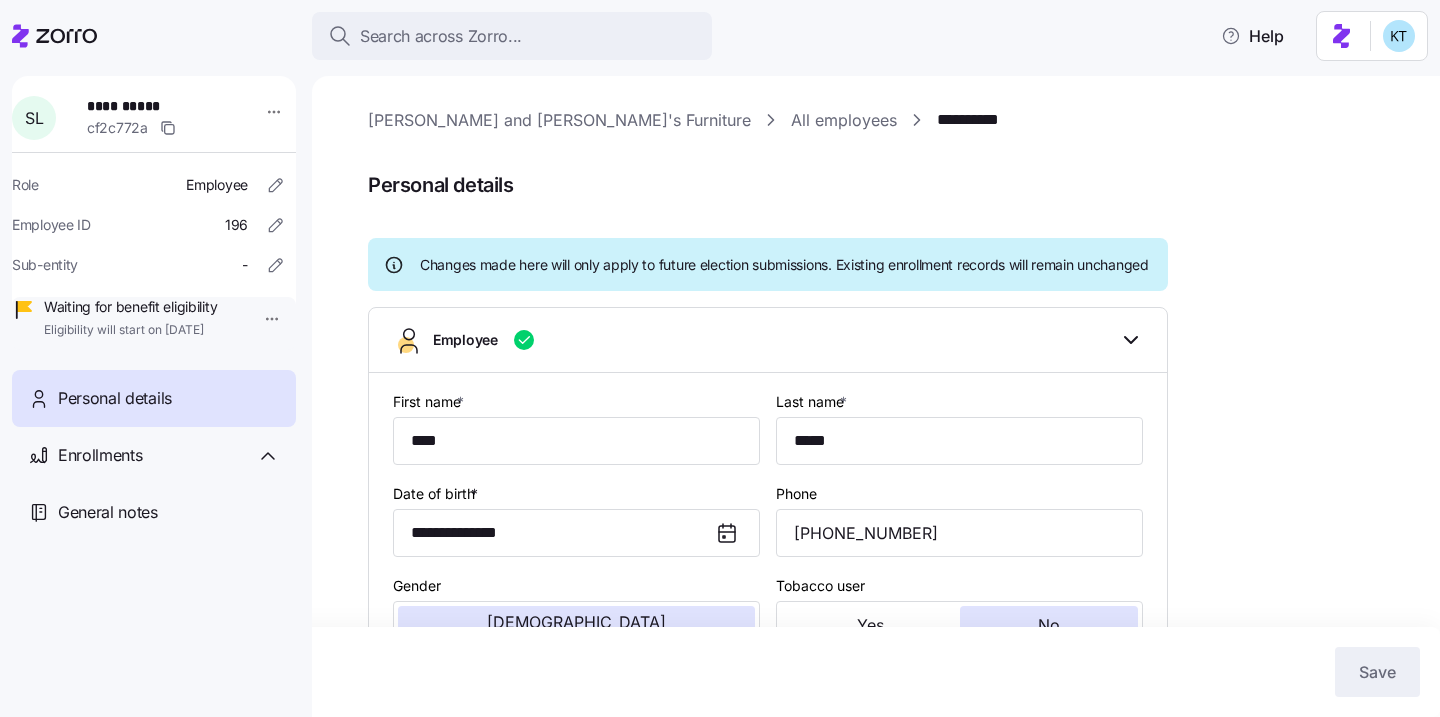 type on "MA" 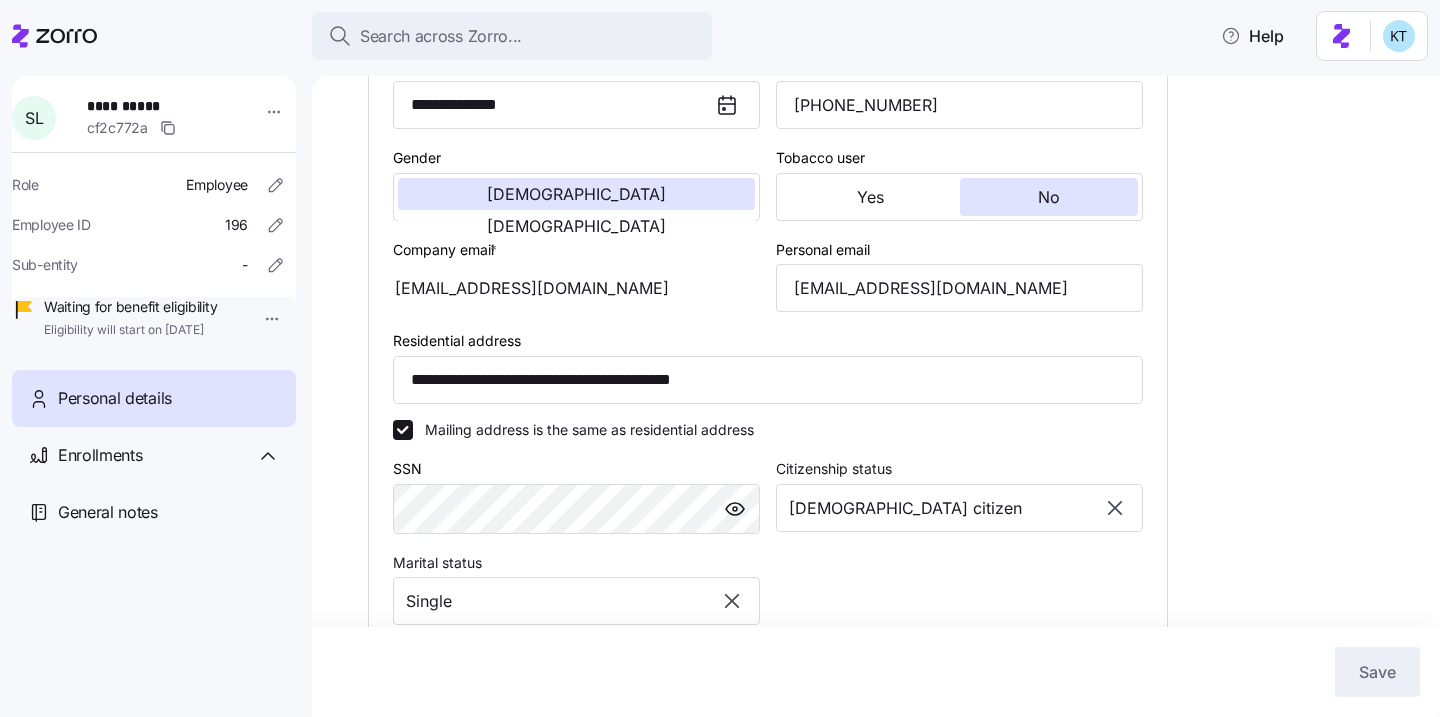 scroll, scrollTop: 483, scrollLeft: 0, axis: vertical 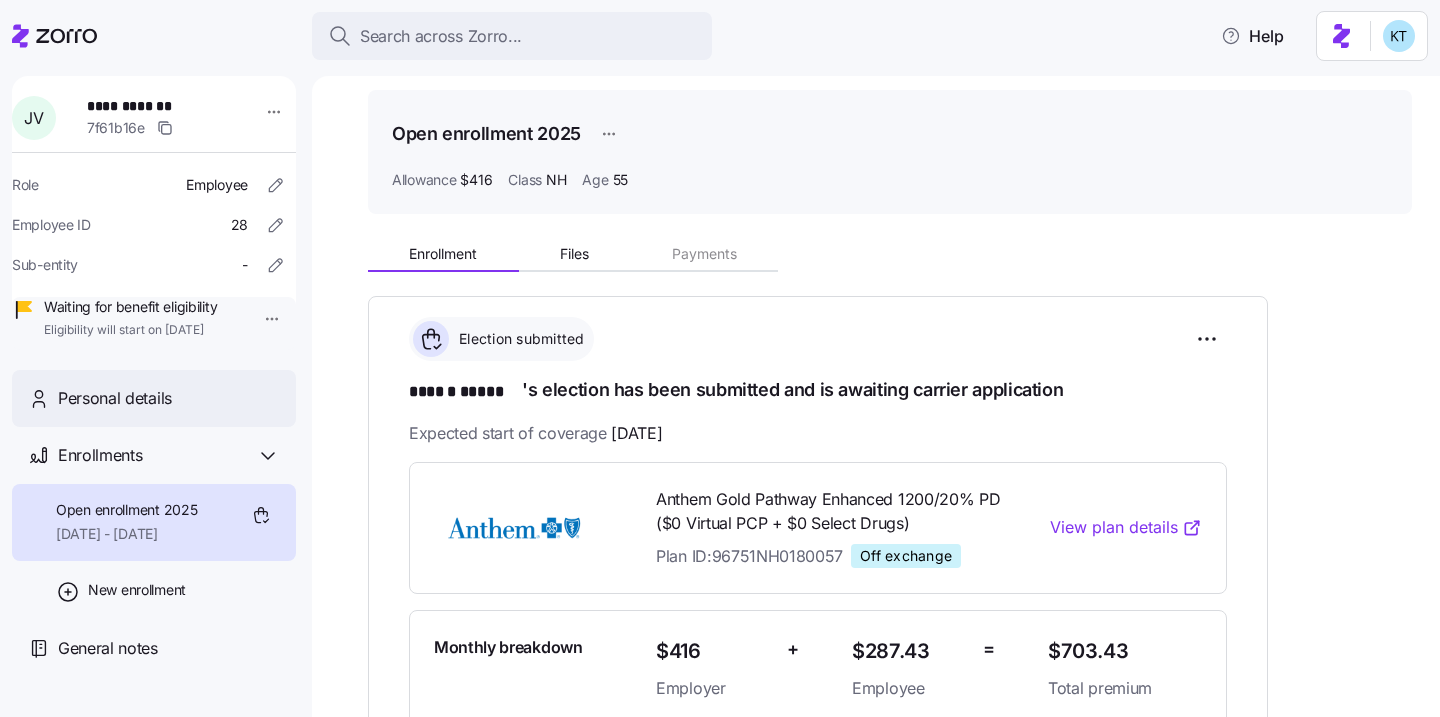 click on "Personal details" at bounding box center (154, 398) 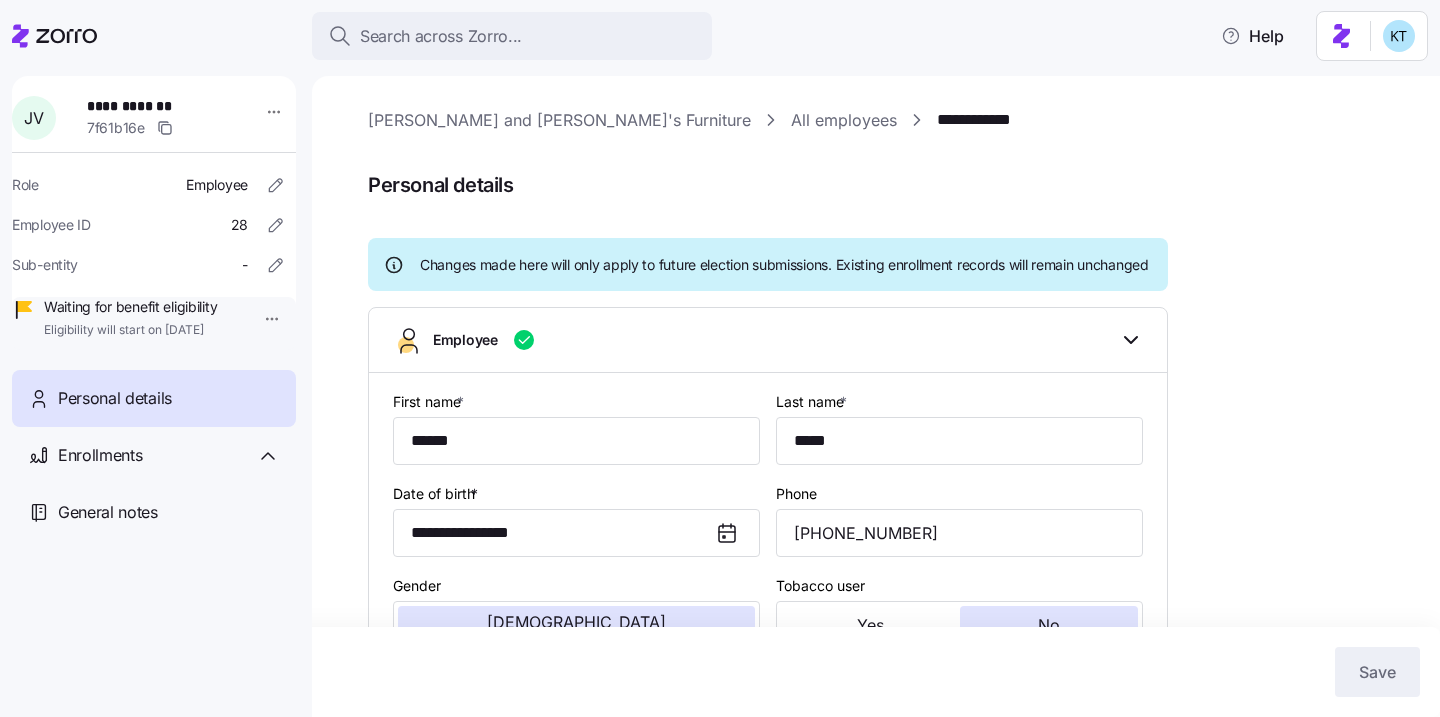type on "NH" 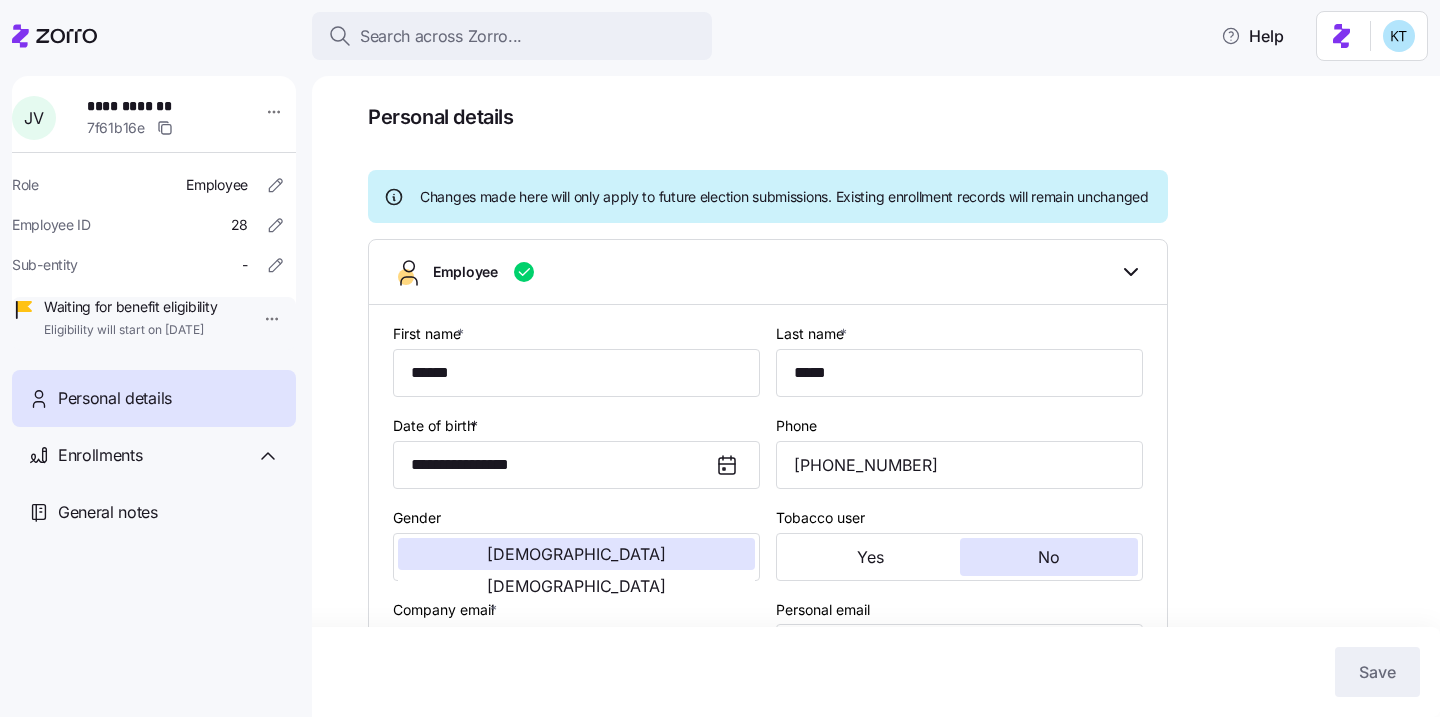 scroll, scrollTop: 0, scrollLeft: 0, axis: both 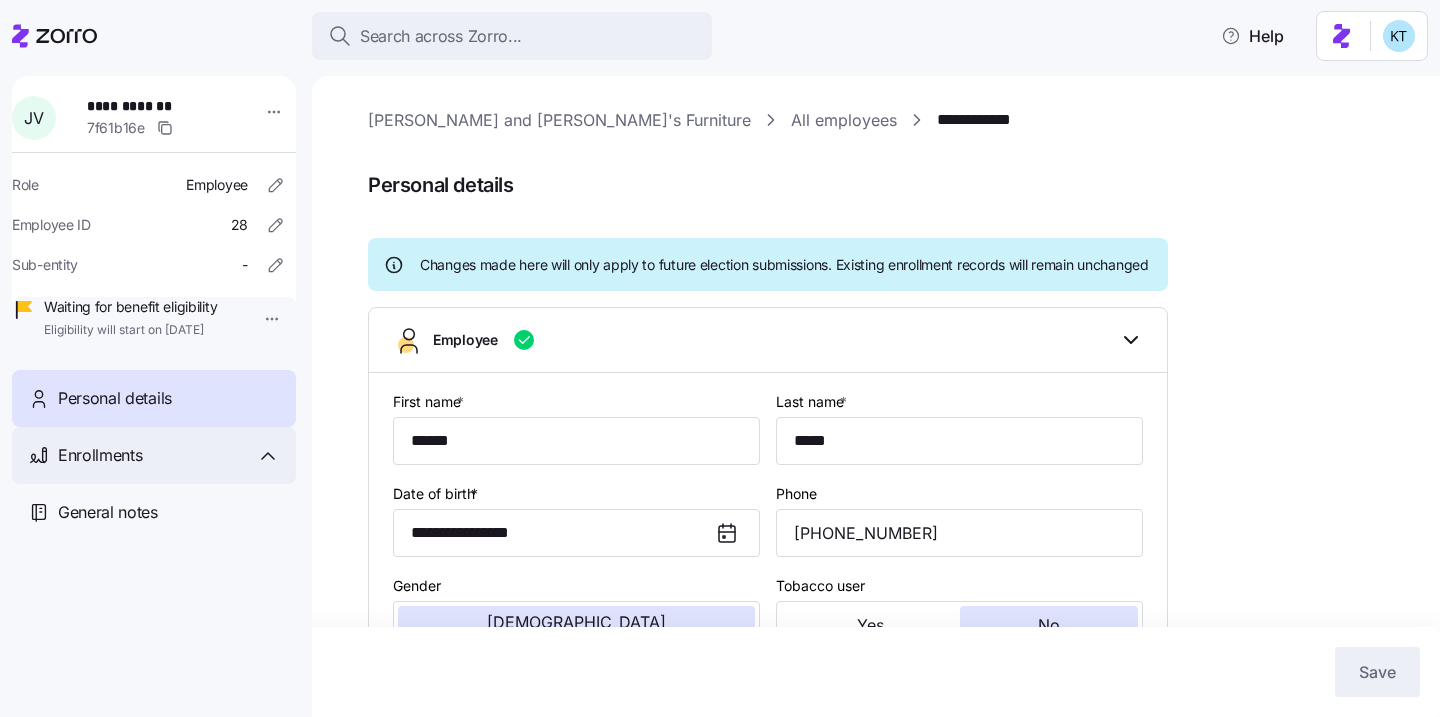 click on "Enrollments" at bounding box center [100, 455] 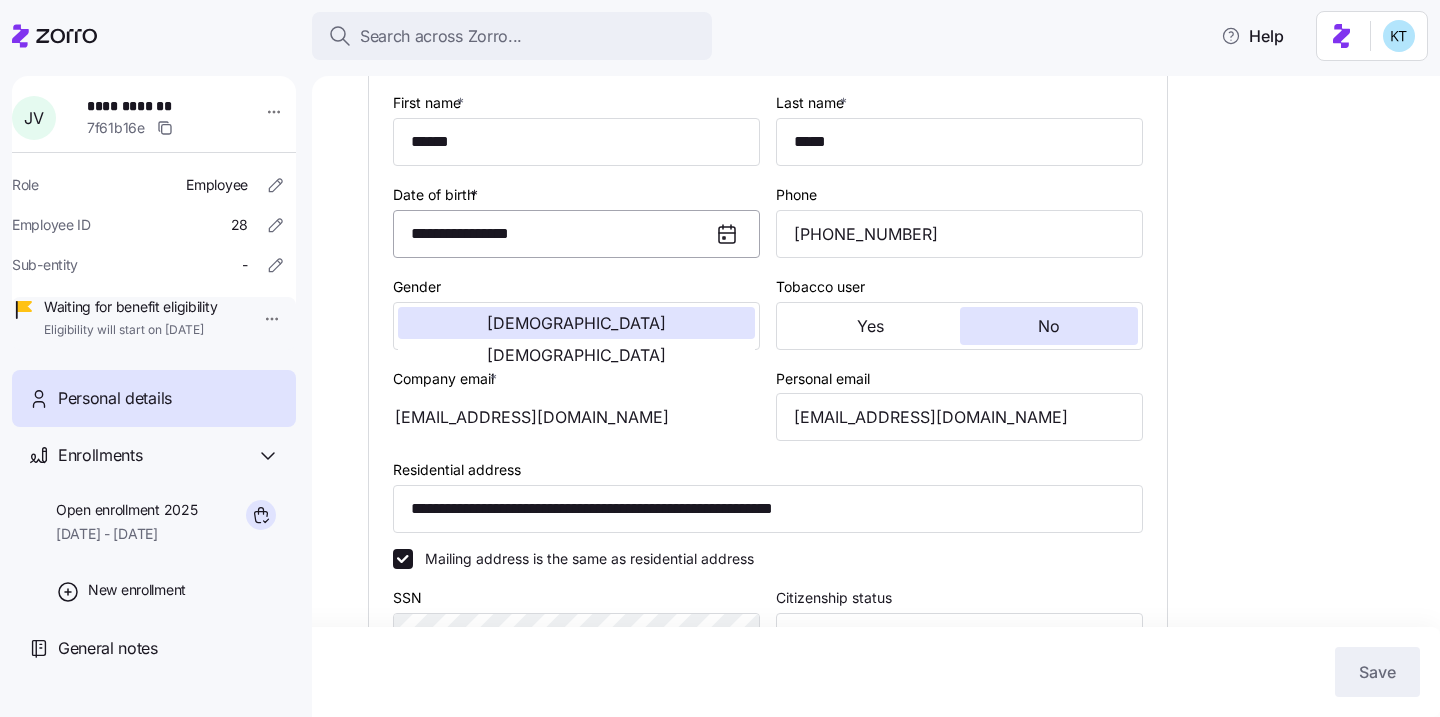 scroll, scrollTop: 301, scrollLeft: 0, axis: vertical 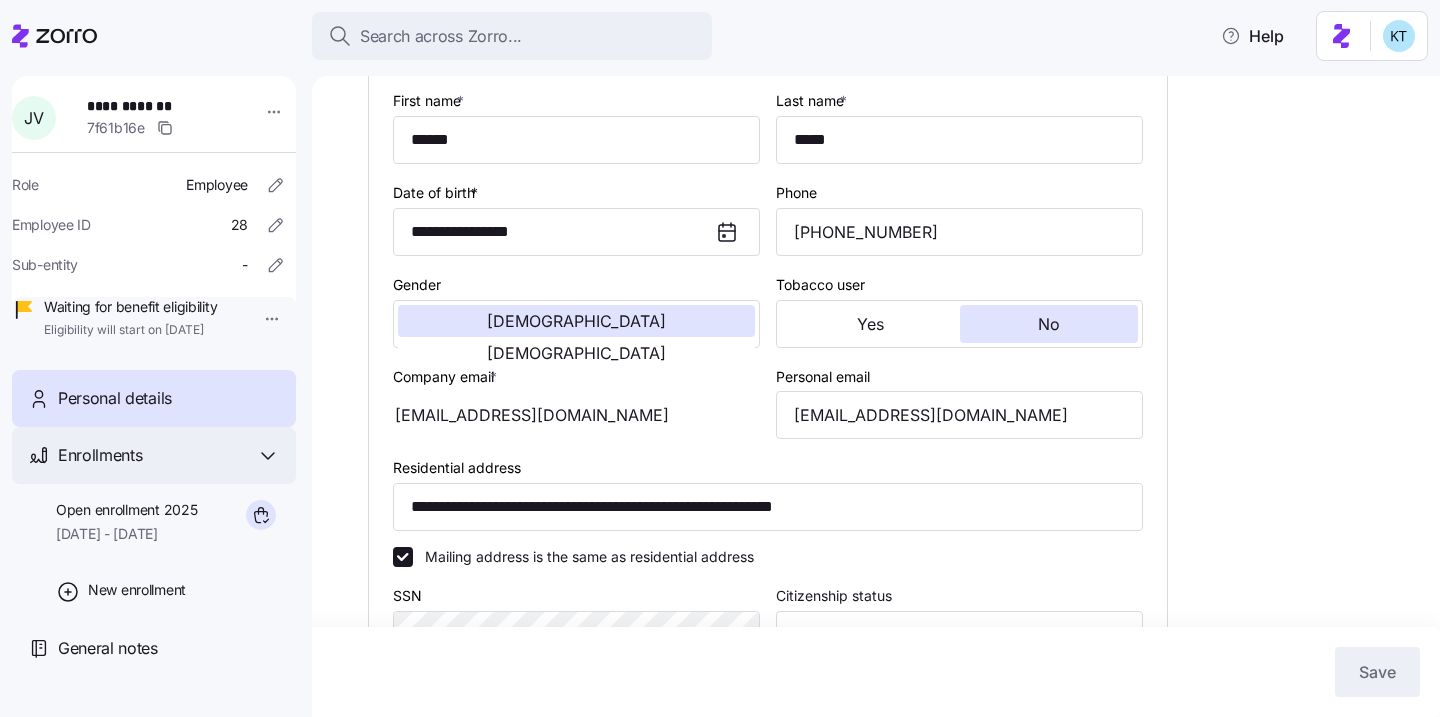 click on "Enrollments" at bounding box center (100, 455) 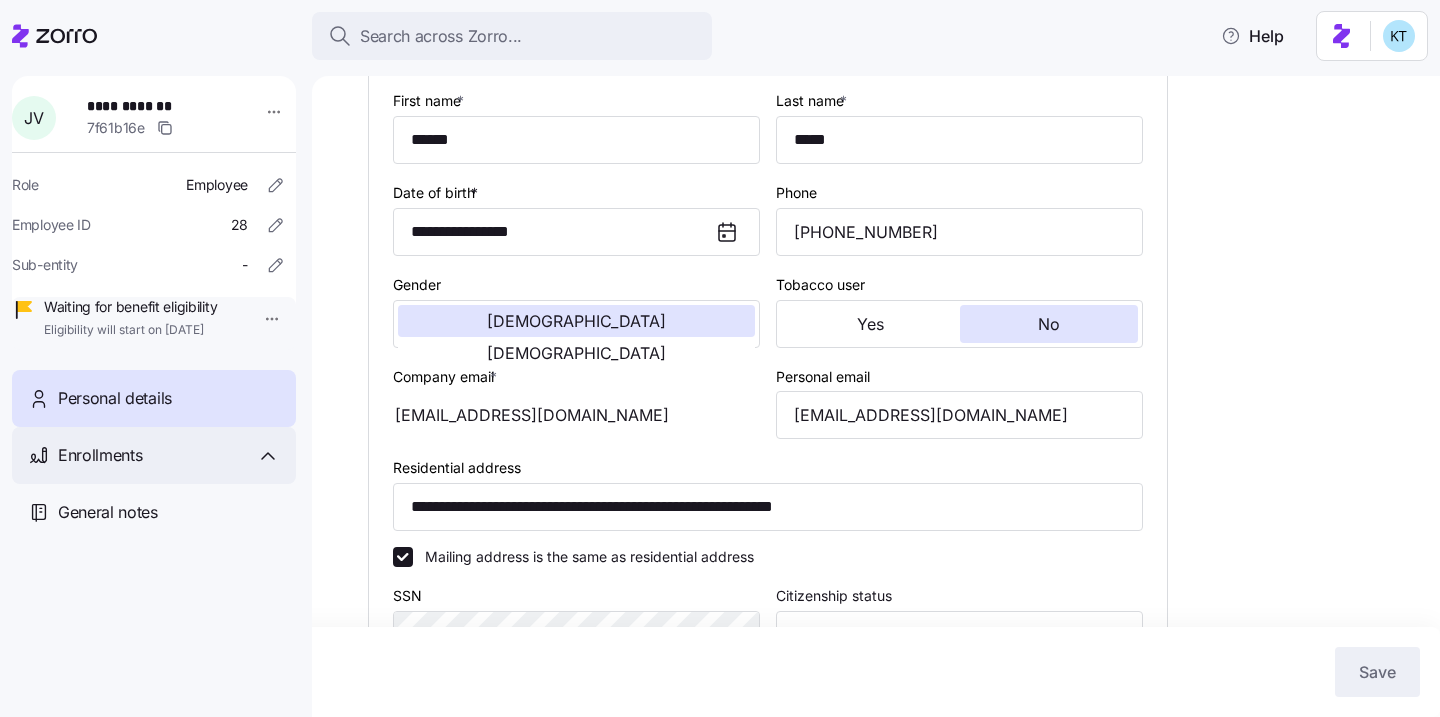 click on "Enrollments" at bounding box center (169, 455) 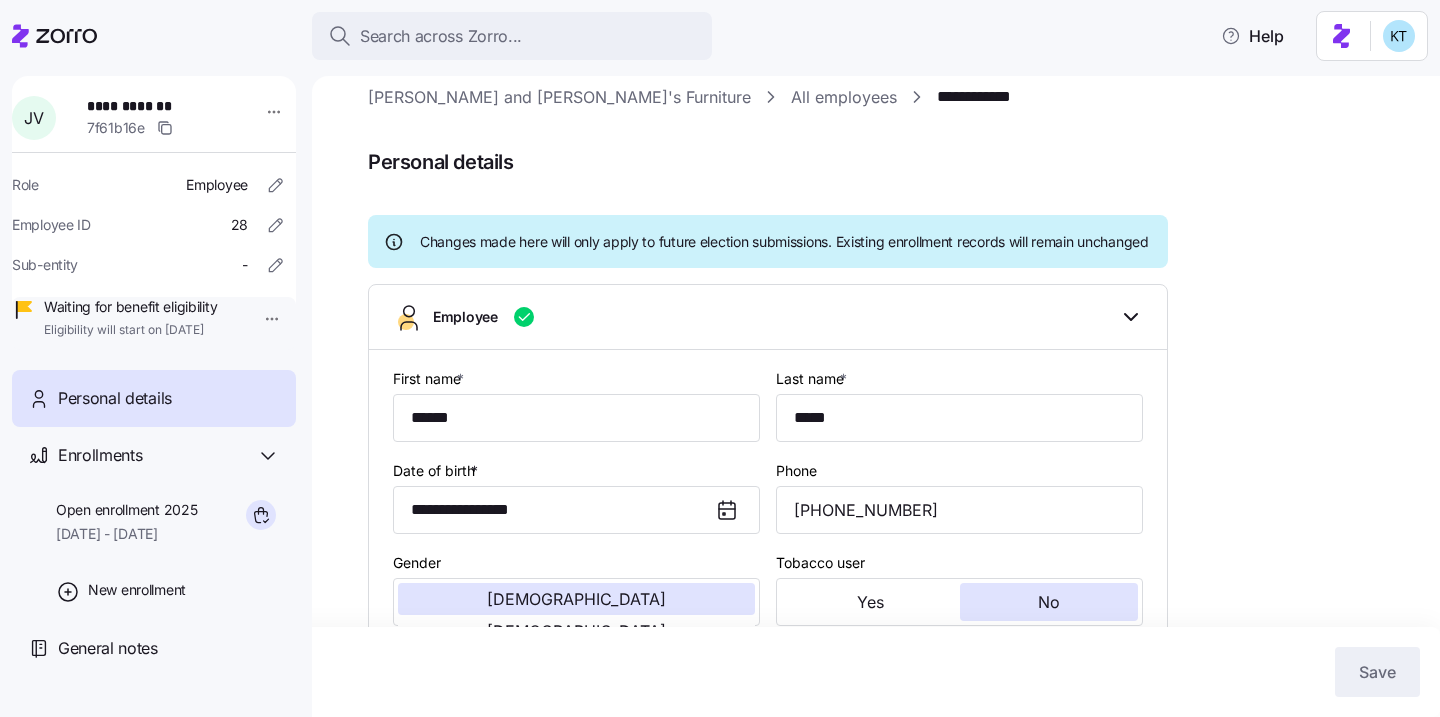 scroll, scrollTop: 0, scrollLeft: 0, axis: both 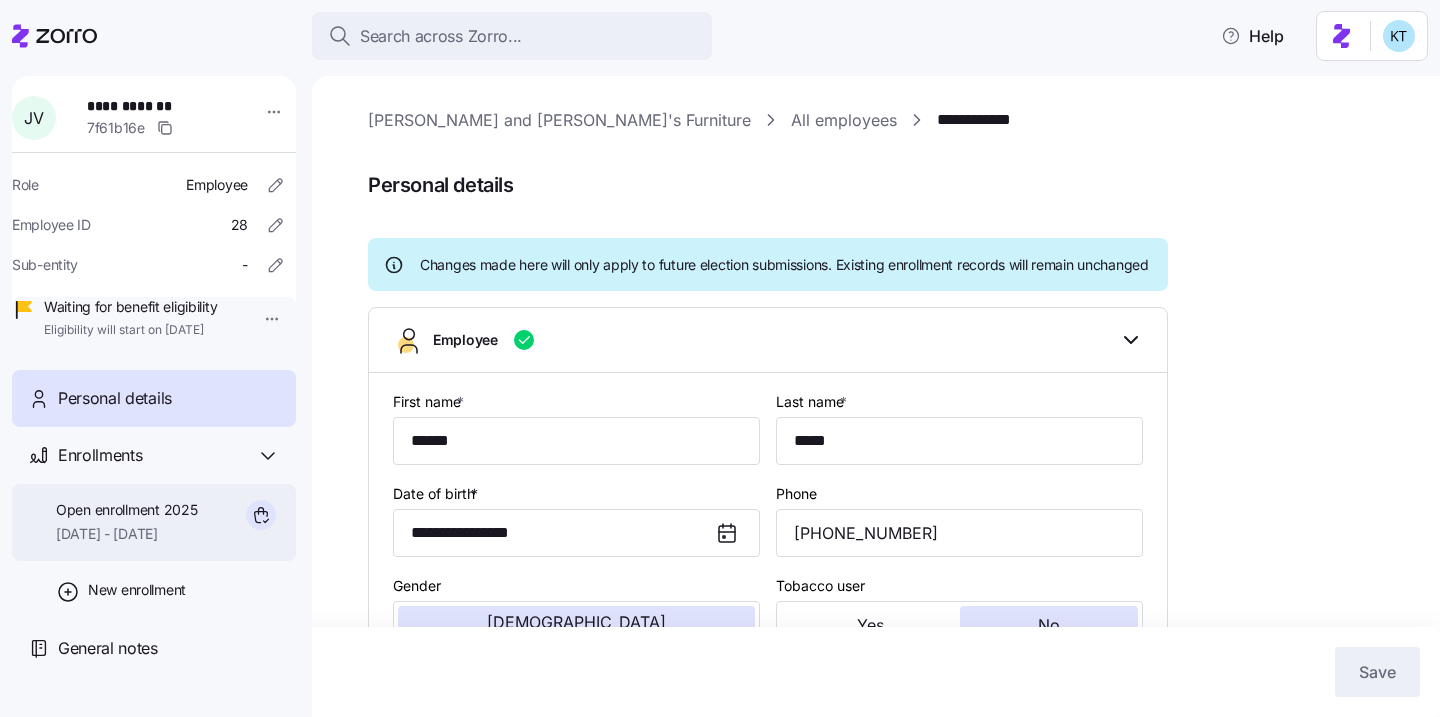 click on "Open enrollment 2025 08/01/2025 - 12/31/2025" at bounding box center (126, 522) 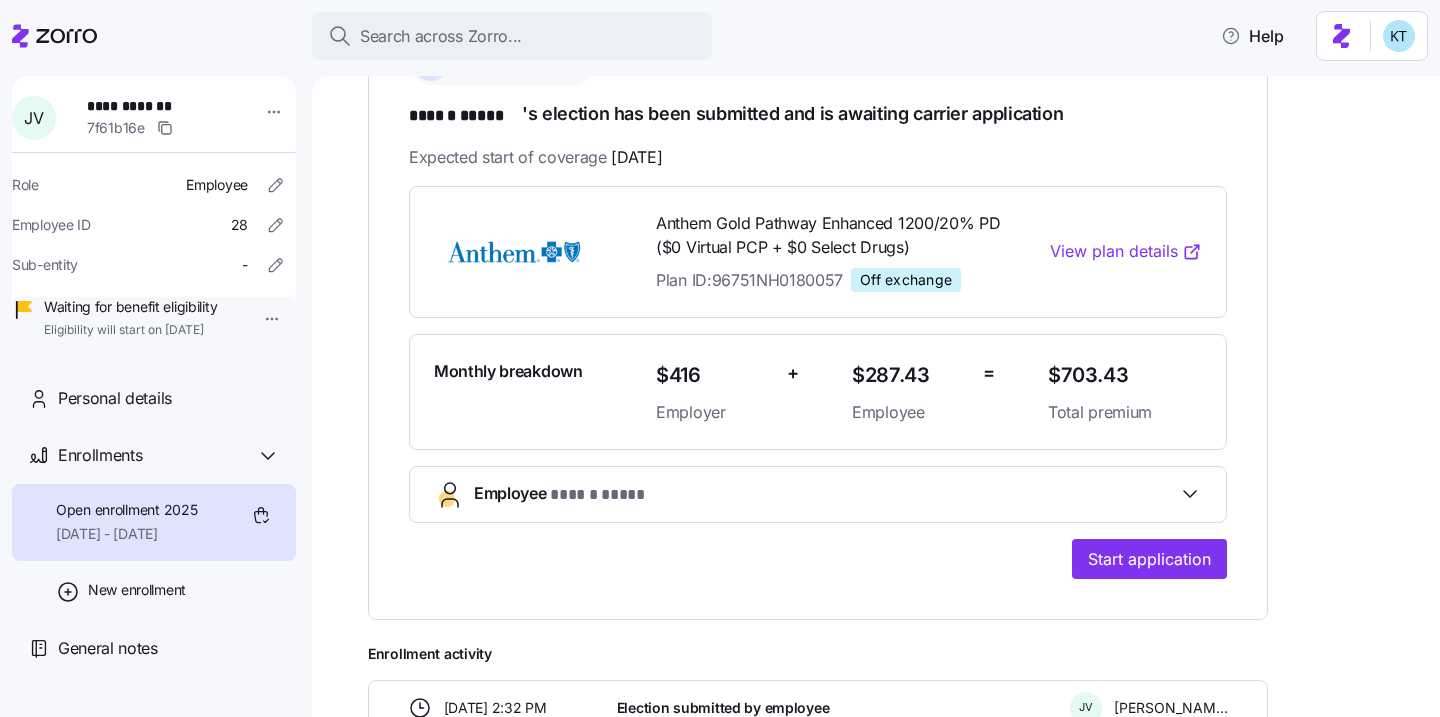 scroll, scrollTop: 333, scrollLeft: 0, axis: vertical 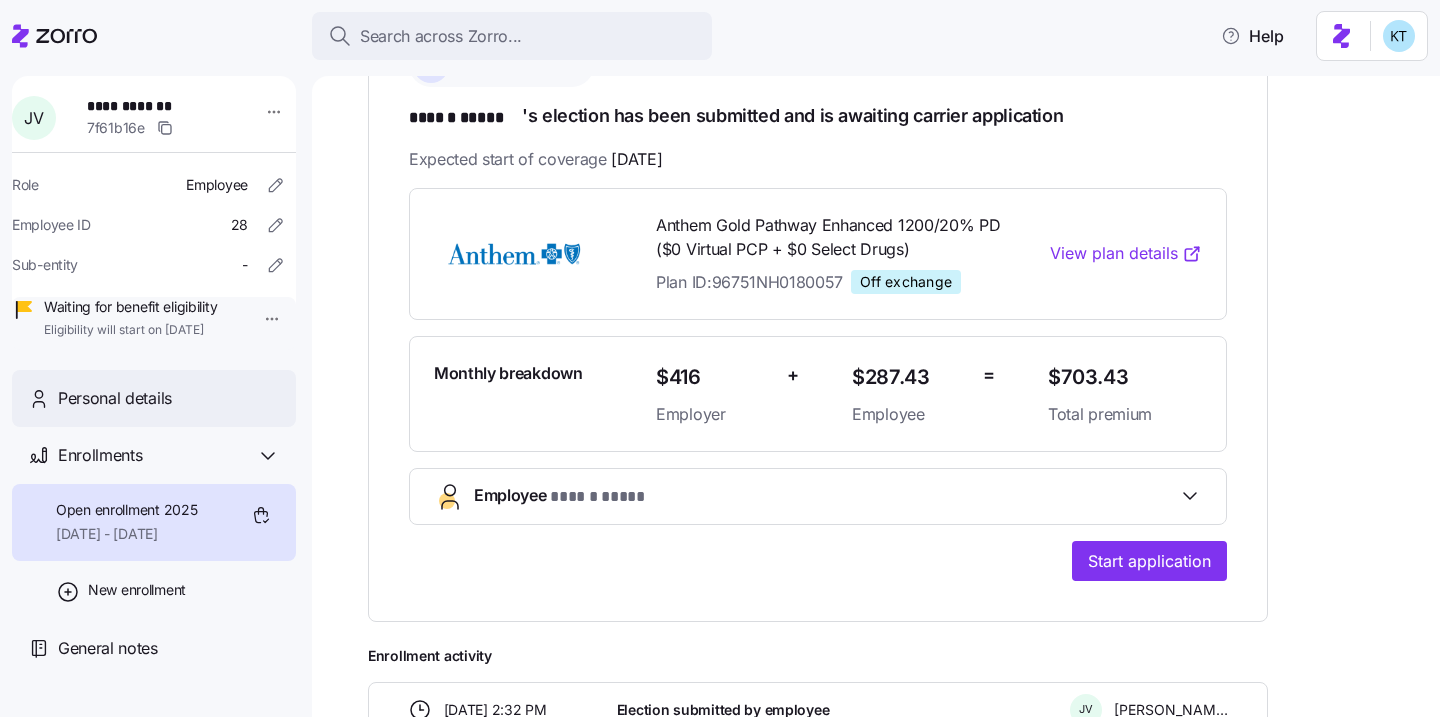 click on "Personal details" at bounding box center (154, 398) 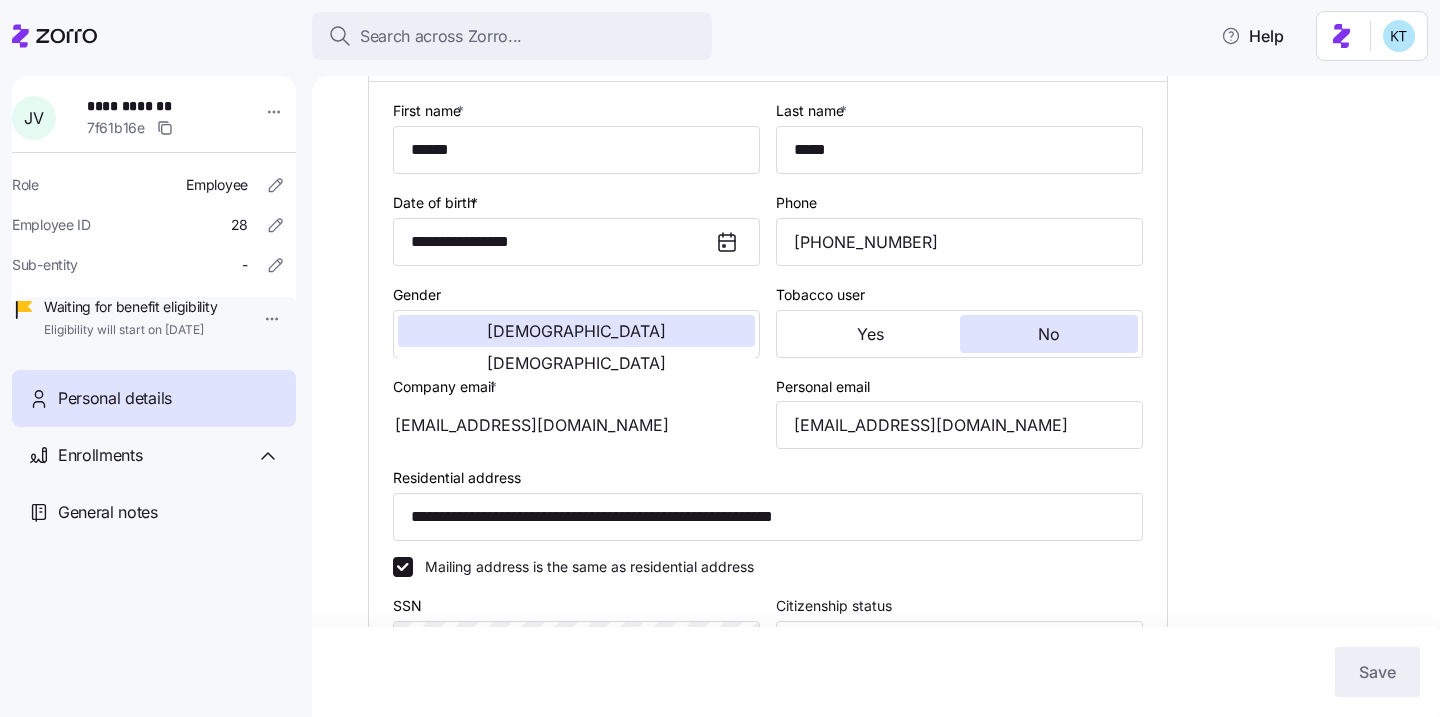 scroll, scrollTop: 292, scrollLeft: 0, axis: vertical 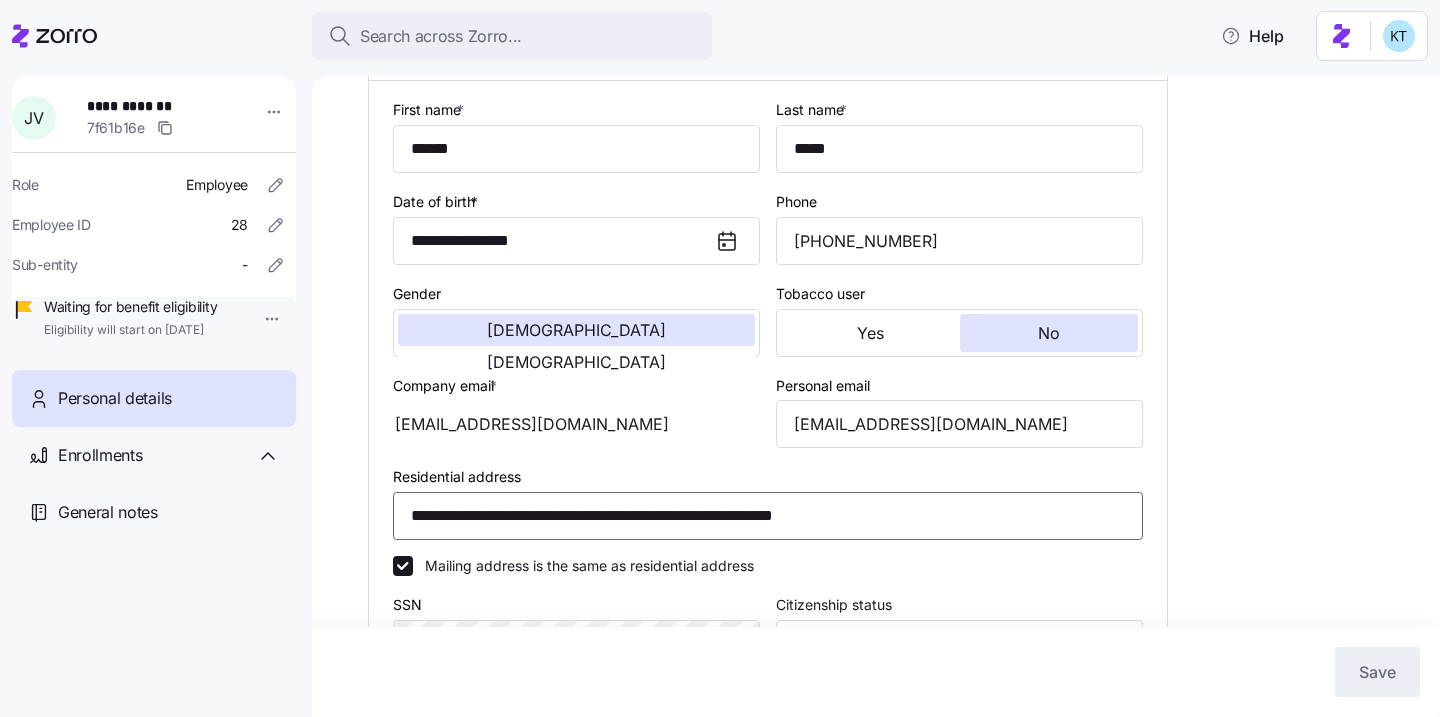 drag, startPoint x: 828, startPoint y: 537, endPoint x: 779, endPoint y: 543, distance: 49.365982 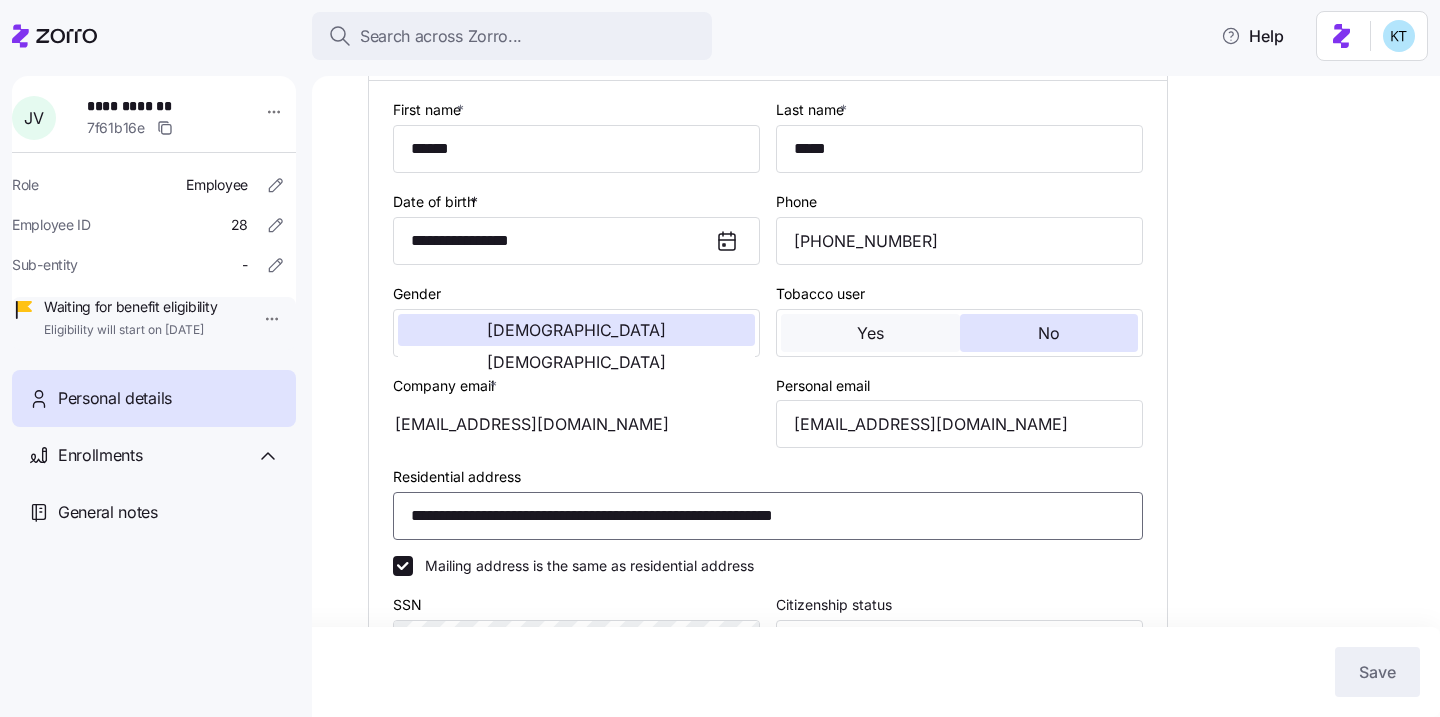 scroll, scrollTop: 367, scrollLeft: 0, axis: vertical 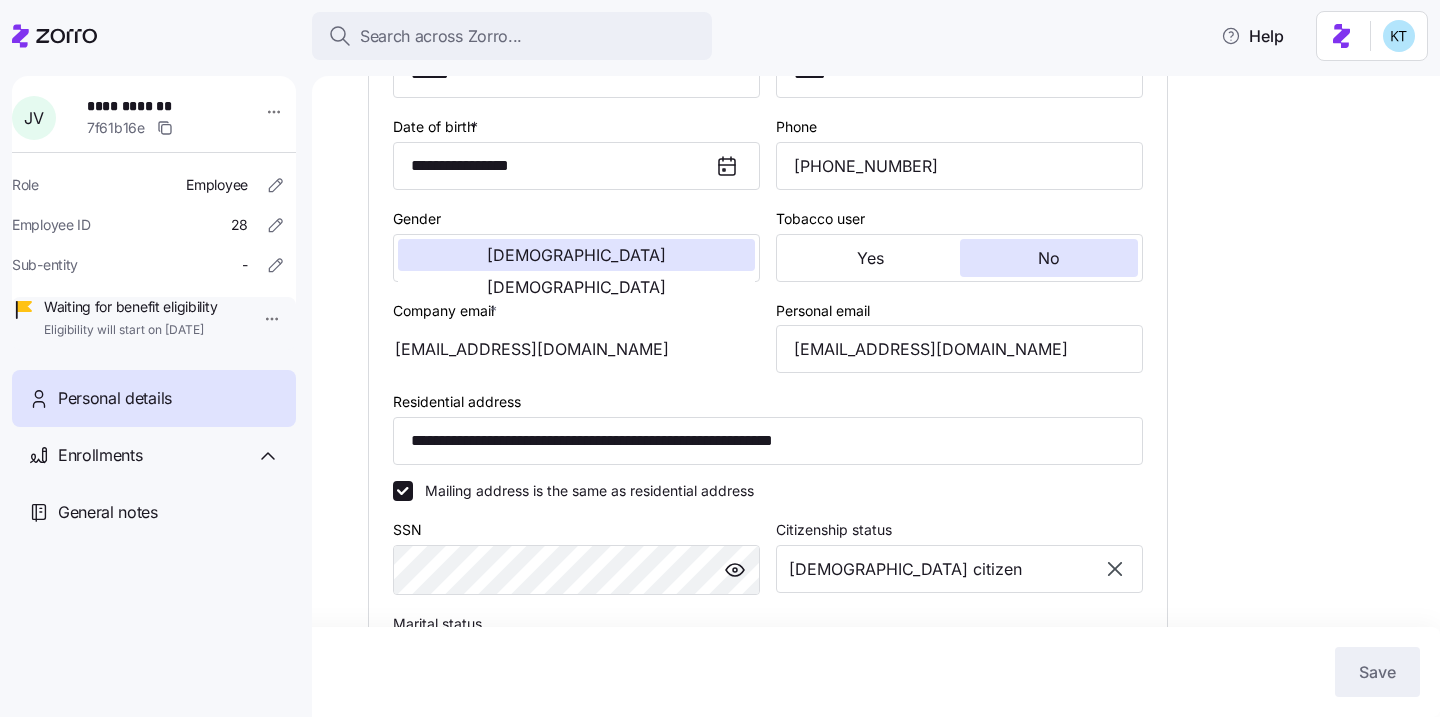 click on "**********" at bounding box center [890, 449] 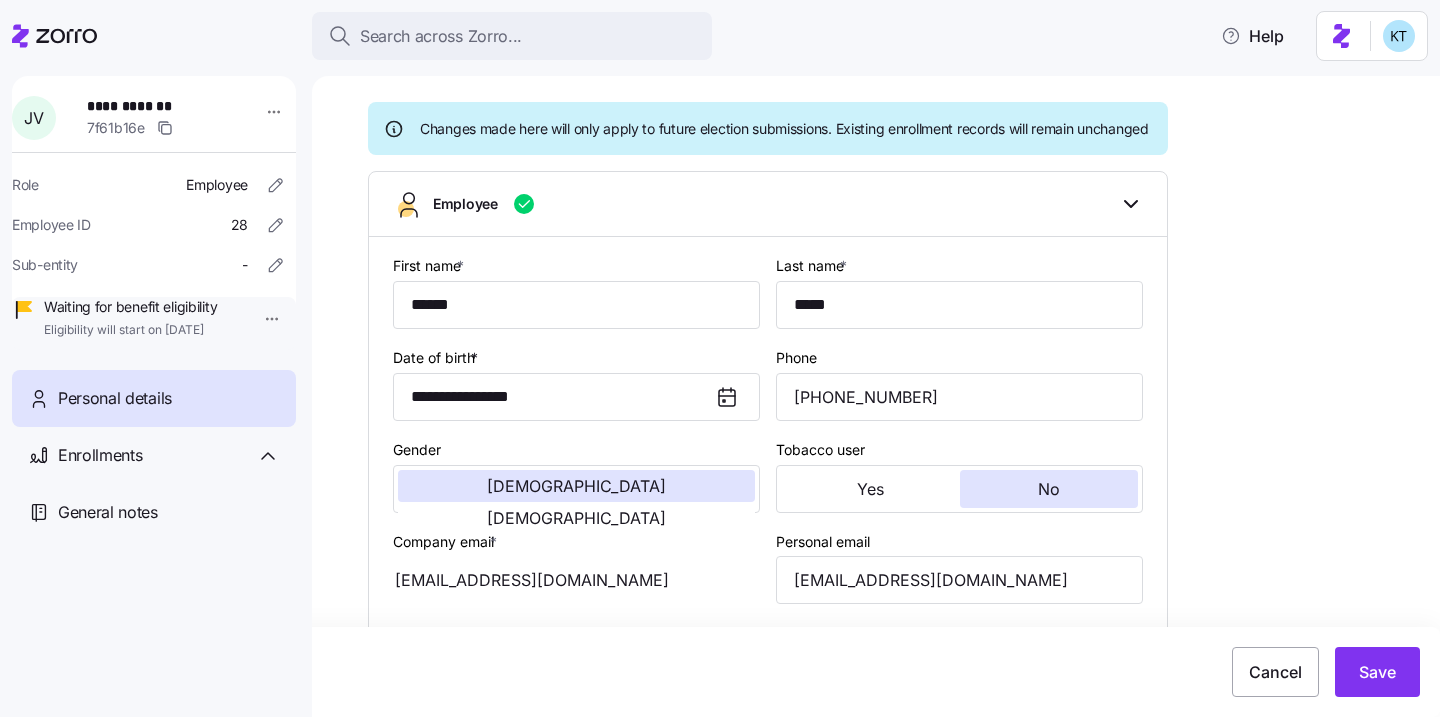 scroll, scrollTop: 135, scrollLeft: 0, axis: vertical 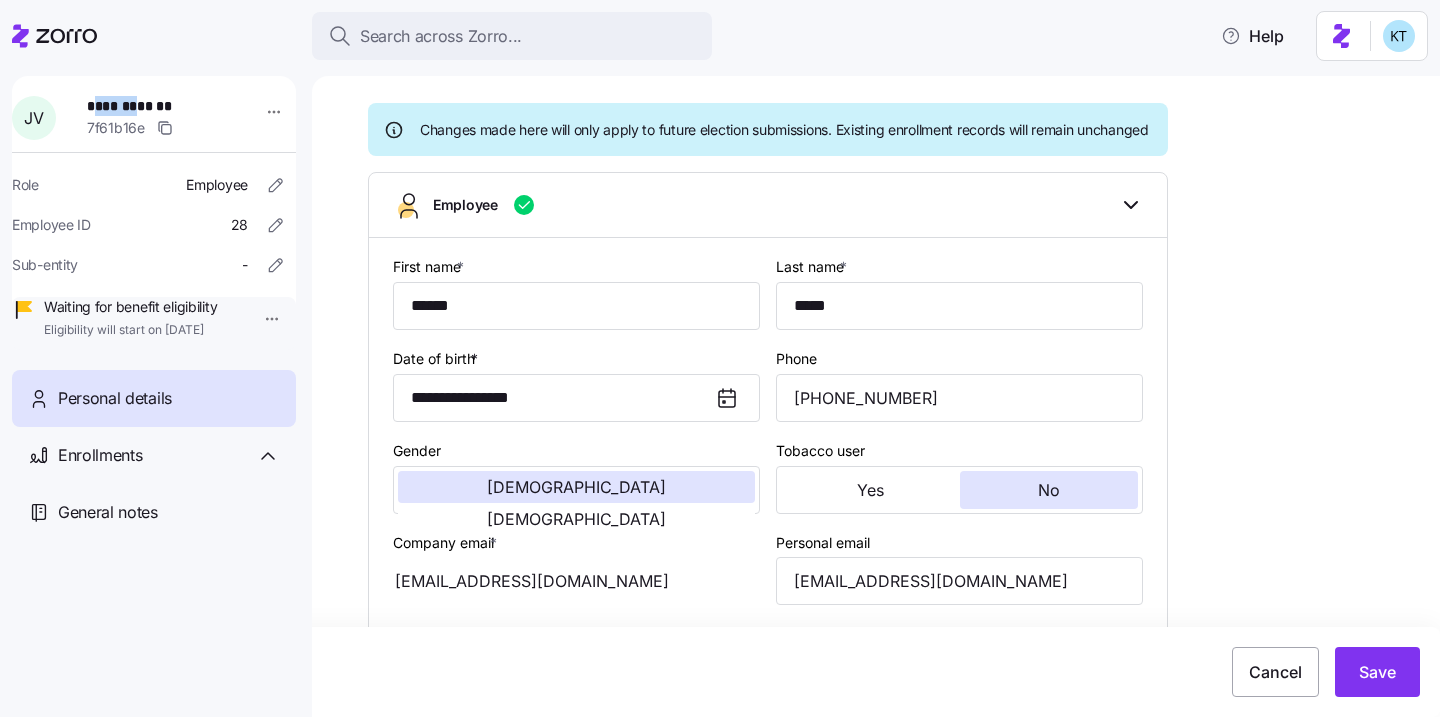 drag, startPoint x: 154, startPoint y: 107, endPoint x: 99, endPoint y: 107, distance: 55 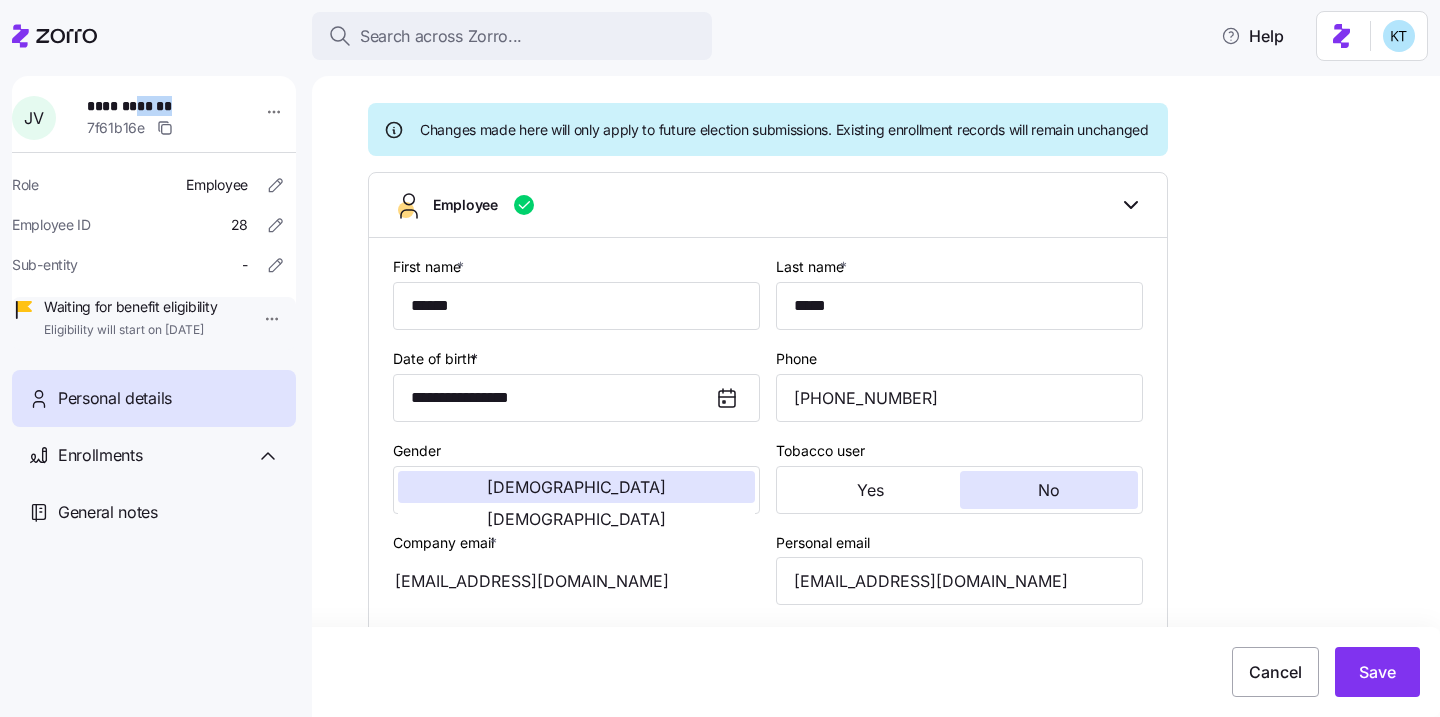 drag, startPoint x: 214, startPoint y: 107, endPoint x: 156, endPoint y: 109, distance: 58.034473 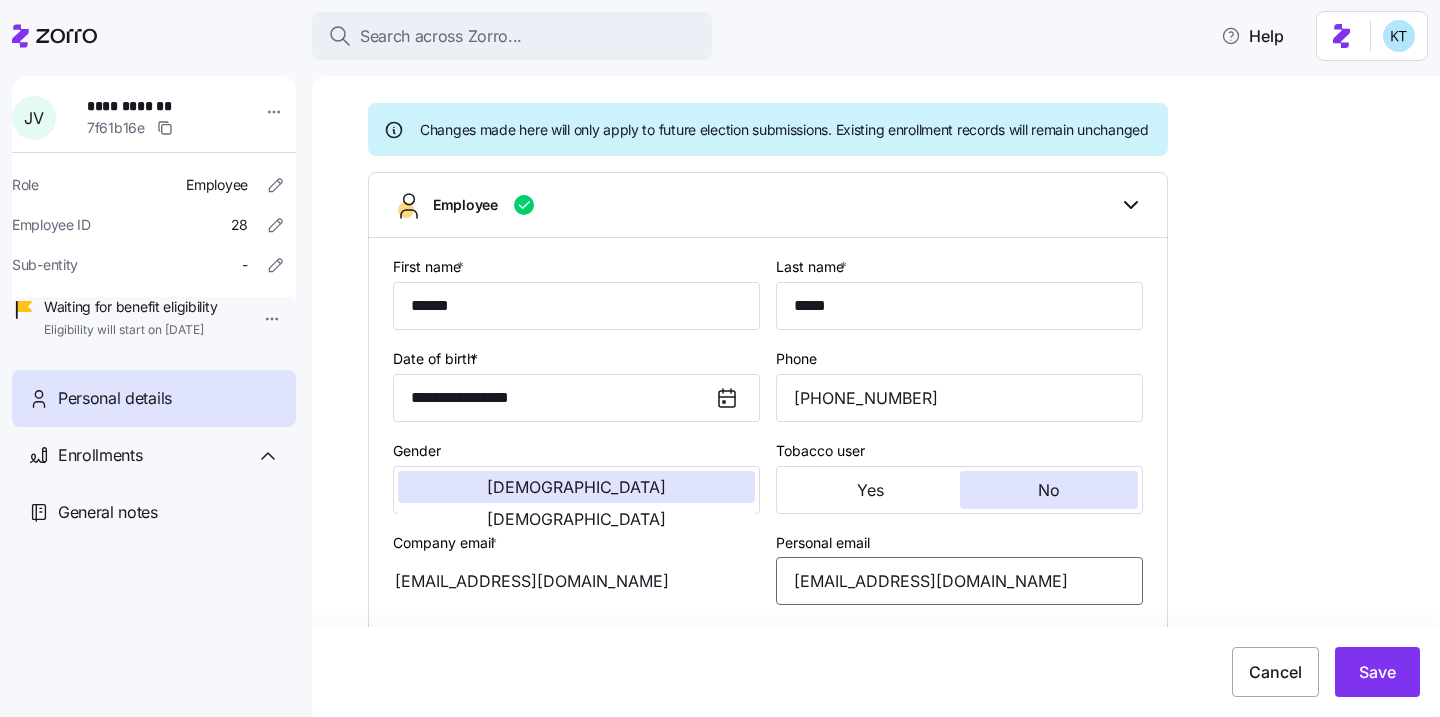 click on "jov1970@yahoo.com" at bounding box center (959, 581) 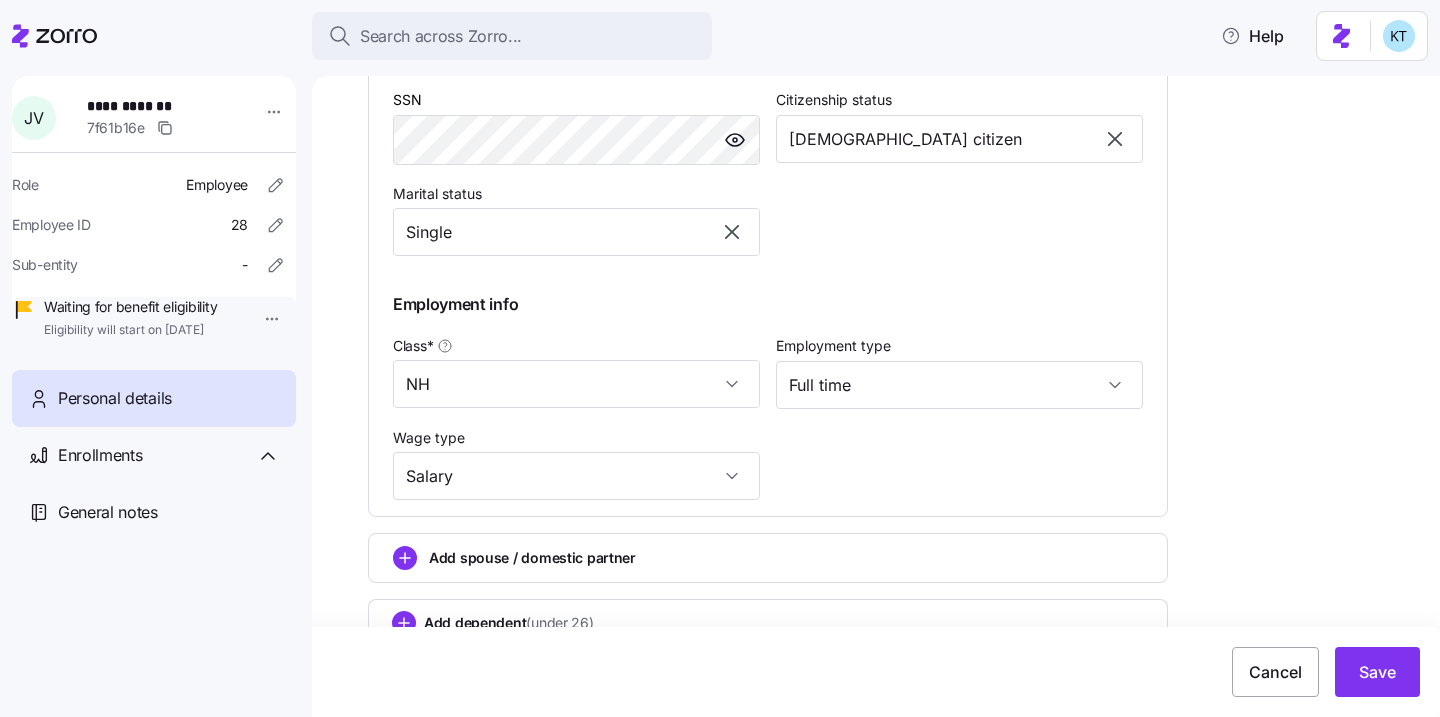 scroll, scrollTop: 856, scrollLeft: 0, axis: vertical 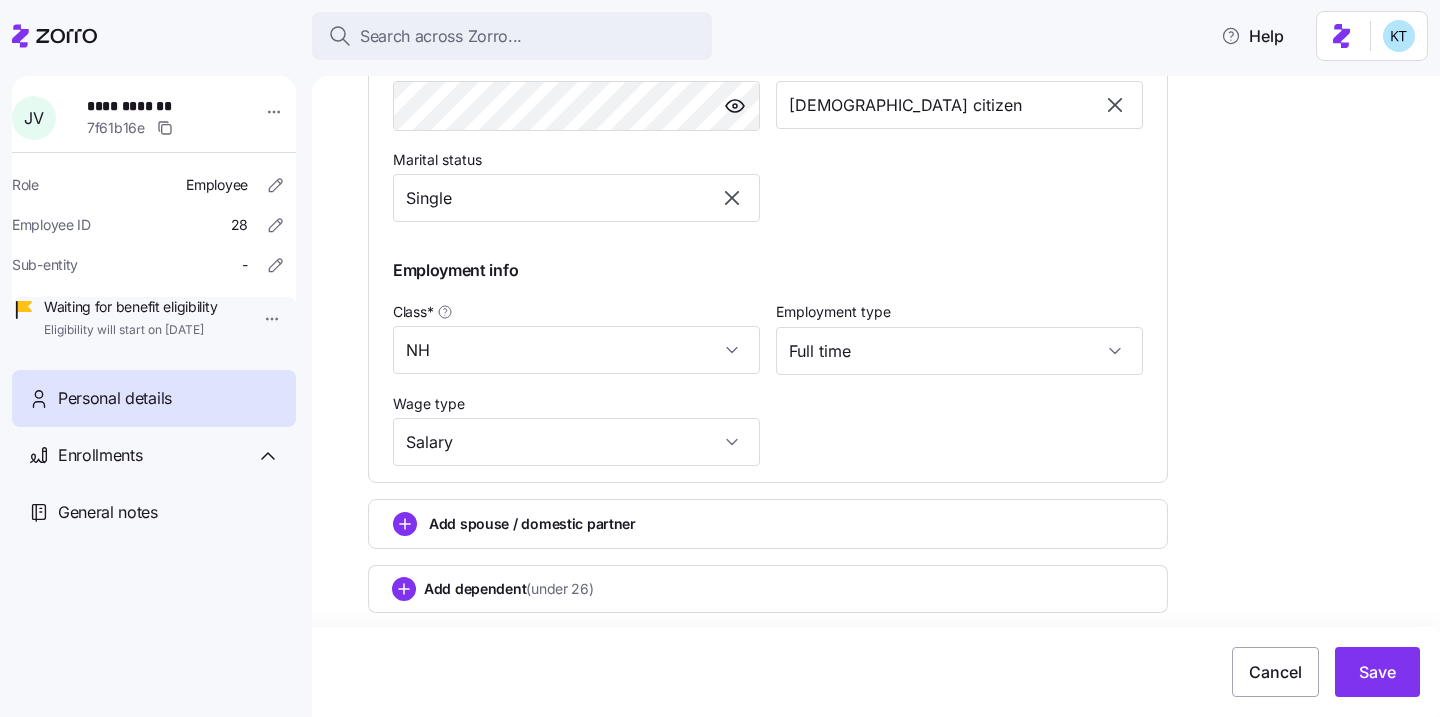 click on "Add spouse / domestic partner" at bounding box center [768, 524] 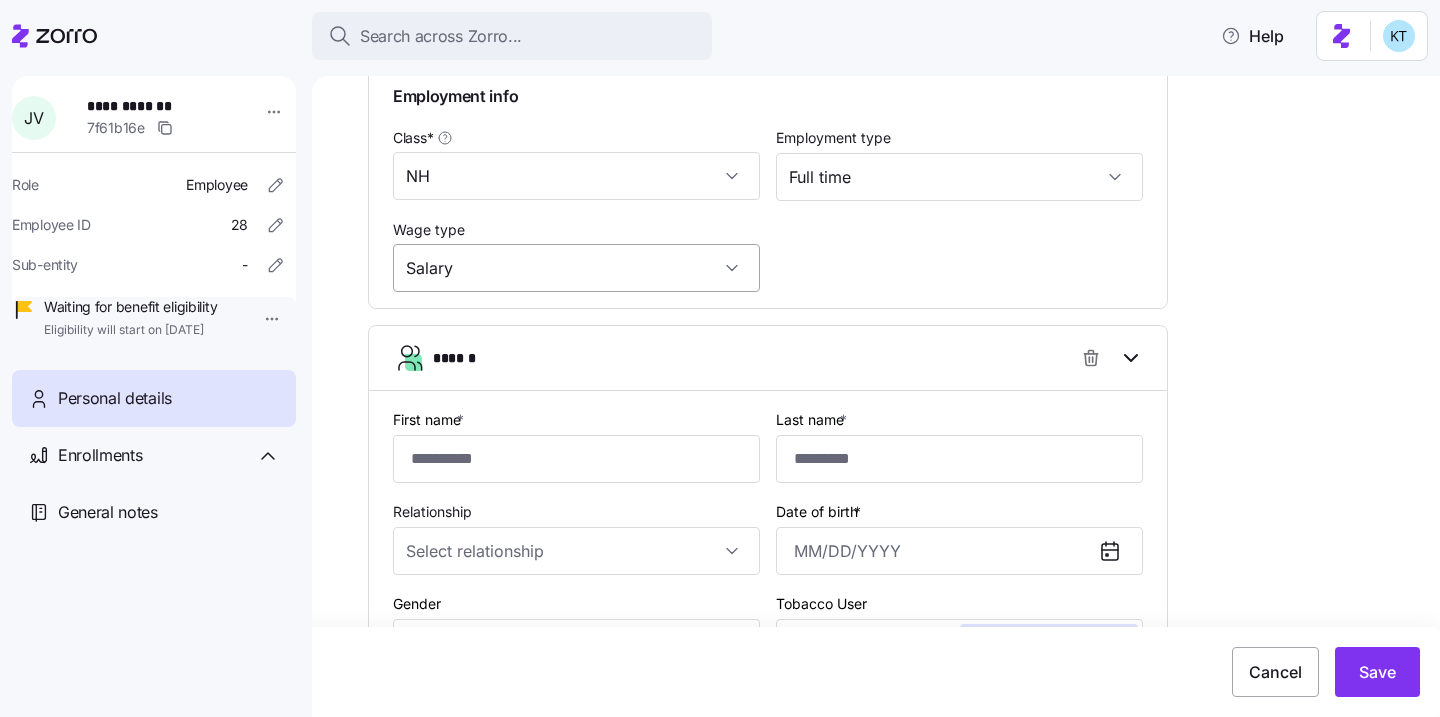 scroll, scrollTop: 1121, scrollLeft: 0, axis: vertical 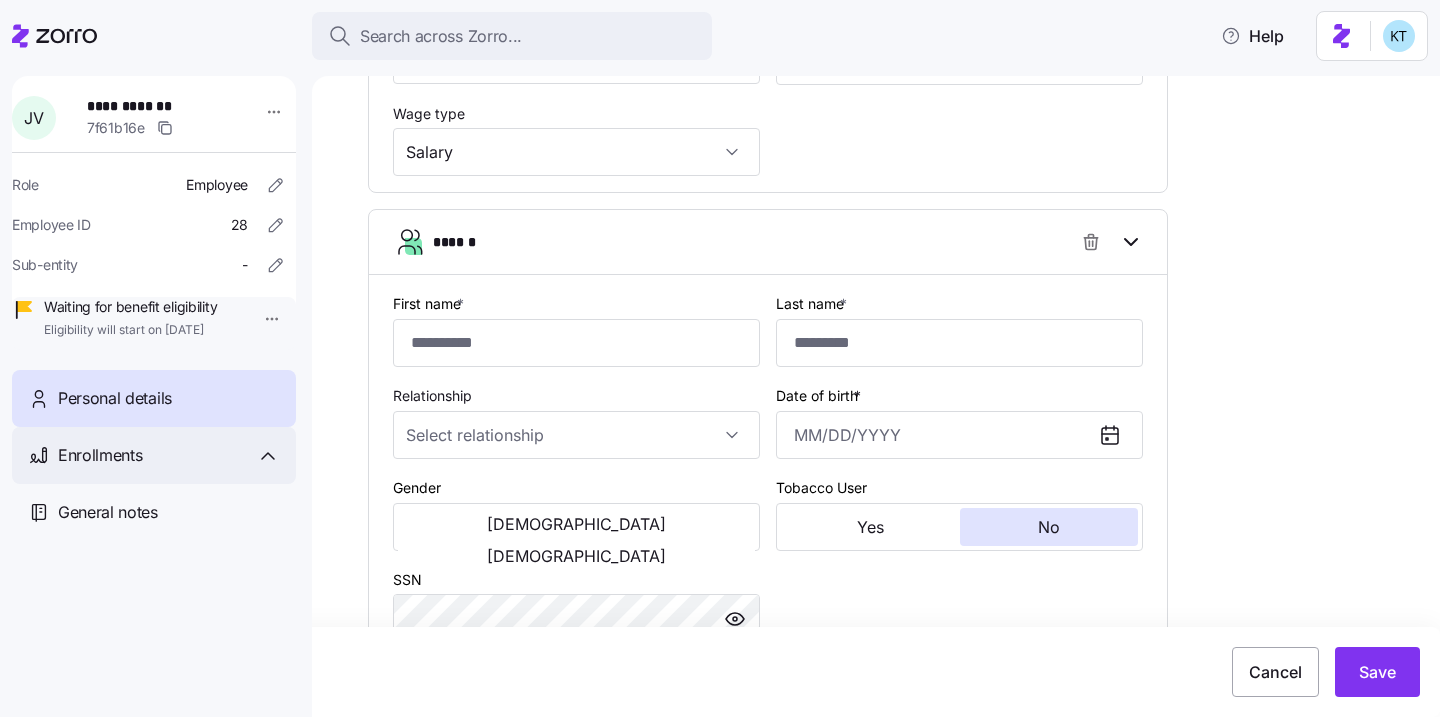 click on "Enrollments" at bounding box center [169, 455] 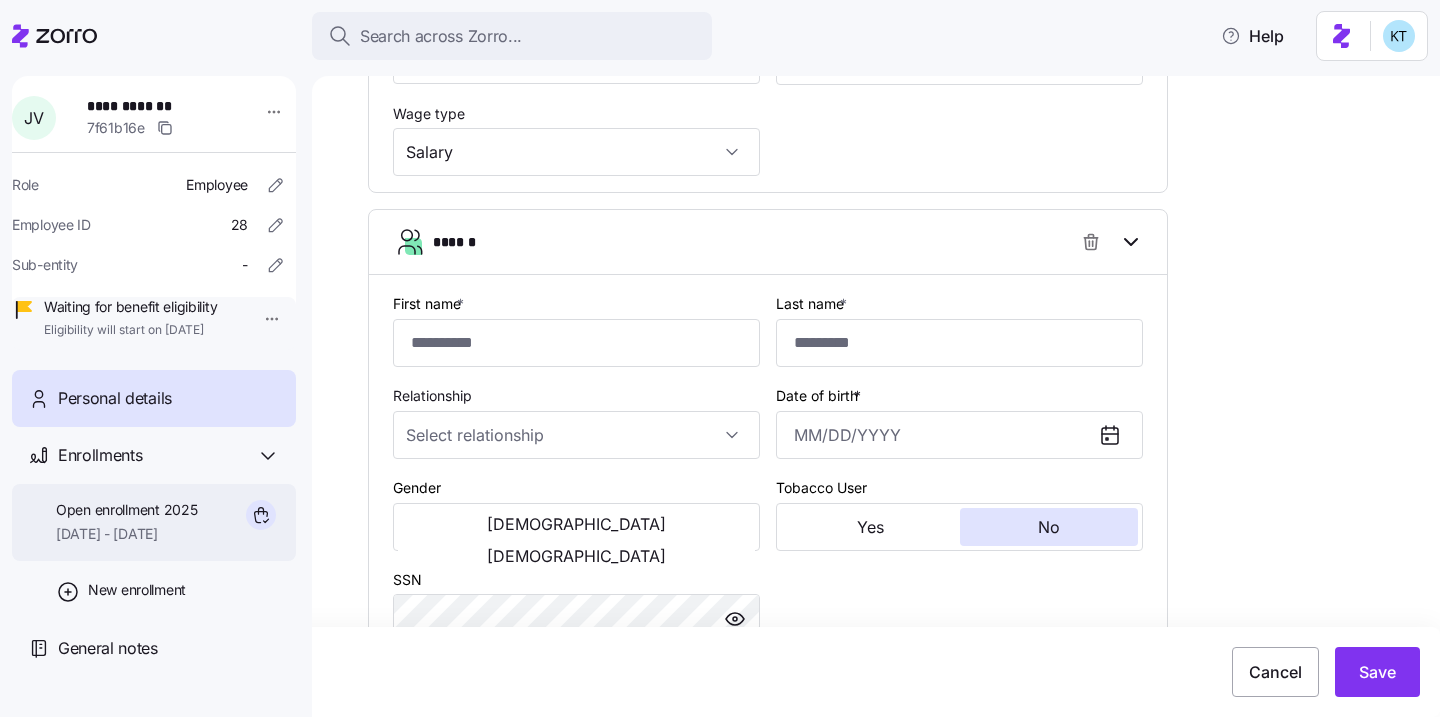 click on "Open enrollment 2025 08/01/2025 - 12/31/2025" at bounding box center (126, 522) 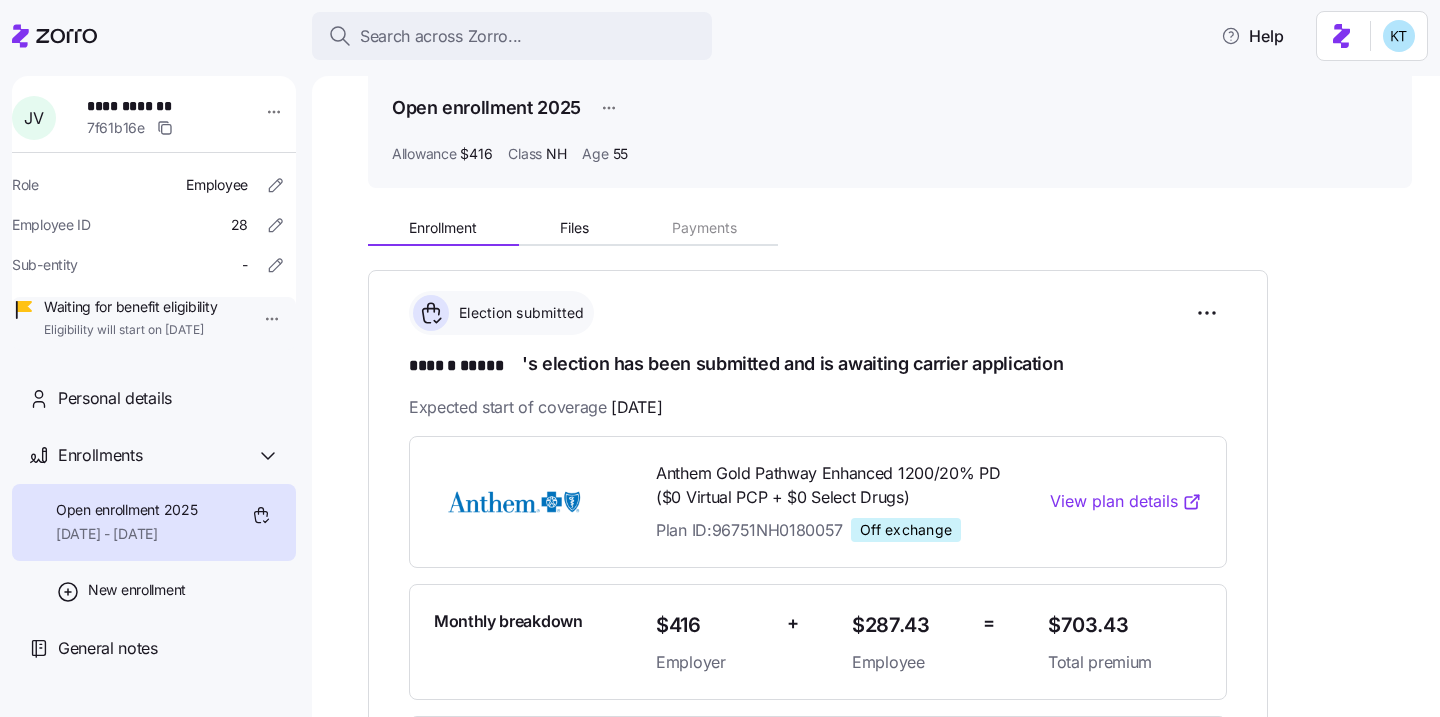 scroll, scrollTop: 96, scrollLeft: 0, axis: vertical 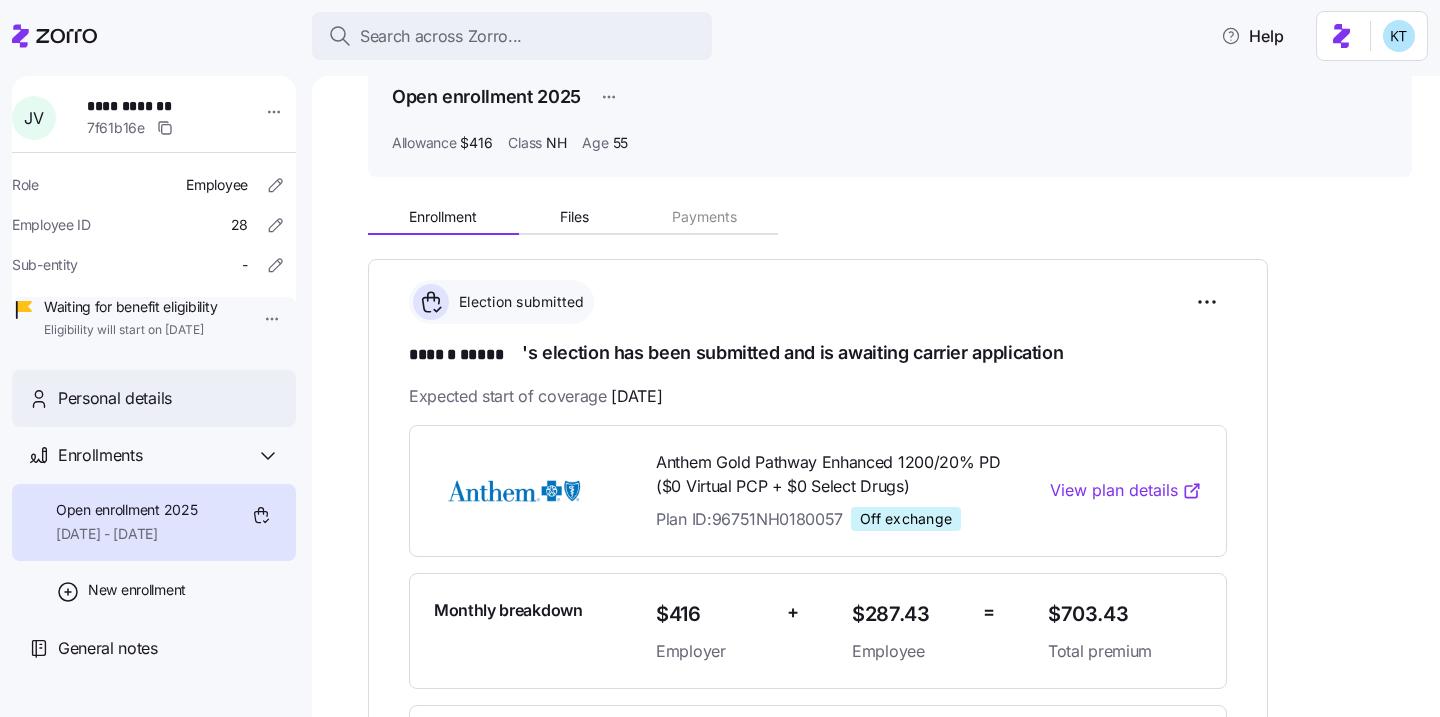 click on "Personal details" at bounding box center [154, 398] 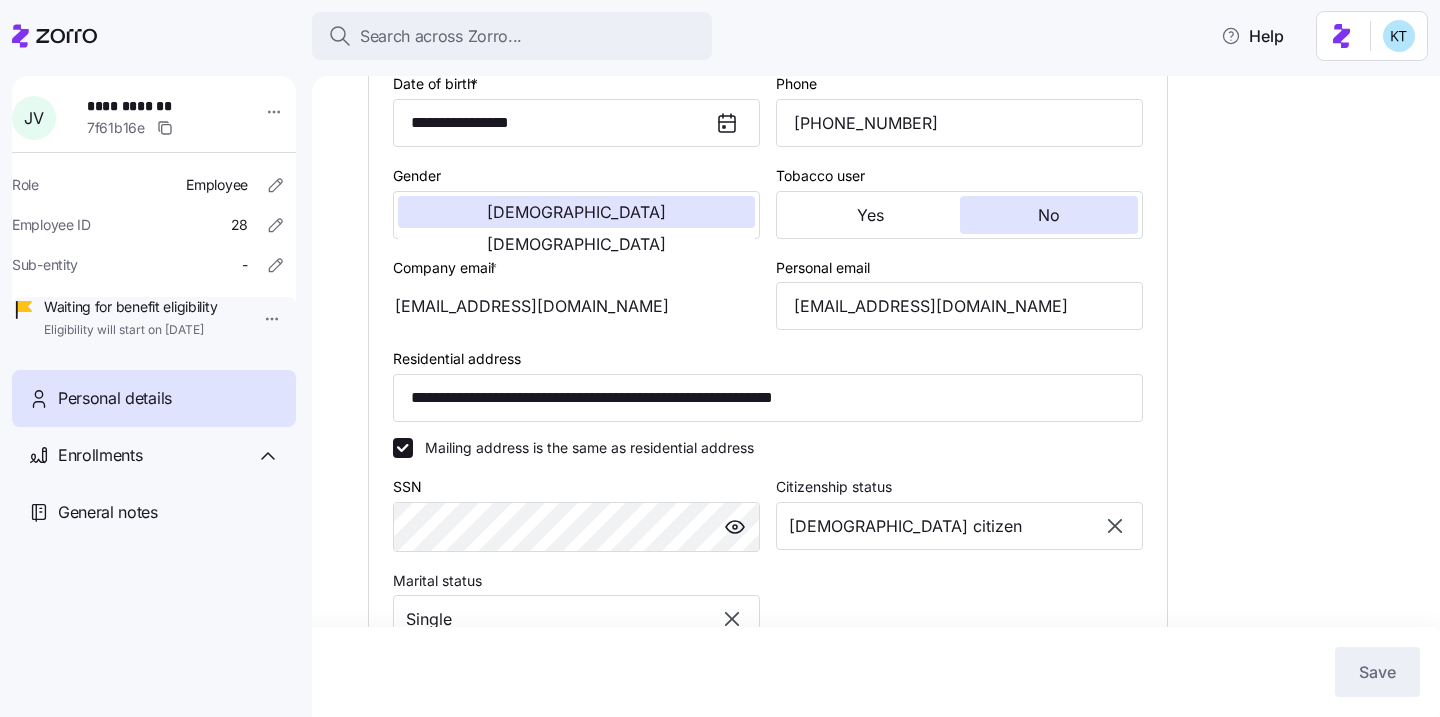 scroll, scrollTop: 445, scrollLeft: 0, axis: vertical 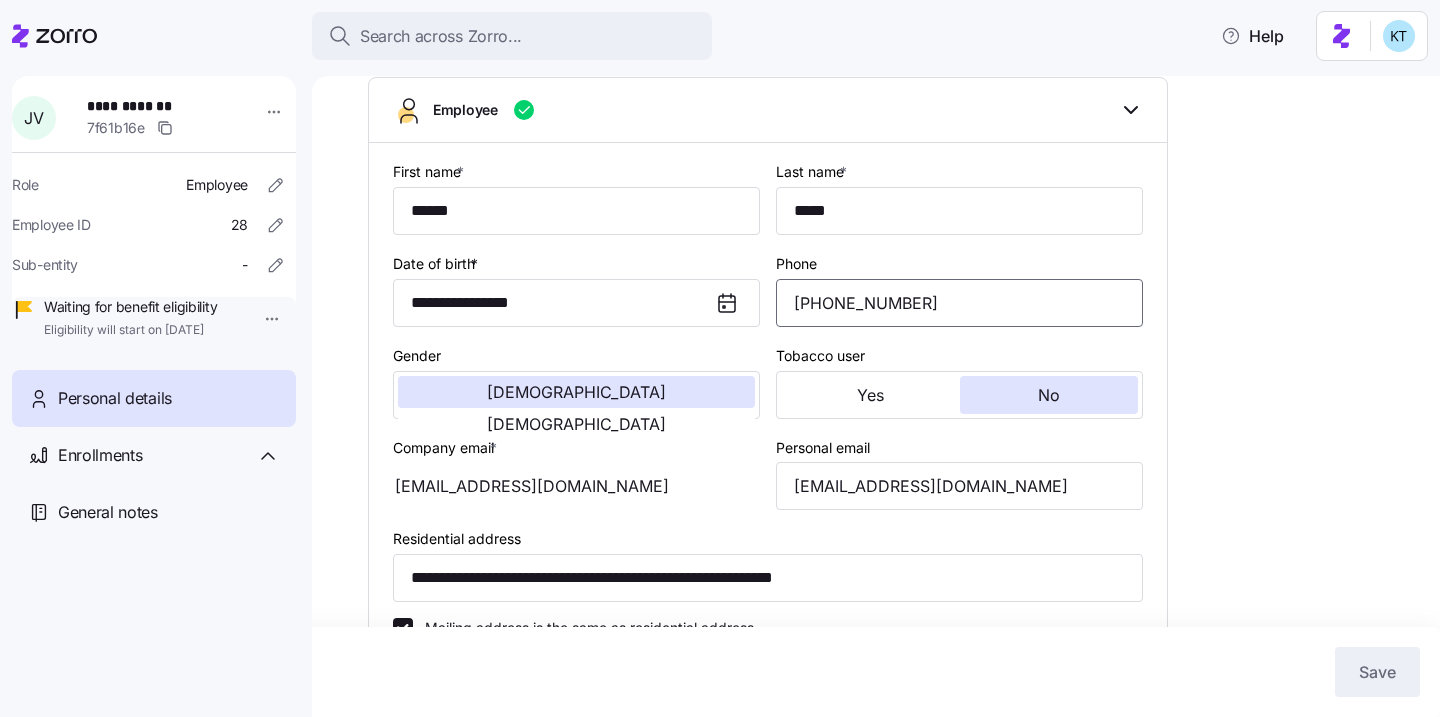 click on "(617) 515-2373" at bounding box center (959, 303) 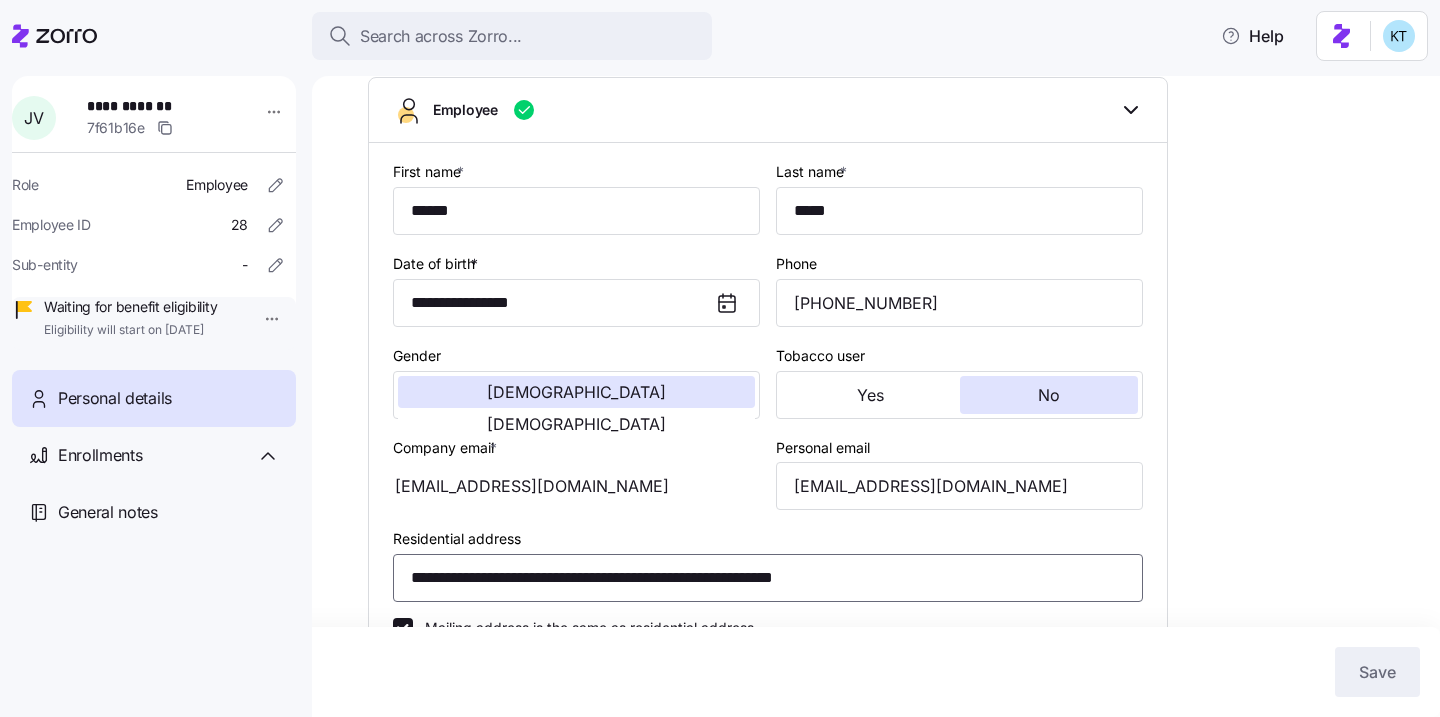 click on "**********" at bounding box center (768, 578) 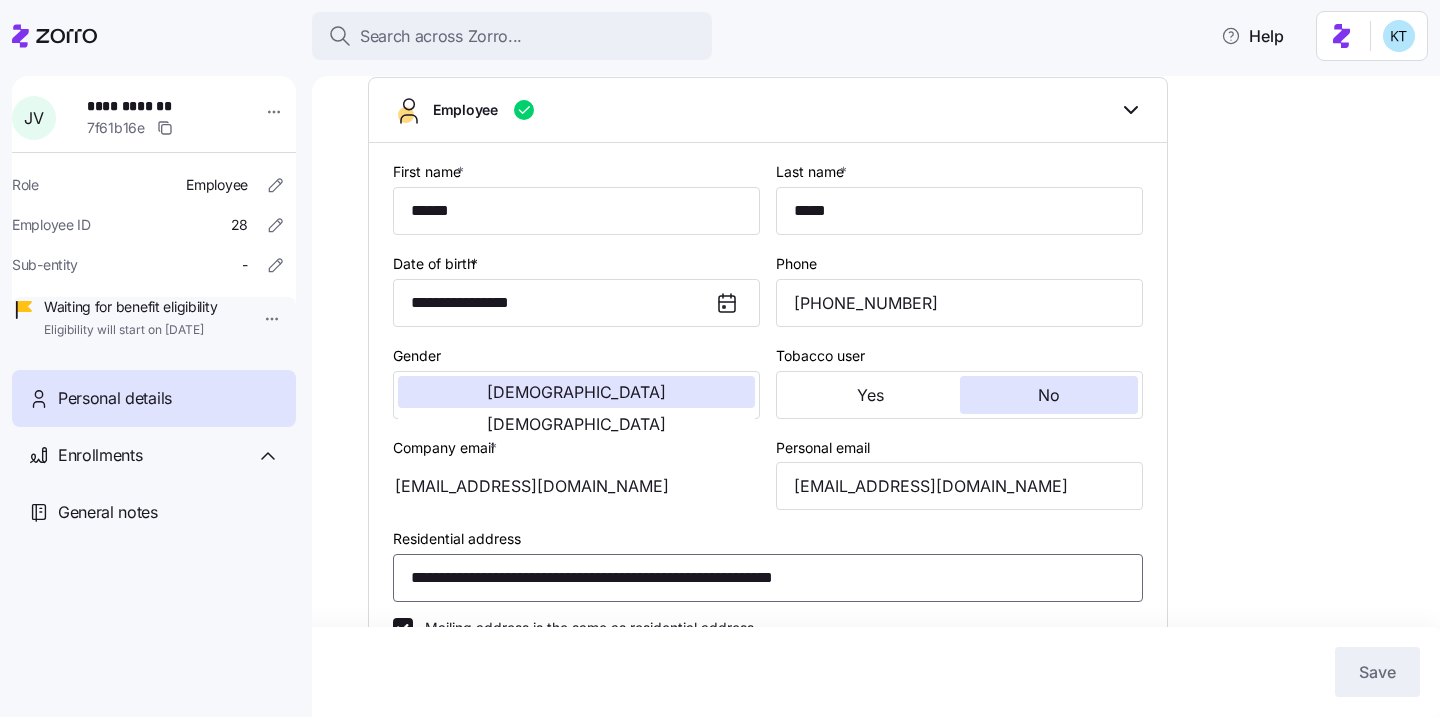 drag, startPoint x: 414, startPoint y: 607, endPoint x: 640, endPoint y: 593, distance: 226.43321 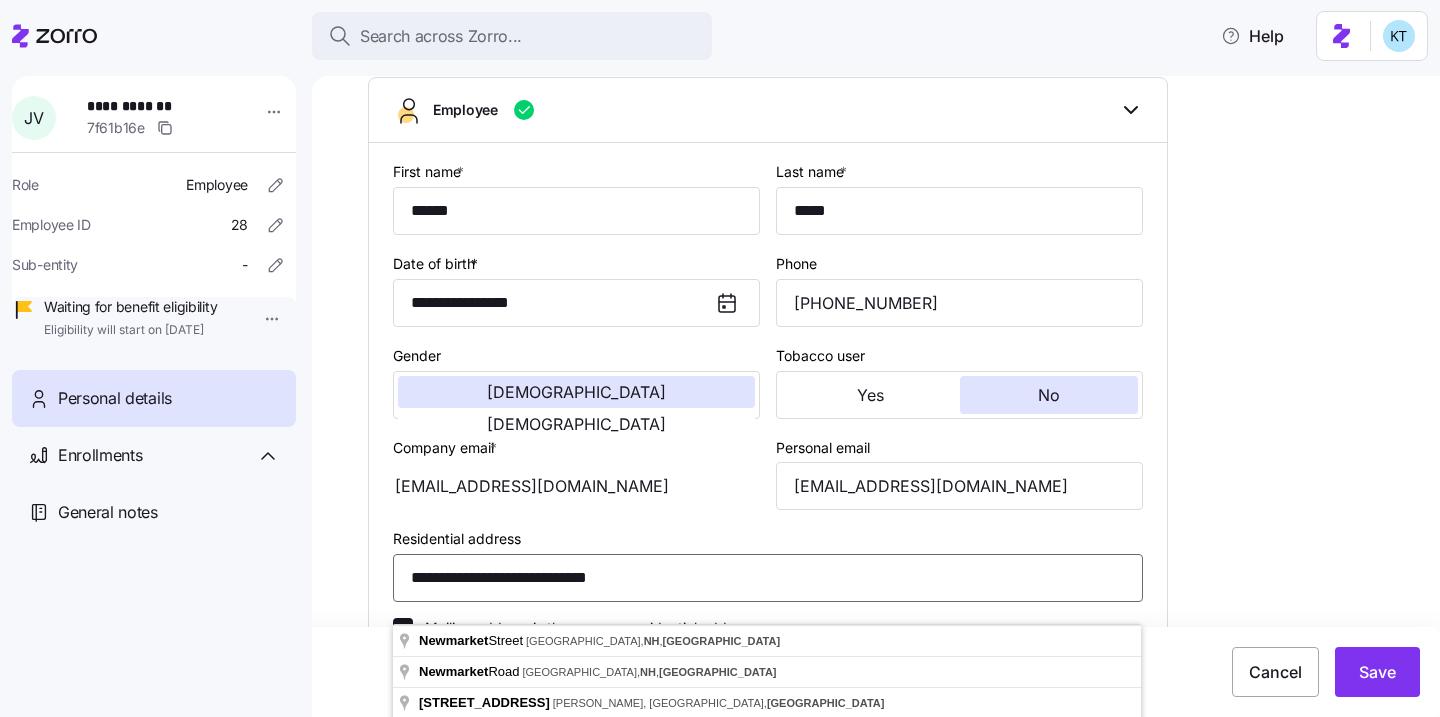 type on "**********" 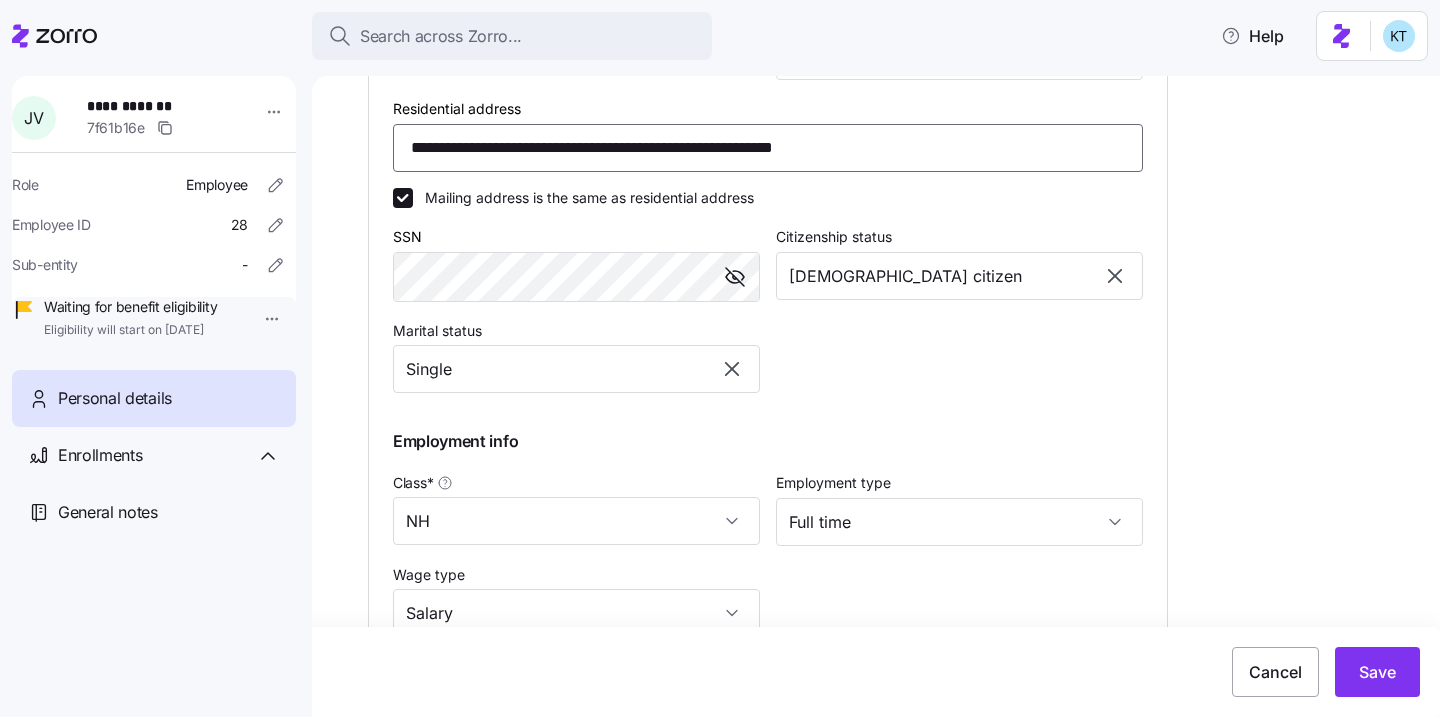 scroll, scrollTop: 777, scrollLeft: 0, axis: vertical 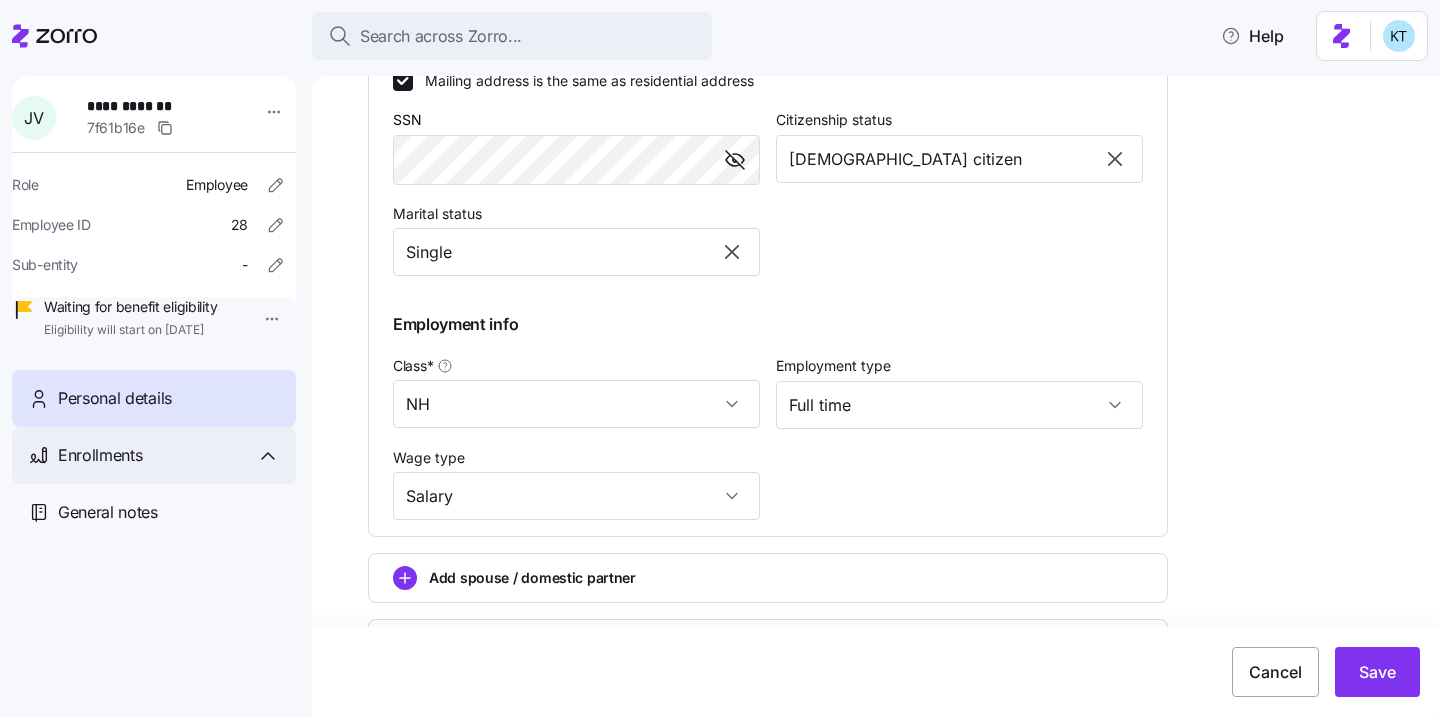 click on "Enrollments" at bounding box center (169, 455) 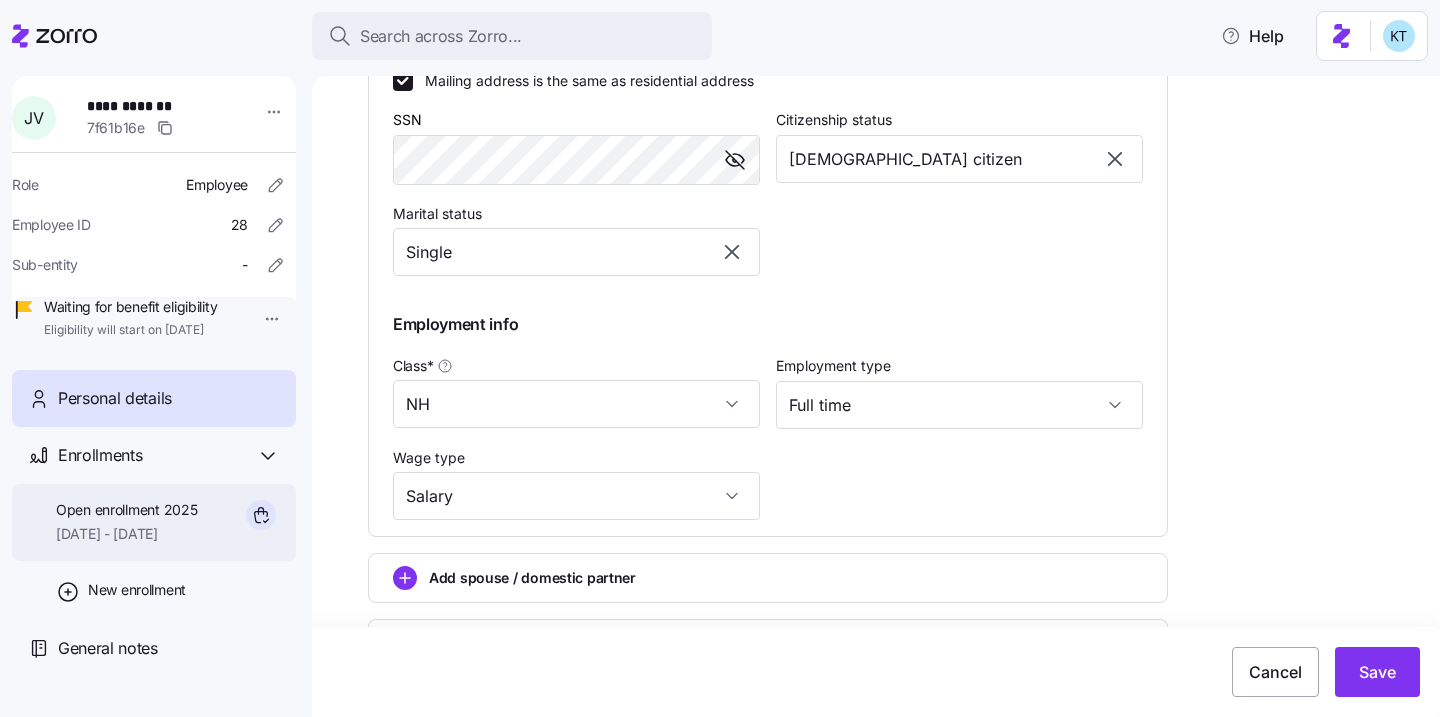click on "Open enrollment 2025 08/01/2025 - 12/31/2025" at bounding box center (154, 522) 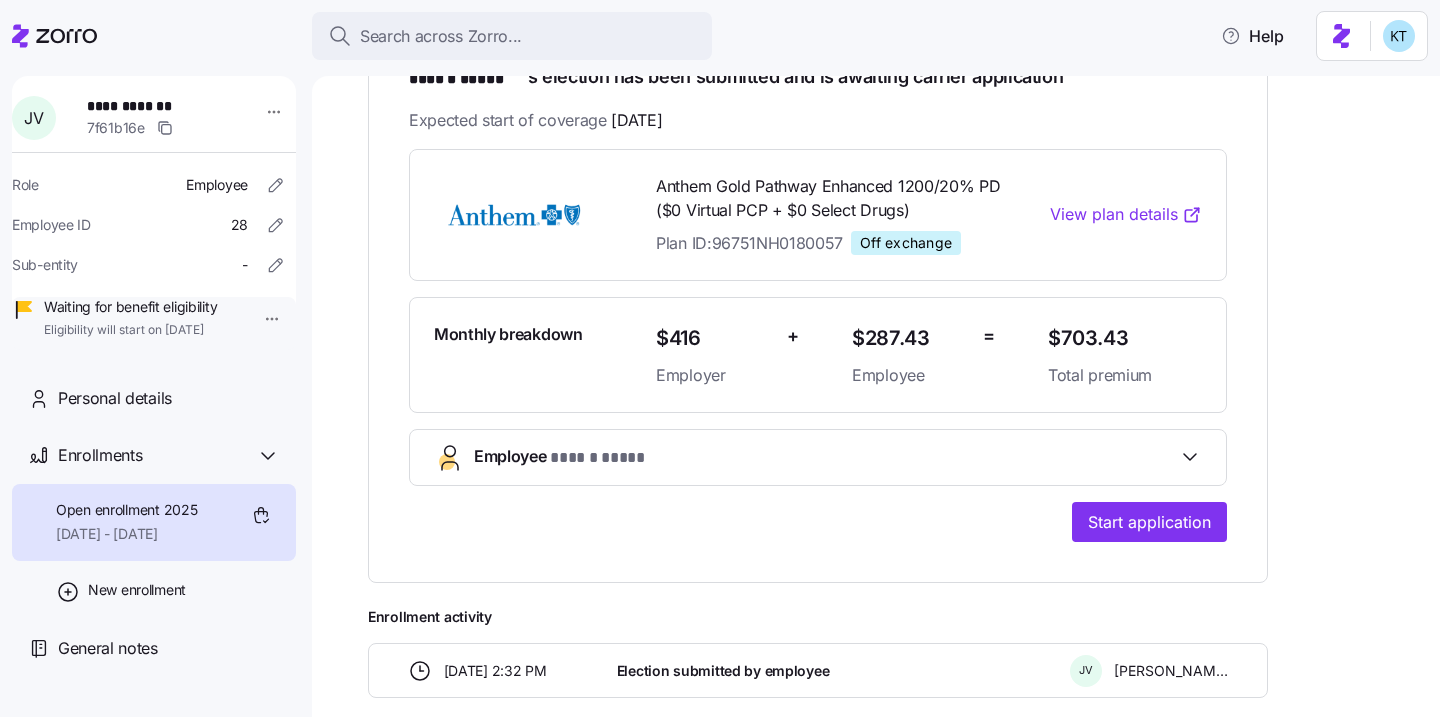 scroll, scrollTop: 384, scrollLeft: 0, axis: vertical 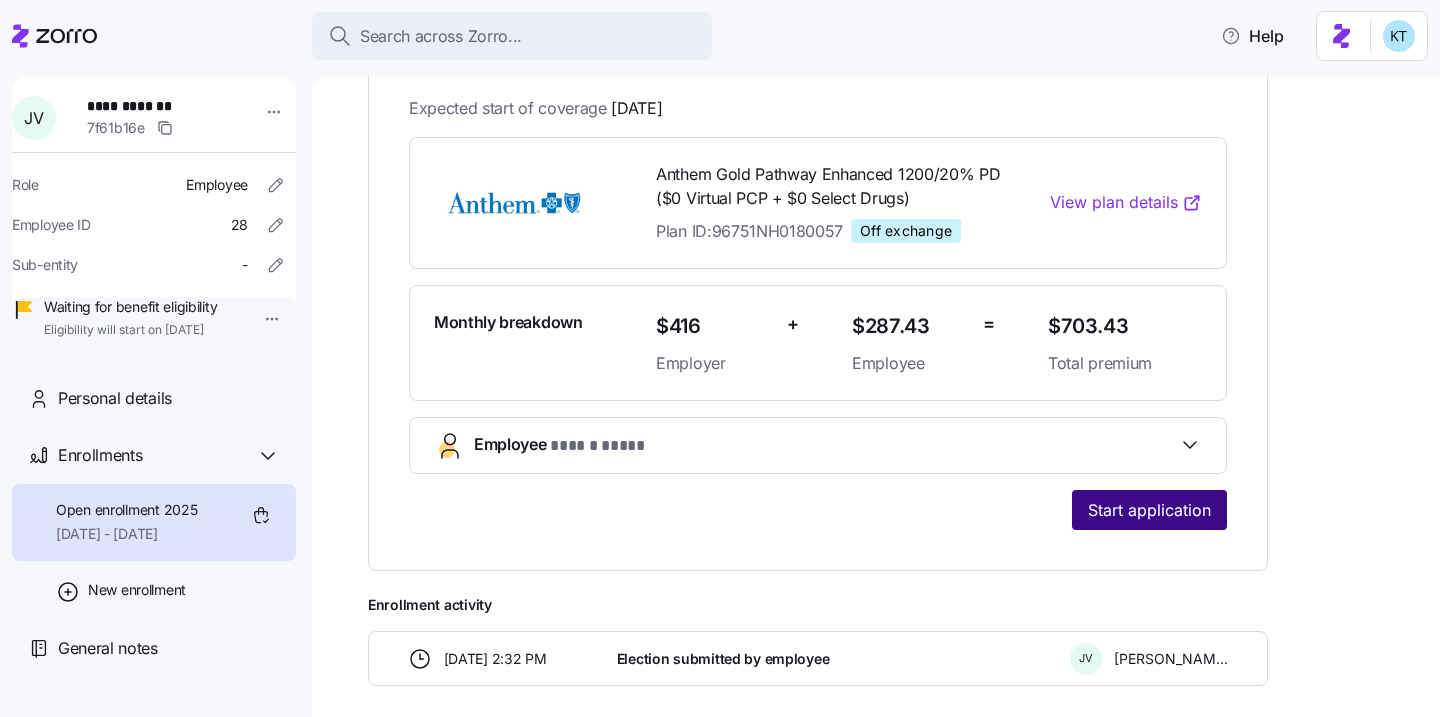 click on "Start application" at bounding box center [1149, 510] 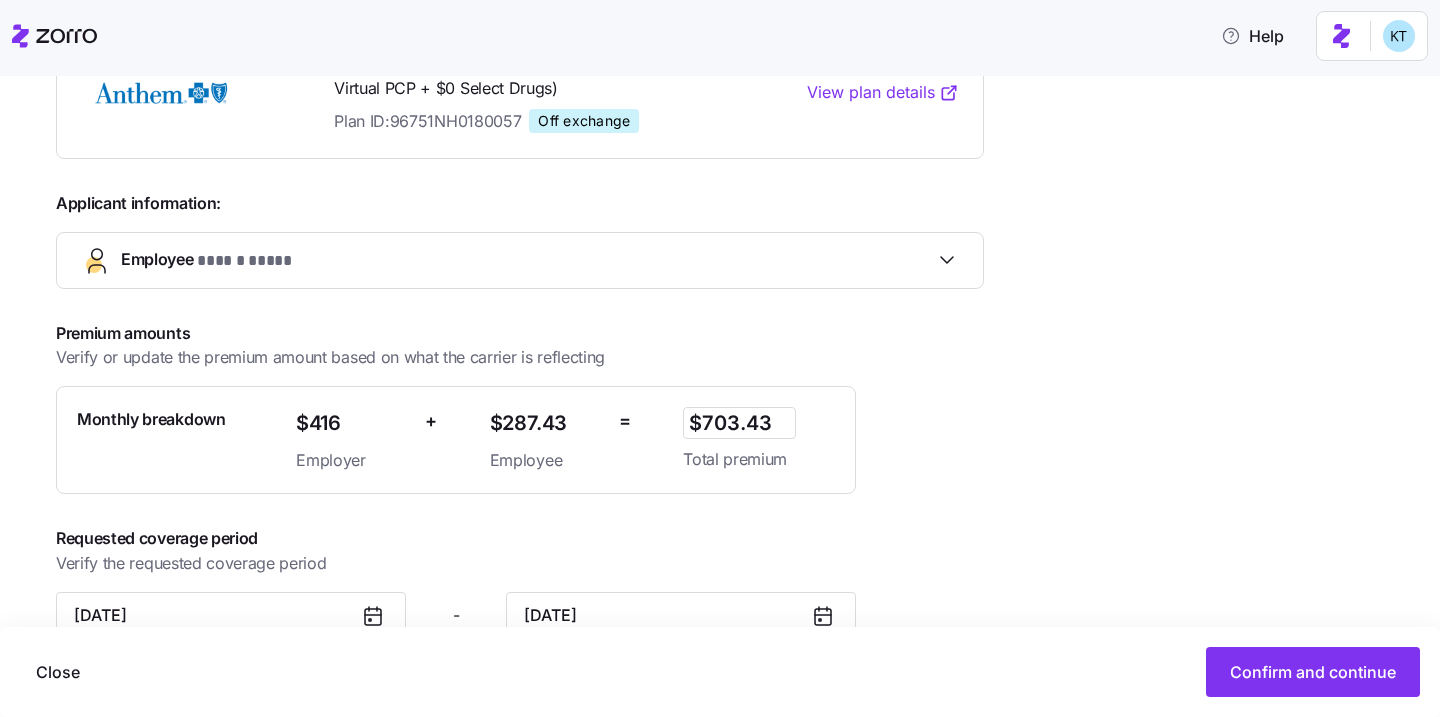 scroll, scrollTop: 519, scrollLeft: 0, axis: vertical 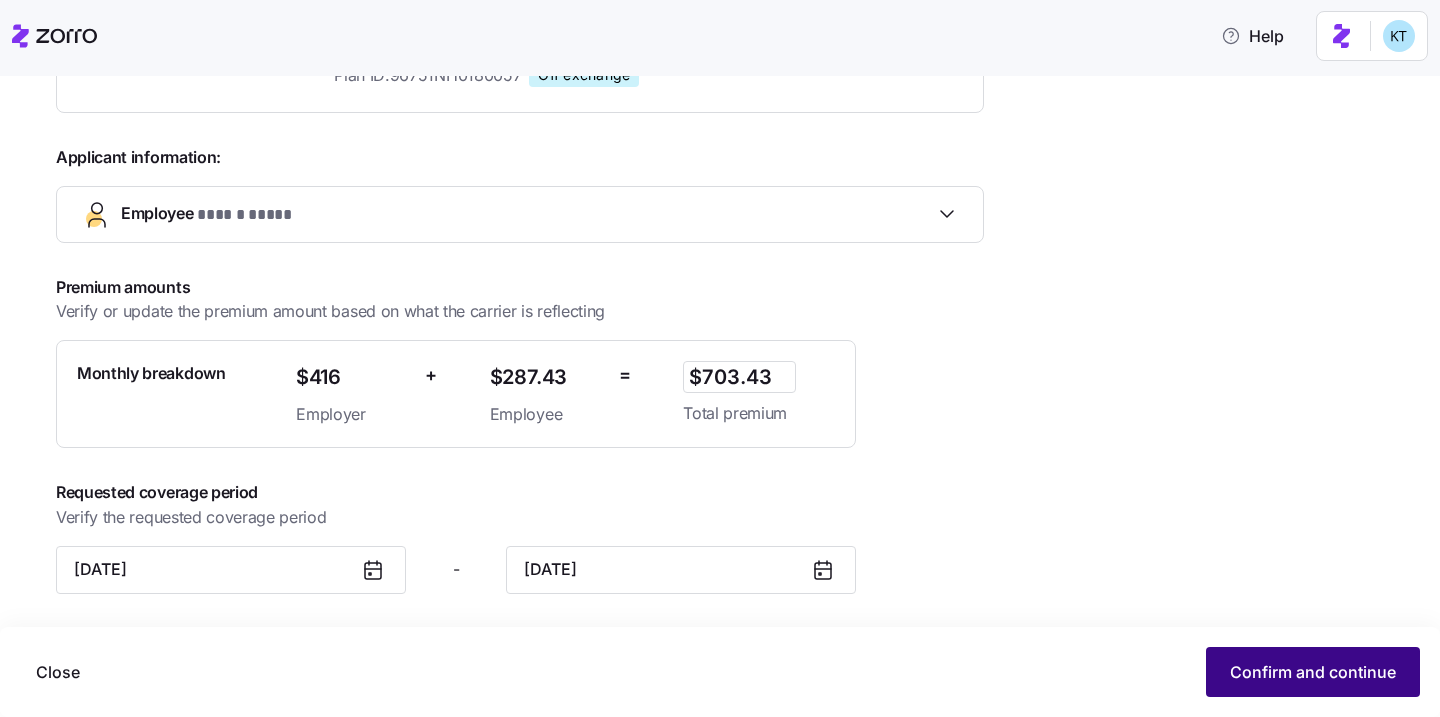 click on "Confirm and continue" at bounding box center [1313, 672] 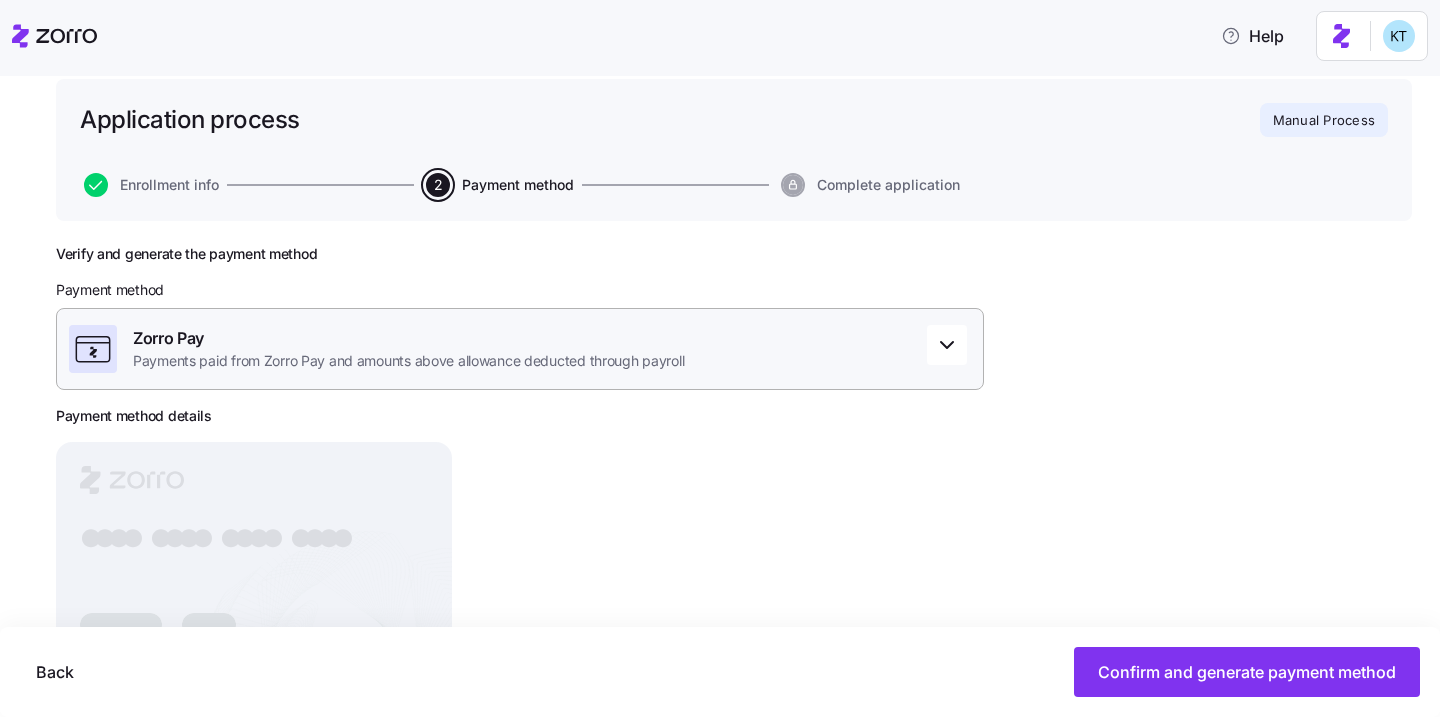 scroll, scrollTop: 128, scrollLeft: 0, axis: vertical 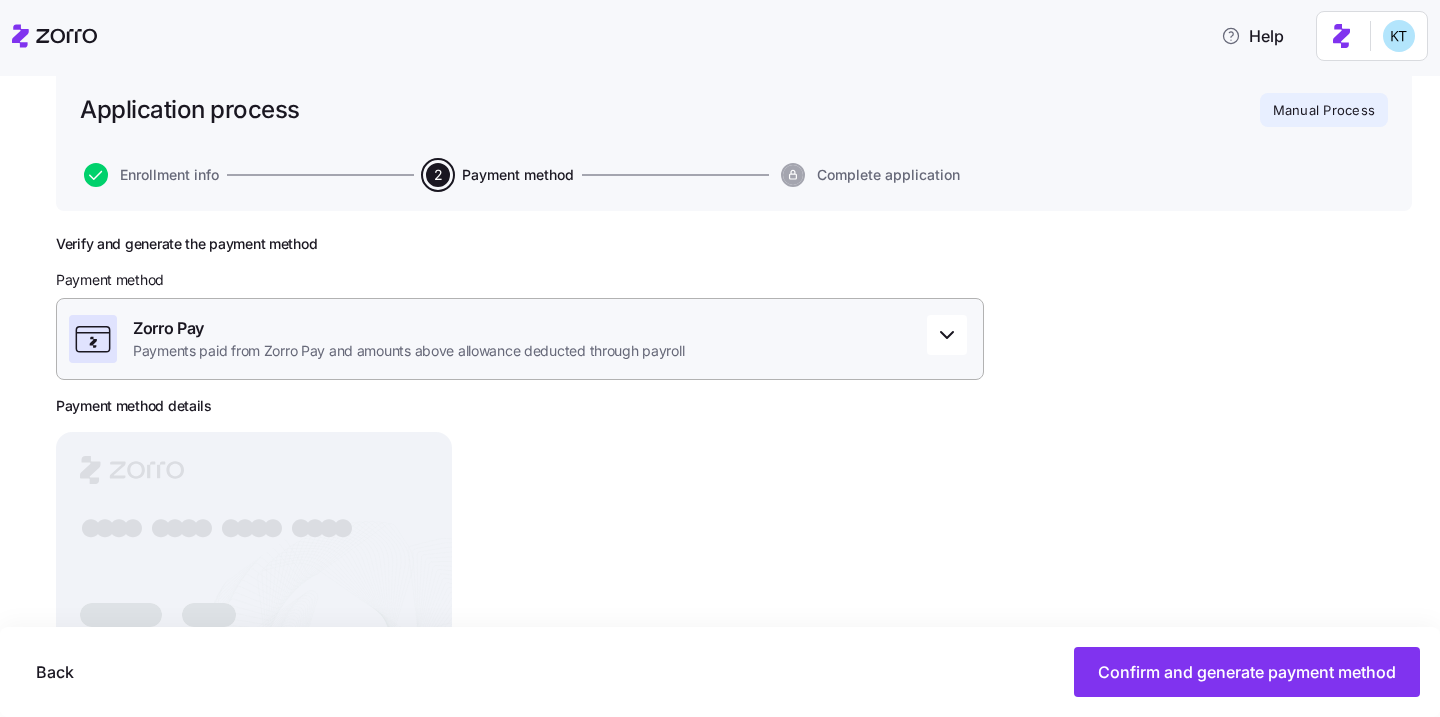click on "Payments paid from Zorro Pay and amounts above allowance deducted through payroll" at bounding box center (408, 351) 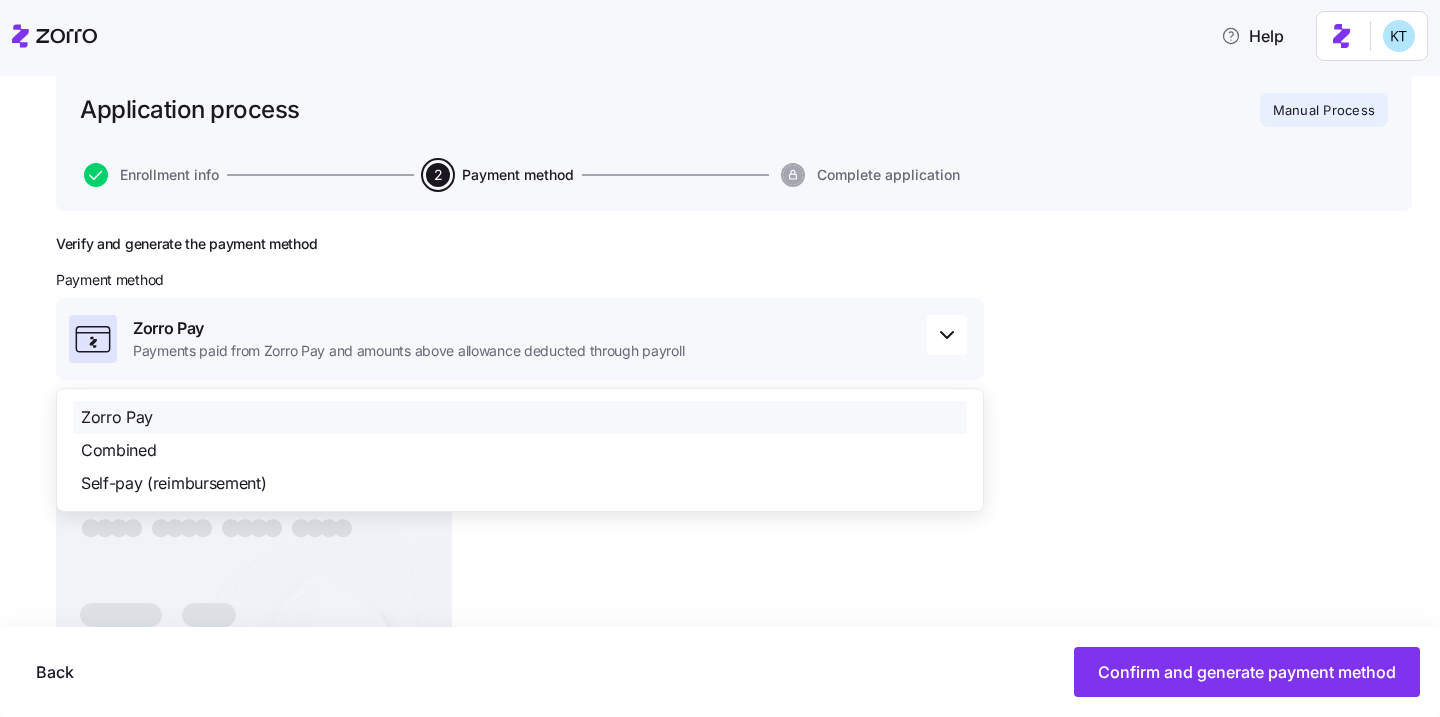 click on "Zorro Pay" at bounding box center (520, 417) 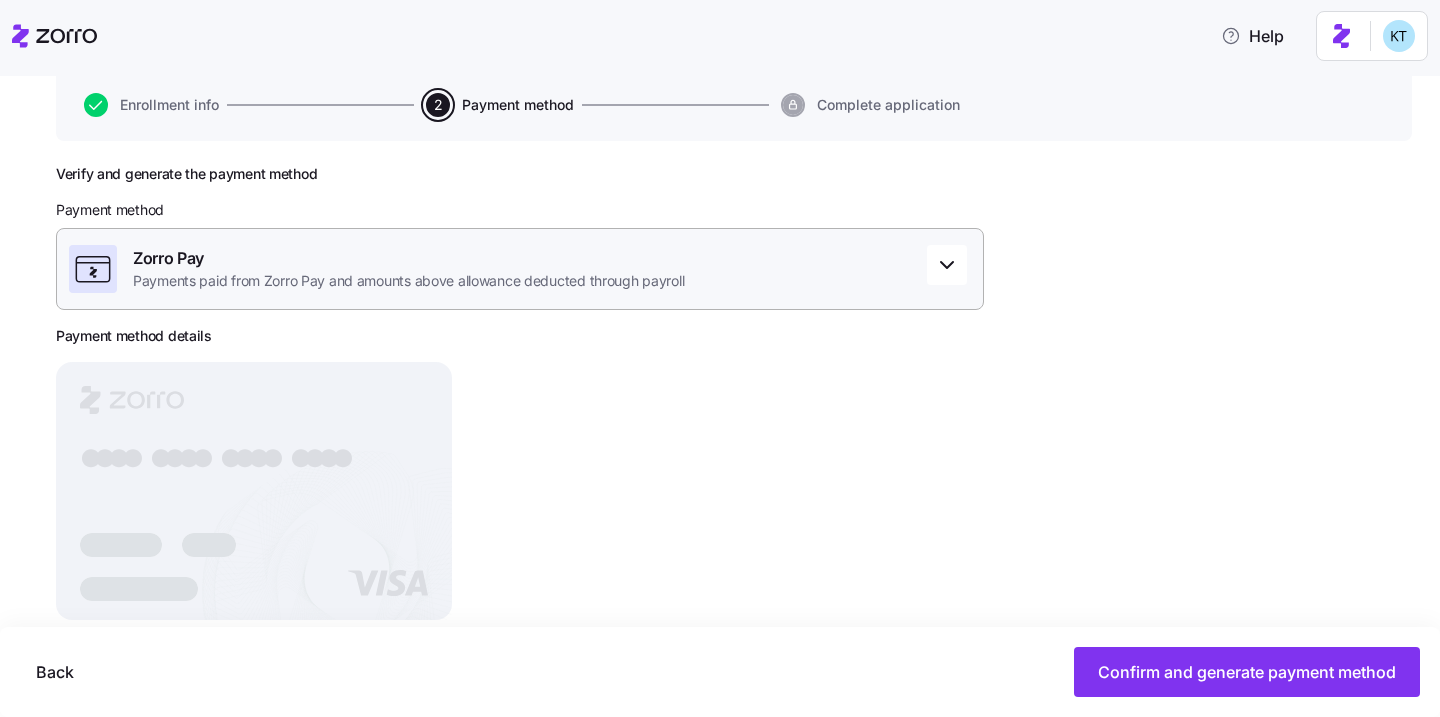 scroll, scrollTop: 240, scrollLeft: 0, axis: vertical 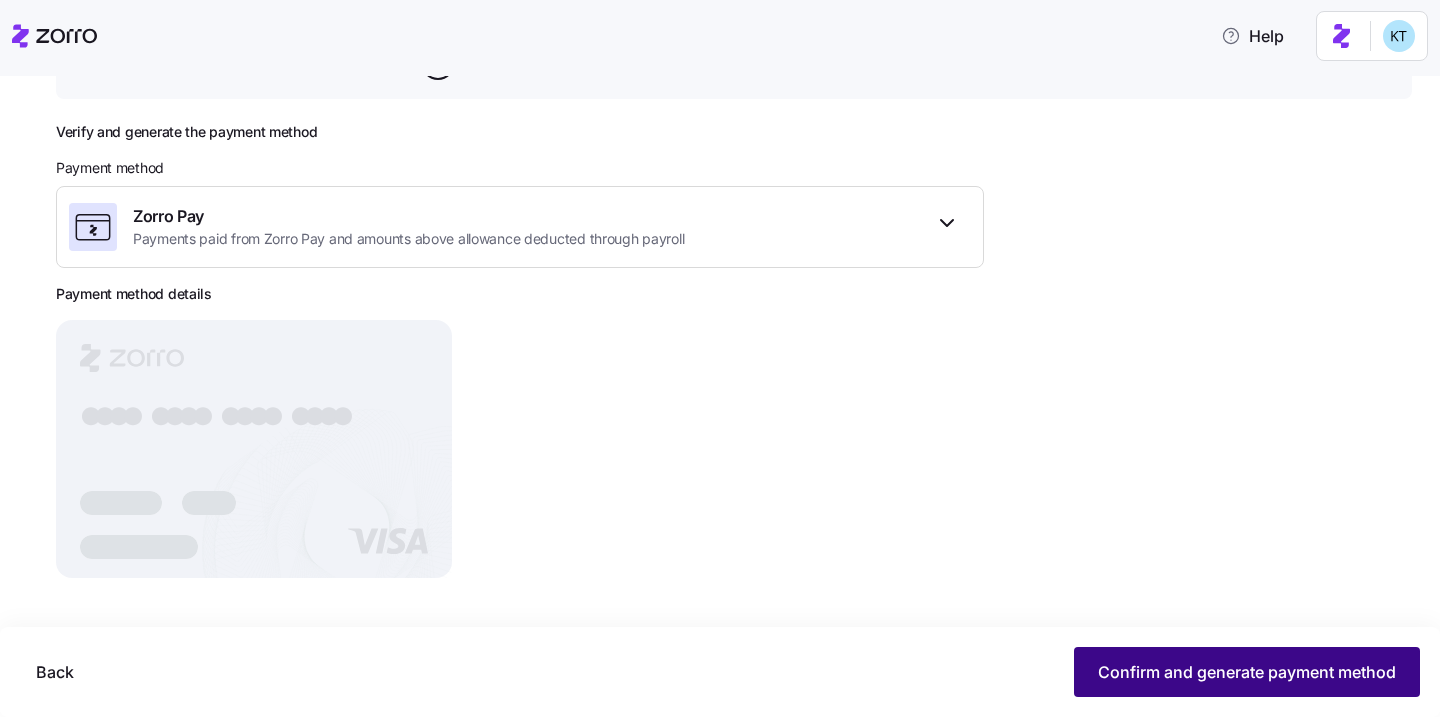 click on "Confirm and generate payment method" at bounding box center (1247, 672) 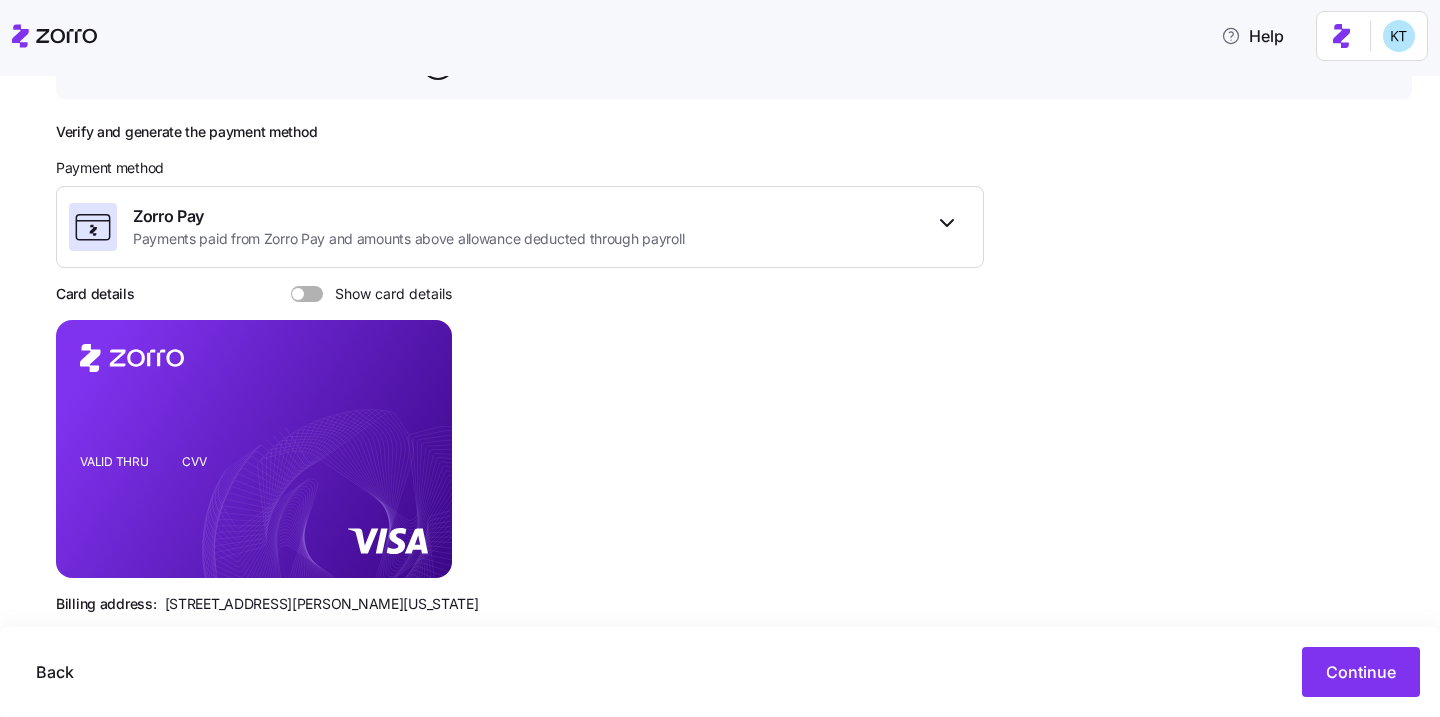 click on "[STREET_ADDRESS][PERSON_NAME][US_STATE]" at bounding box center (322, 604) 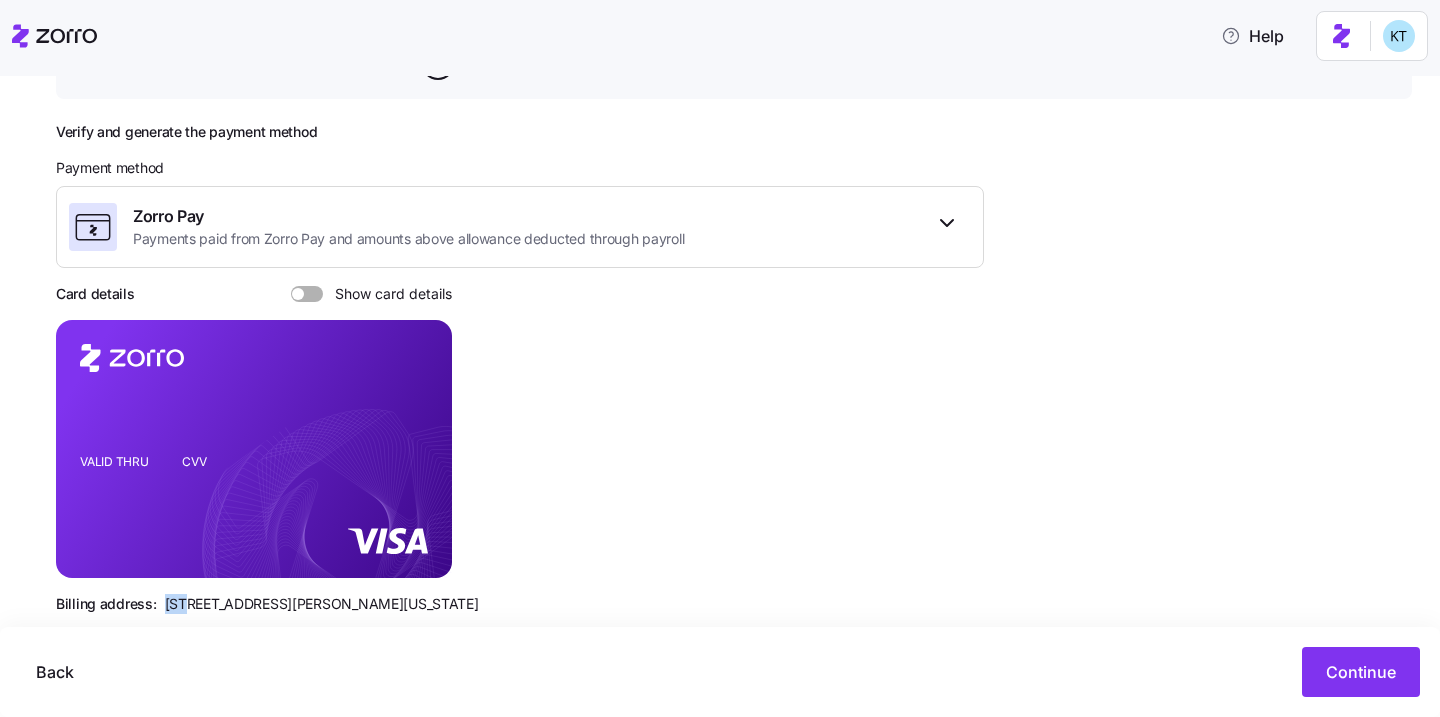 click on "[STREET_ADDRESS][PERSON_NAME][US_STATE]" at bounding box center (322, 604) 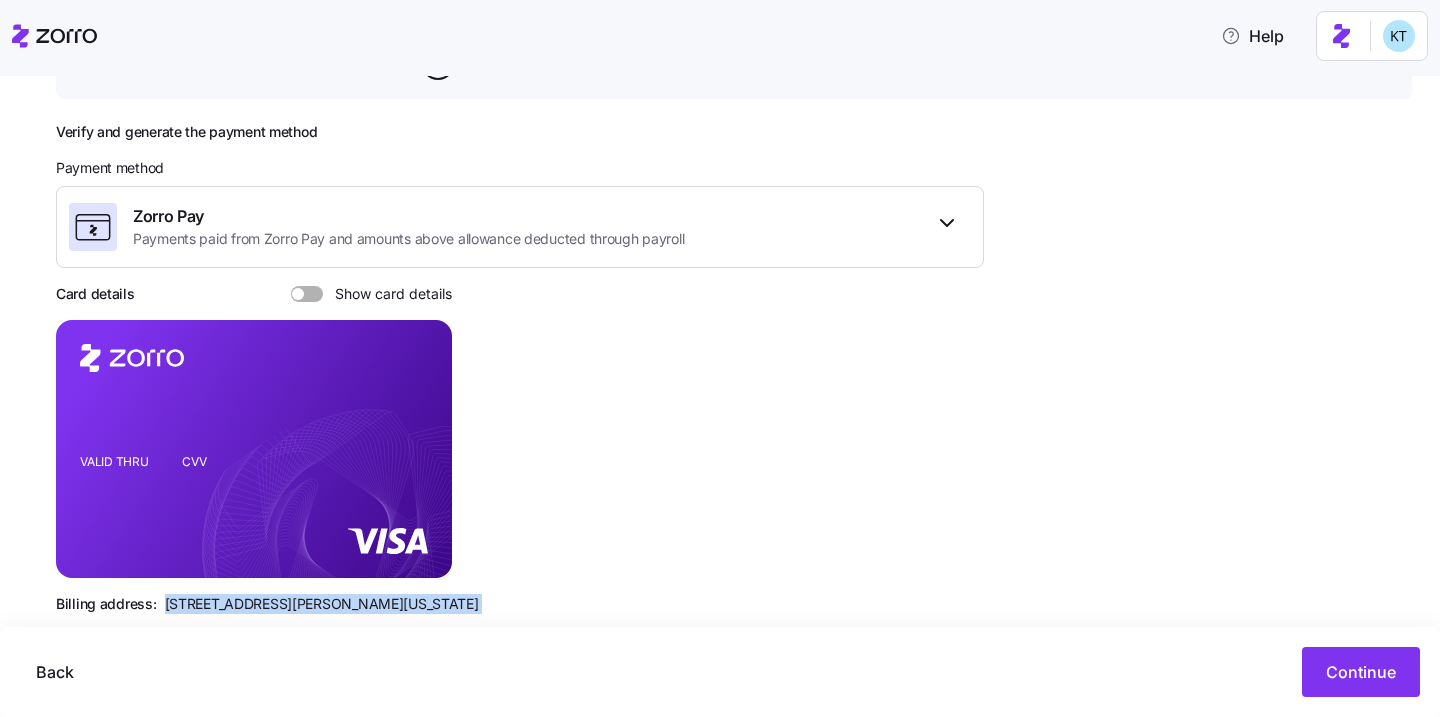 click on "[STREET_ADDRESS][PERSON_NAME][US_STATE]" at bounding box center [322, 604] 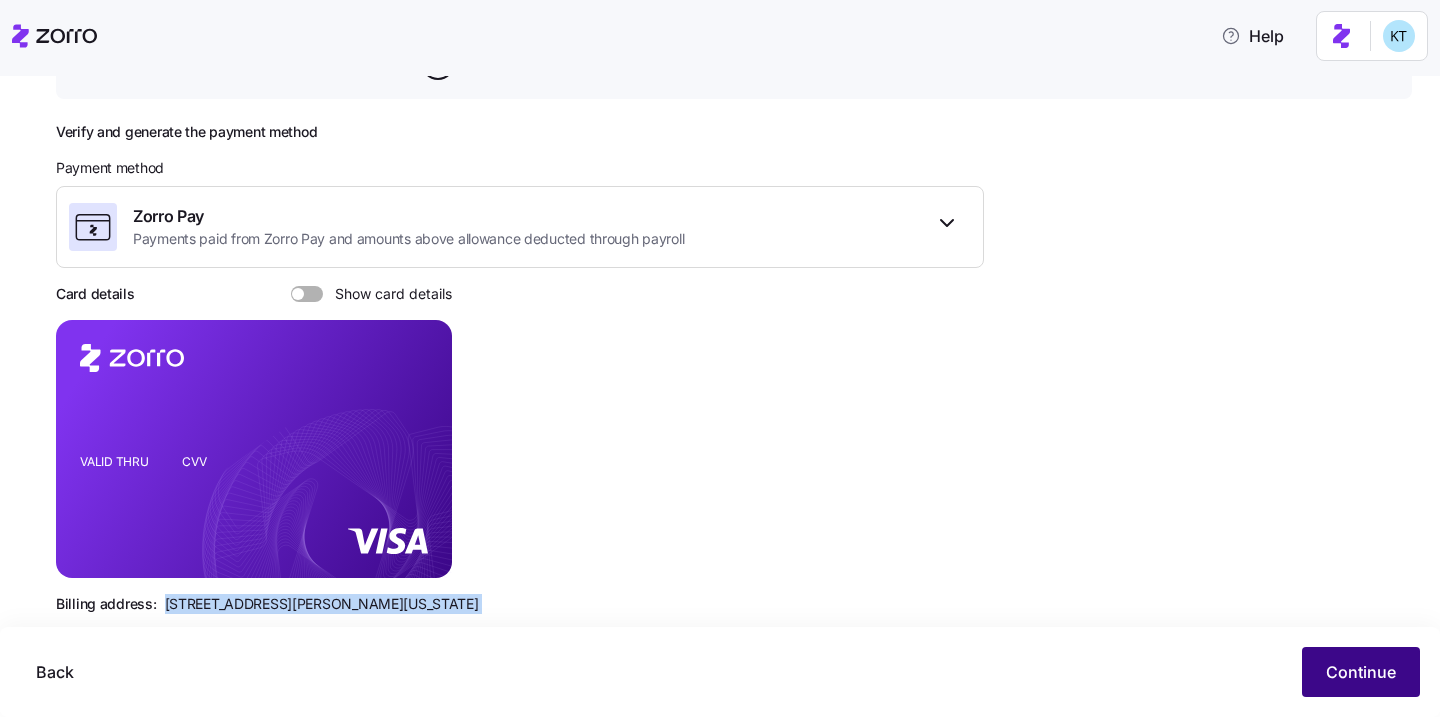 click on "Continue" at bounding box center [1361, 672] 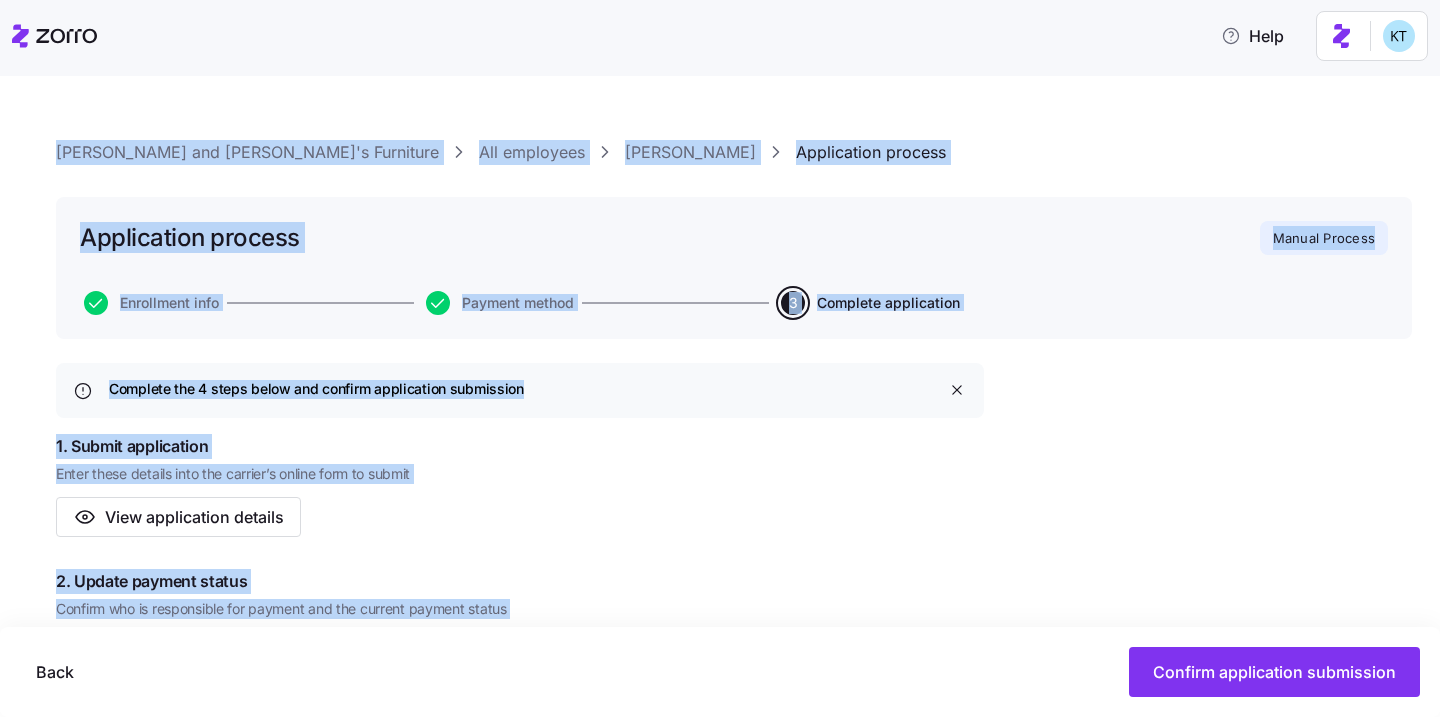 click on "Bernie and Phyl's Furniture All employees JOSEPH VIOLA Application process" at bounding box center (734, 152) 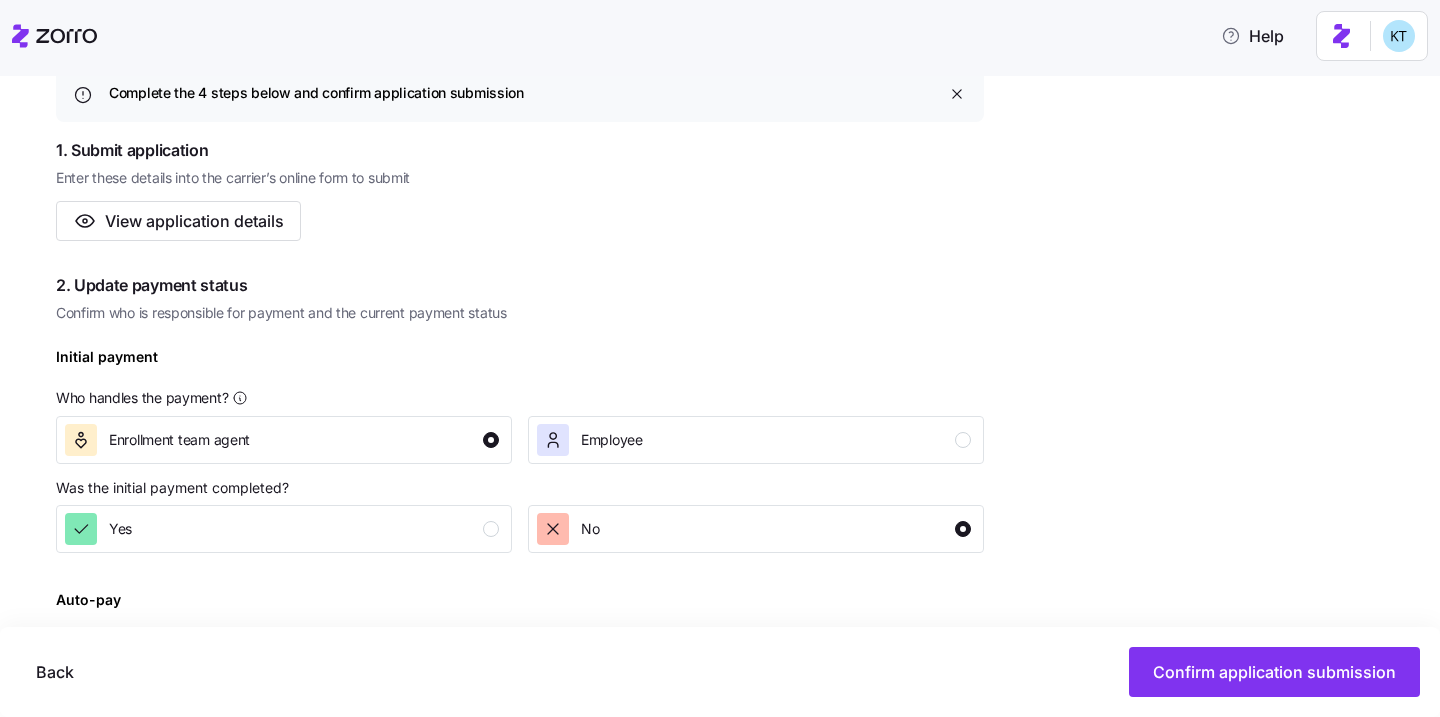 scroll, scrollTop: 269, scrollLeft: 0, axis: vertical 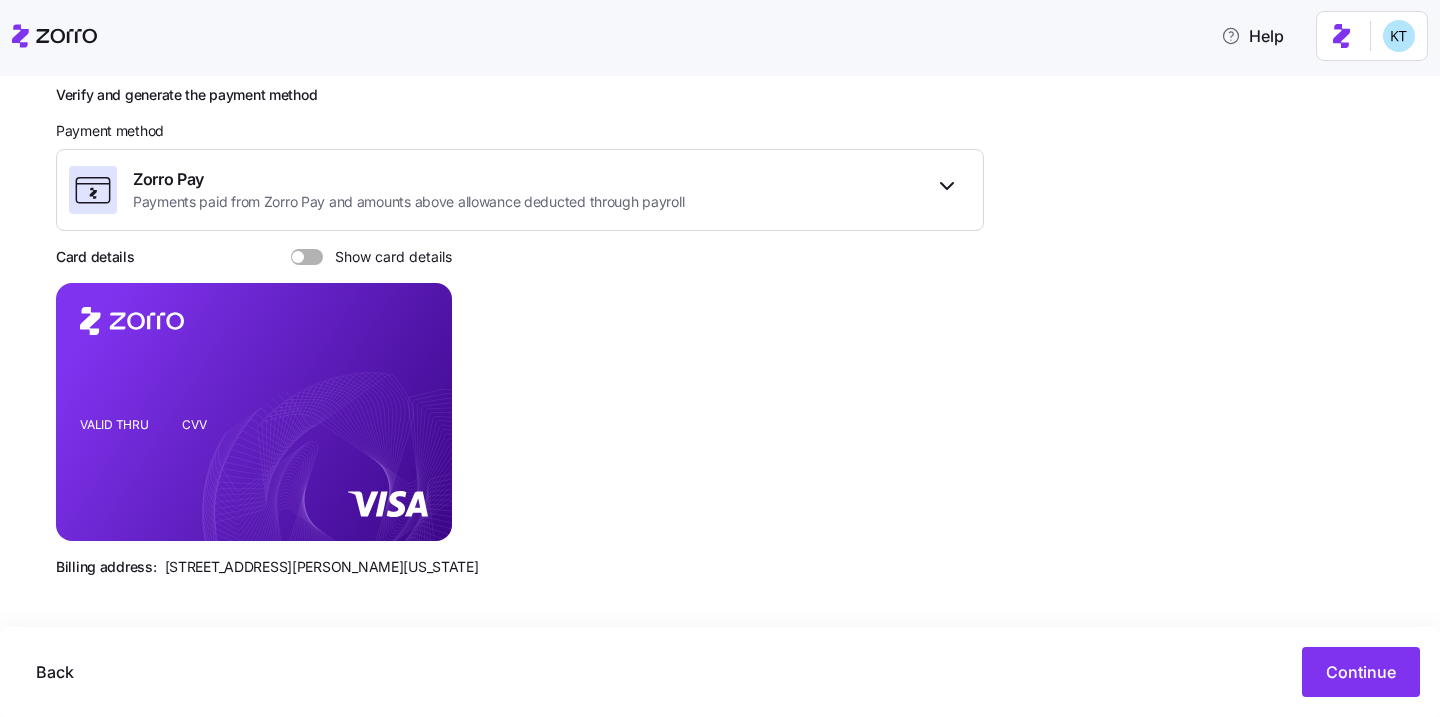 click 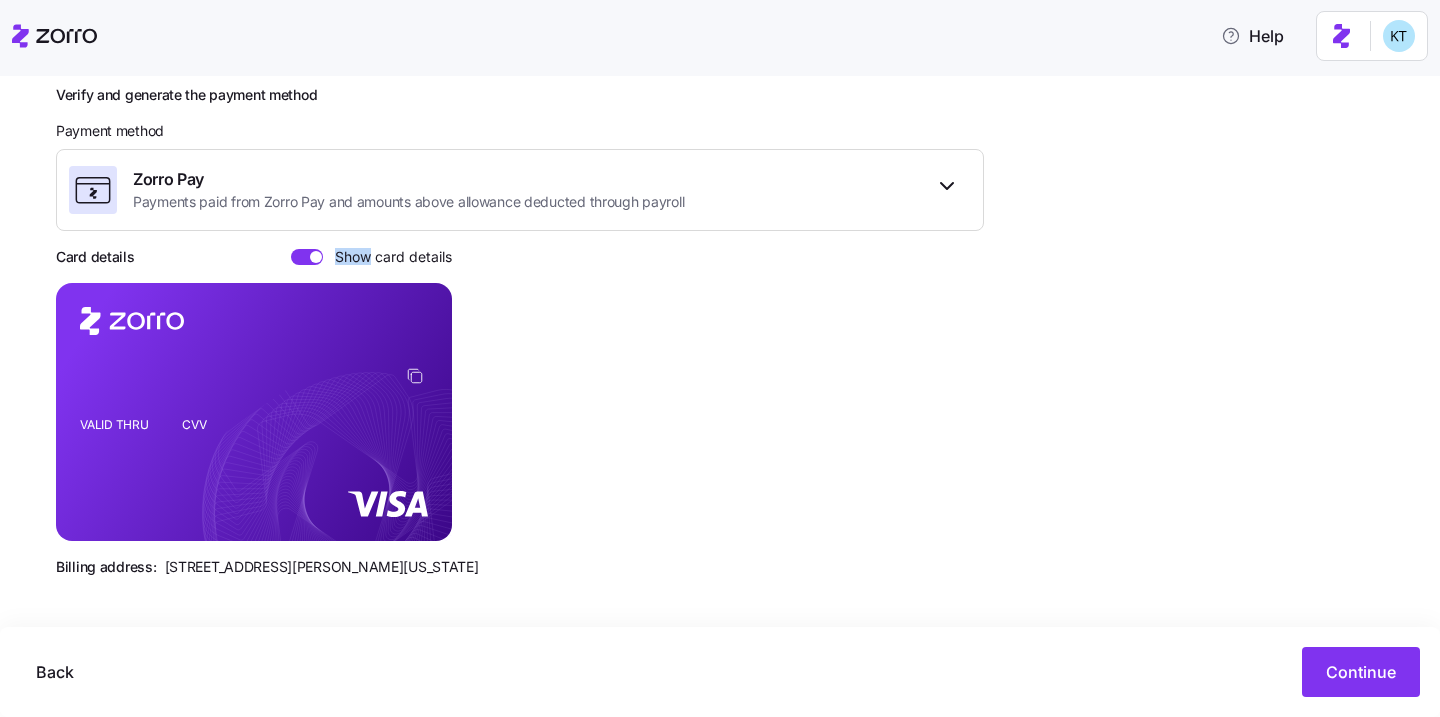 click on "Show card details" at bounding box center [371, 257] 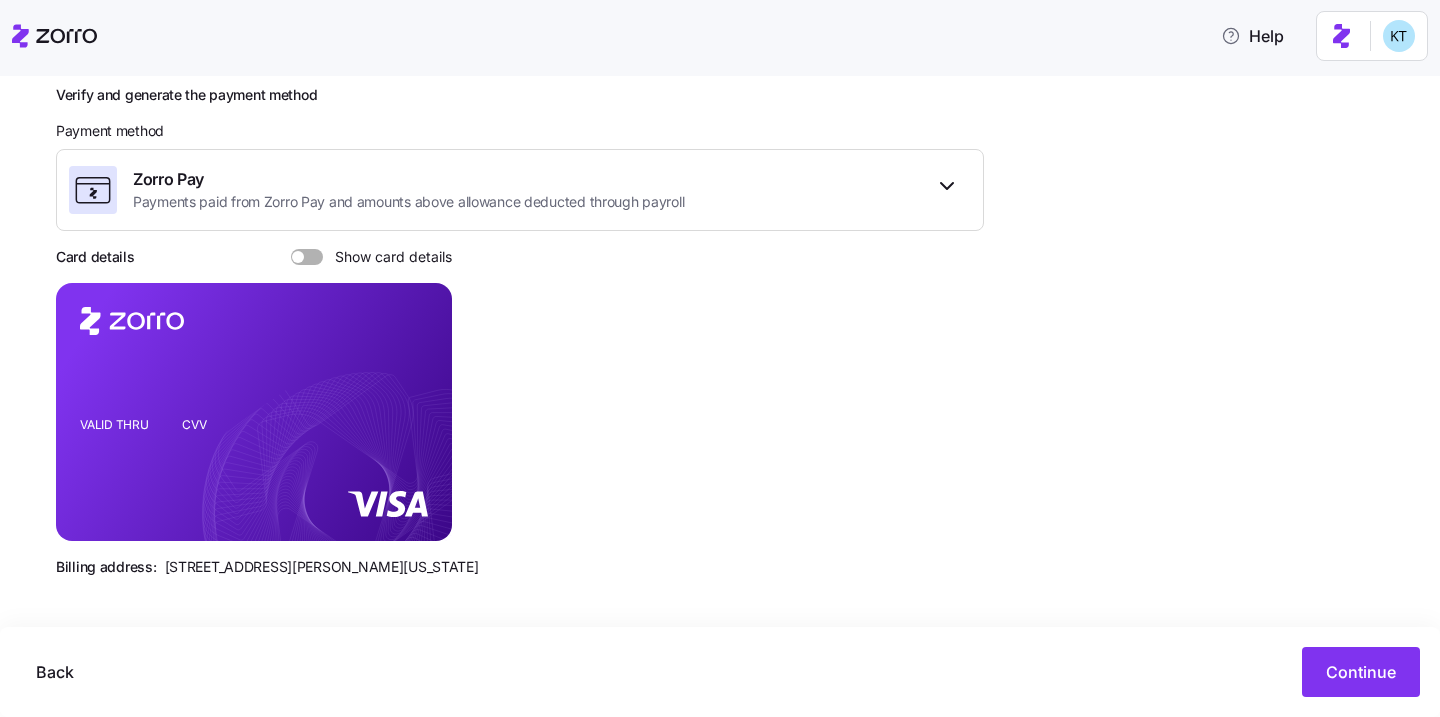 click on "Show card details" at bounding box center [371, 257] 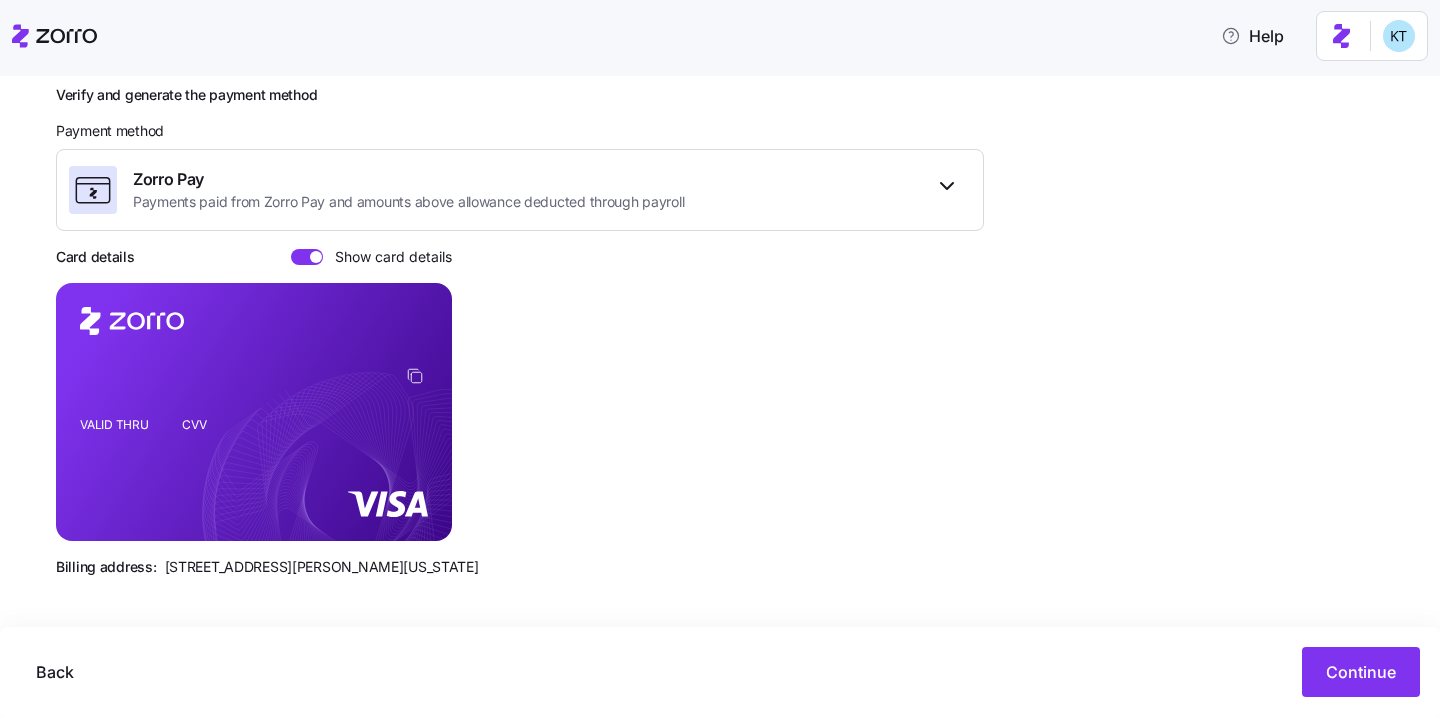 click 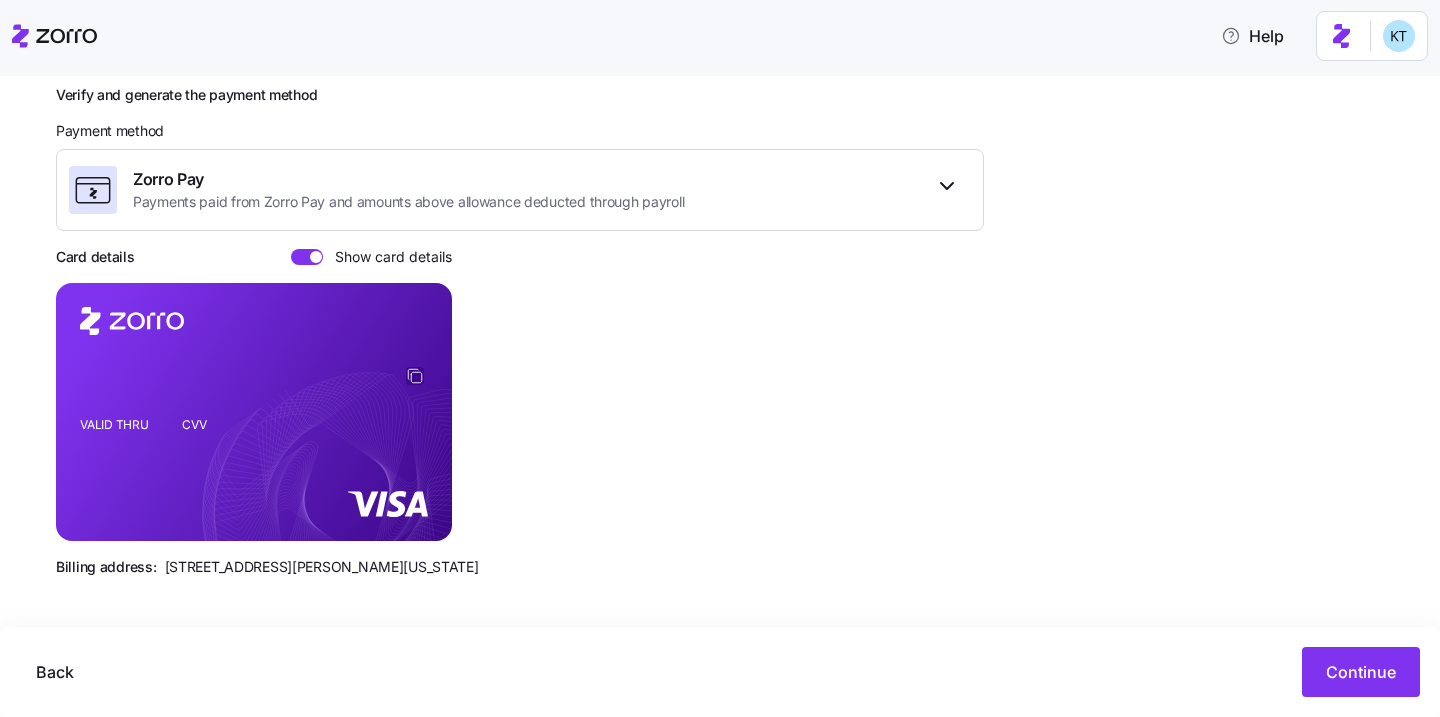 click 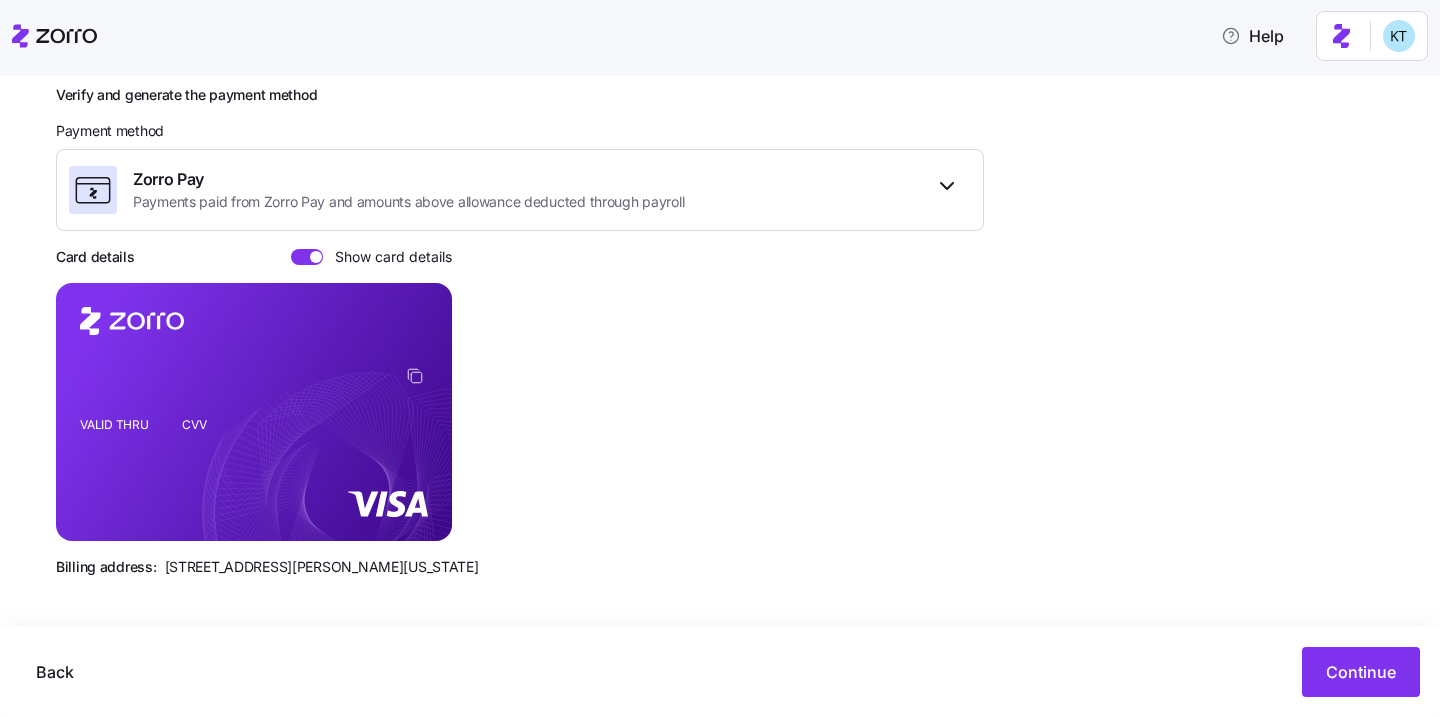 click on "VALID THRU CVV" 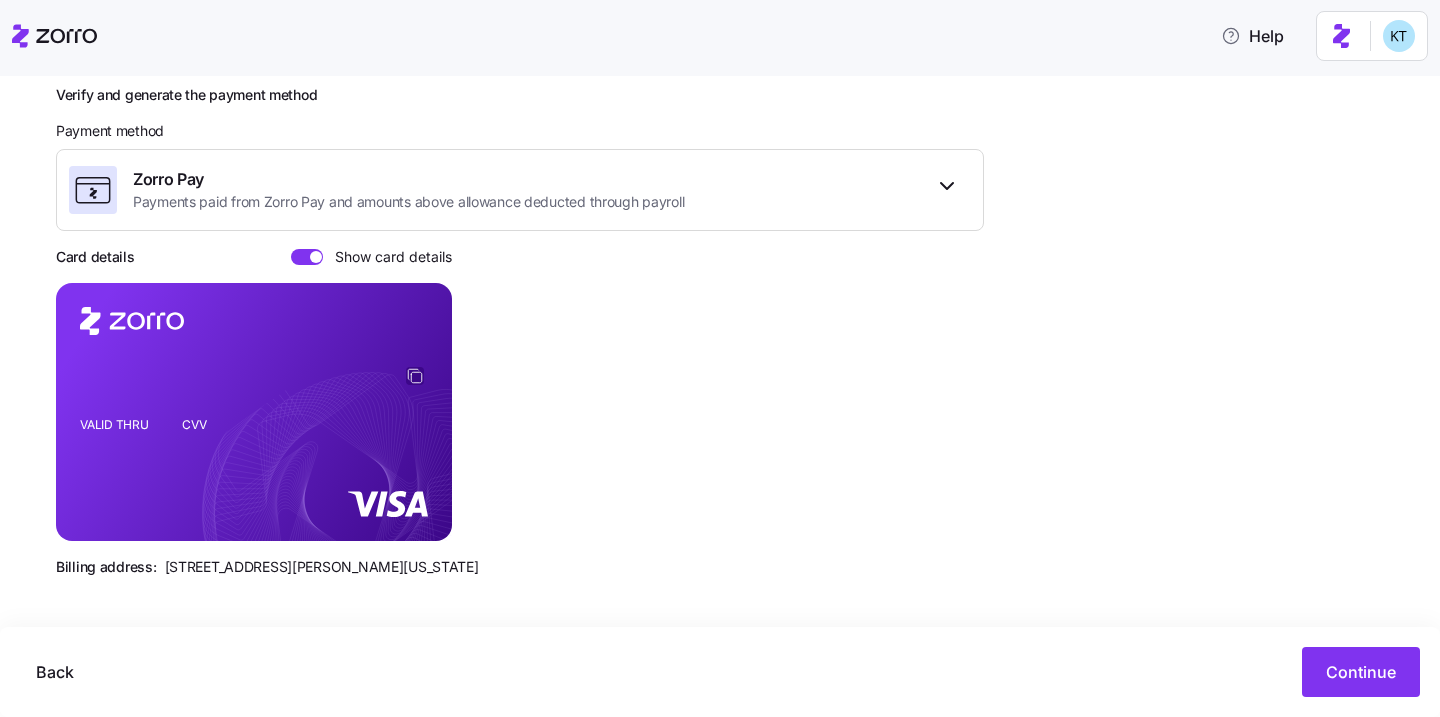 click 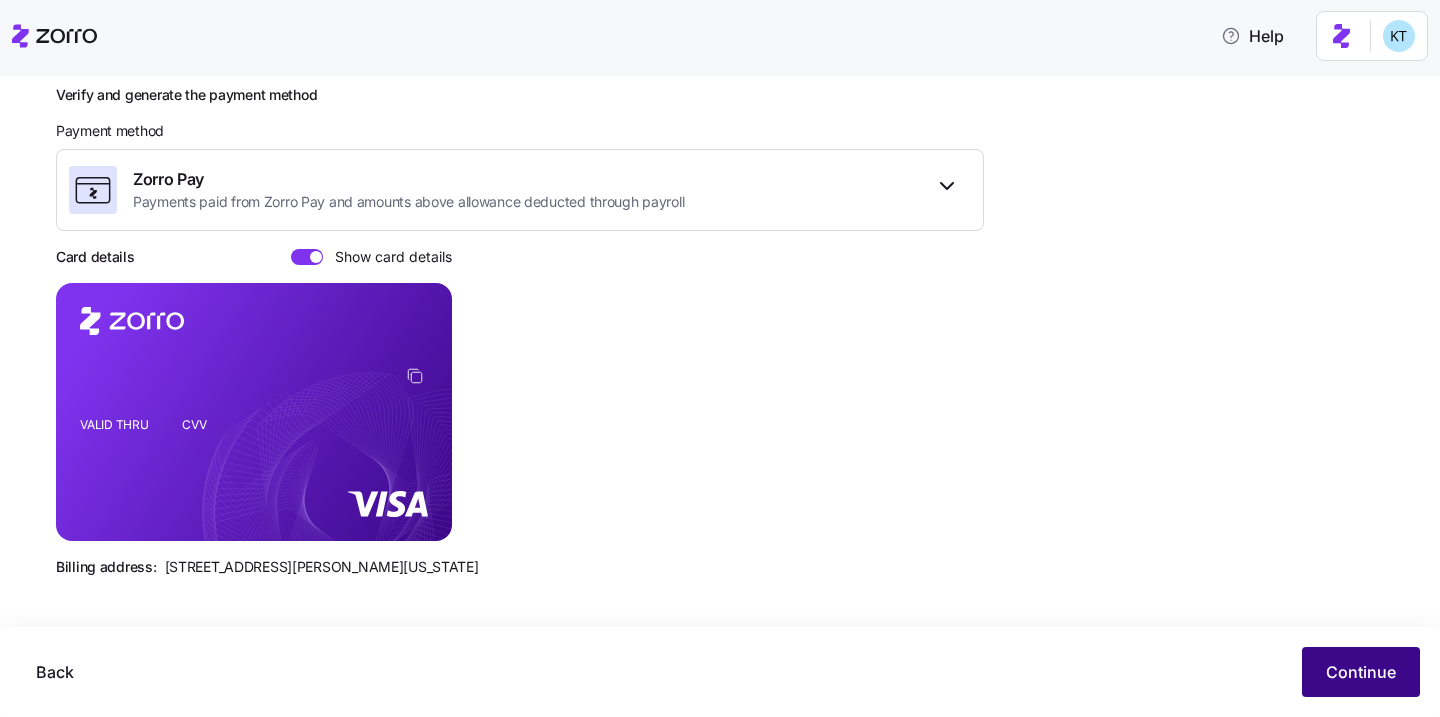 click on "Continue" at bounding box center [1361, 672] 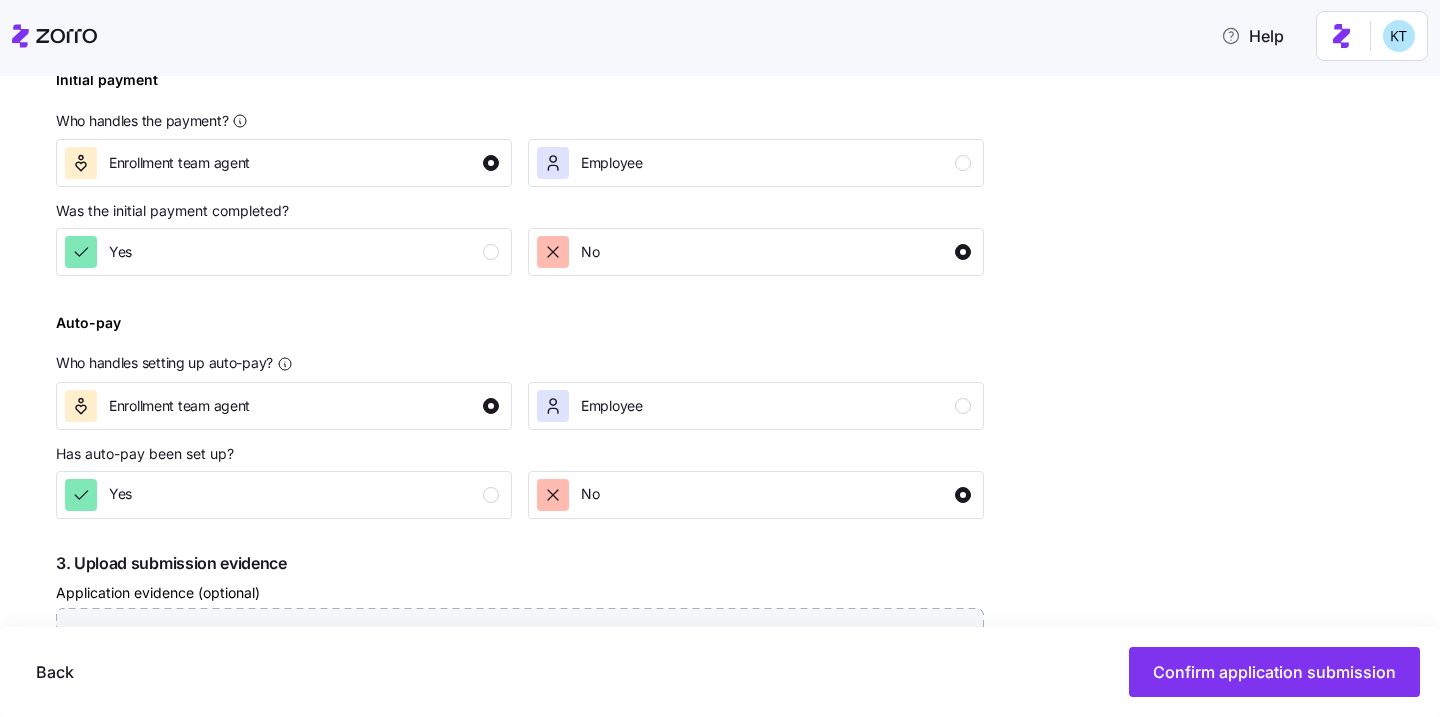 scroll, scrollTop: 584, scrollLeft: 0, axis: vertical 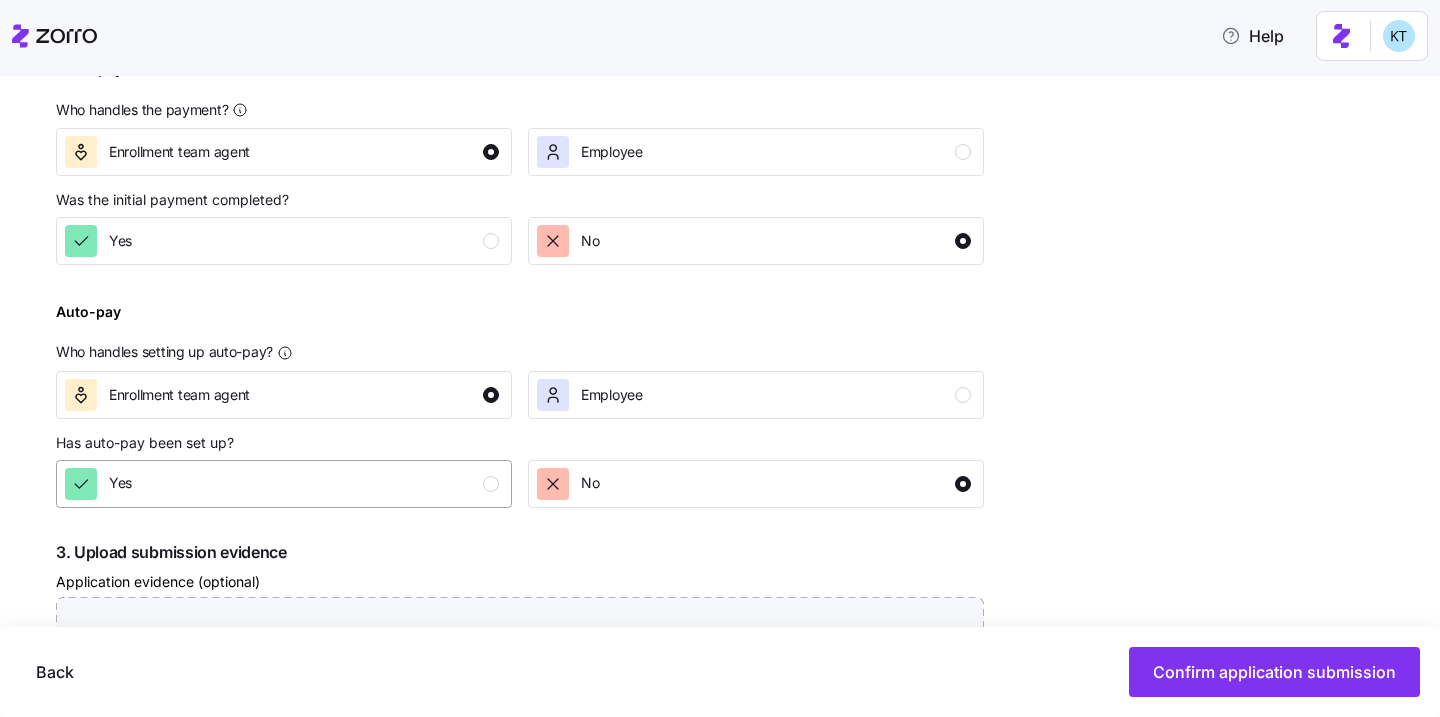 click on "Yes" at bounding box center (282, 484) 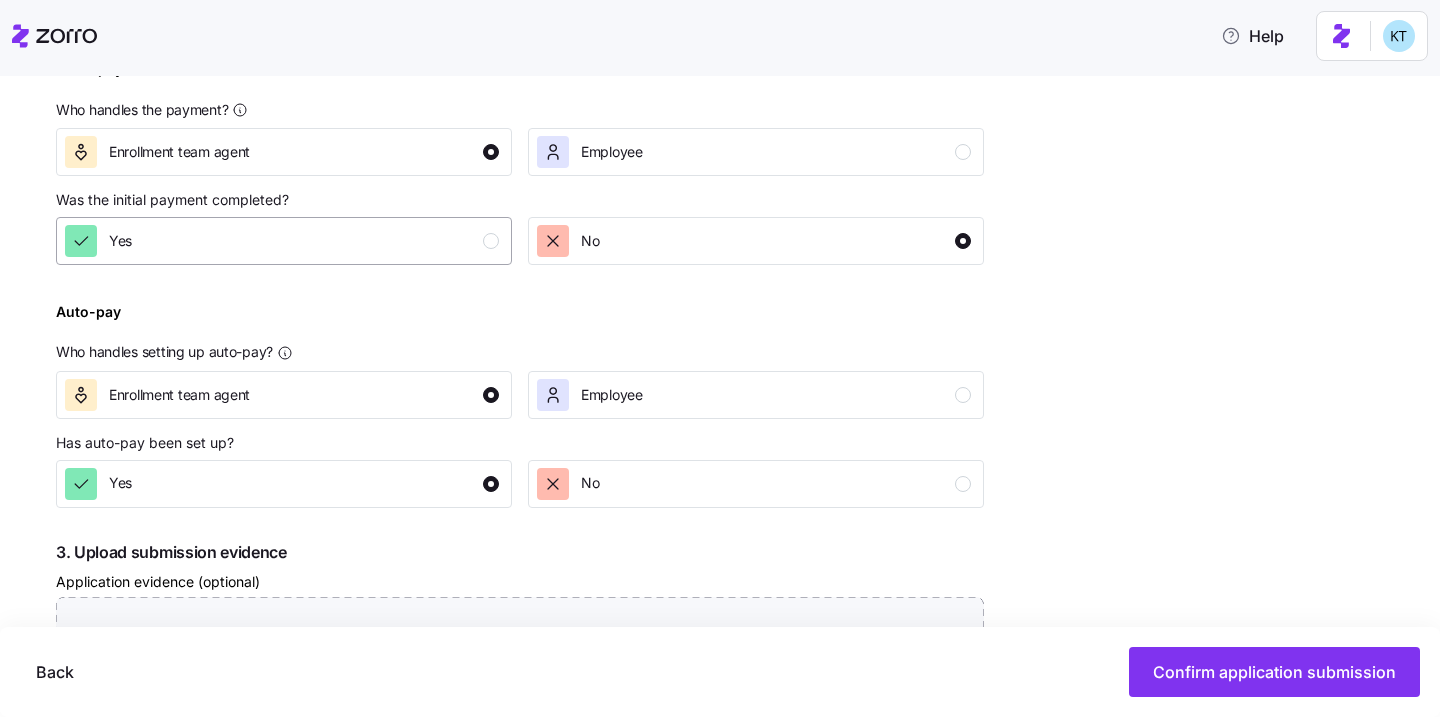 click on "Yes" at bounding box center (282, 241) 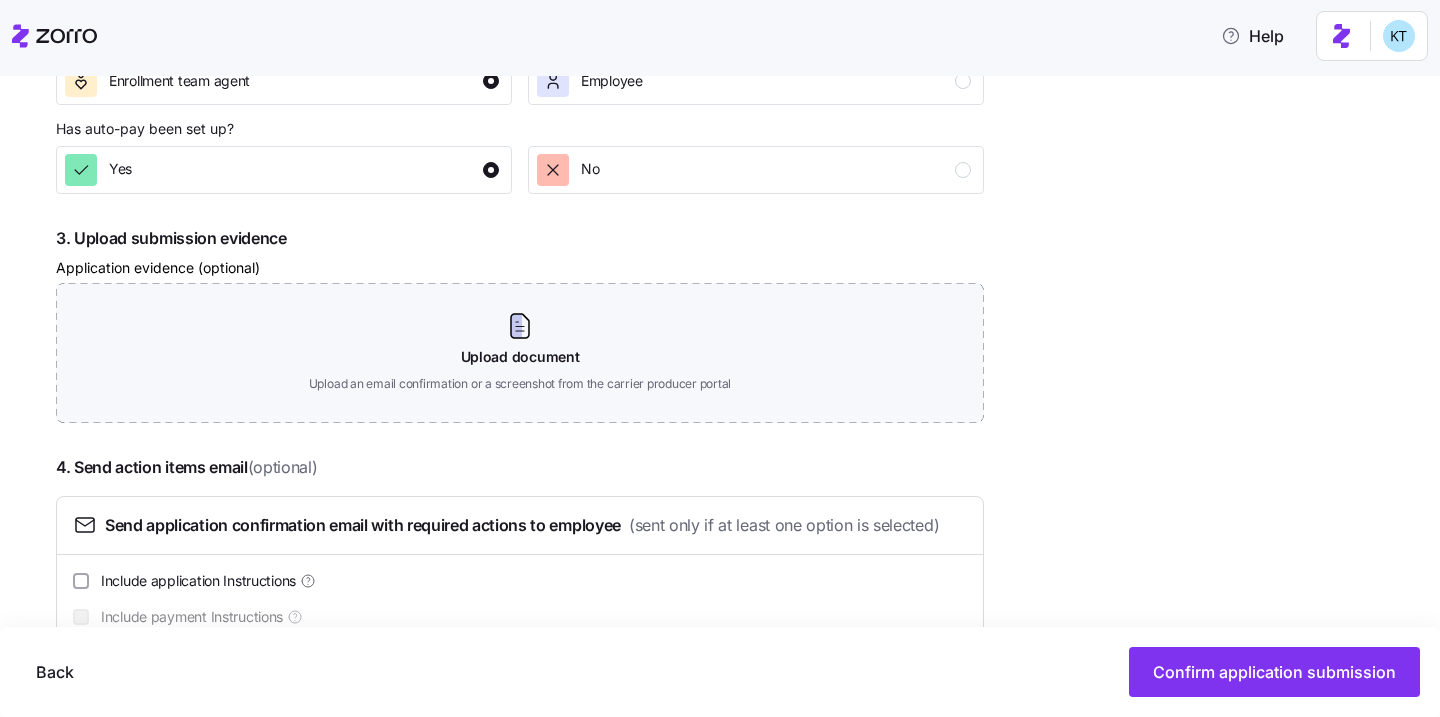 scroll, scrollTop: 954, scrollLeft: 0, axis: vertical 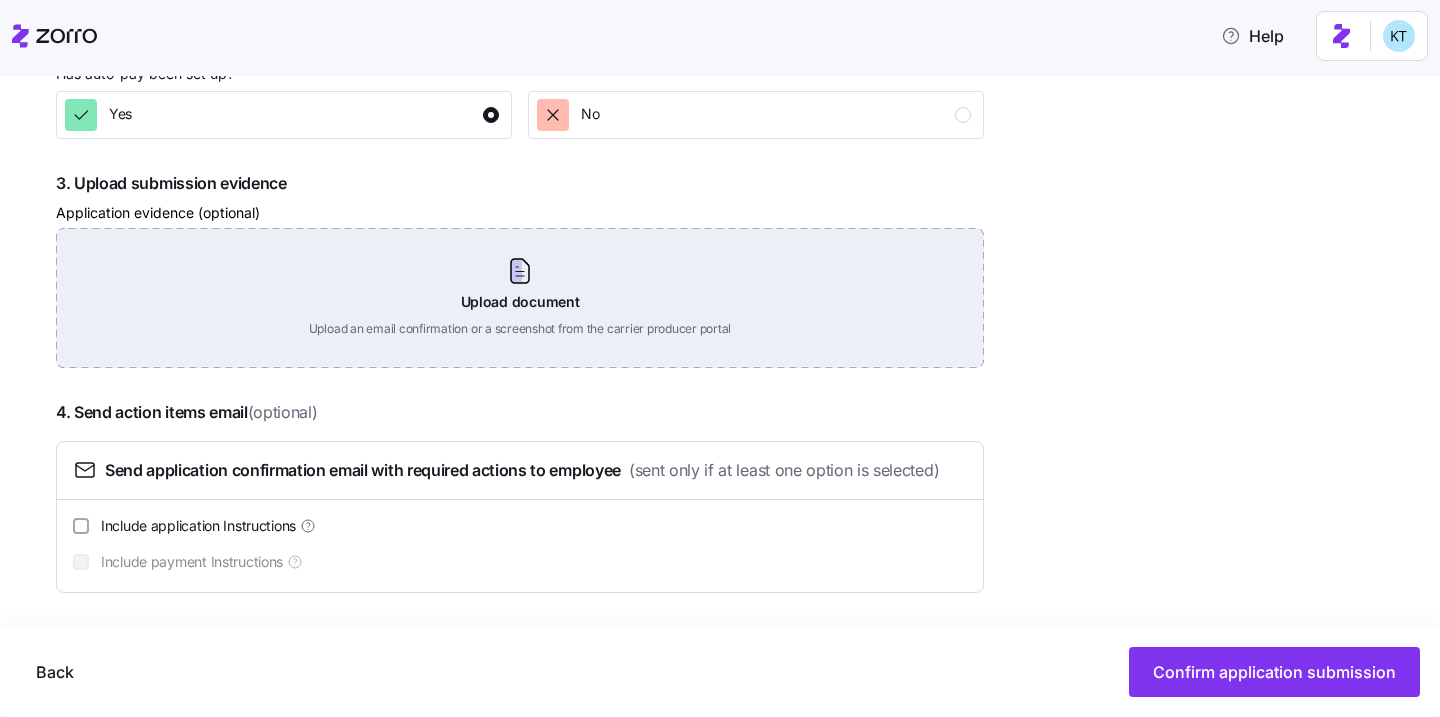 click on "Upload document Upload an email confirmation or a screenshot from the carrier producer portal" at bounding box center [520, 298] 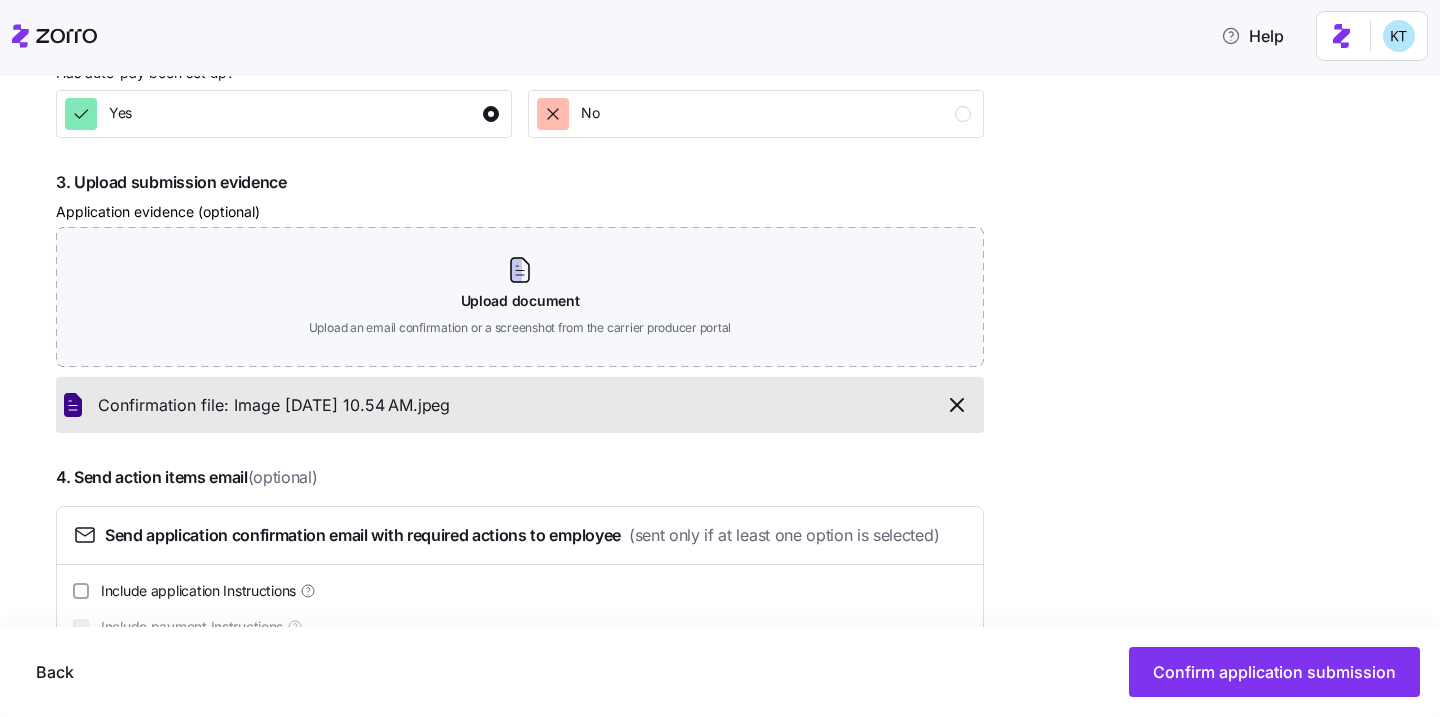 click on "Complete the 4 steps below and confirm application submission 1. Submit application Enter these details into the carrier’s online form to submit View application details 2. Update payment status Confirm who is responsible for payment and the current payment status Initial payment Who handles the payment? Enrollment team agent Employee Was the initial payment completed? Yes No Auto-pay Who handles setting up auto-pay? Enrollment team agent Employee Has auto-pay been set up? Yes No 3. Upload submission evidence Application evidence (optional) Upload document Upload an email confirmation or a screenshot from the carrier producer portal Confirmation file: Image 7-2-25 at 10.54 AM. jpeg 4. Send action items email (optional) Send application confirmation email with required actions to employee (sent only if at least one option is selected) Include application Instructions Include payment Instructions" at bounding box center [734, 83] 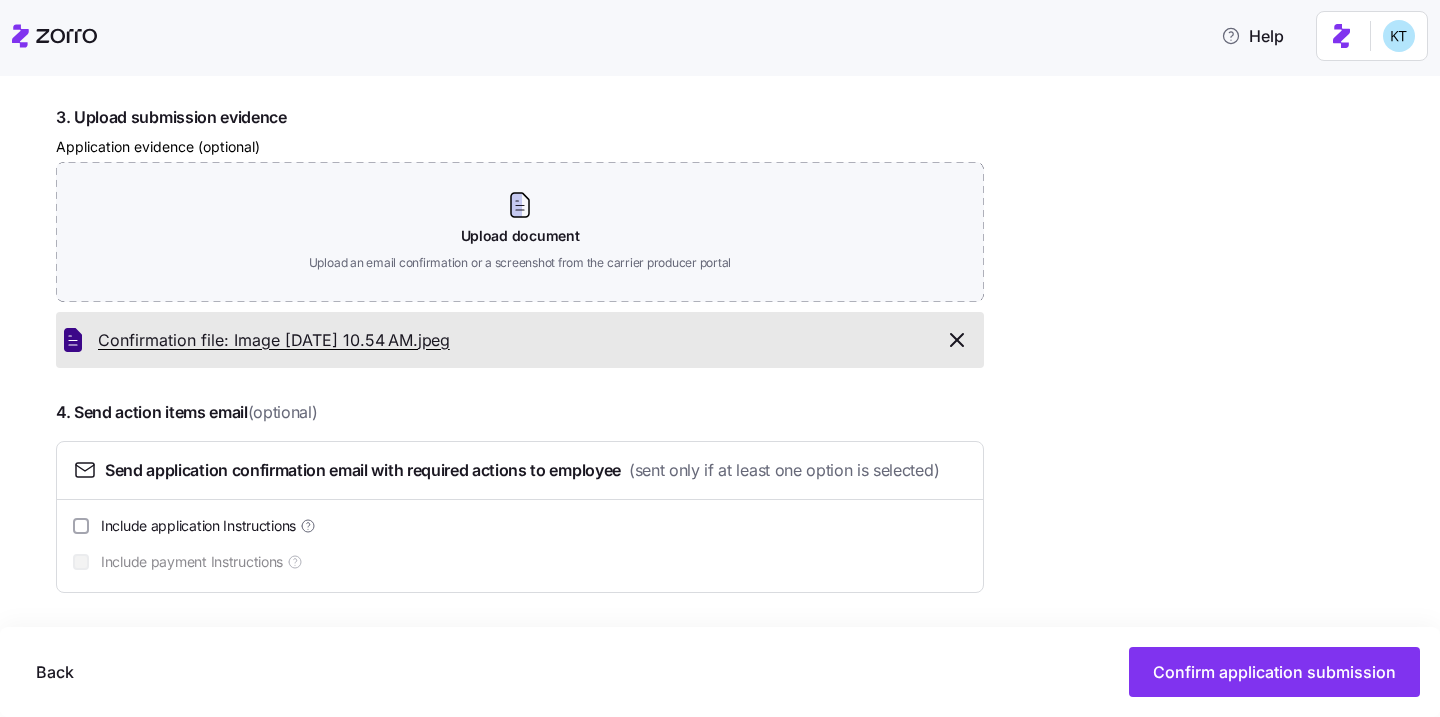 click on "Confirmation file: Image 7-2-25 at 10.54 AM." at bounding box center [258, 340] 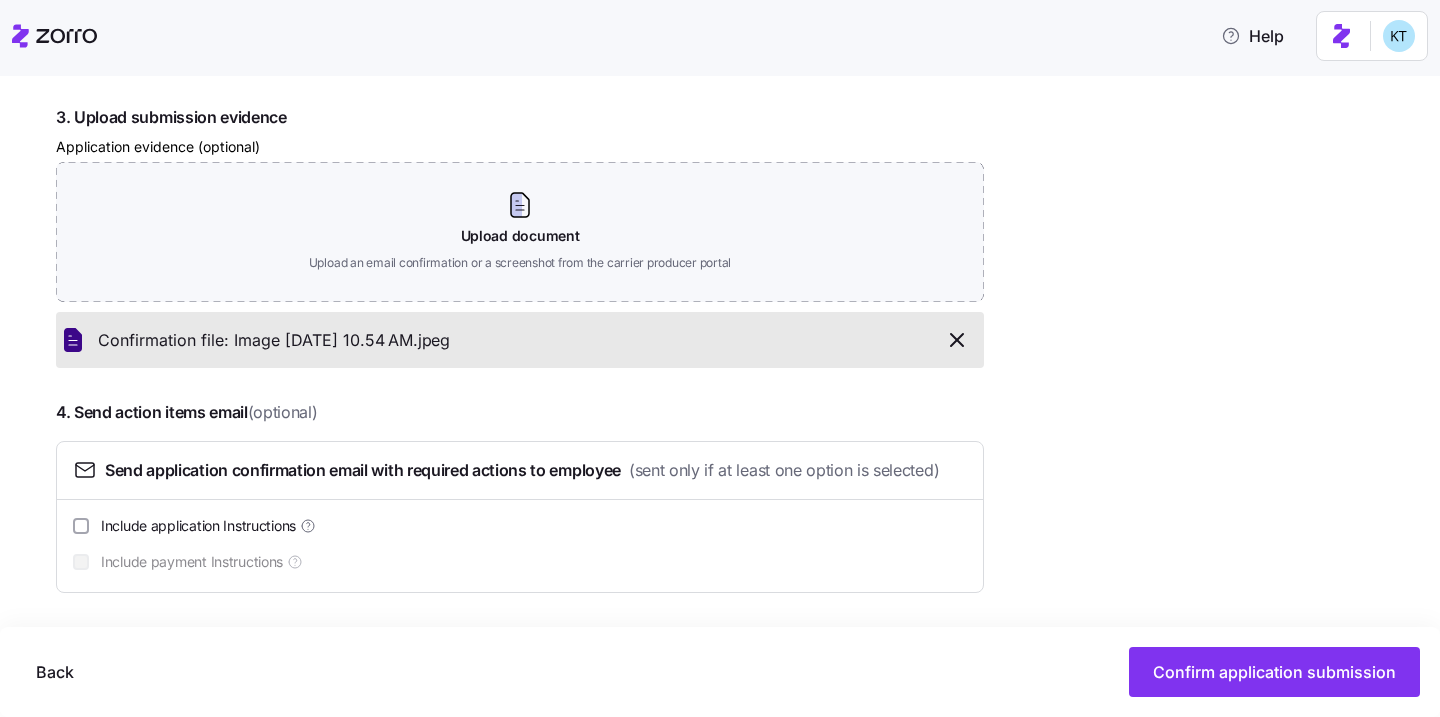 click 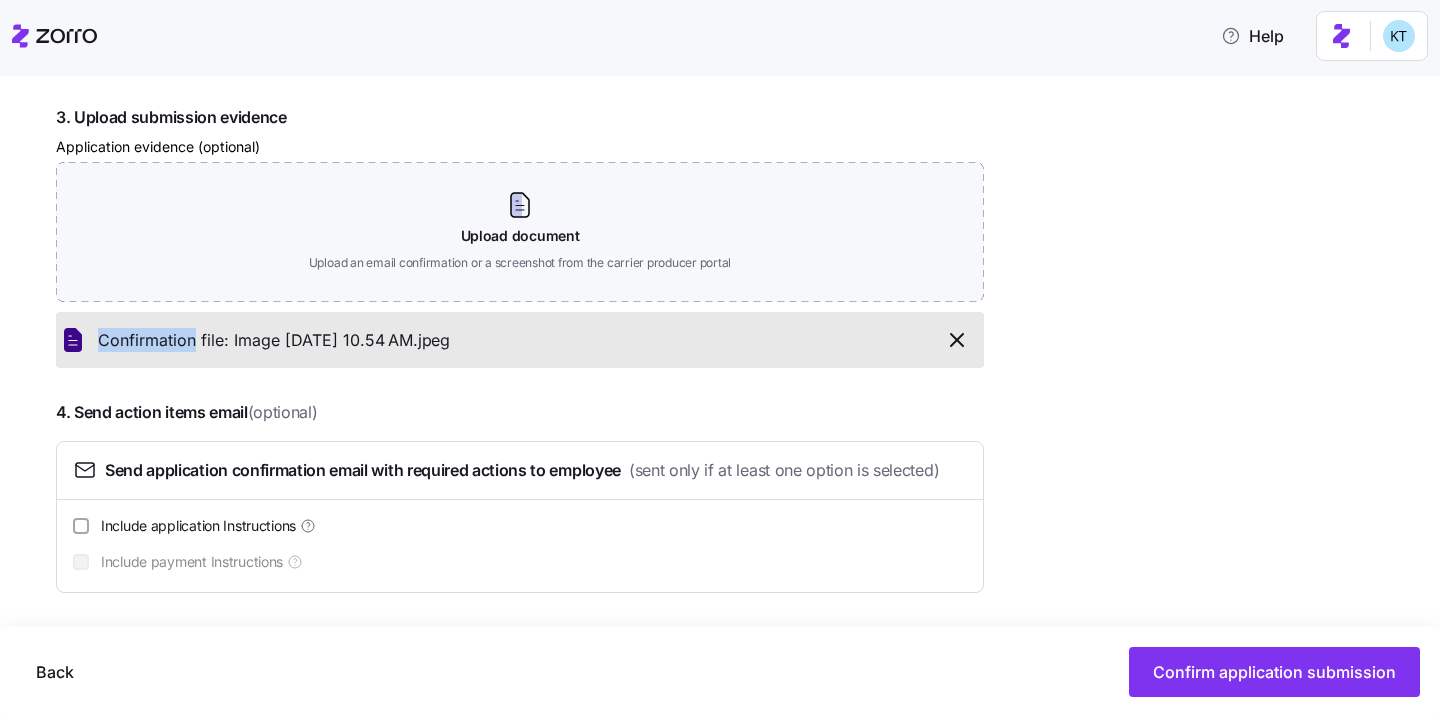 click 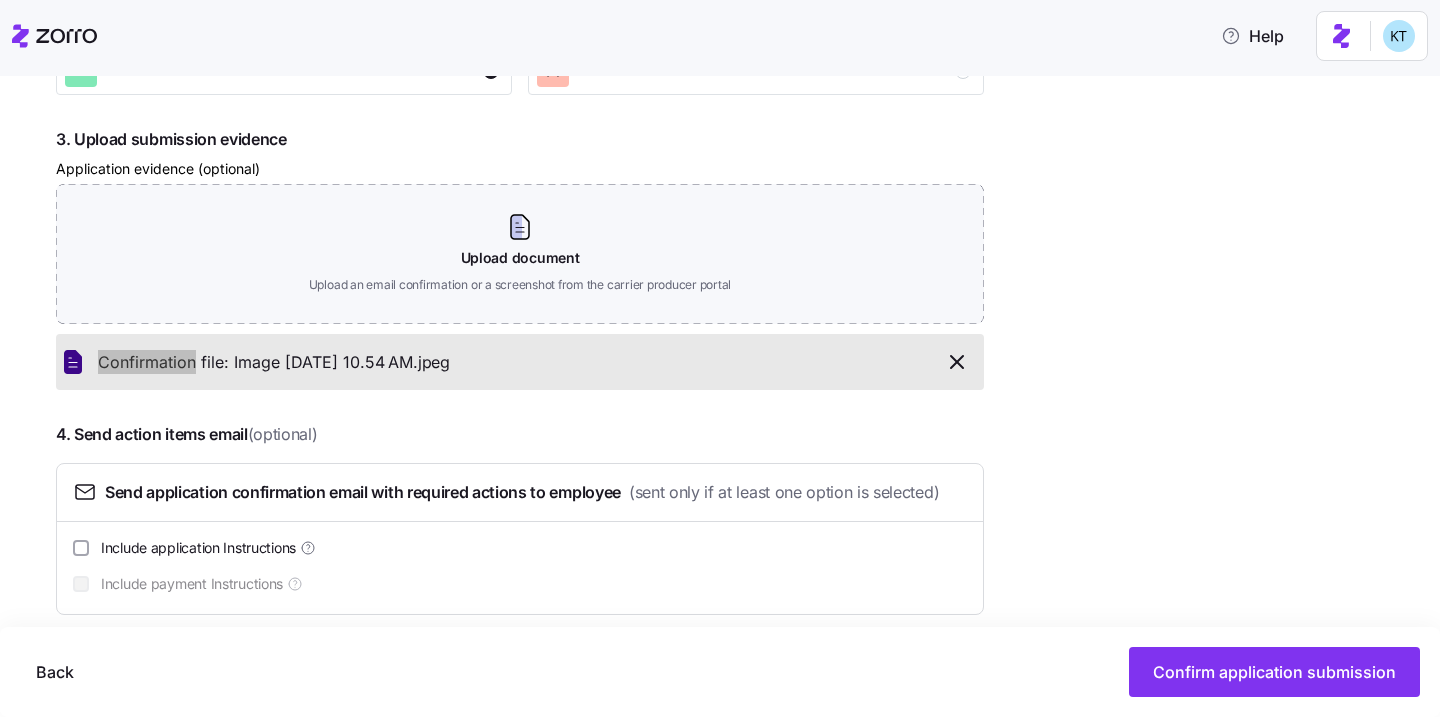 scroll, scrollTop: 995, scrollLeft: 0, axis: vertical 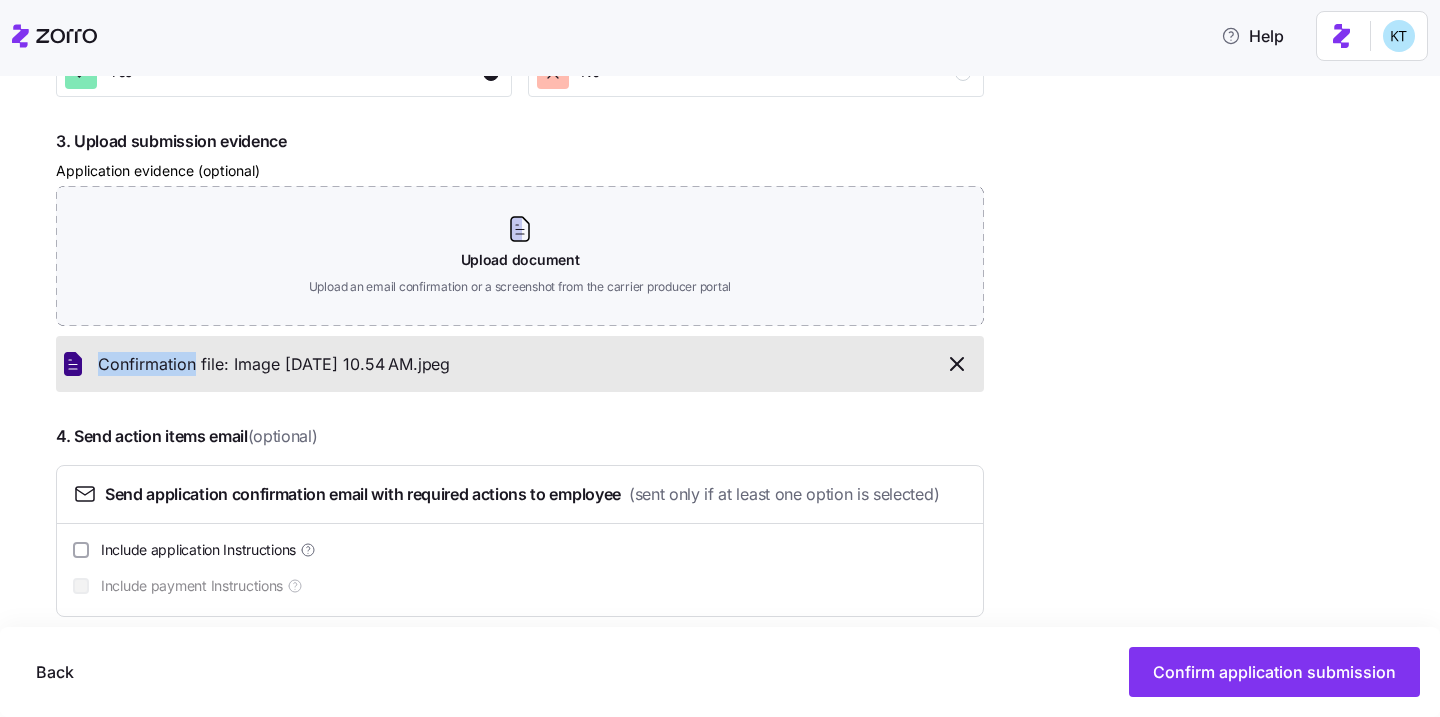 click 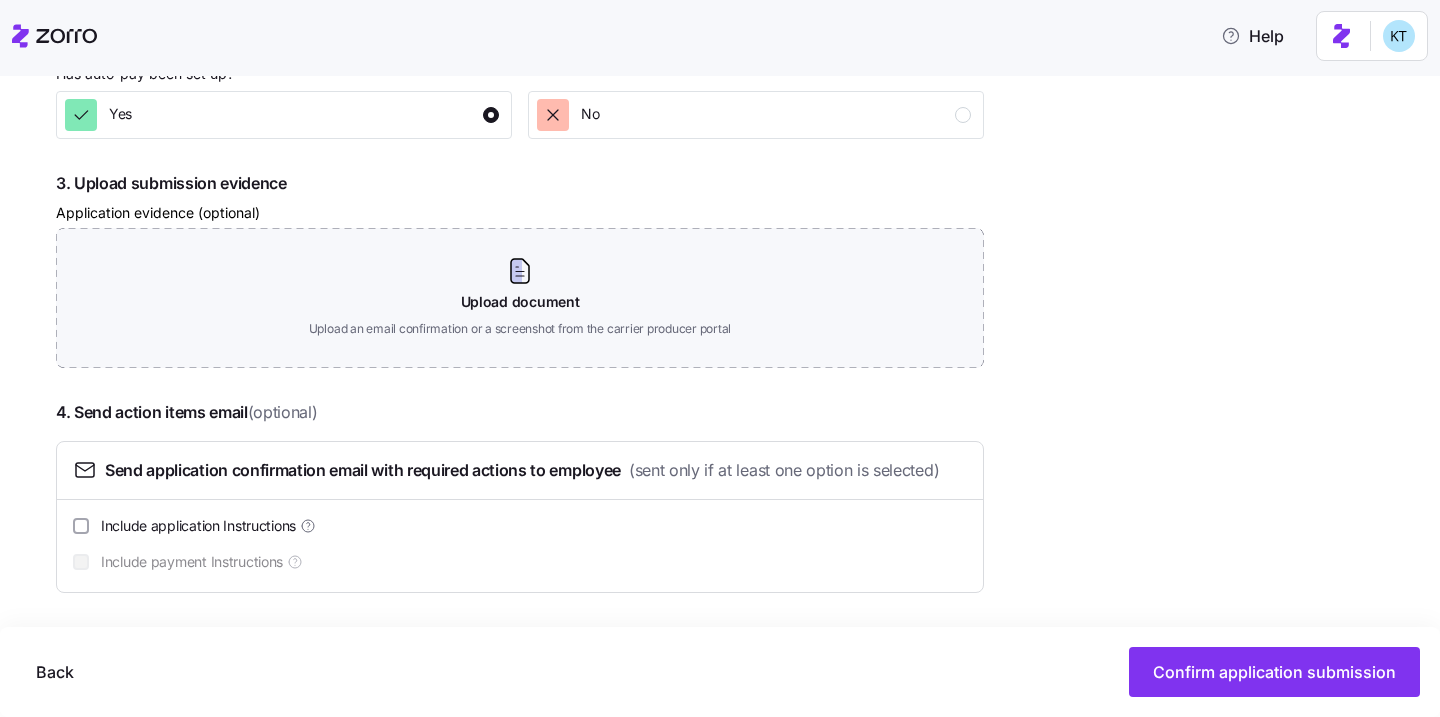 scroll, scrollTop: 954, scrollLeft: 0, axis: vertical 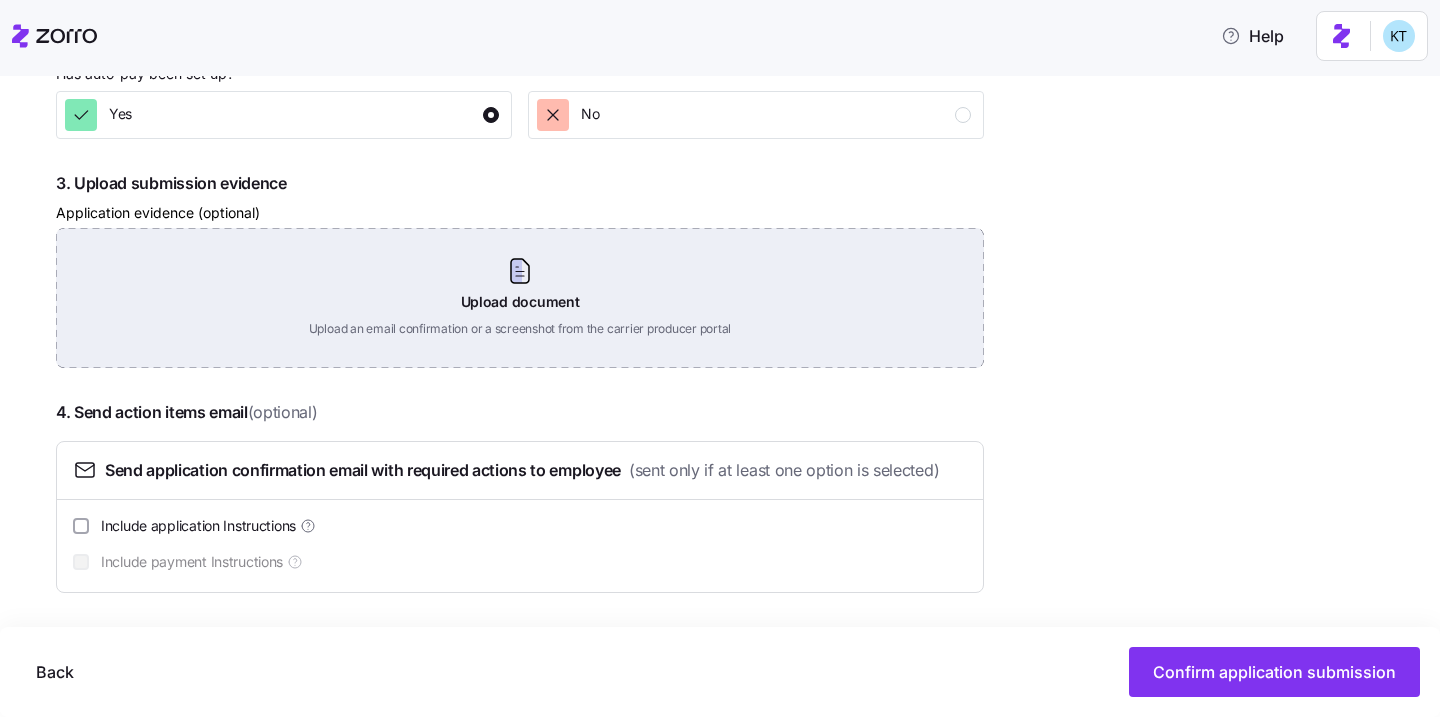 click on "Upload document Upload an email confirmation or a screenshot from the carrier producer portal" at bounding box center [520, 298] 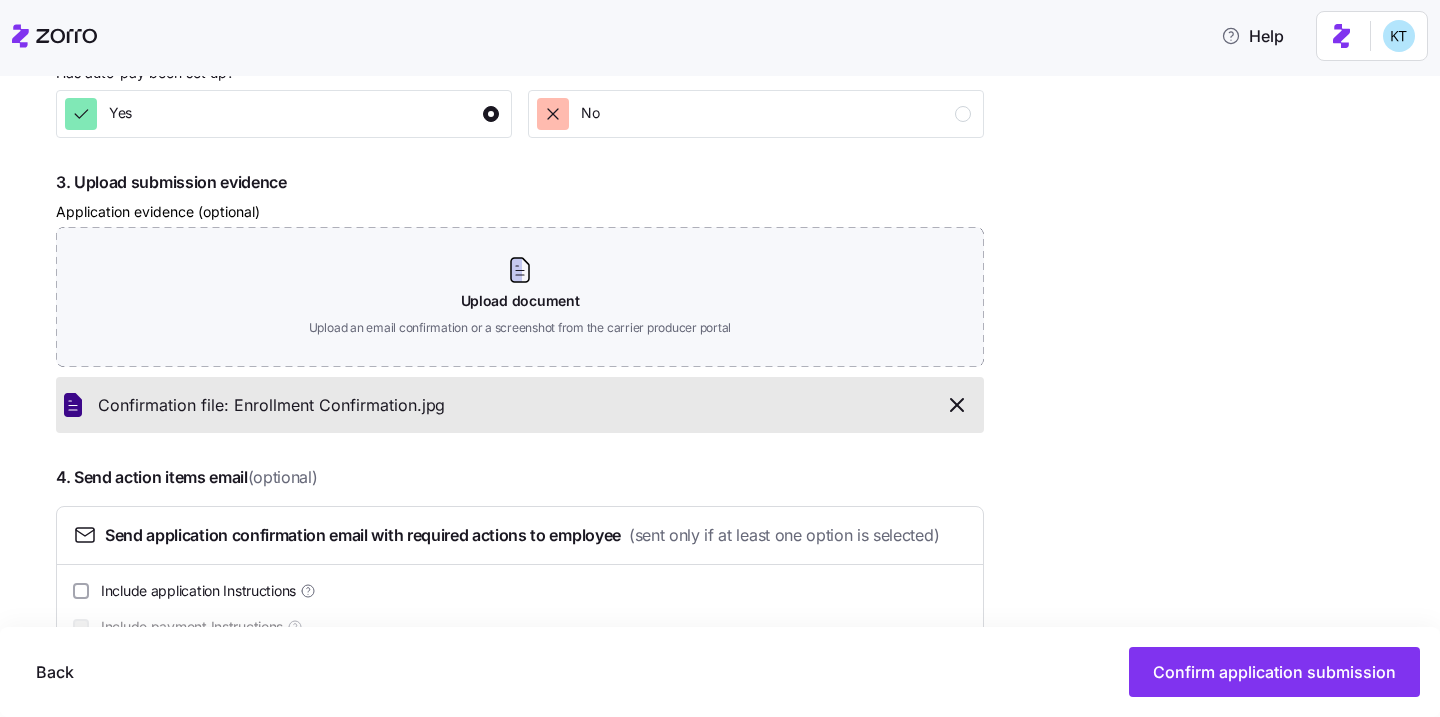 scroll, scrollTop: 1020, scrollLeft: 0, axis: vertical 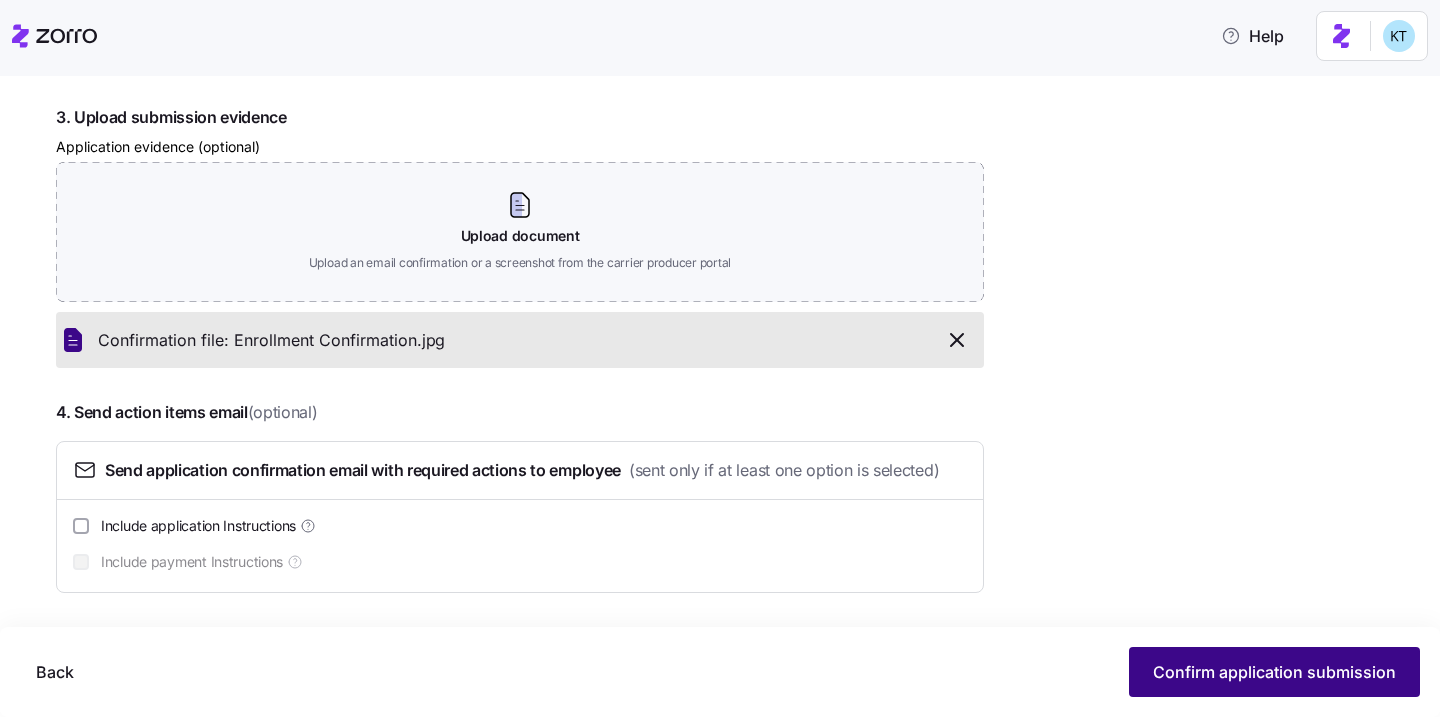 click on "Confirm application submission" at bounding box center [1274, 672] 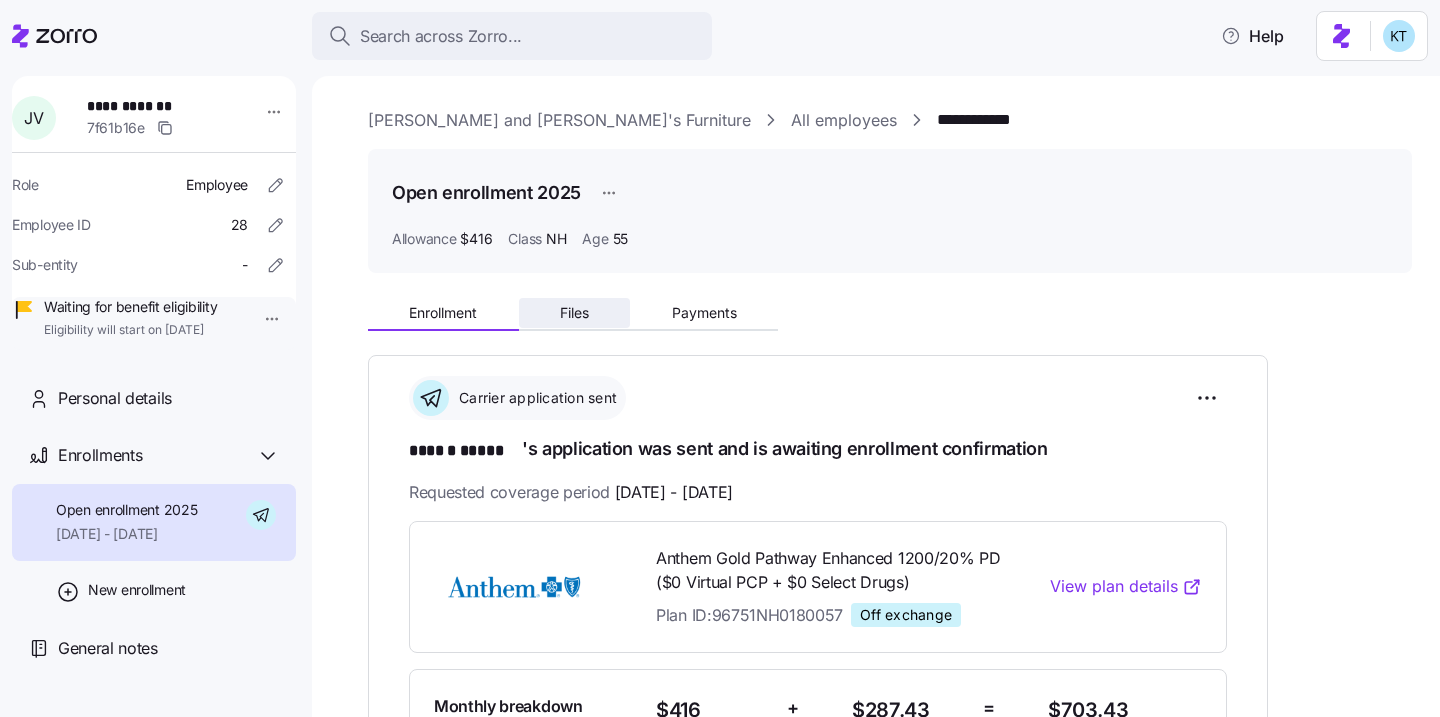 click on "Files" at bounding box center (574, 313) 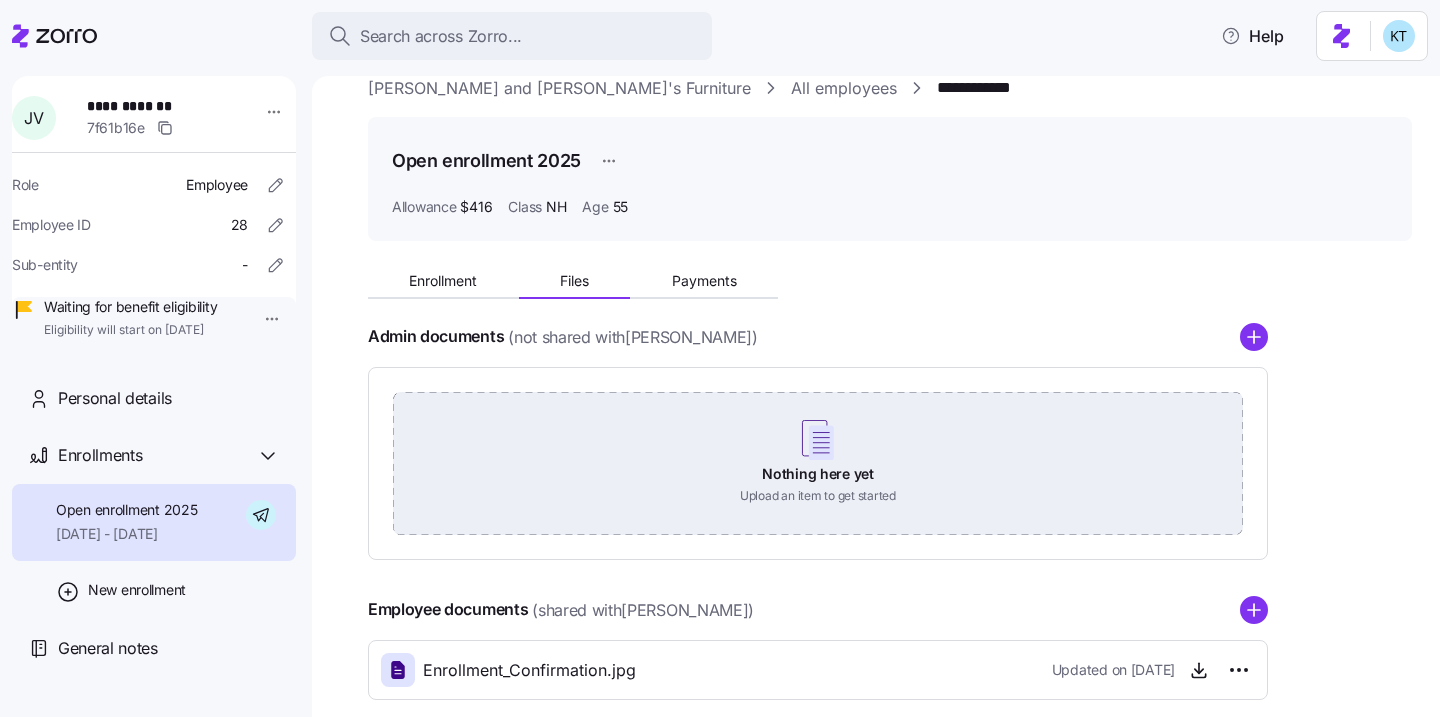 scroll, scrollTop: 34, scrollLeft: 0, axis: vertical 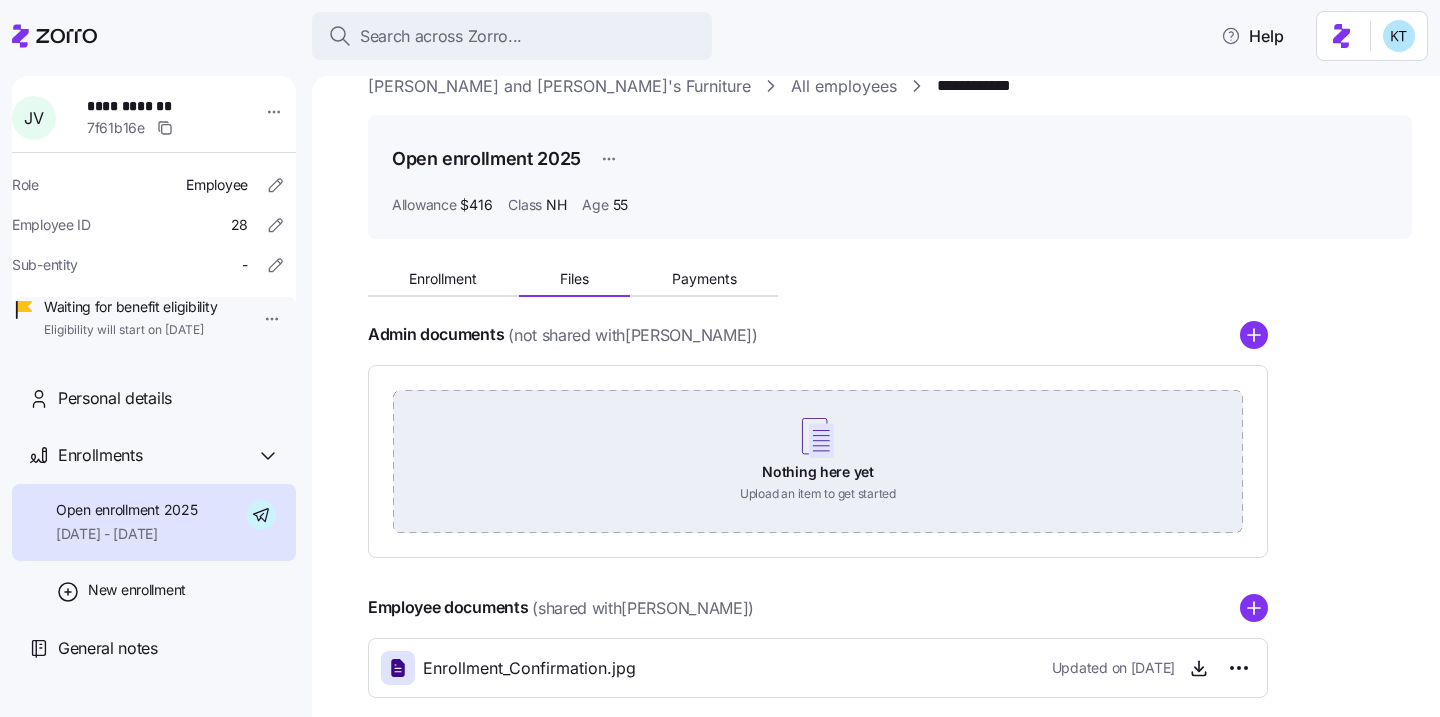 click on "Nothing here yet Upload an item to get started" at bounding box center [818, 460] 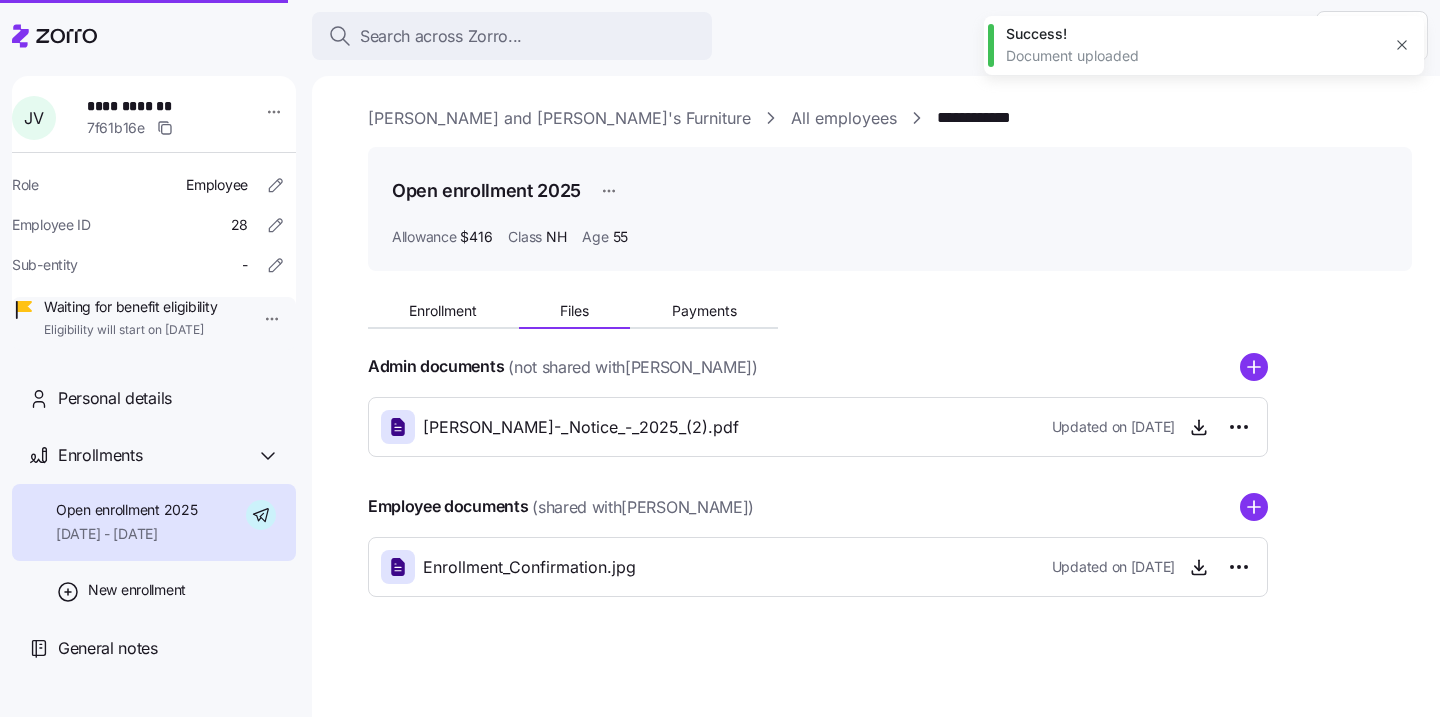 scroll, scrollTop: 2, scrollLeft: 0, axis: vertical 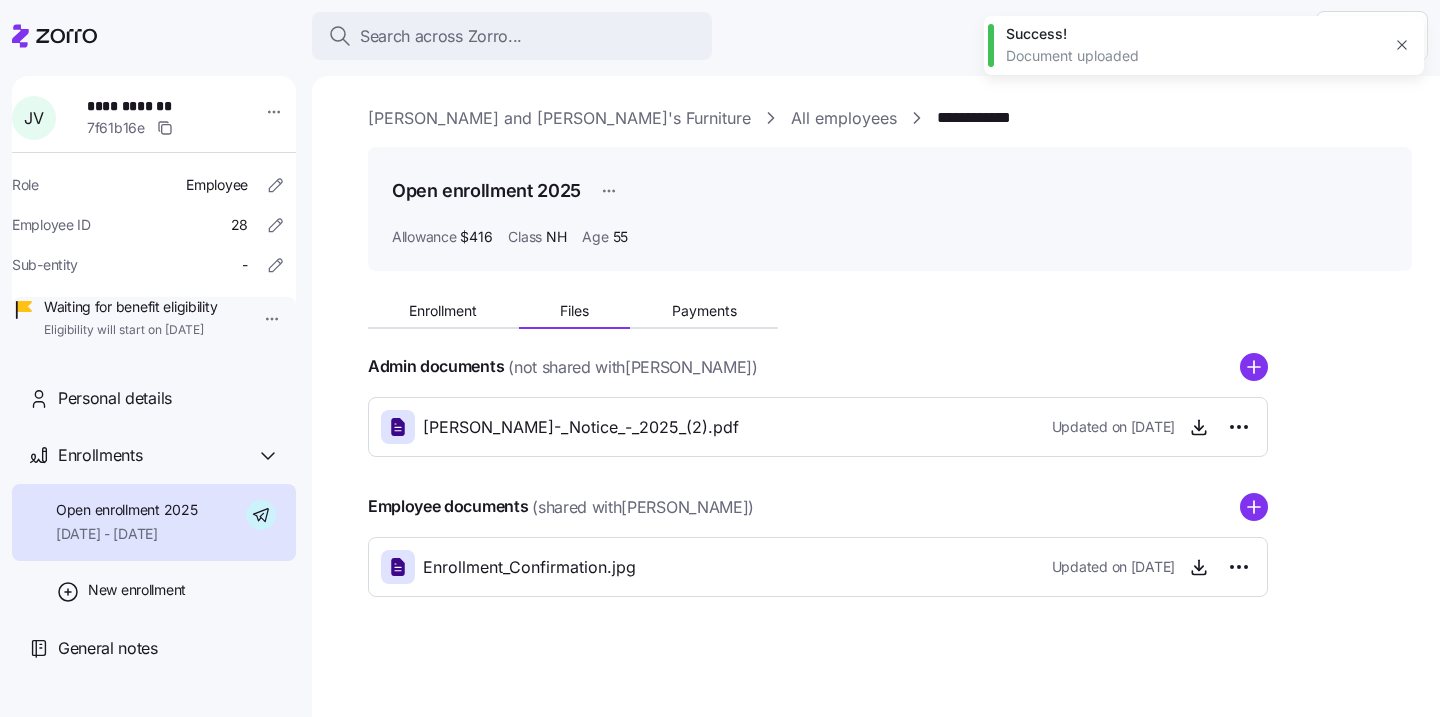 click on "7f61b16e" at bounding box center [166, 128] 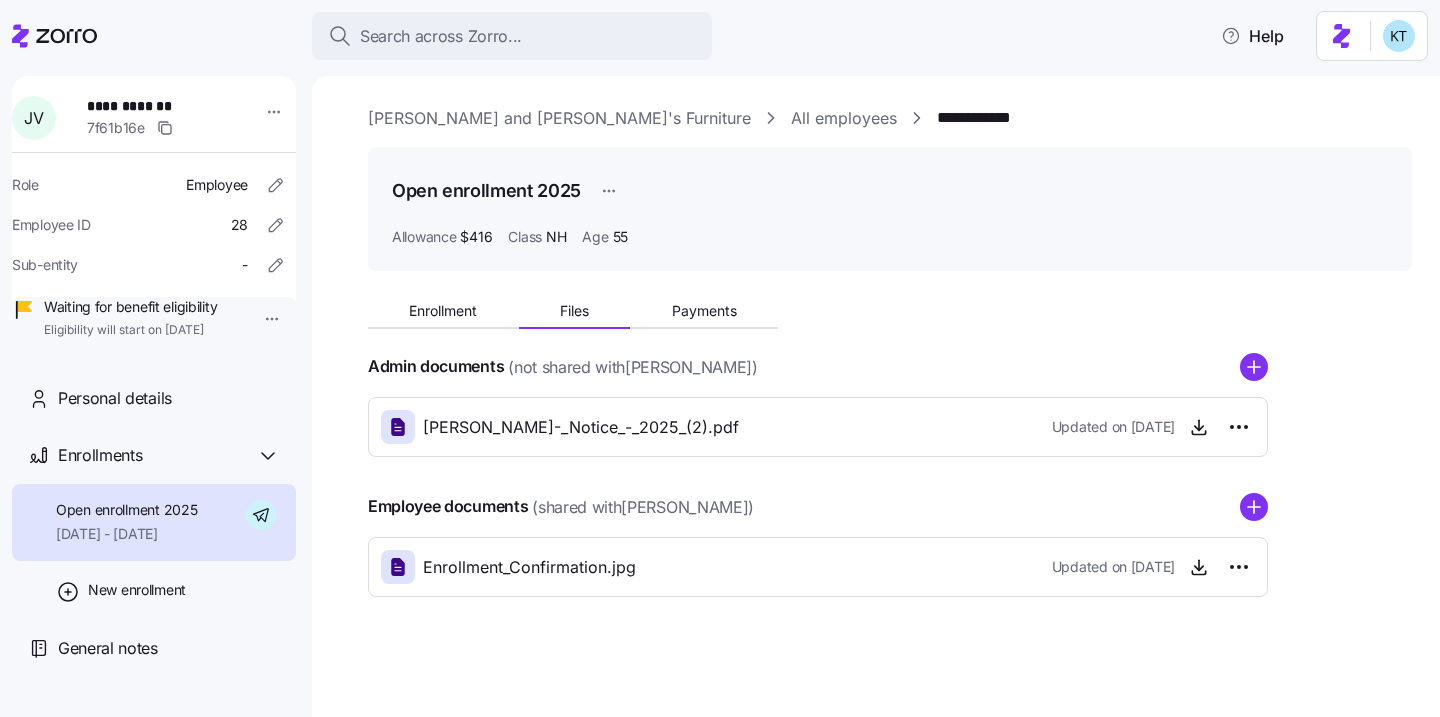 click on "**********" at bounding box center [157, 106] 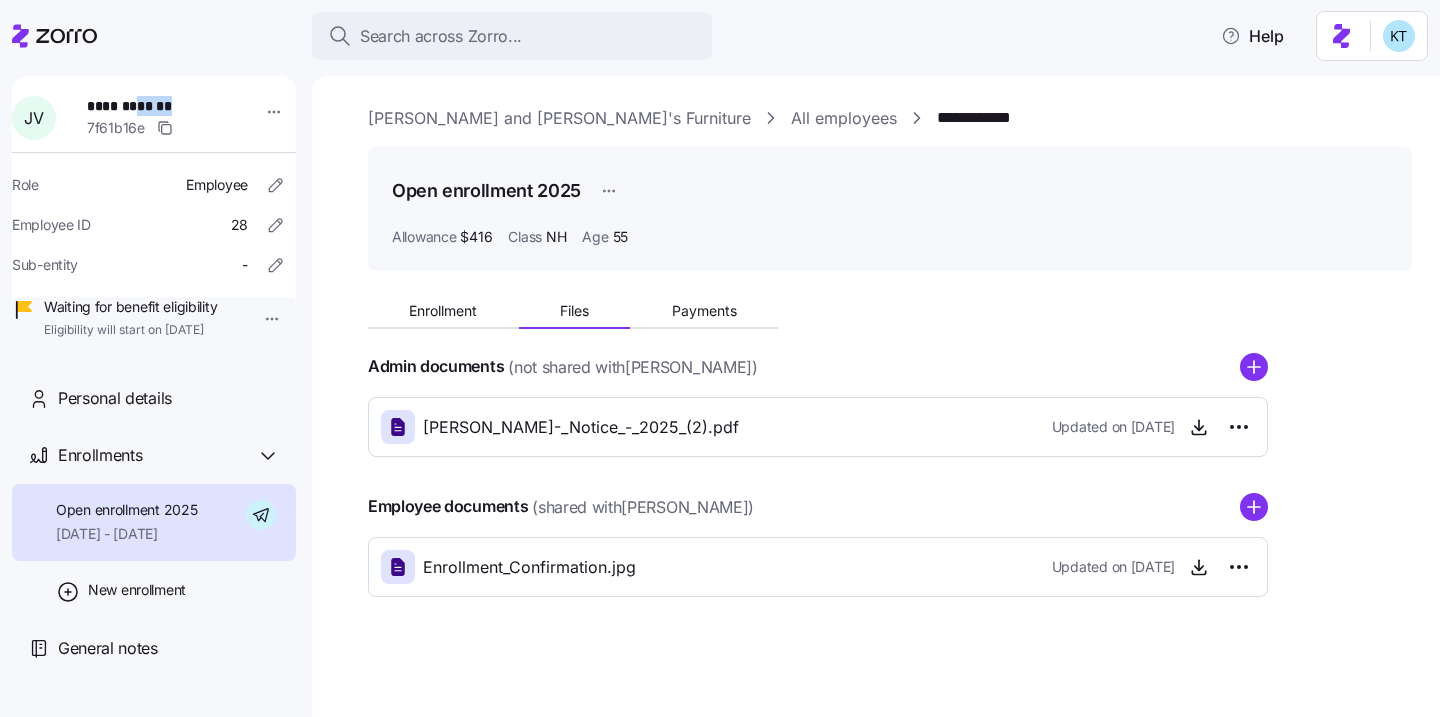 click on "**********" at bounding box center [157, 106] 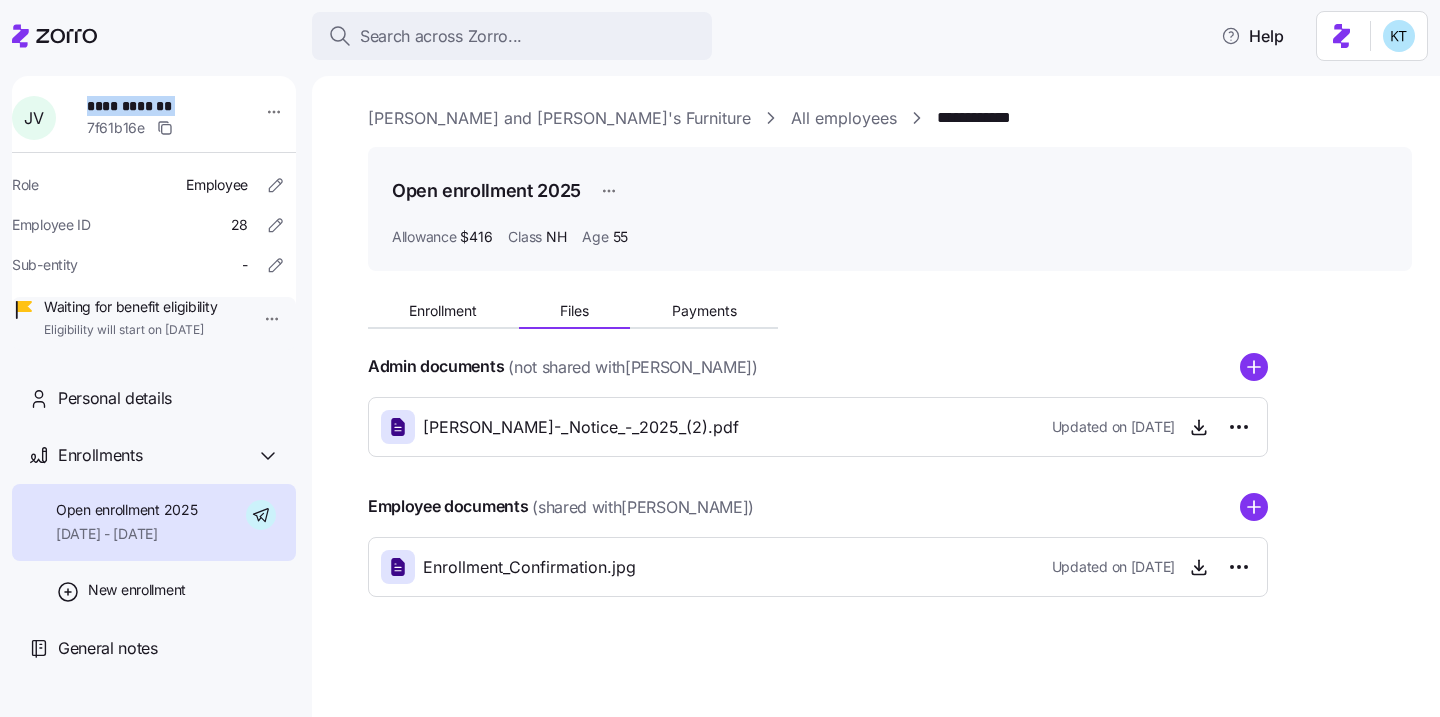 click on "**********" at bounding box center [157, 106] 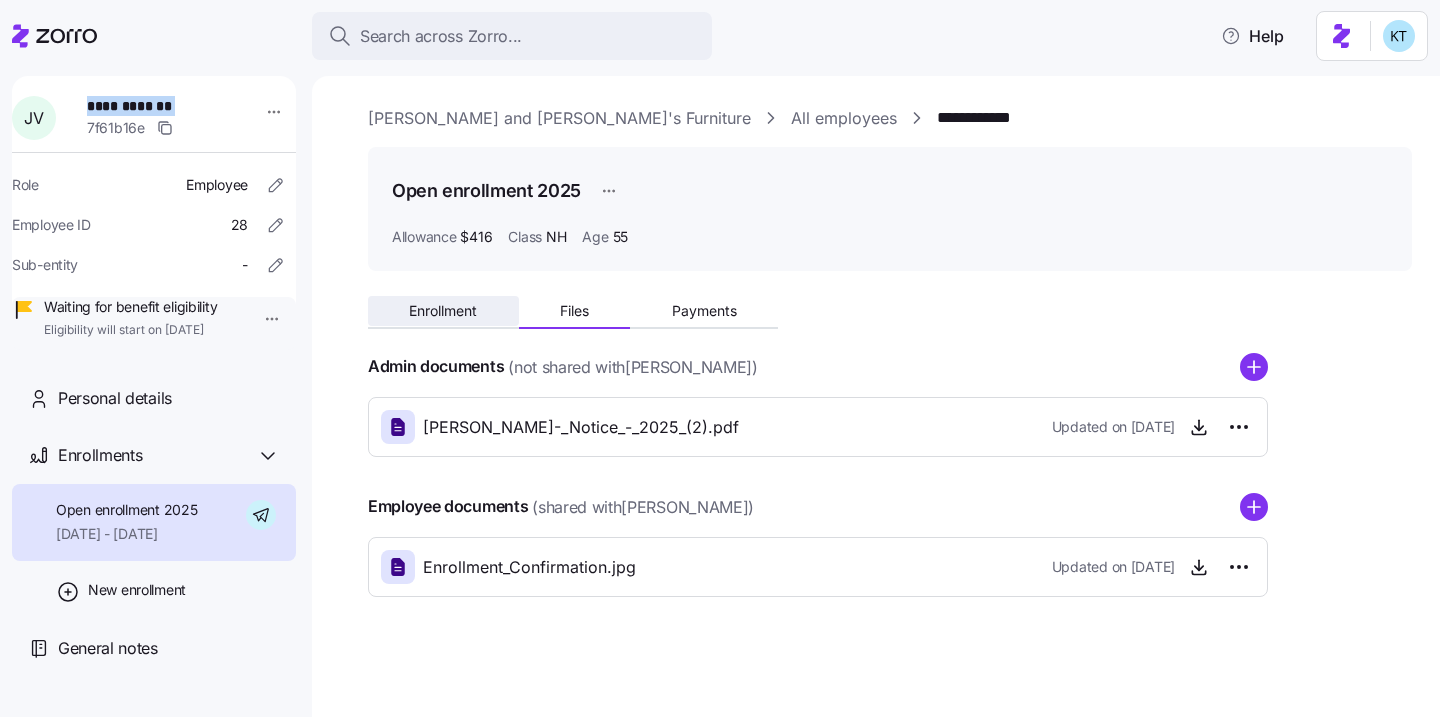 click on "Enrollment" at bounding box center (443, 311) 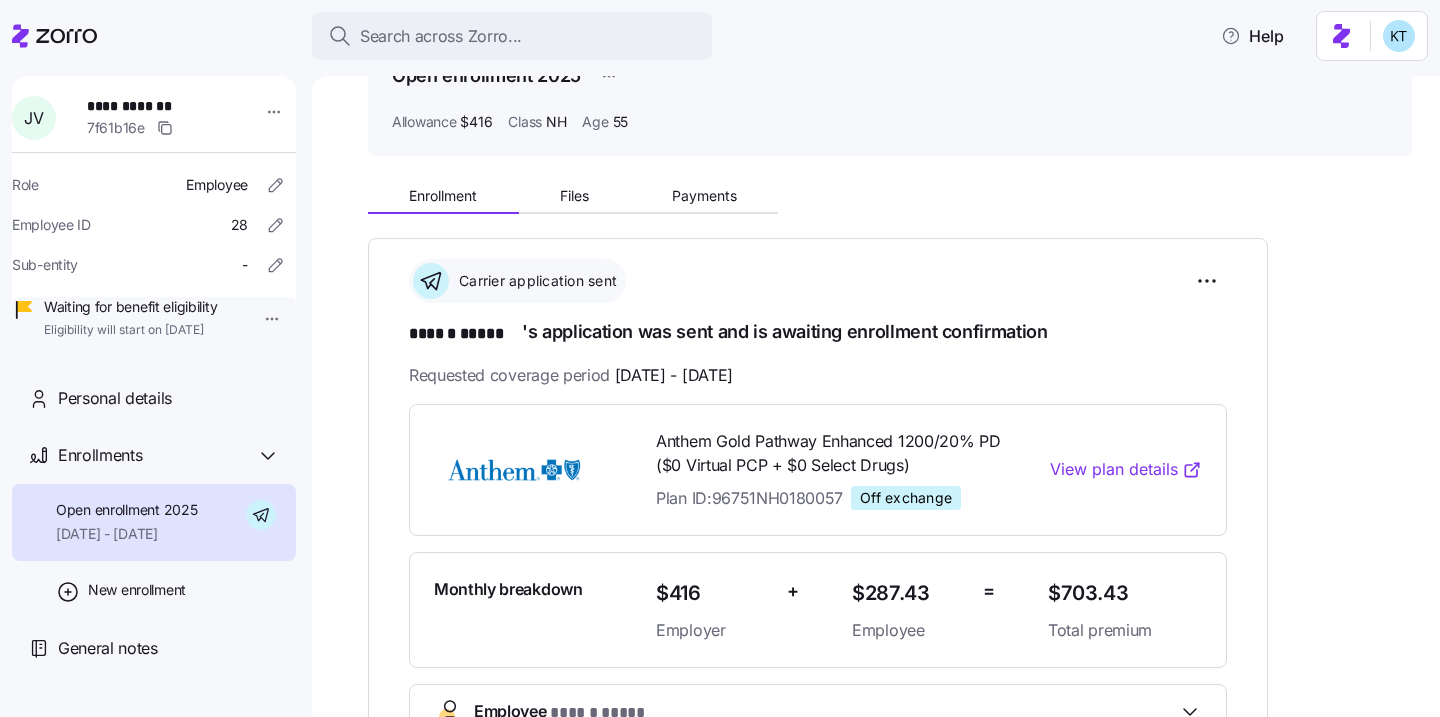 scroll, scrollTop: 0, scrollLeft: 0, axis: both 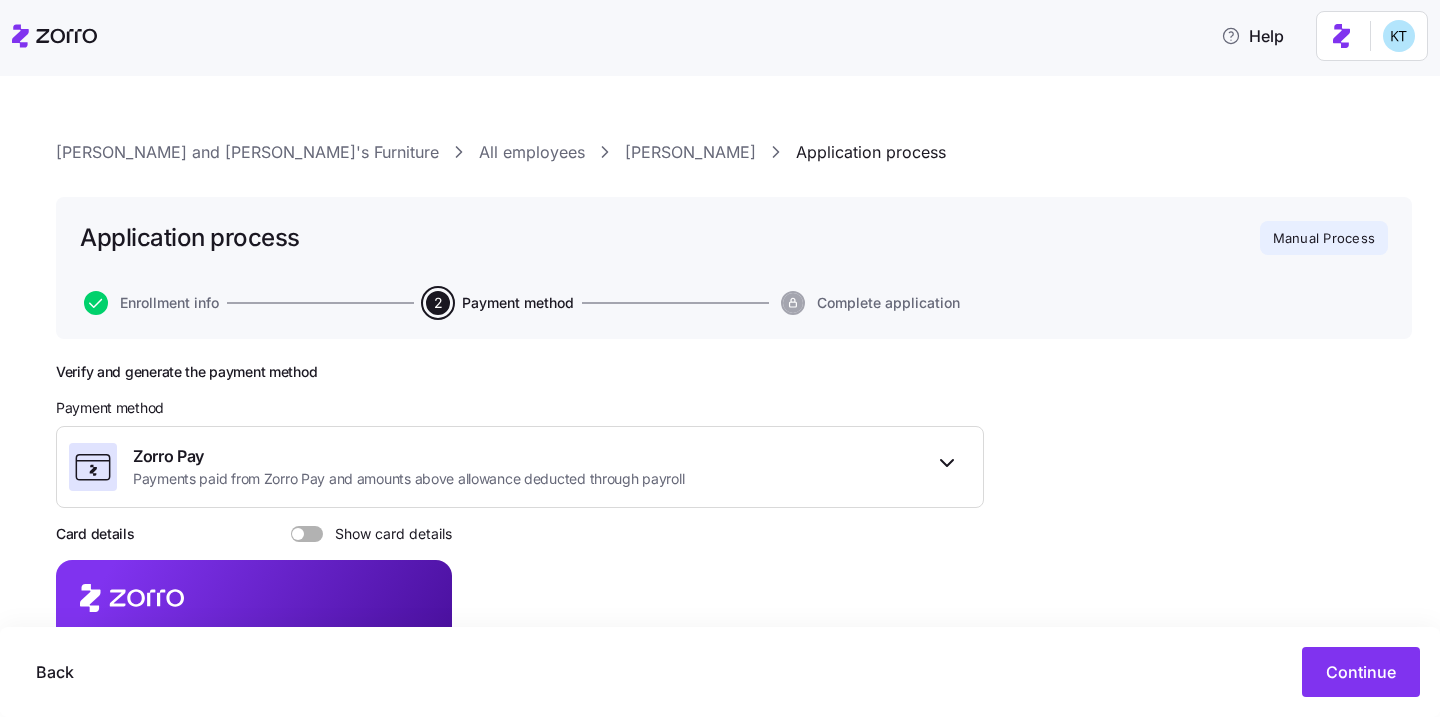 click on "[PERSON_NAME] and [PERSON_NAME]'s Furniture" at bounding box center (247, 152) 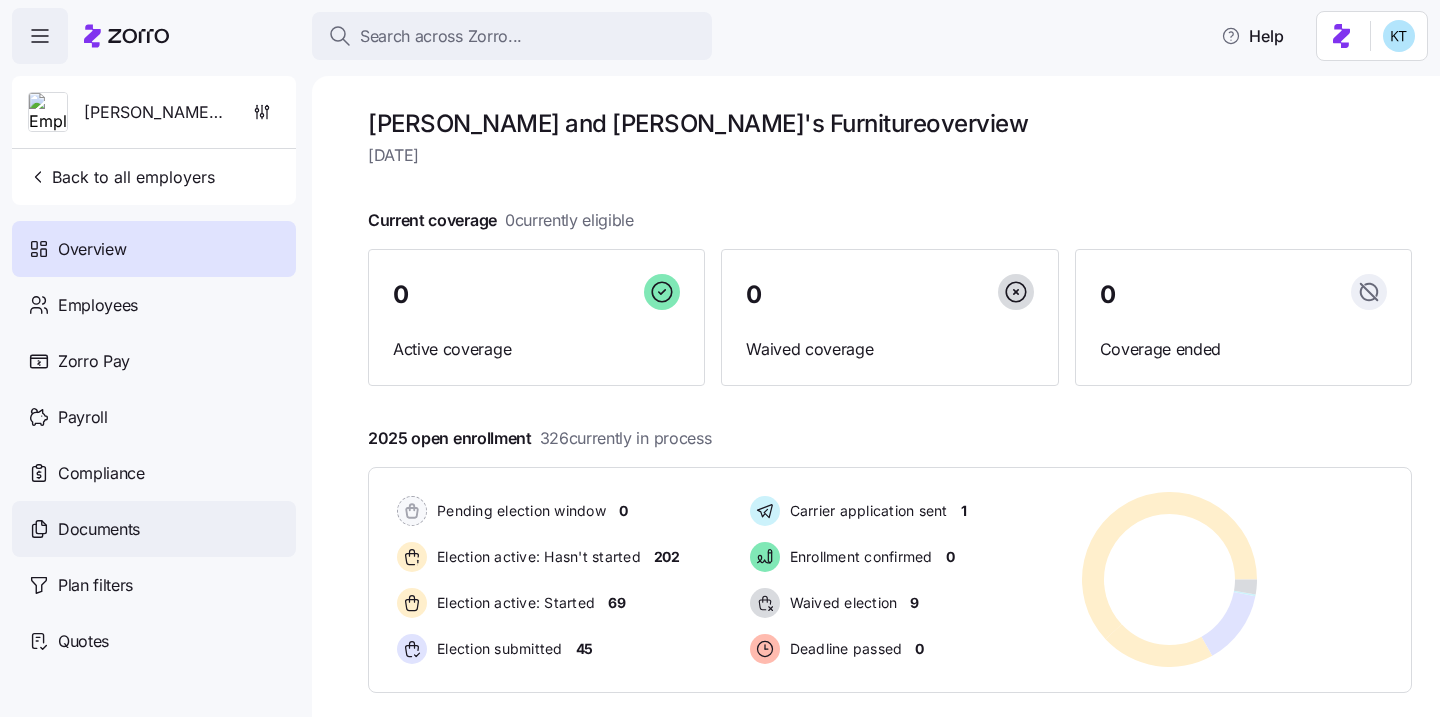 click on "Documents" at bounding box center (99, 529) 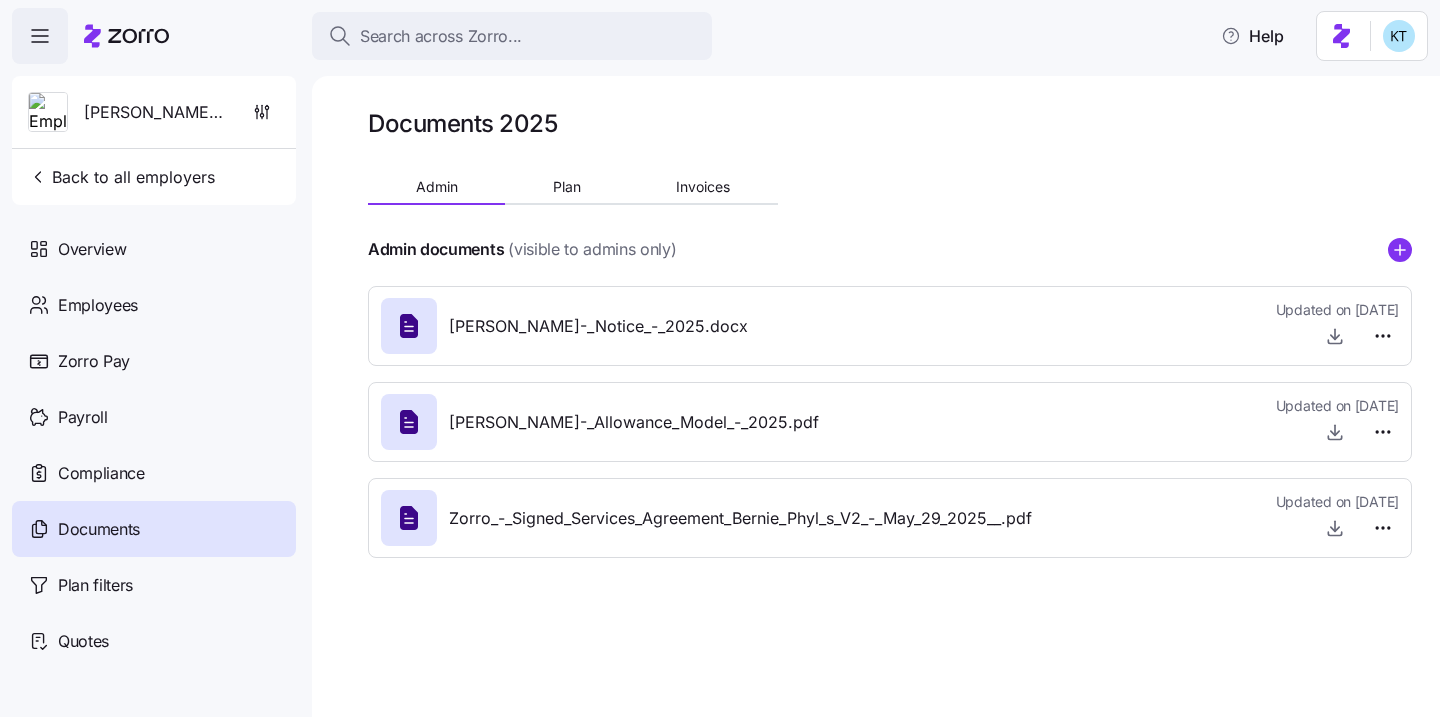 click on "Bernie_and_Phyl's_Furniture_-_Allowance_Model_-_2025.pdf" at bounding box center (600, 422) 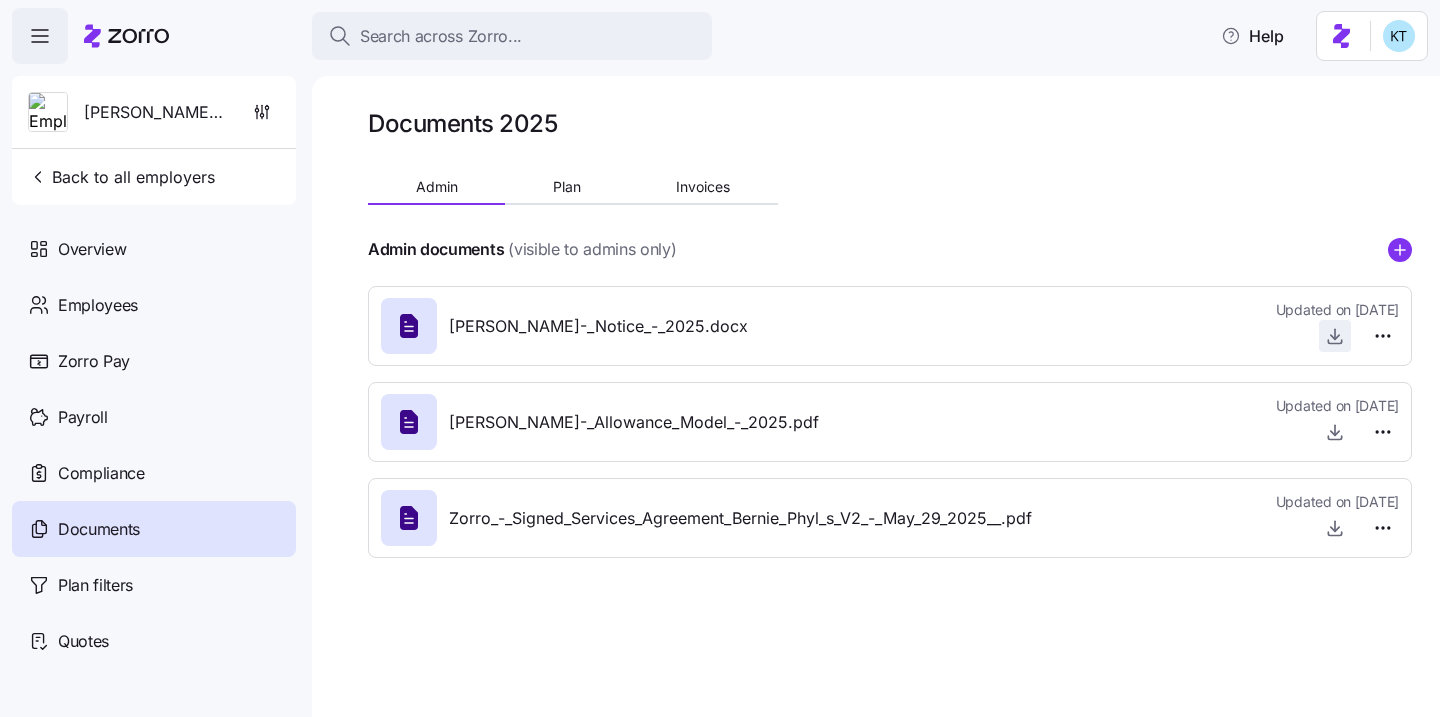 click at bounding box center [1335, 336] 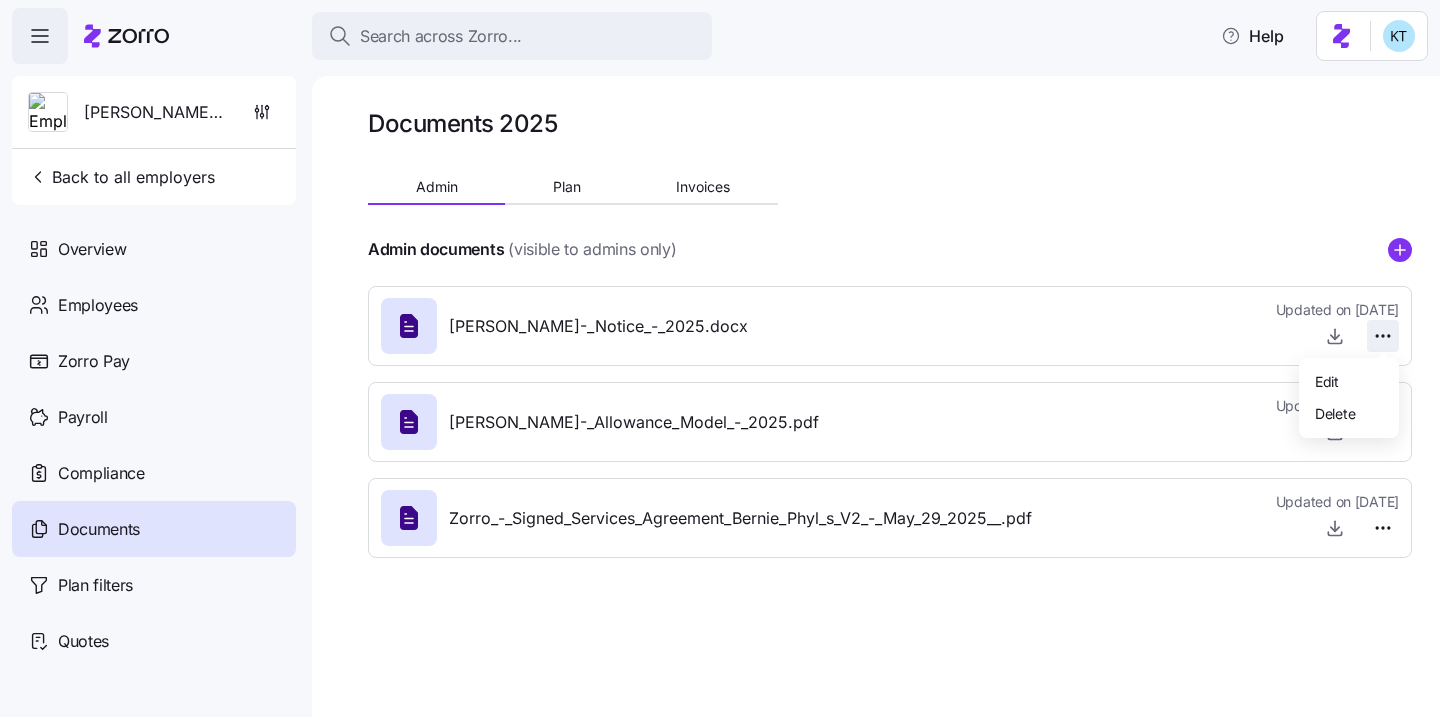 click on "Search across Zorro... Help Bernie and Phyl's Furniture Back to all employers Overview Employees Zorro Pay Payroll Compliance Documents Plan filters Quotes Documents 2025 Admin Plan Invoices Admin documents (visible to admins only) Bernie_and_Phyl's_Furniture_-_Notice_-_2025.docx Updated on 07/02/2025 Bernie_and_Phyl's_Furniture_-_Allowance_Model_-_2025.pdf Updated on 06/23/2025 Zorro_-_Signed_Services_Agreement_Bernie_Phyl_s_V2_-_May_29_2025__.pdf Updated on 06/11/2025 Documents Edit Delete" at bounding box center [720, 352] 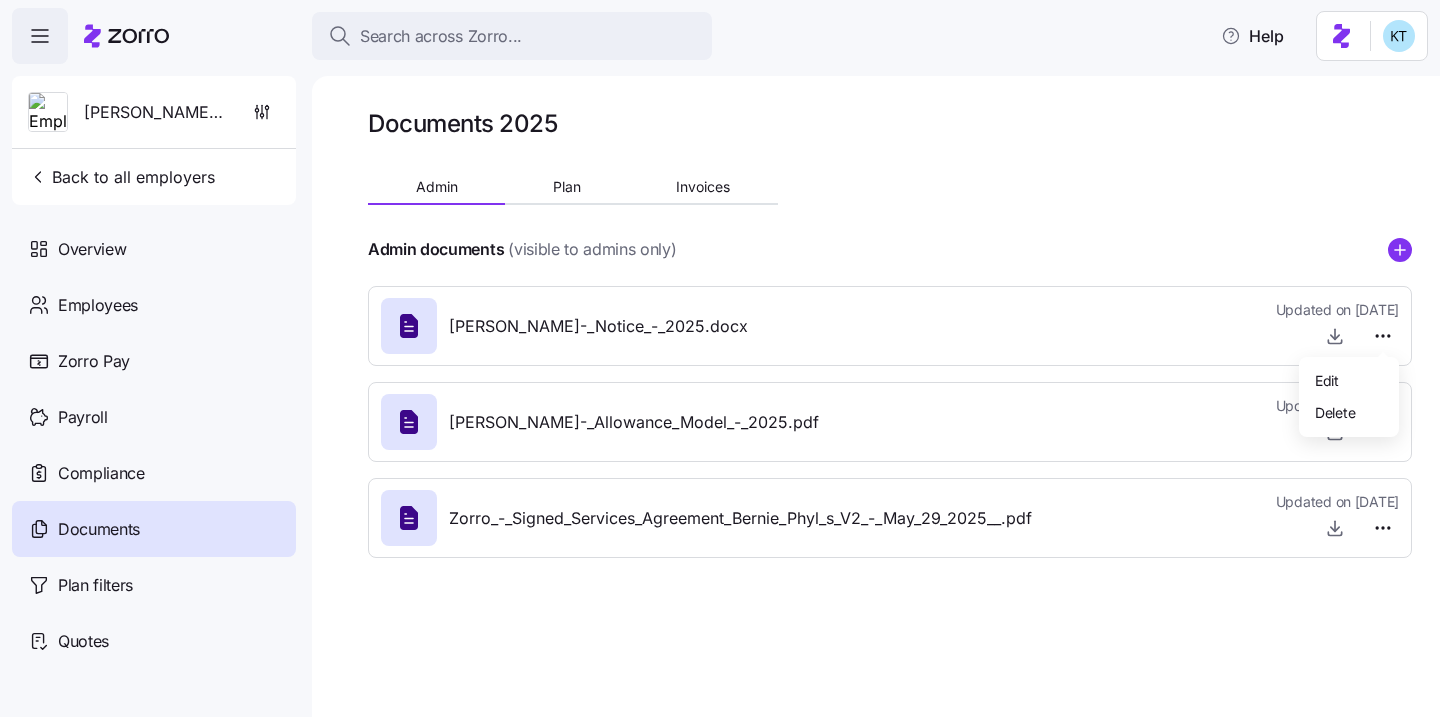 click on "Search across Zorro... Help Bernie and Phyl's Furniture Back to all employers Overview Employees Zorro Pay Payroll Compliance Documents Plan filters Quotes Documents 2025 Admin Plan Invoices Admin documents (visible to admins only) Bernie_and_Phyl's_Furniture_-_Notice_-_2025.docx Updated on 07/02/2025 Bernie_and_Phyl's_Furniture_-_Allowance_Model_-_2025.pdf Updated on 06/23/2025 Zorro_-_Signed_Services_Agreement_Bernie_Phyl_s_V2_-_May_29_2025__.pdf Updated on 06/11/2025 Documents Edit Delete" at bounding box center [720, 352] 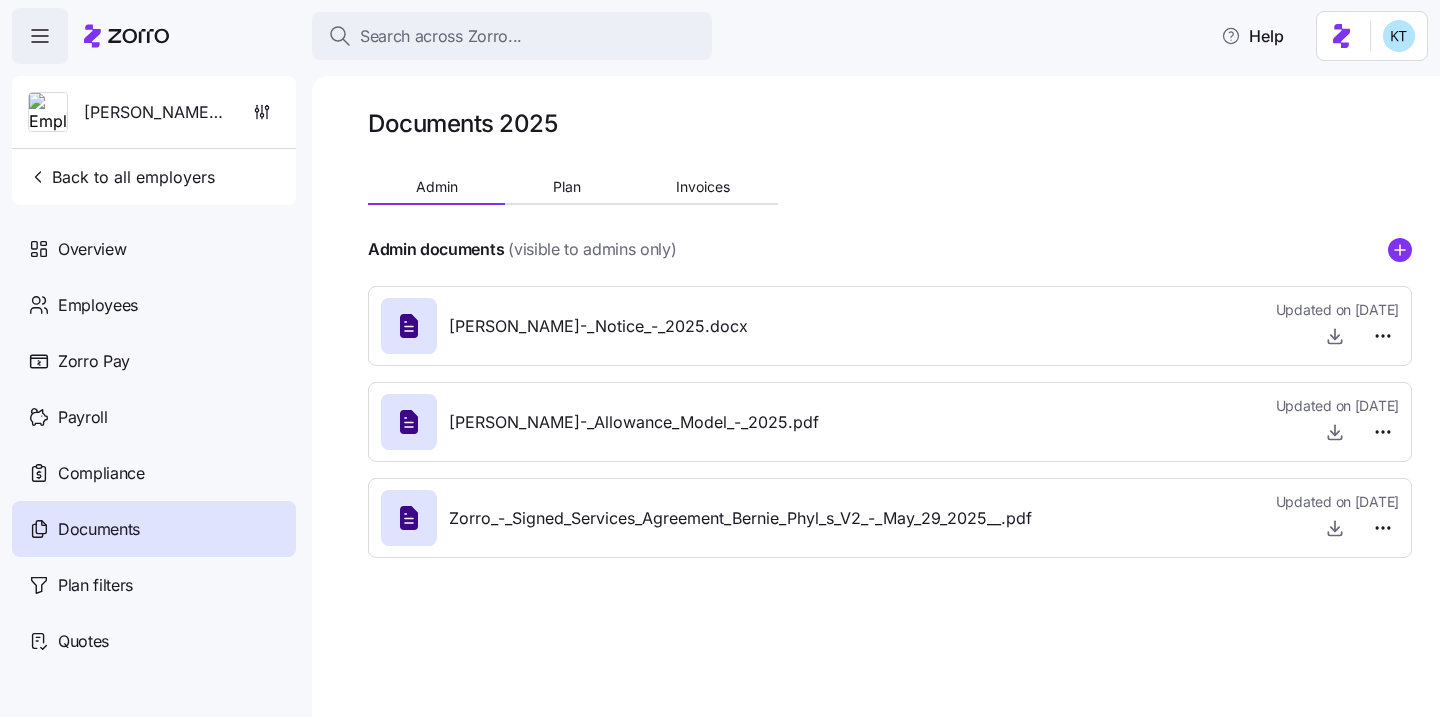 click on "Bernie_and_Phyl's_Furniture_-_Notice_-_2025.docx" at bounding box center (598, 326) 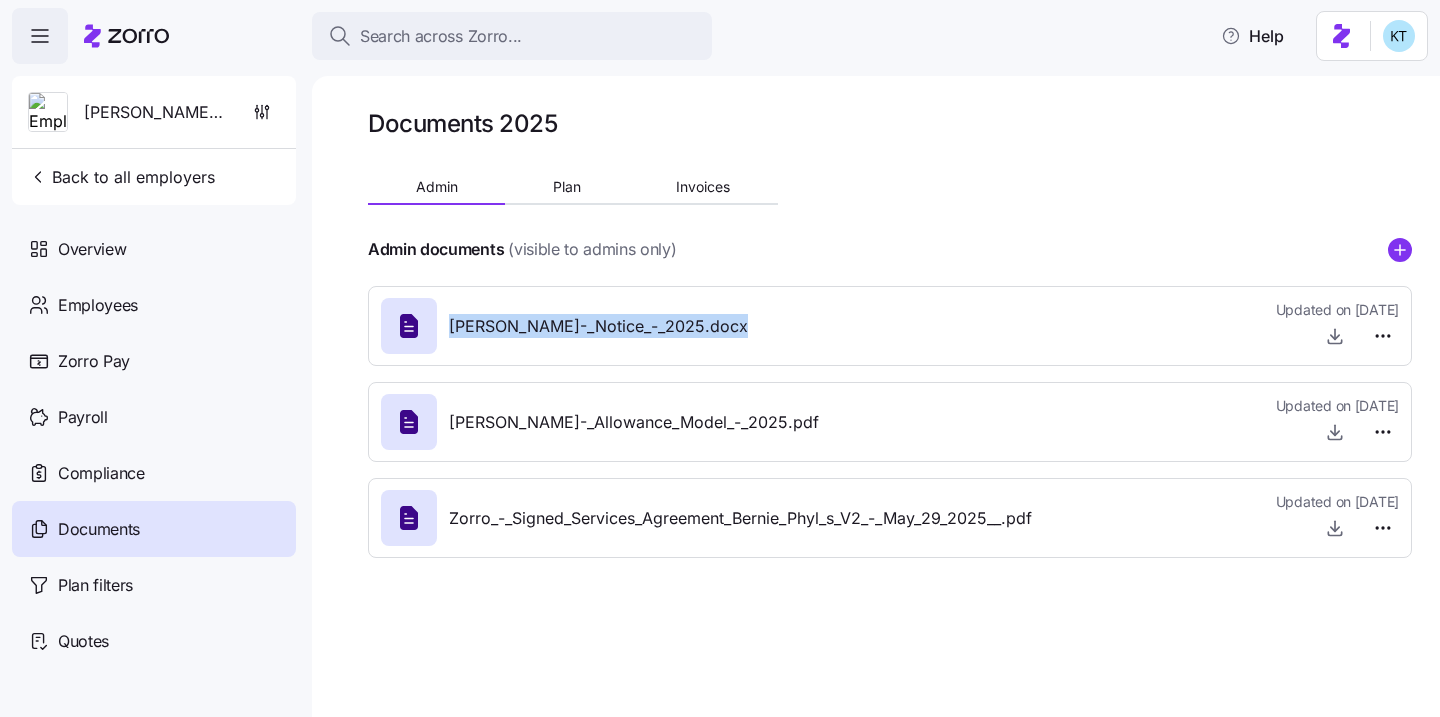 click on "Bernie_and_Phyl's_Furniture_-_Notice_-_2025.docx" at bounding box center (598, 326) 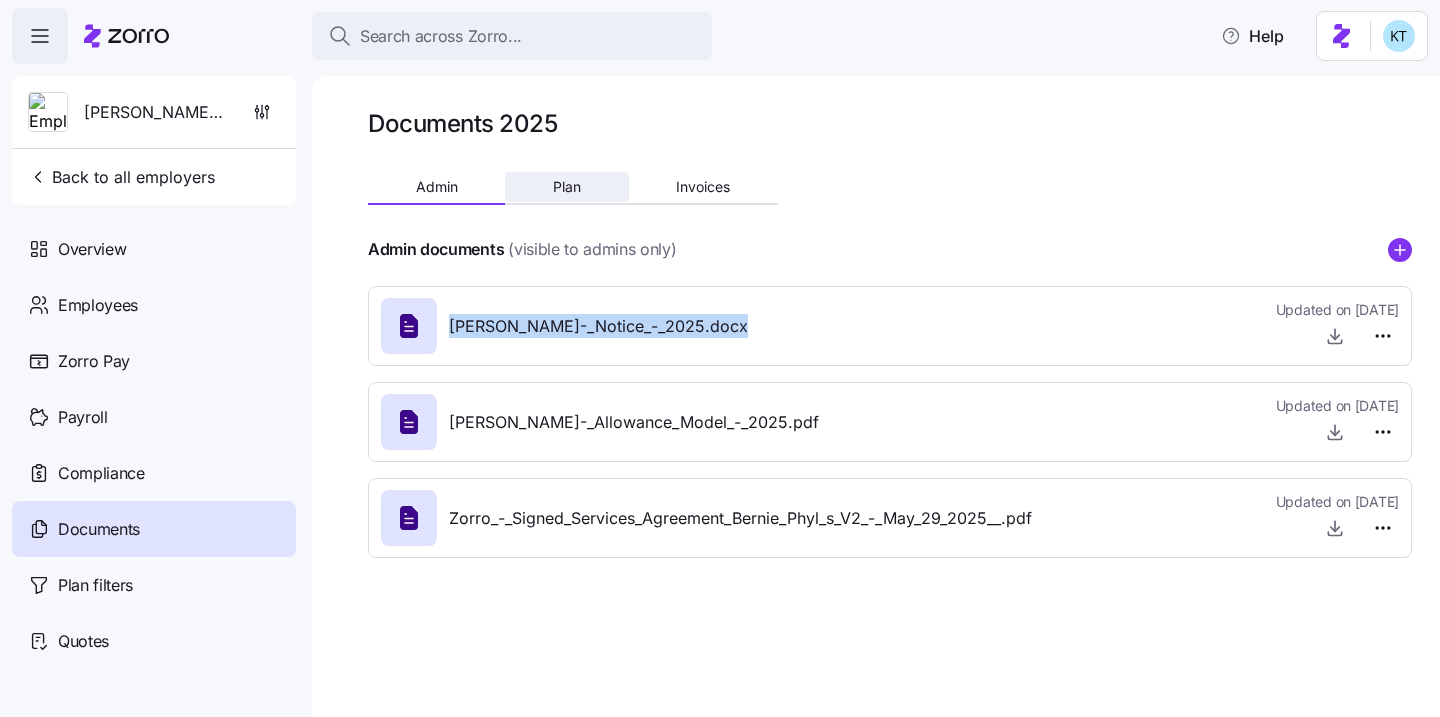 click on "Plan" at bounding box center [566, 187] 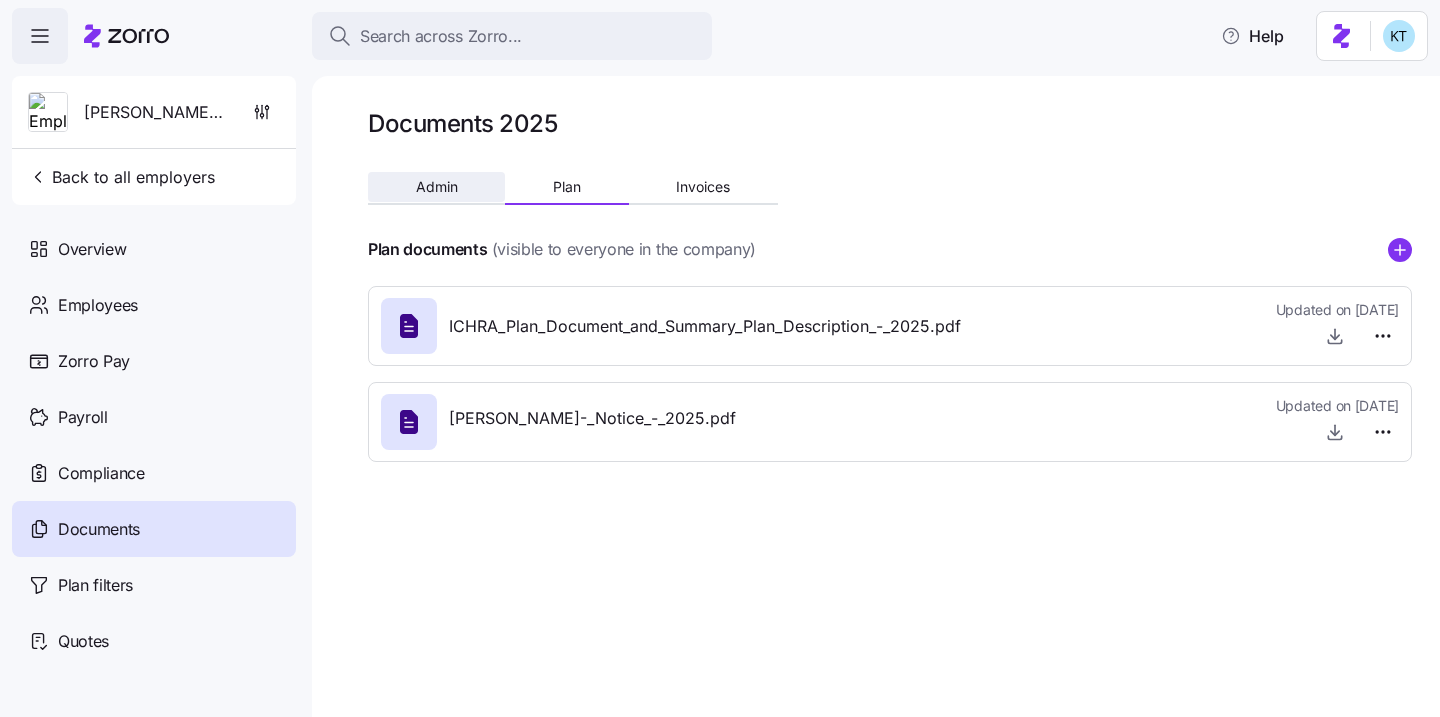 click on "Admin" at bounding box center (436, 187) 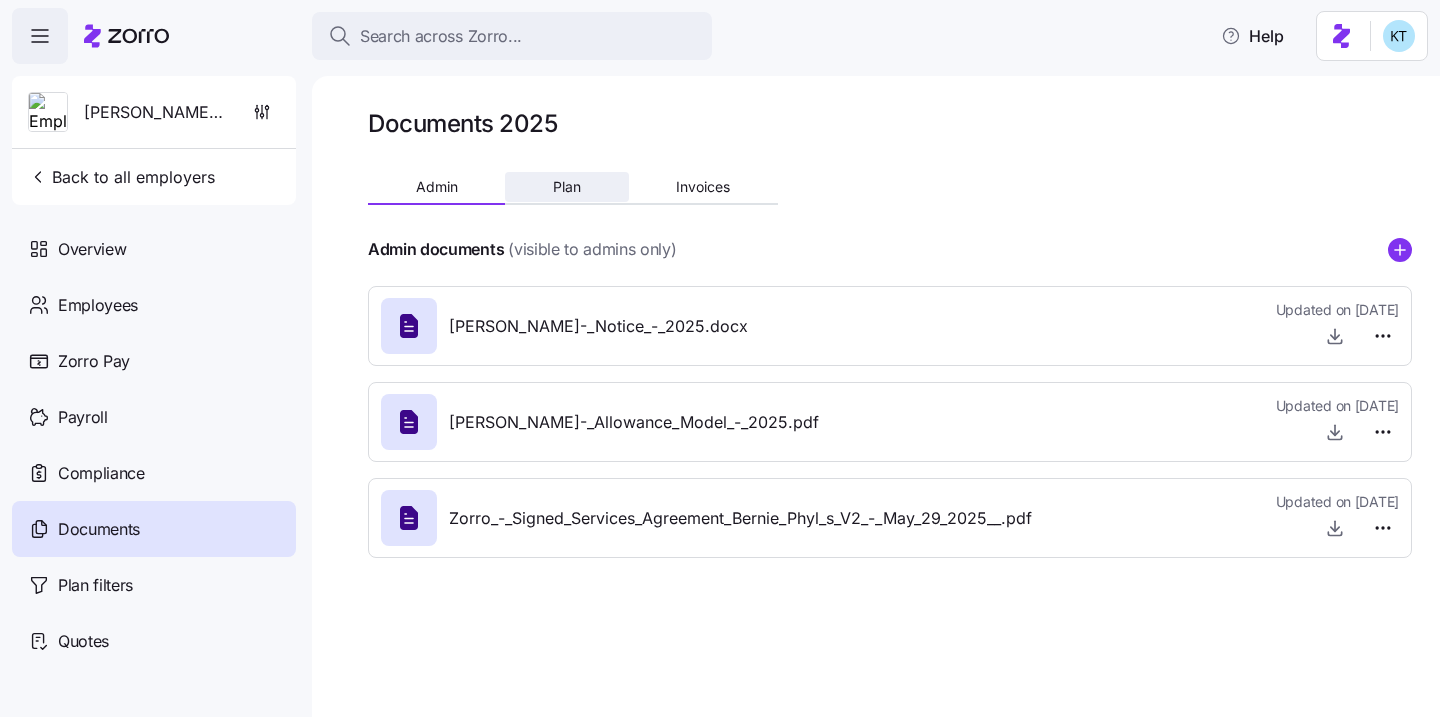 click on "Plan" at bounding box center (567, 187) 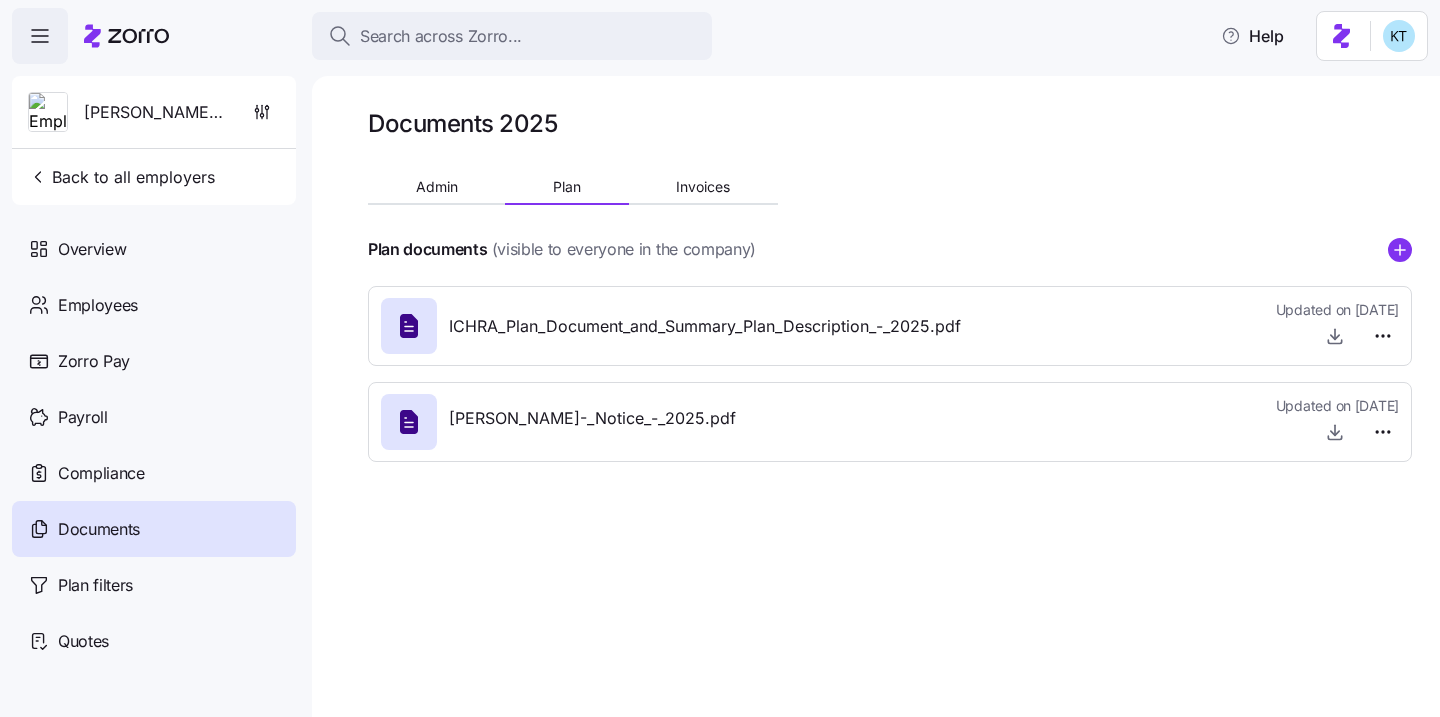 click on "Bernie_and_Phyl's_Furniture_-_Notice_-_2025.pdf" at bounding box center (558, 422) 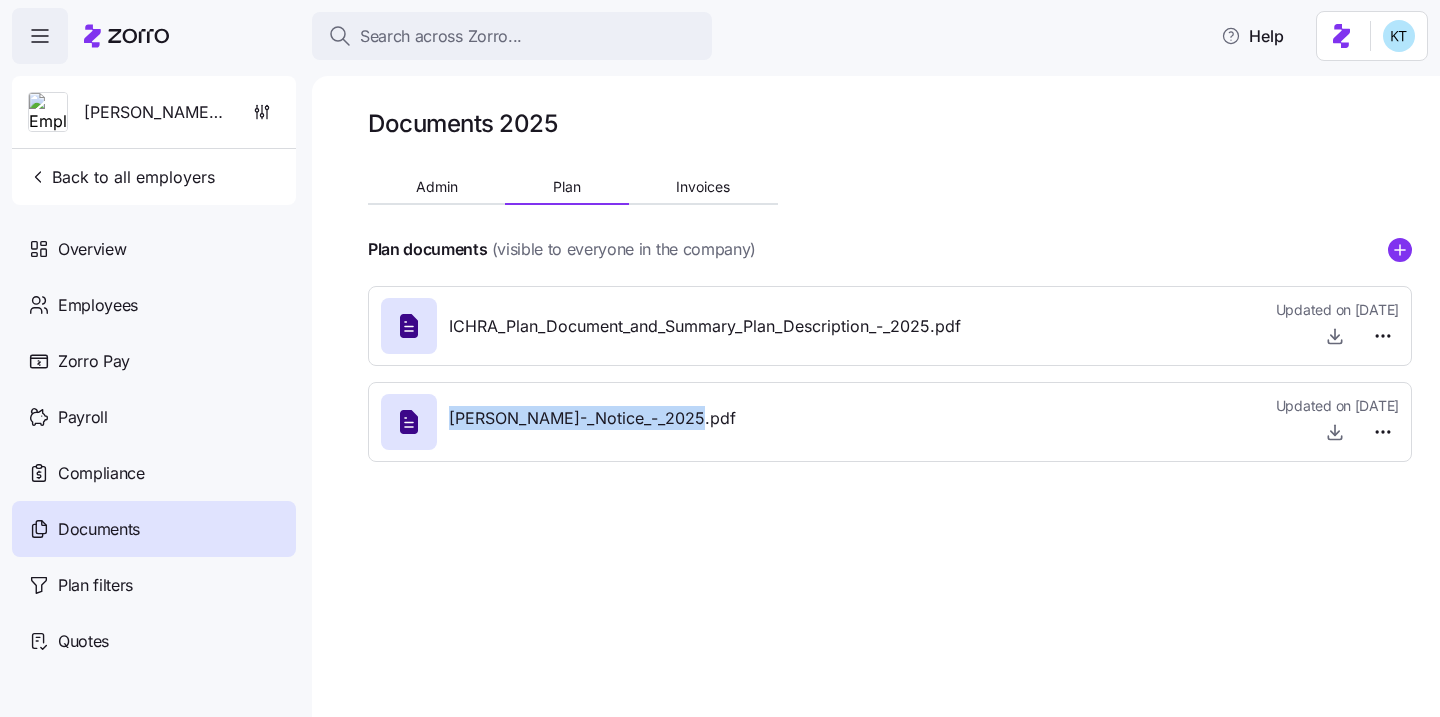 click on "Bernie_and_Phyl's_Furniture_-_Notice_-_2025.pdf" at bounding box center [558, 422] 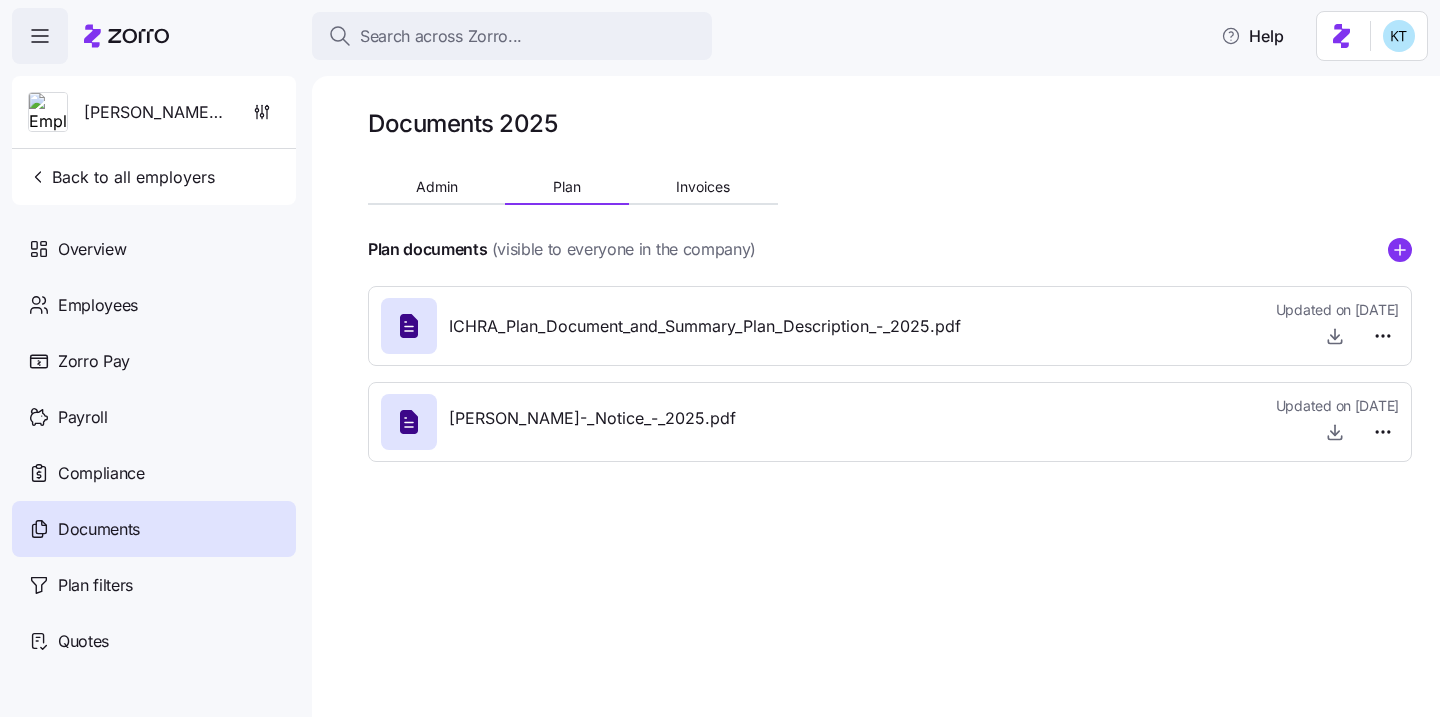 click at bounding box center (1337, 432) 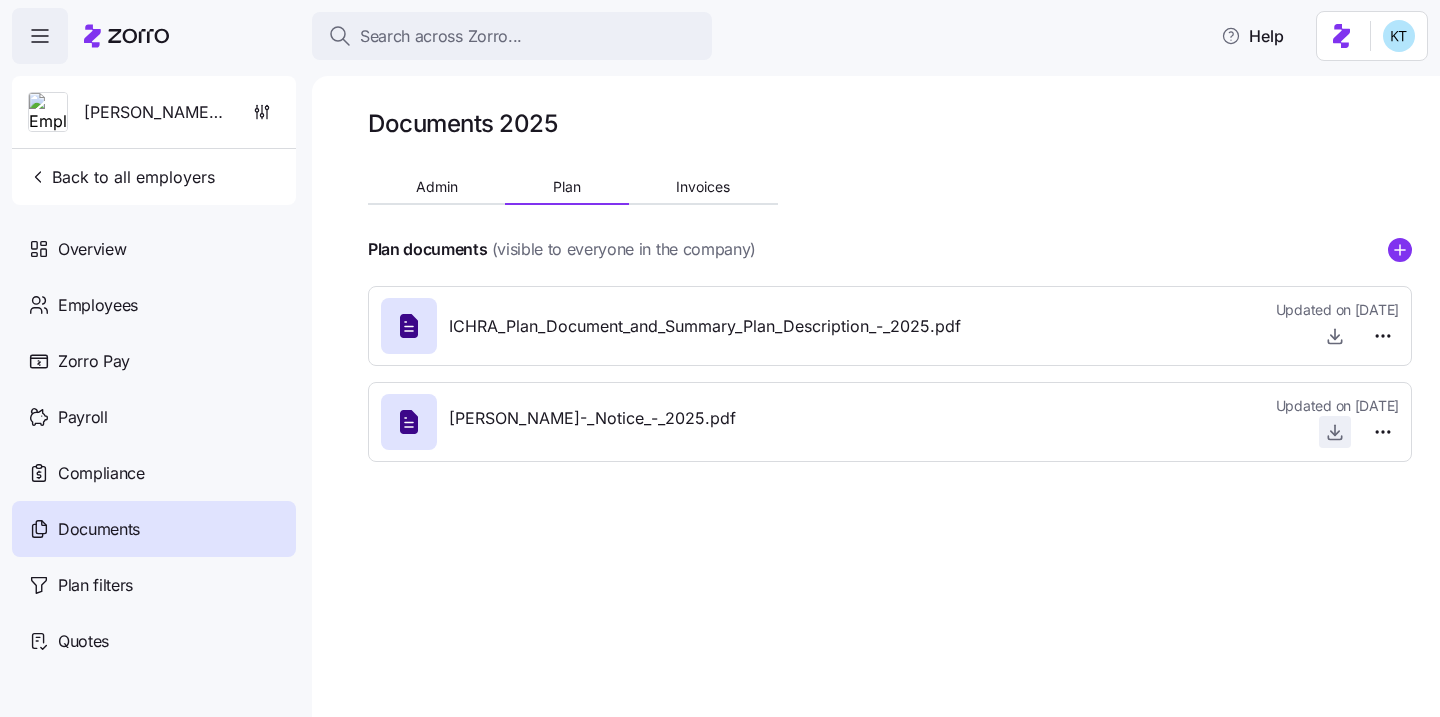 click at bounding box center [1335, 432] 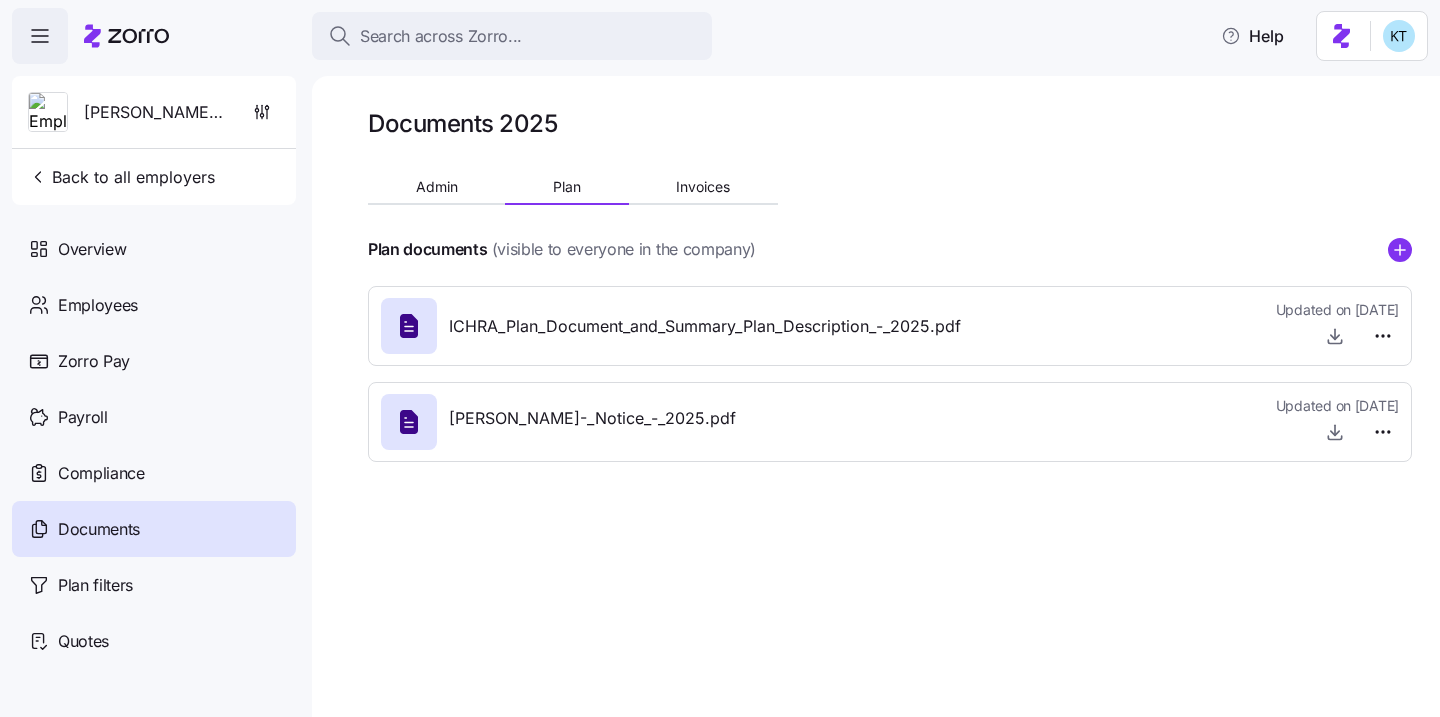 type 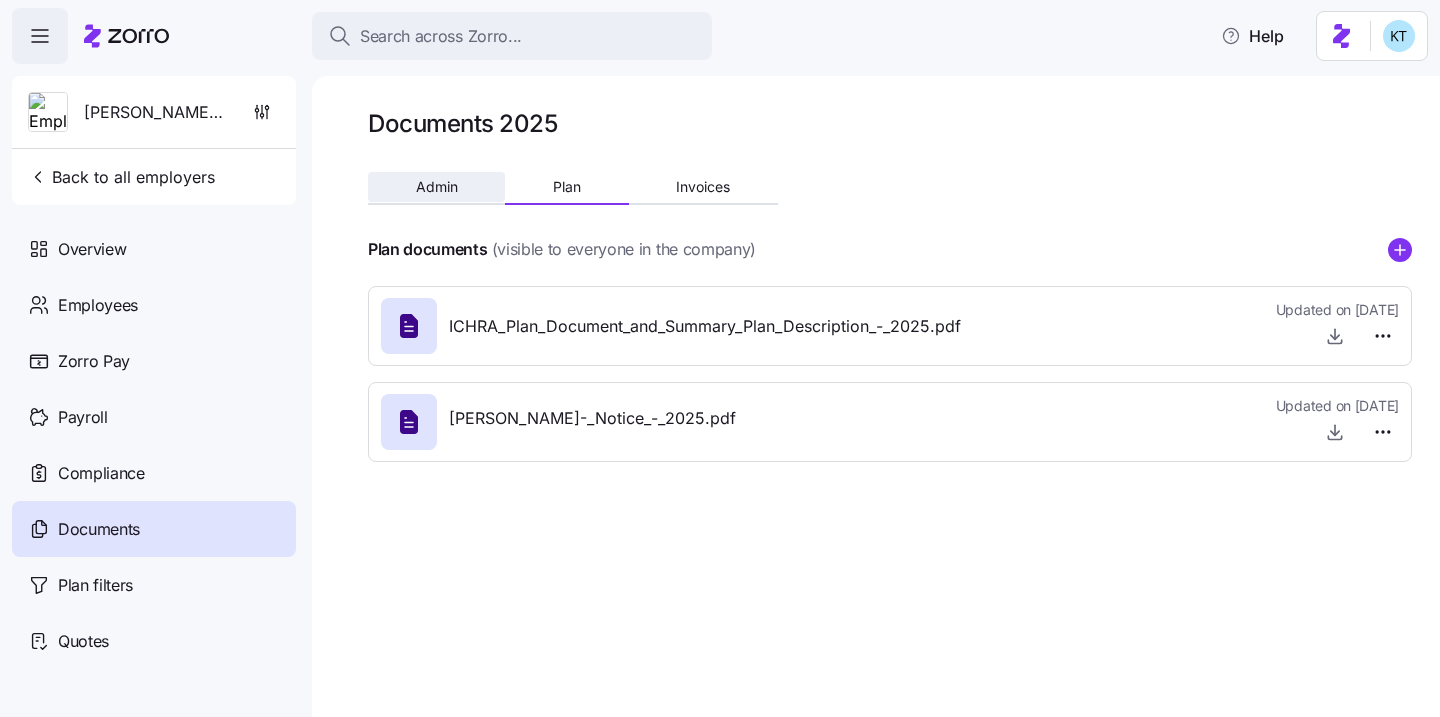 click on "Admin" at bounding box center (437, 187) 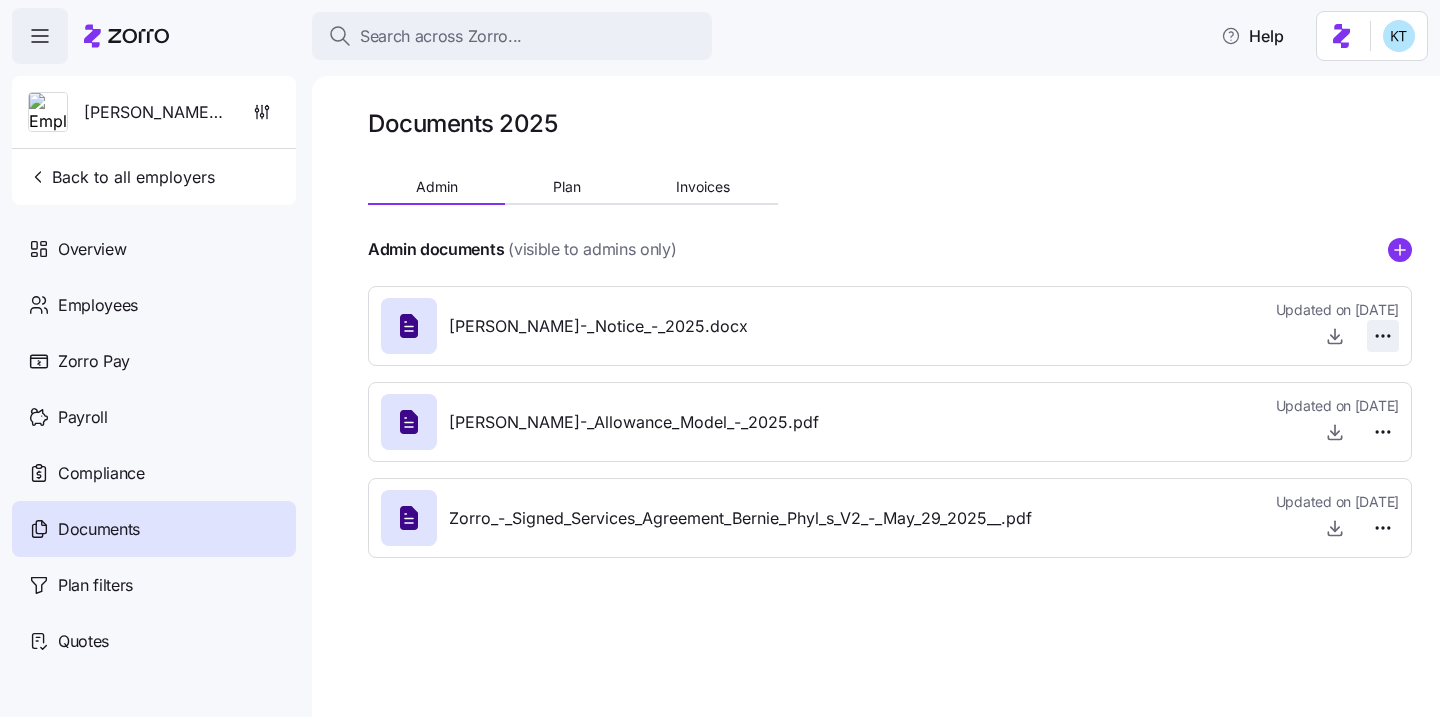 click on "Search across Zorro... Help Bernie and Phyl's Furniture Back to all employers Overview Employees Zorro Pay Payroll Compliance Documents Plan filters Quotes Documents 2025 Admin Plan Invoices Admin documents (visible to admins only) Bernie_and_Phyl's_Furniture_-_Notice_-_2025.docx Updated on 07/02/2025 Bernie_and_Phyl's_Furniture_-_Allowance_Model_-_2025.pdf Updated on 06/23/2025 Zorro_-_Signed_Services_Agreement_Bernie_Phyl_s_V2_-_May_29_2025__.pdf Updated on 06/11/2025 Documents" at bounding box center [720, 352] 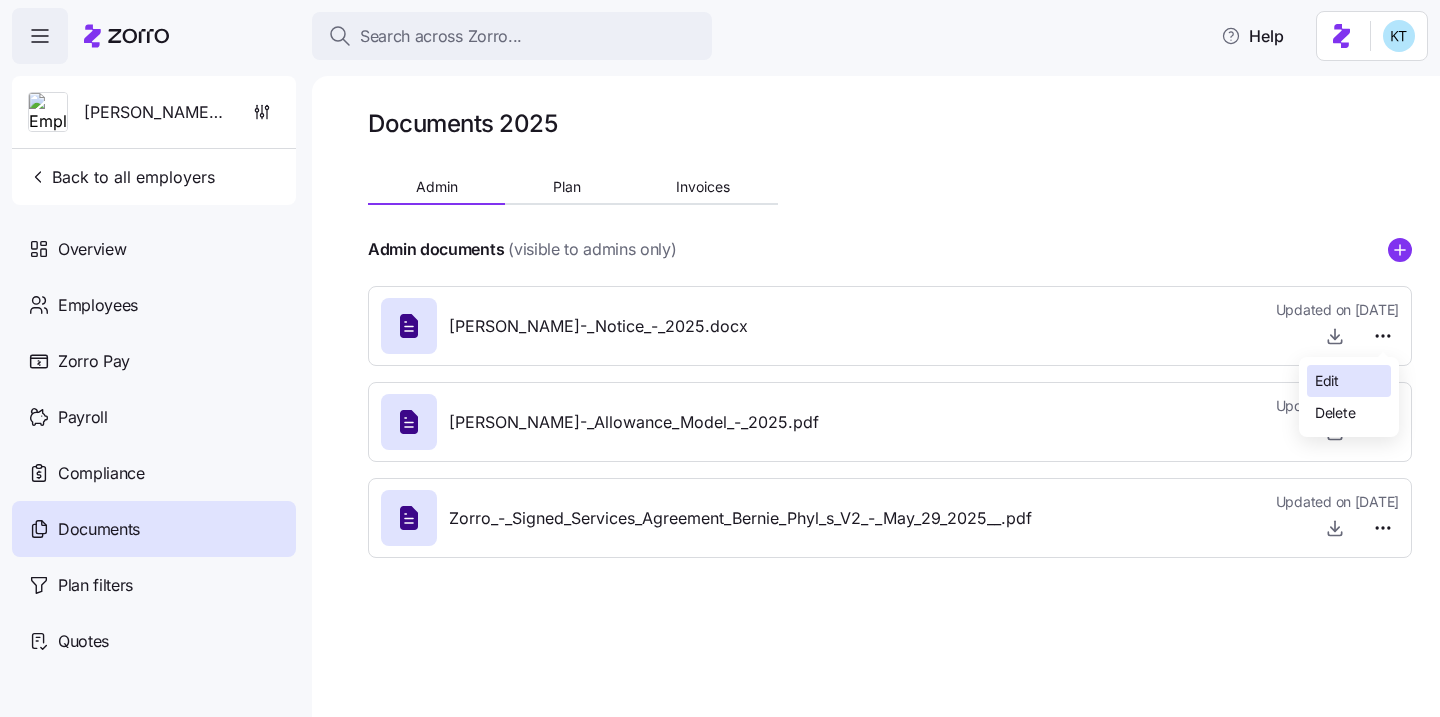 click on "Edit" at bounding box center (1349, 381) 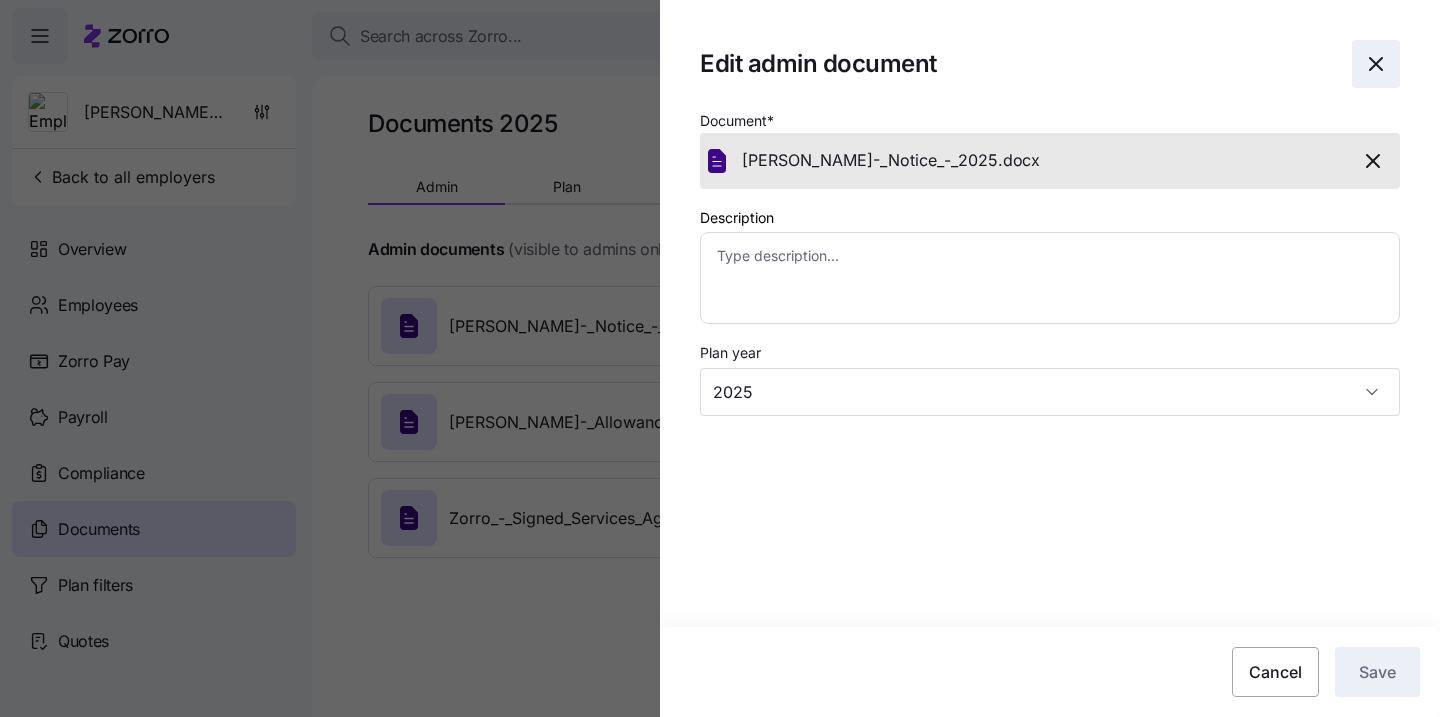 click 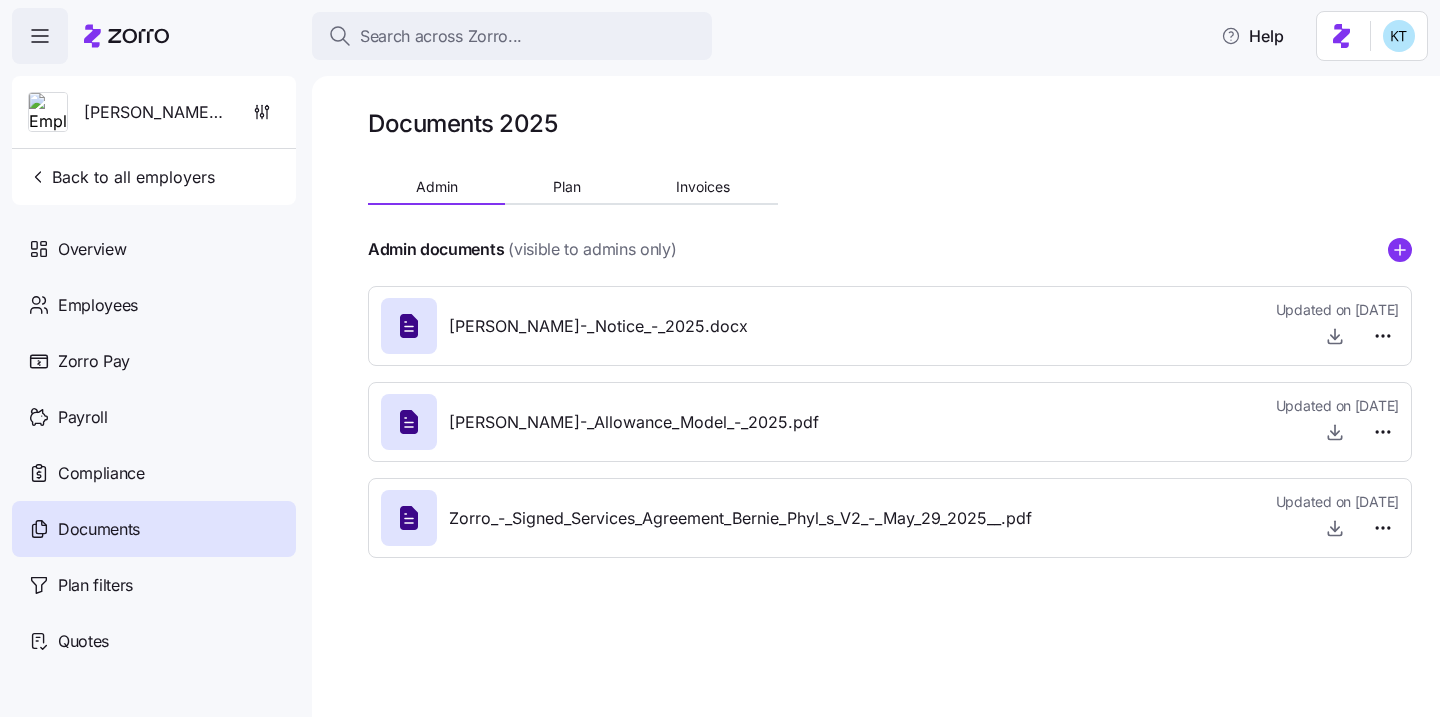 click on "Bernie_and_Phyl's_Furniture_-_Notice_-_2025.docx" at bounding box center (598, 326) 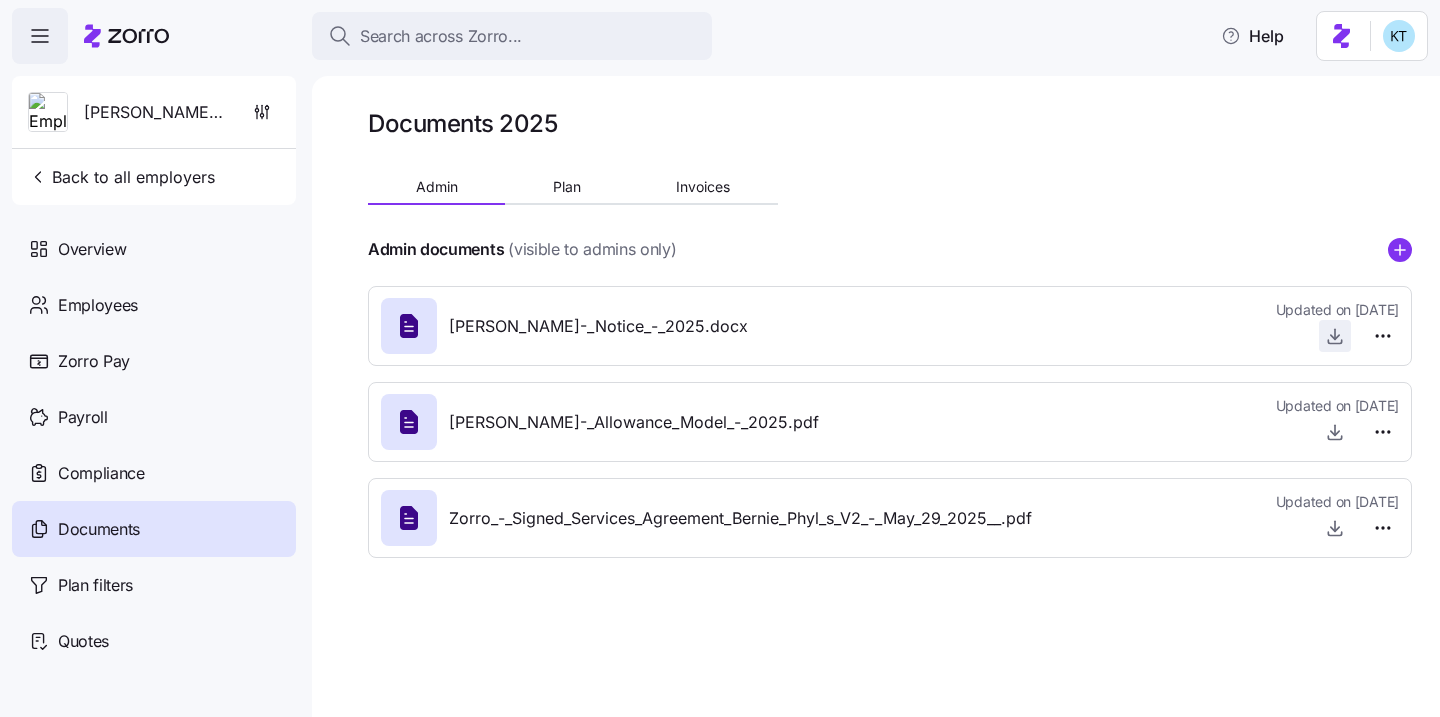 click at bounding box center (1335, 336) 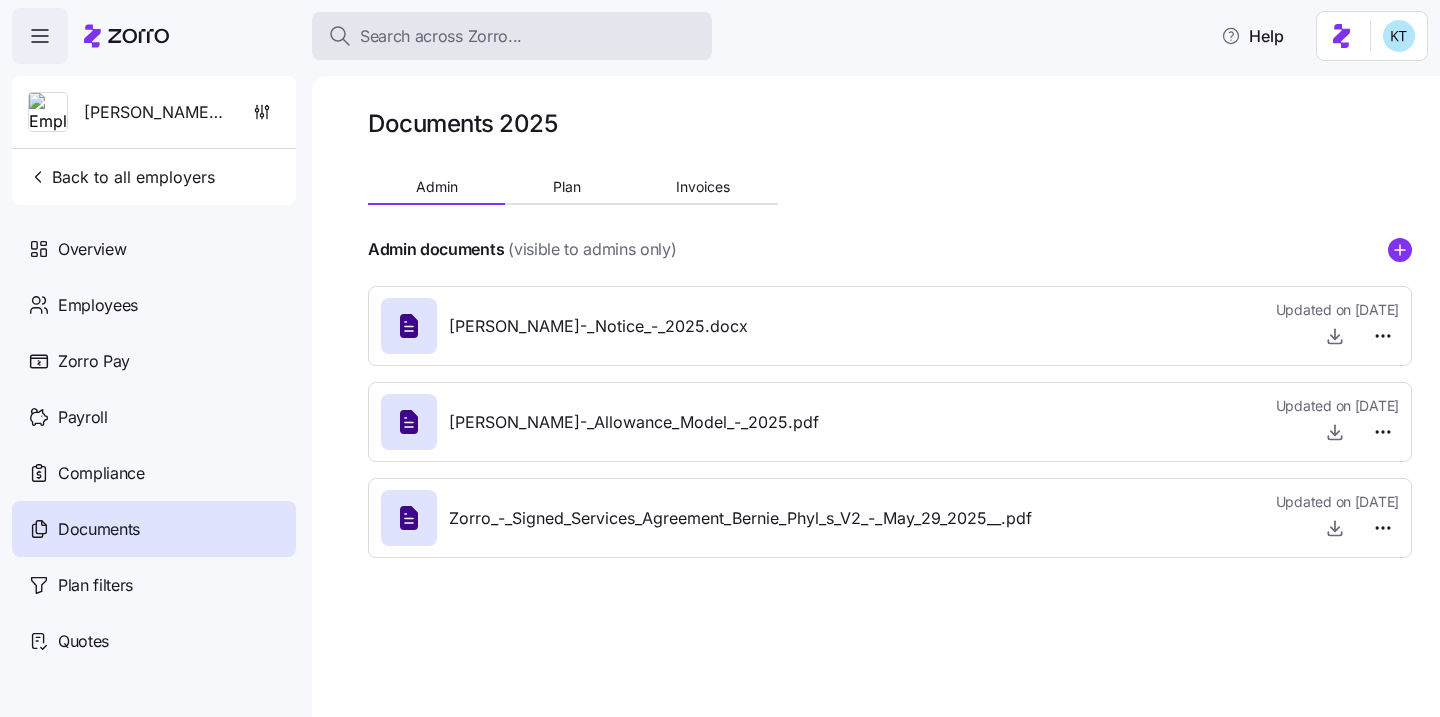 click on "Search across Zorro..." at bounding box center [441, 36] 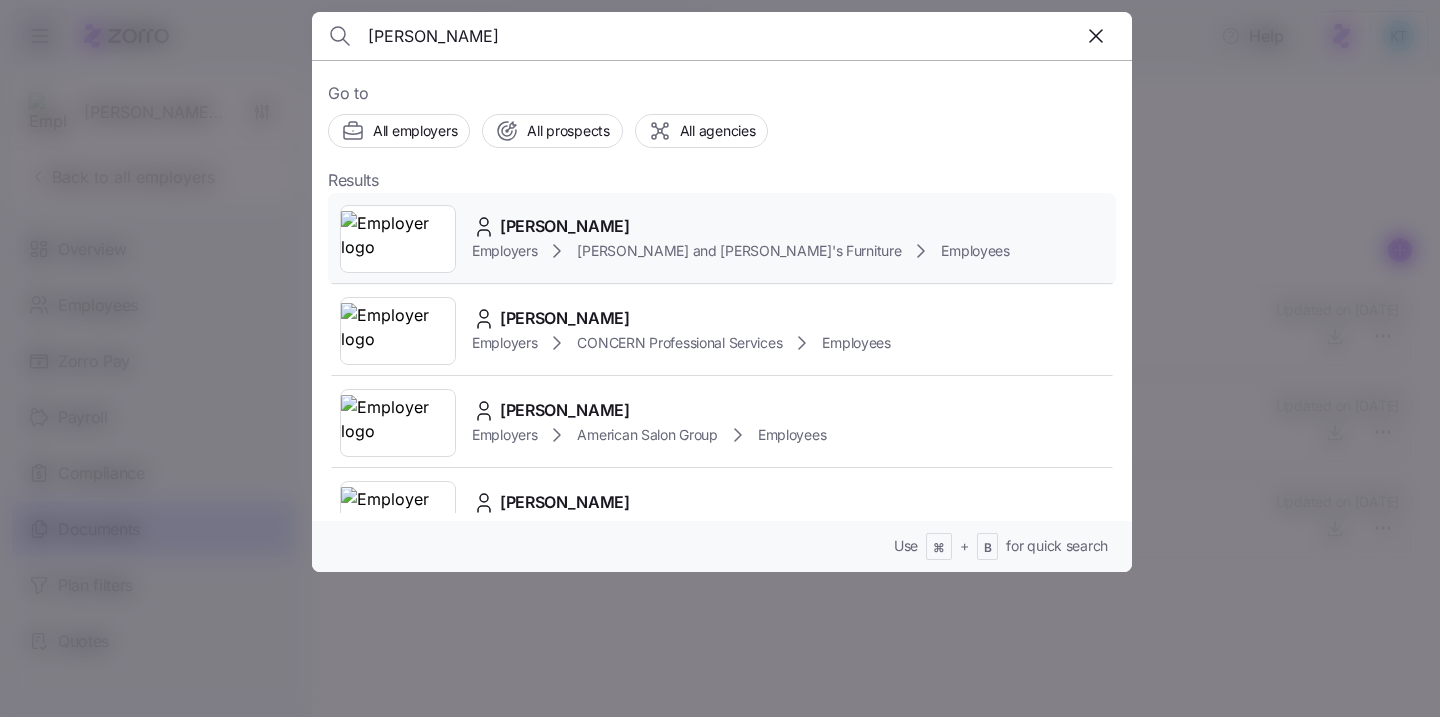 type on "joseph viola" 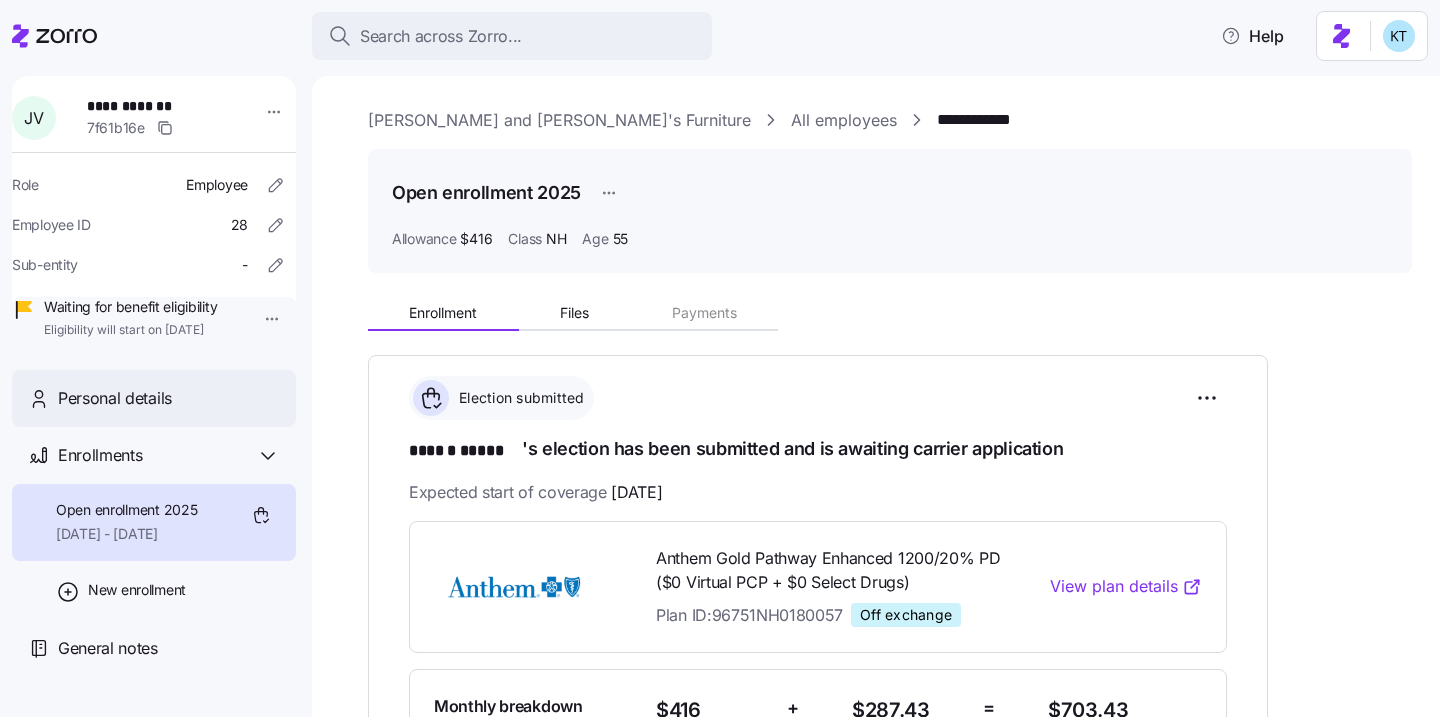 click on "Personal details" at bounding box center (115, 398) 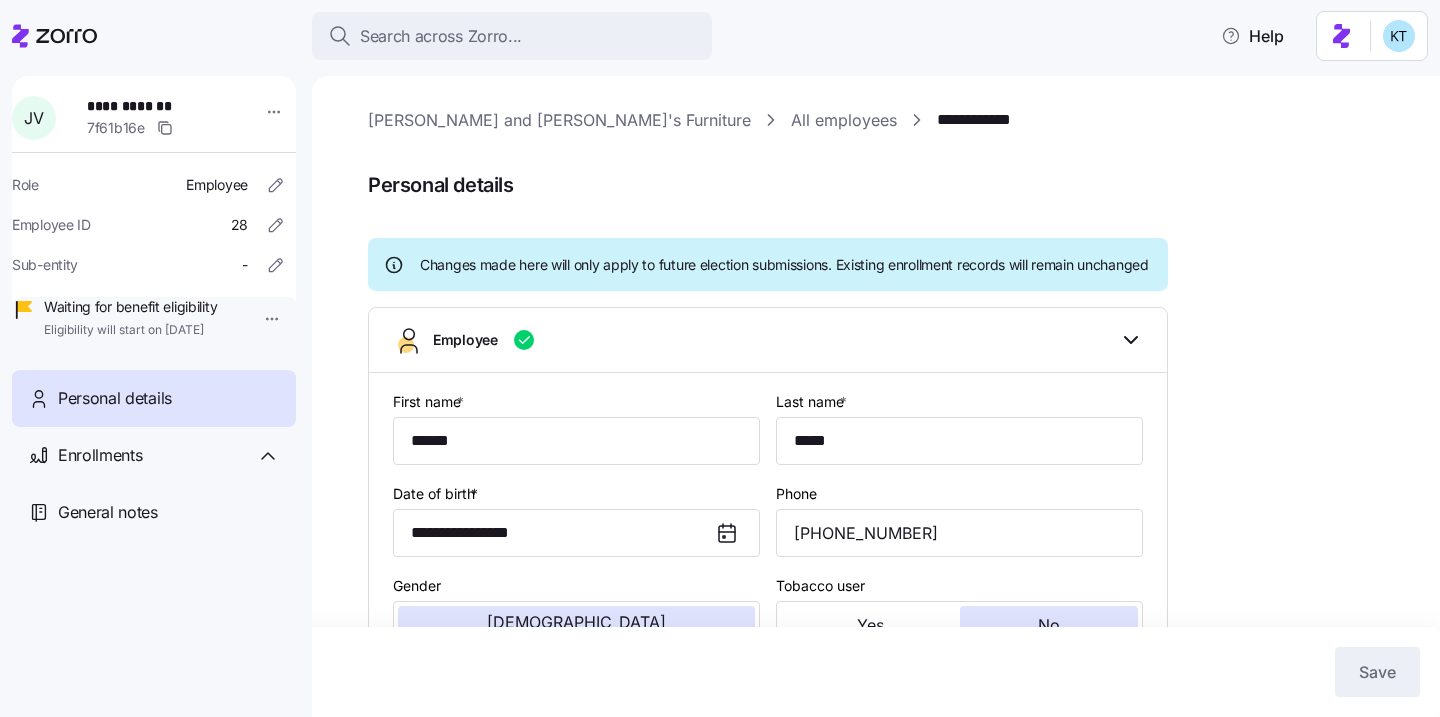 type on "NH" 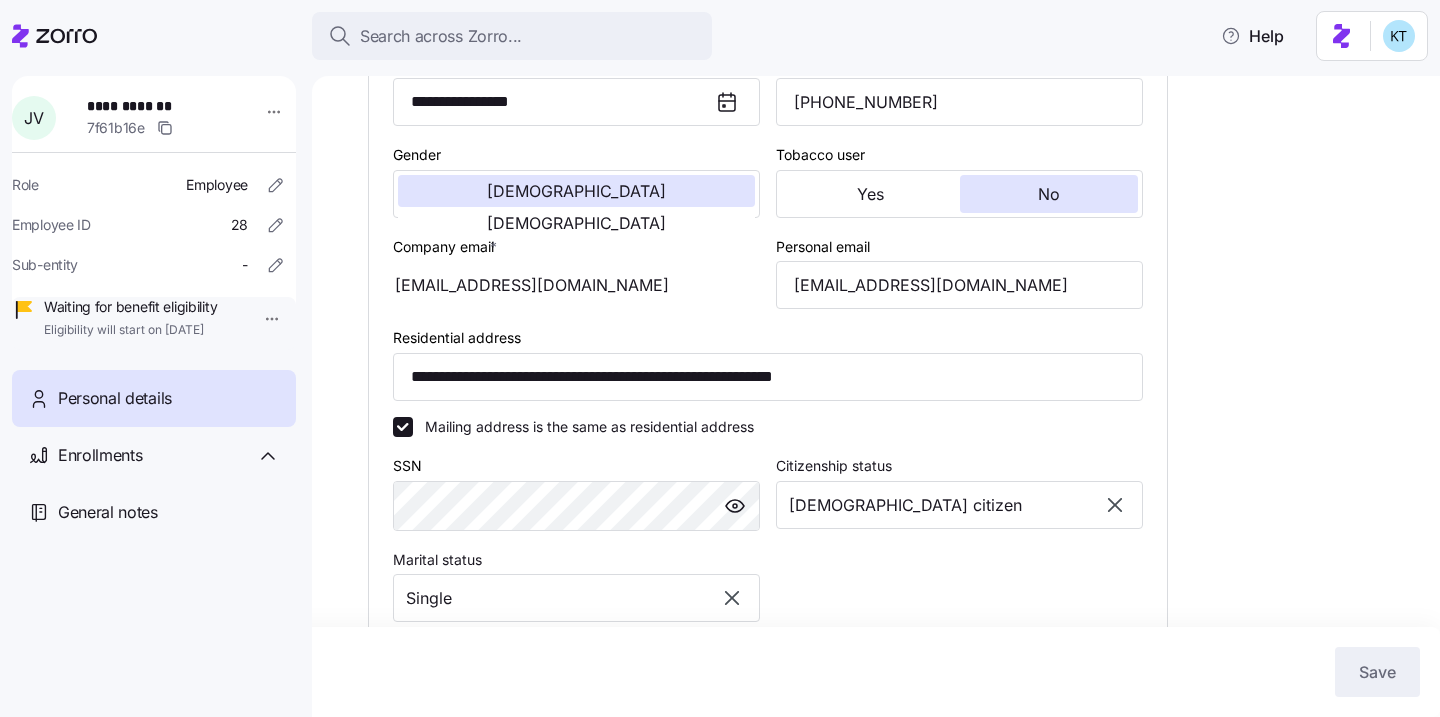 scroll, scrollTop: 433, scrollLeft: 0, axis: vertical 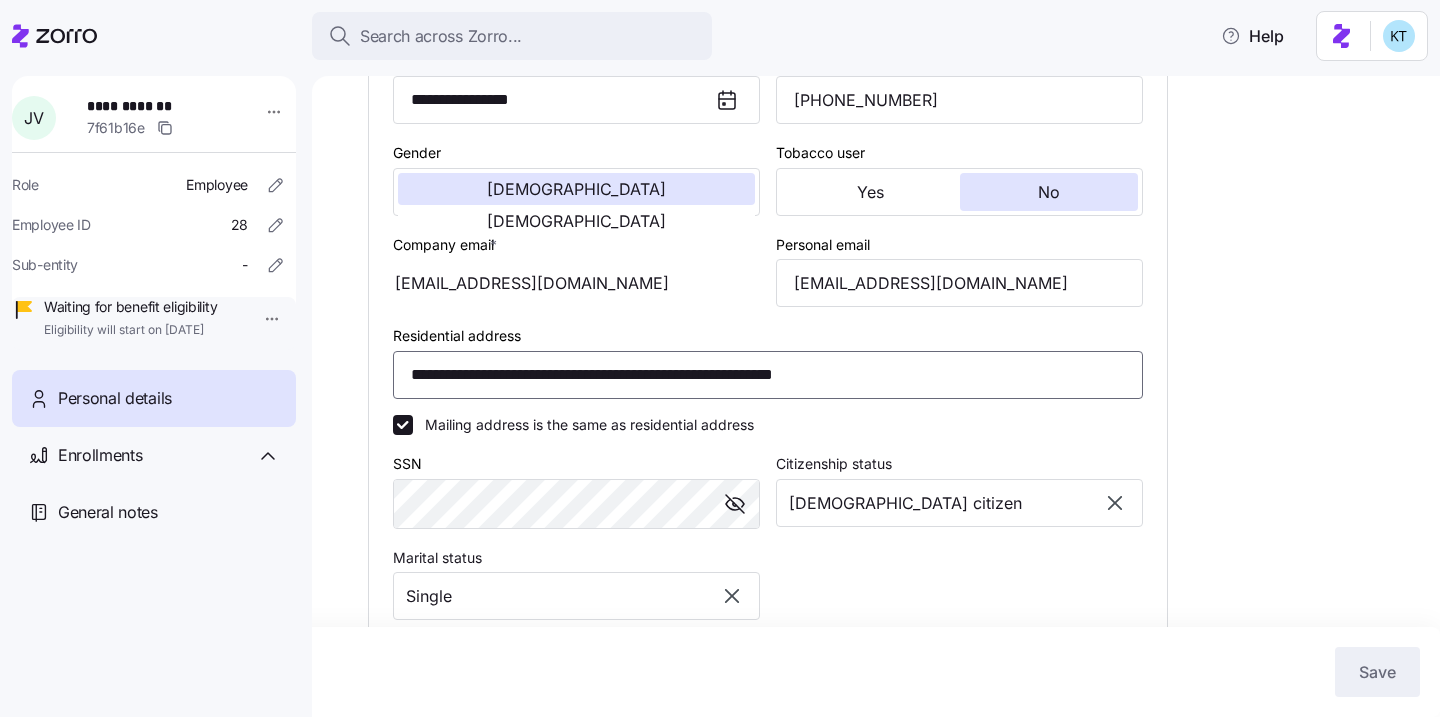click on "**********" at bounding box center [768, 375] 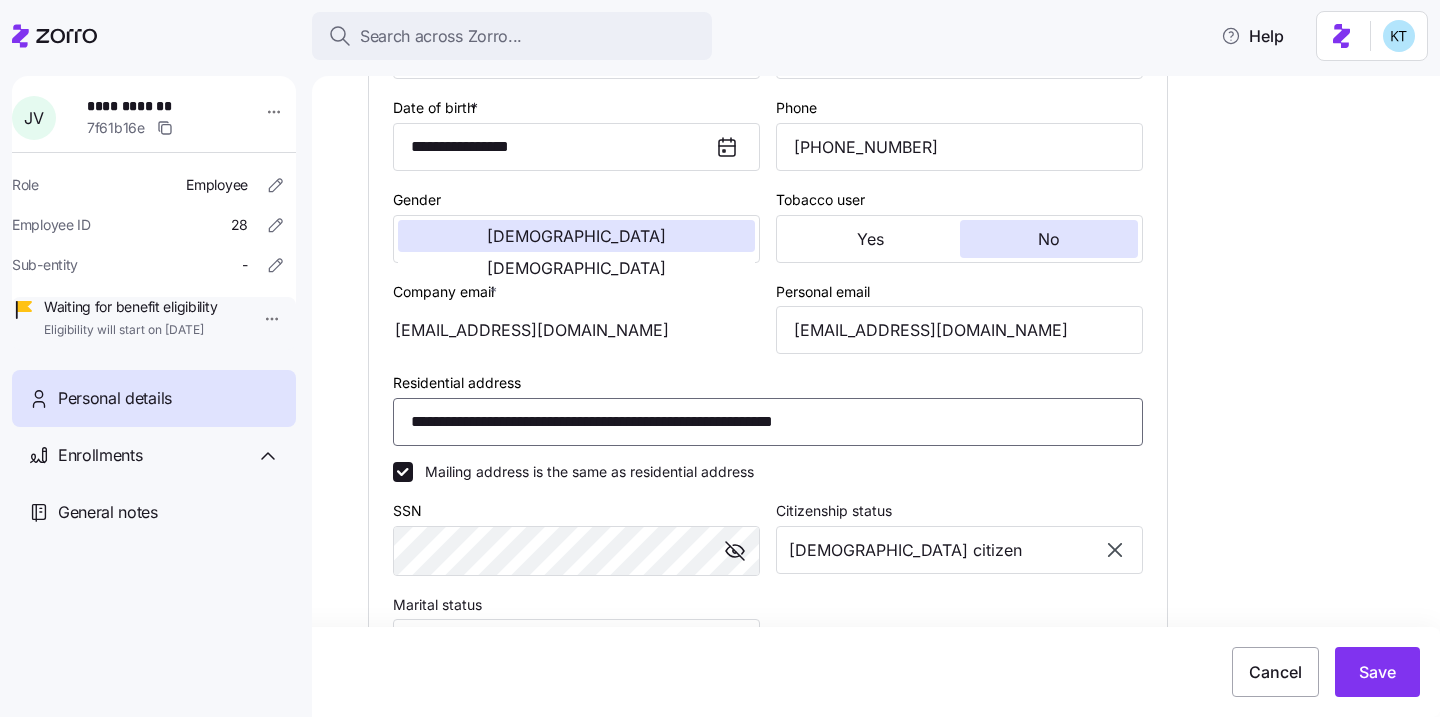 scroll, scrollTop: 366, scrollLeft: 0, axis: vertical 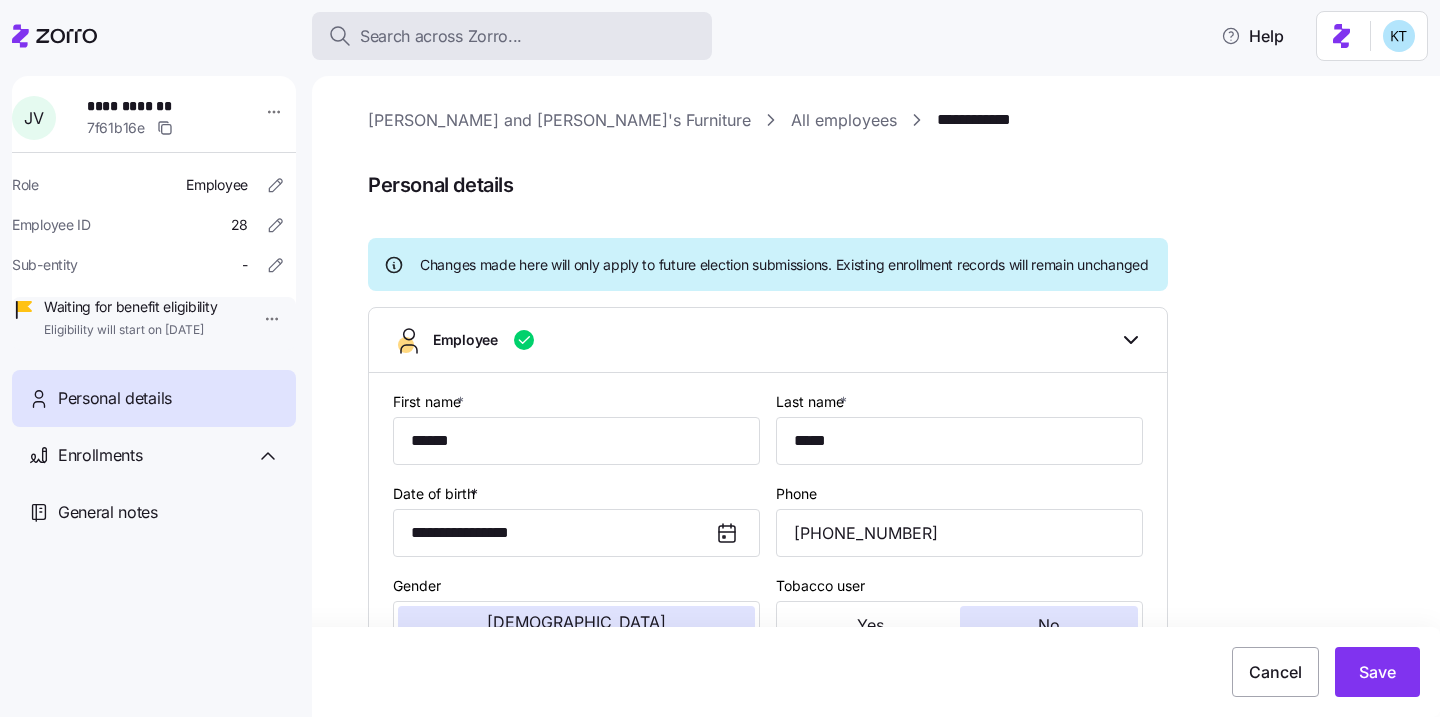 click on "Search across Zorro..." at bounding box center (441, 36) 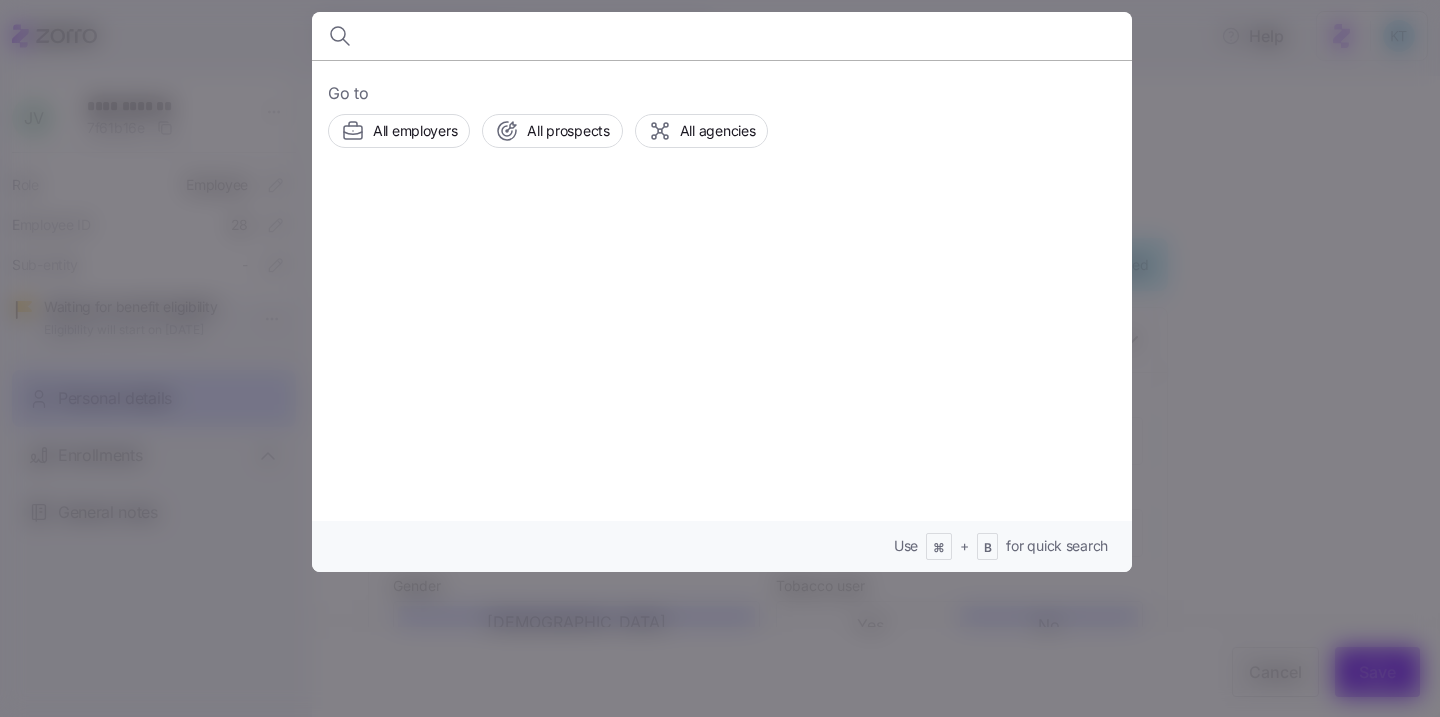 click on "Go to All employers All prospects All agencies" at bounding box center [722, 114] 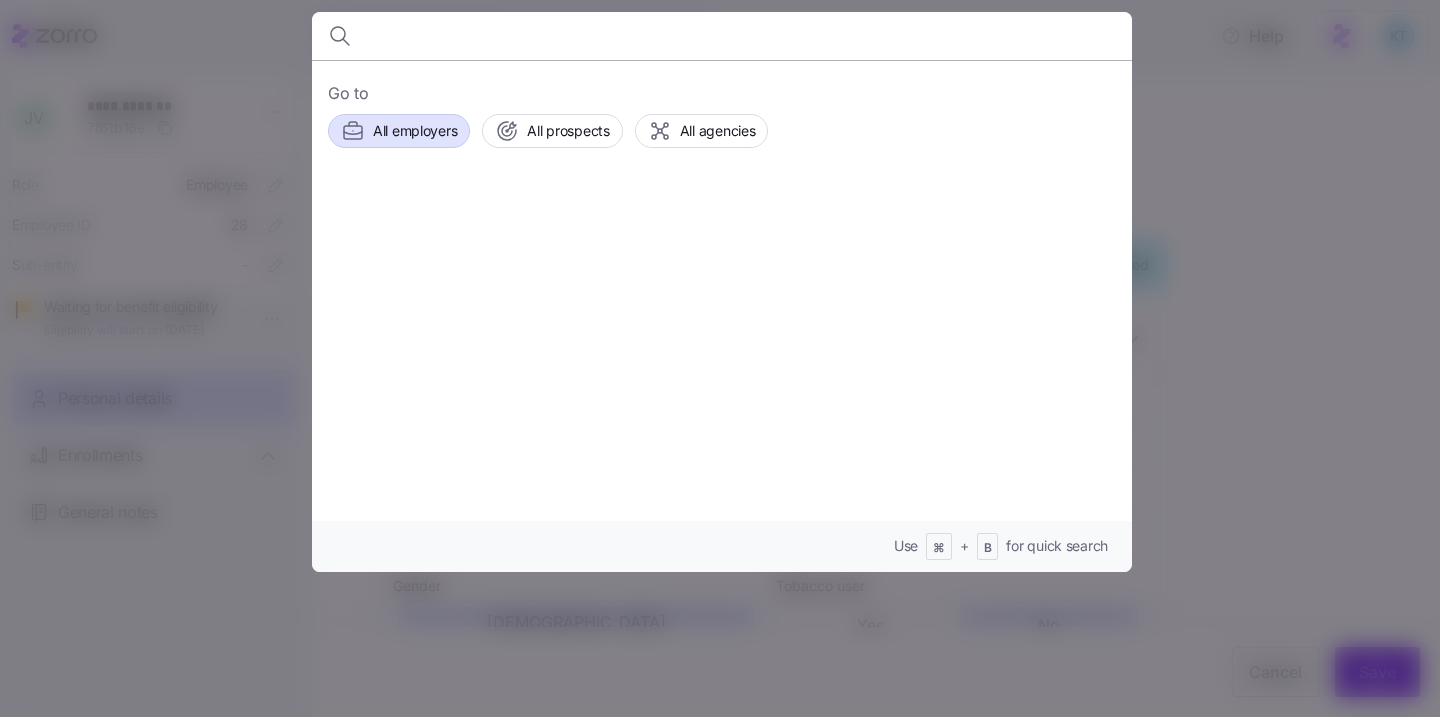 click on "All employers" at bounding box center [415, 131] 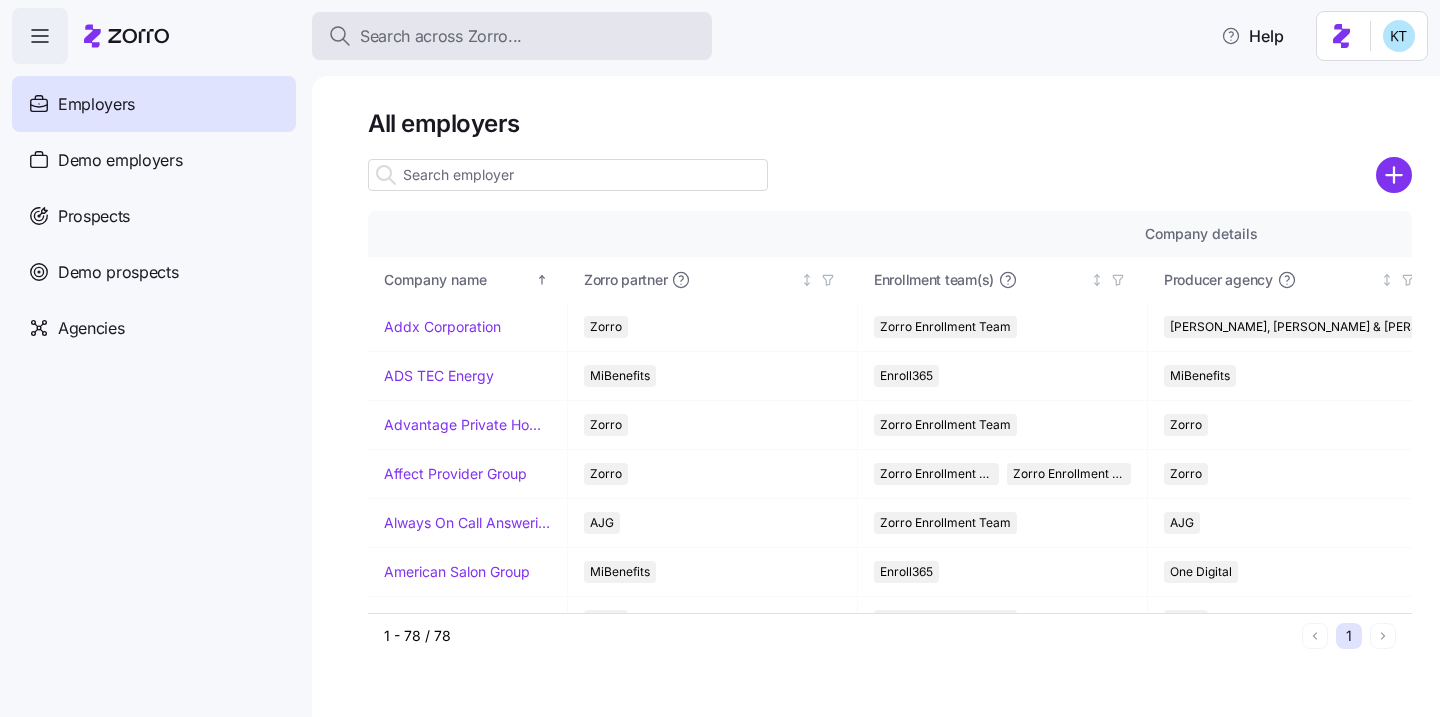 click on "Search across Zorro..." at bounding box center [441, 36] 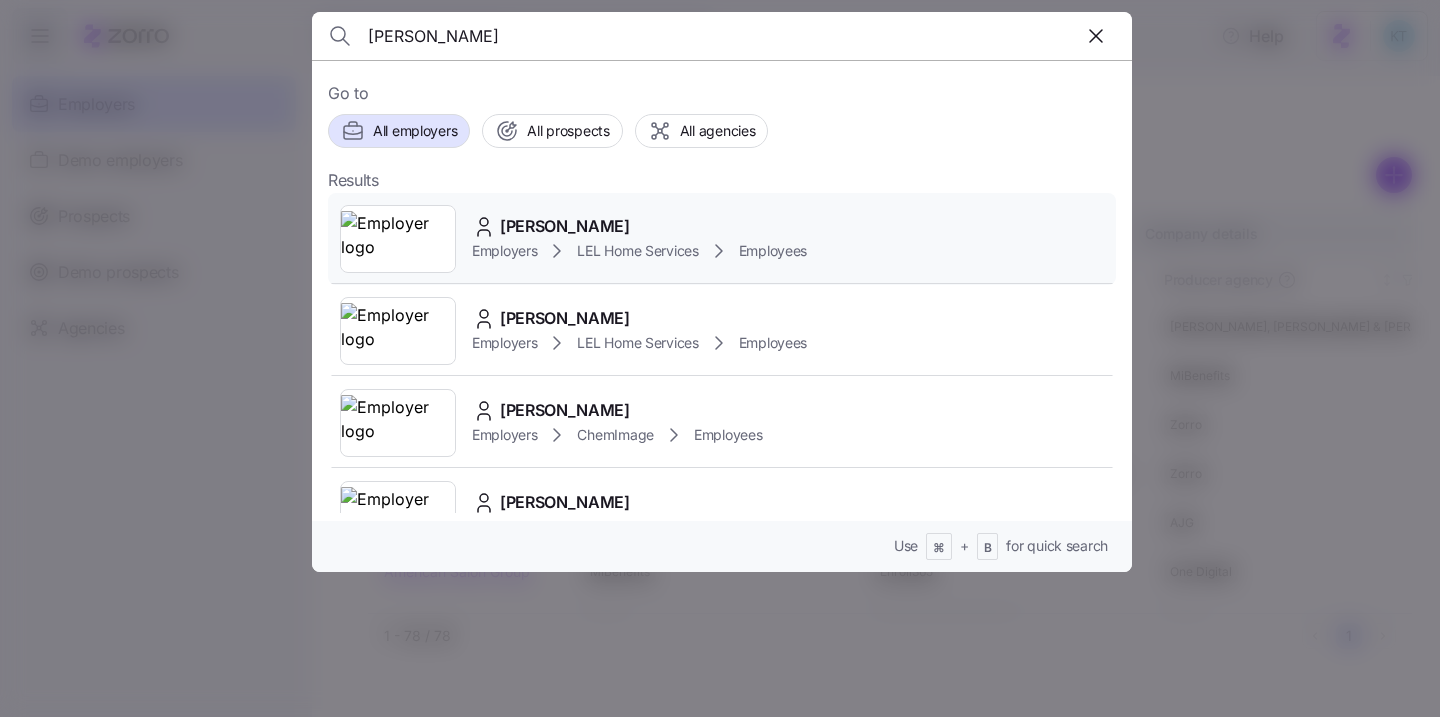type on "[PERSON_NAME]" 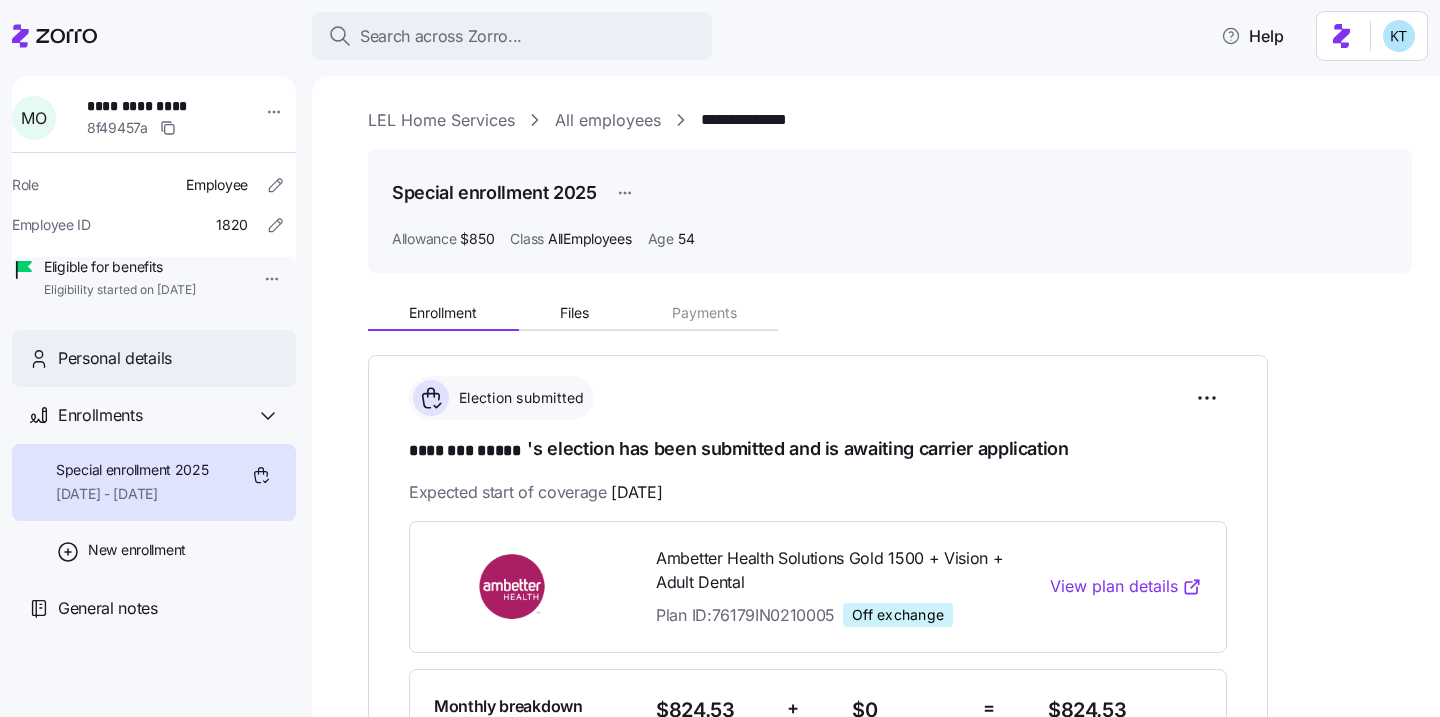 click on "Personal details" at bounding box center (154, 358) 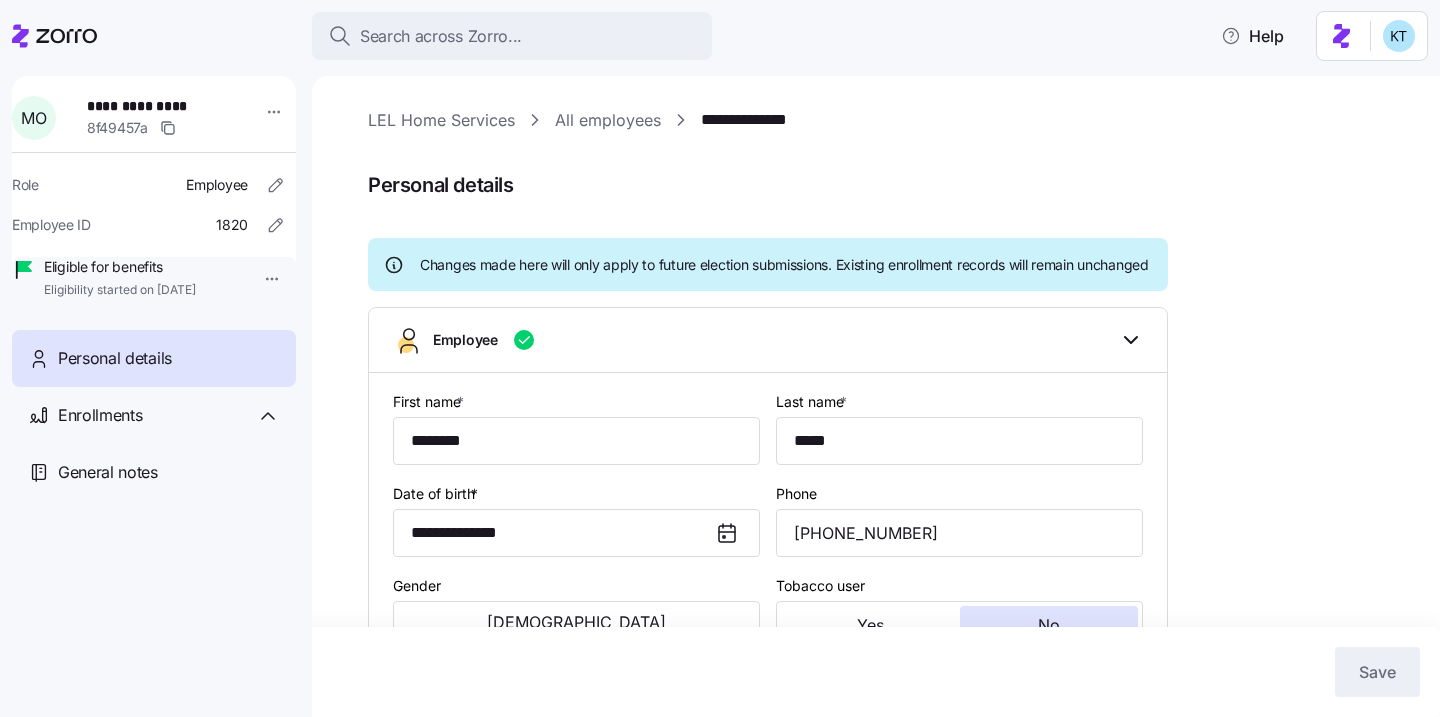 type on "AllEmployees" 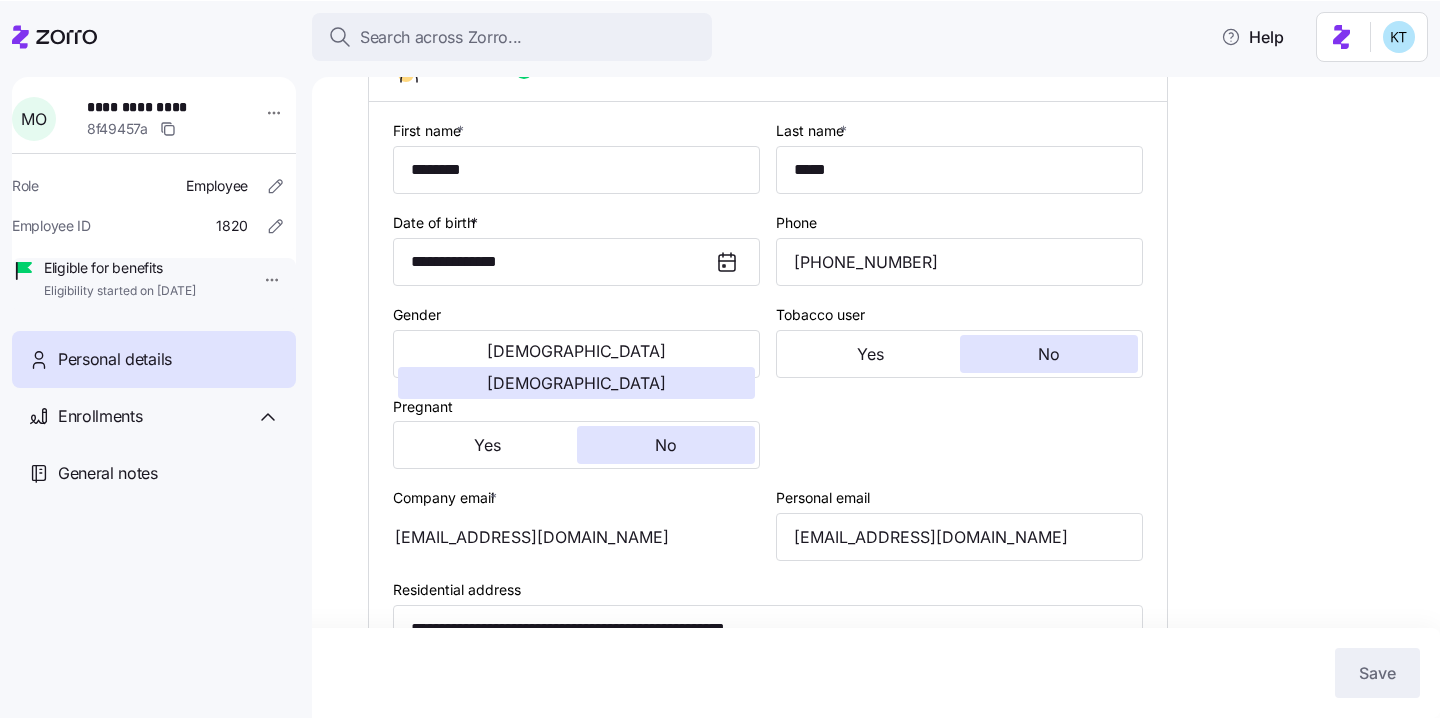 scroll, scrollTop: 279, scrollLeft: 0, axis: vertical 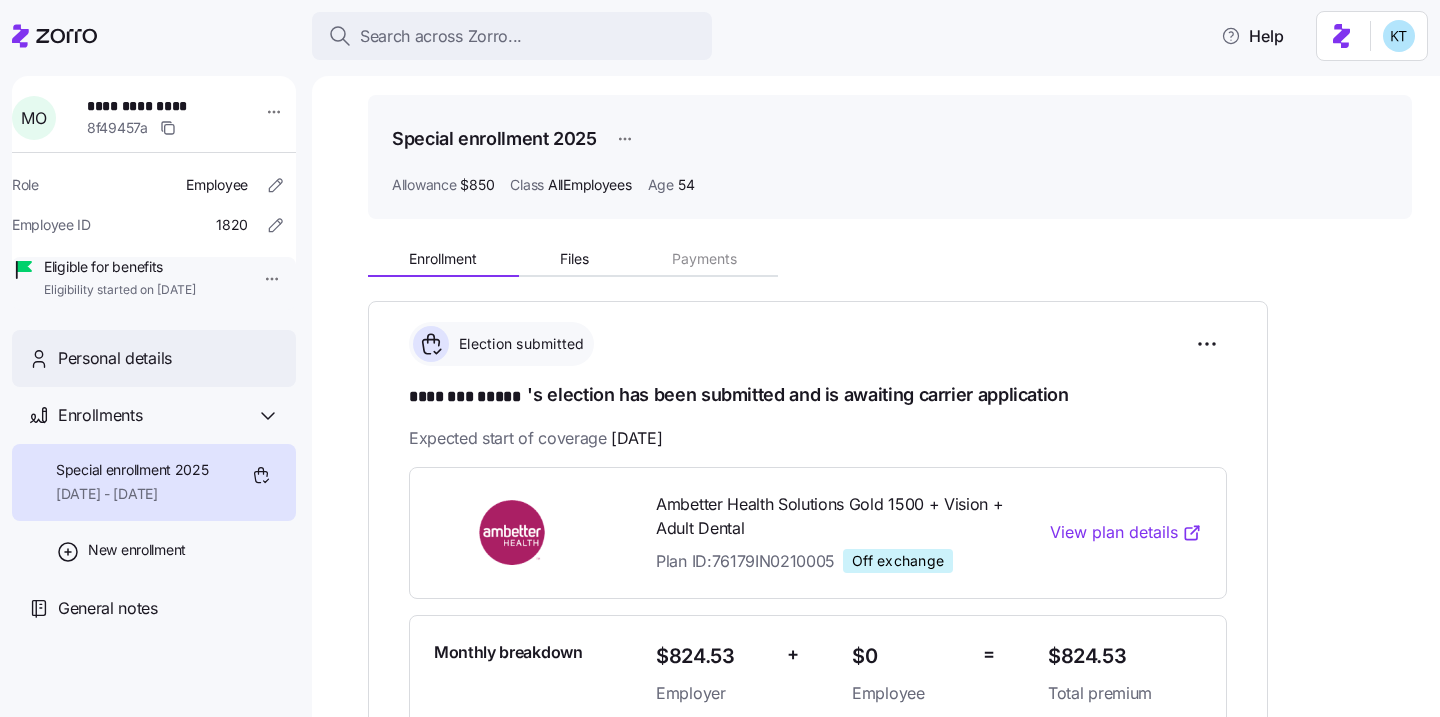 click on "Personal details" at bounding box center [154, 358] 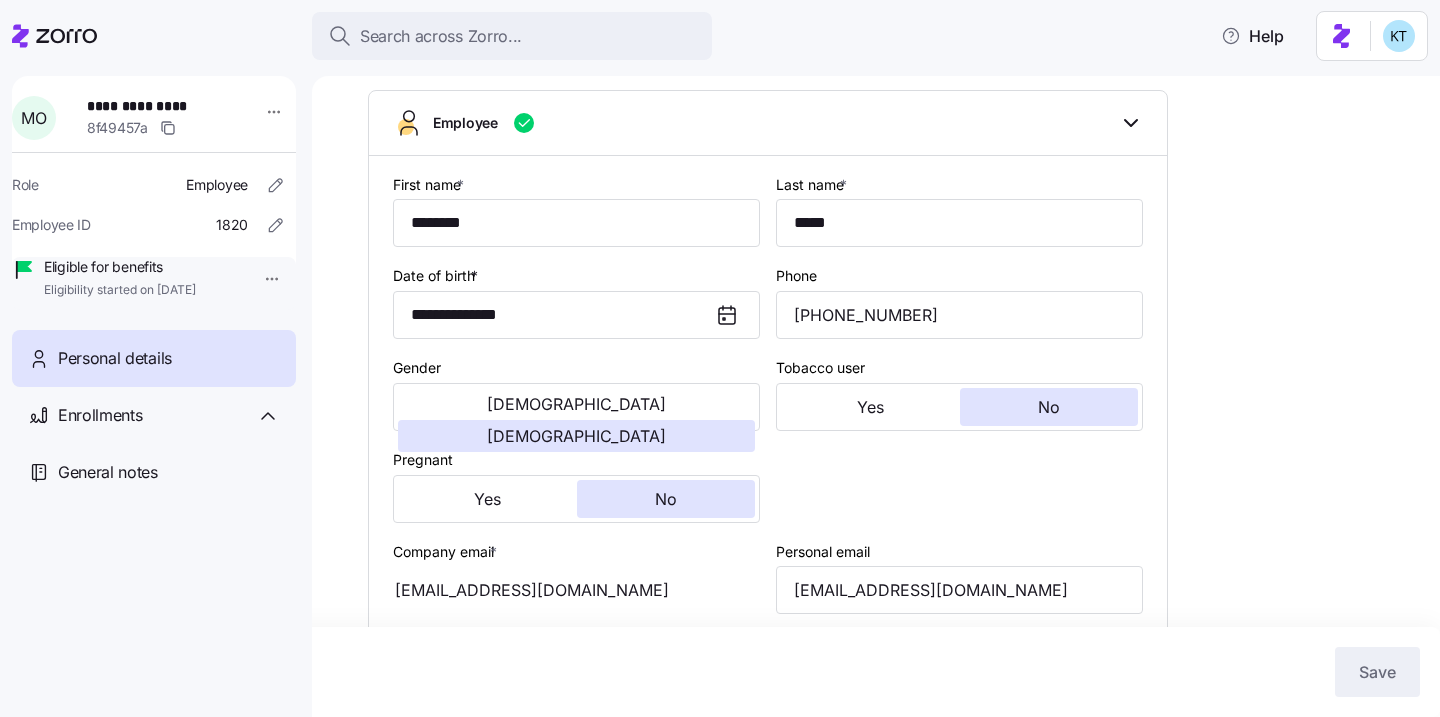 type on "AllEmployees" 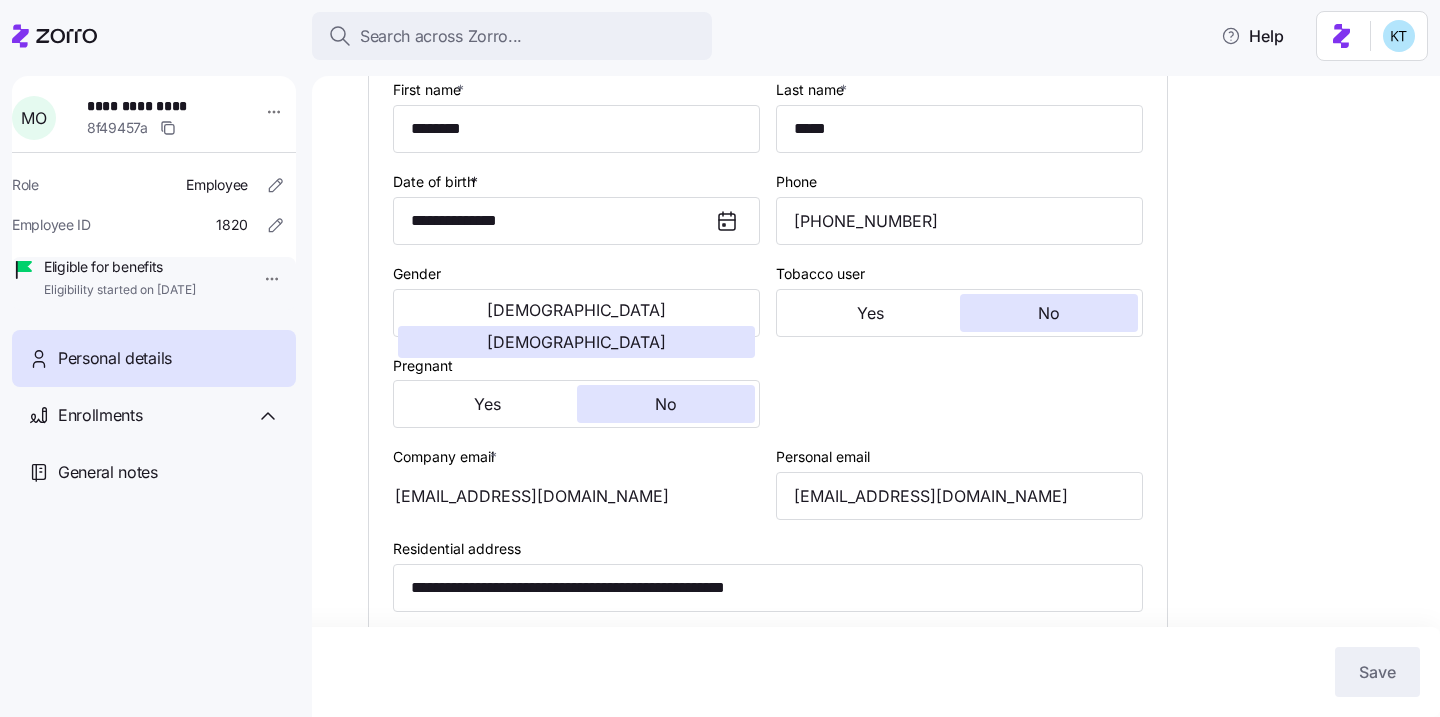 scroll, scrollTop: 401, scrollLeft: 0, axis: vertical 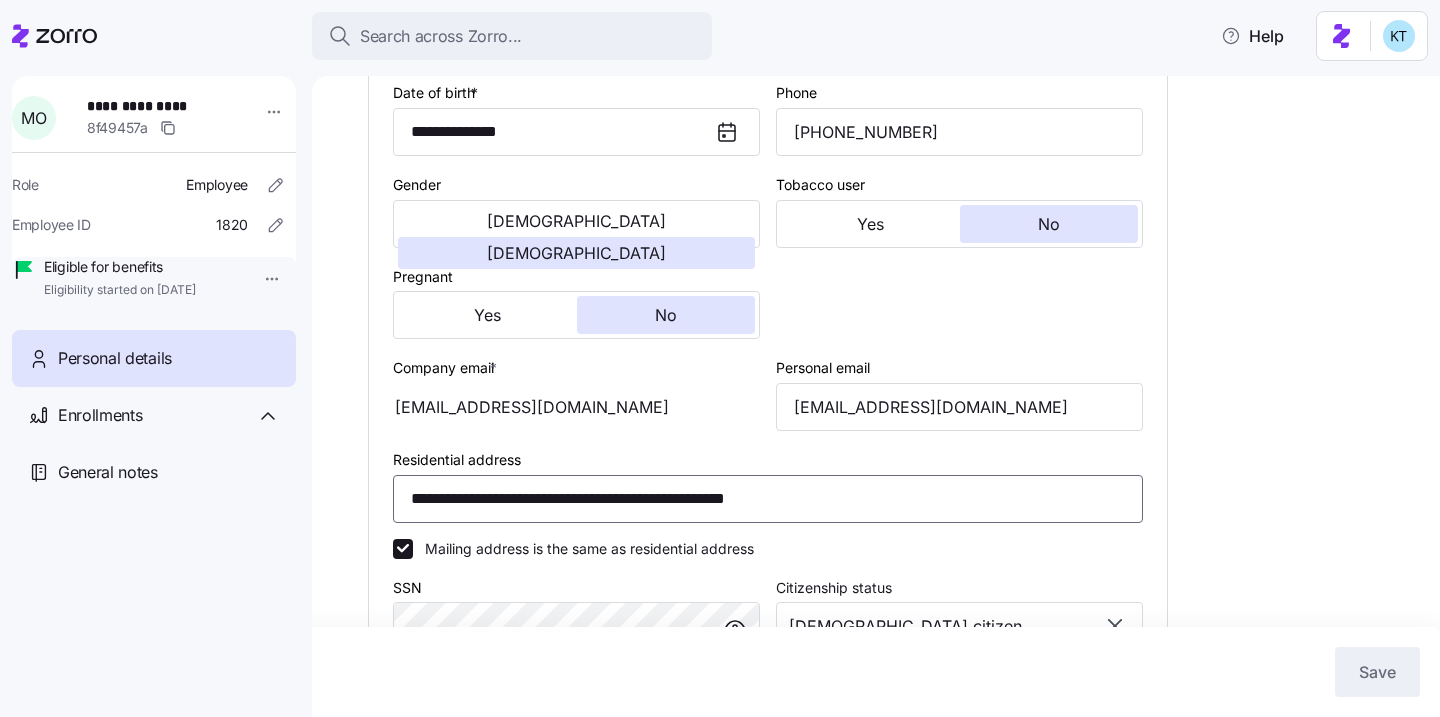 click on "**********" at bounding box center [768, 499] 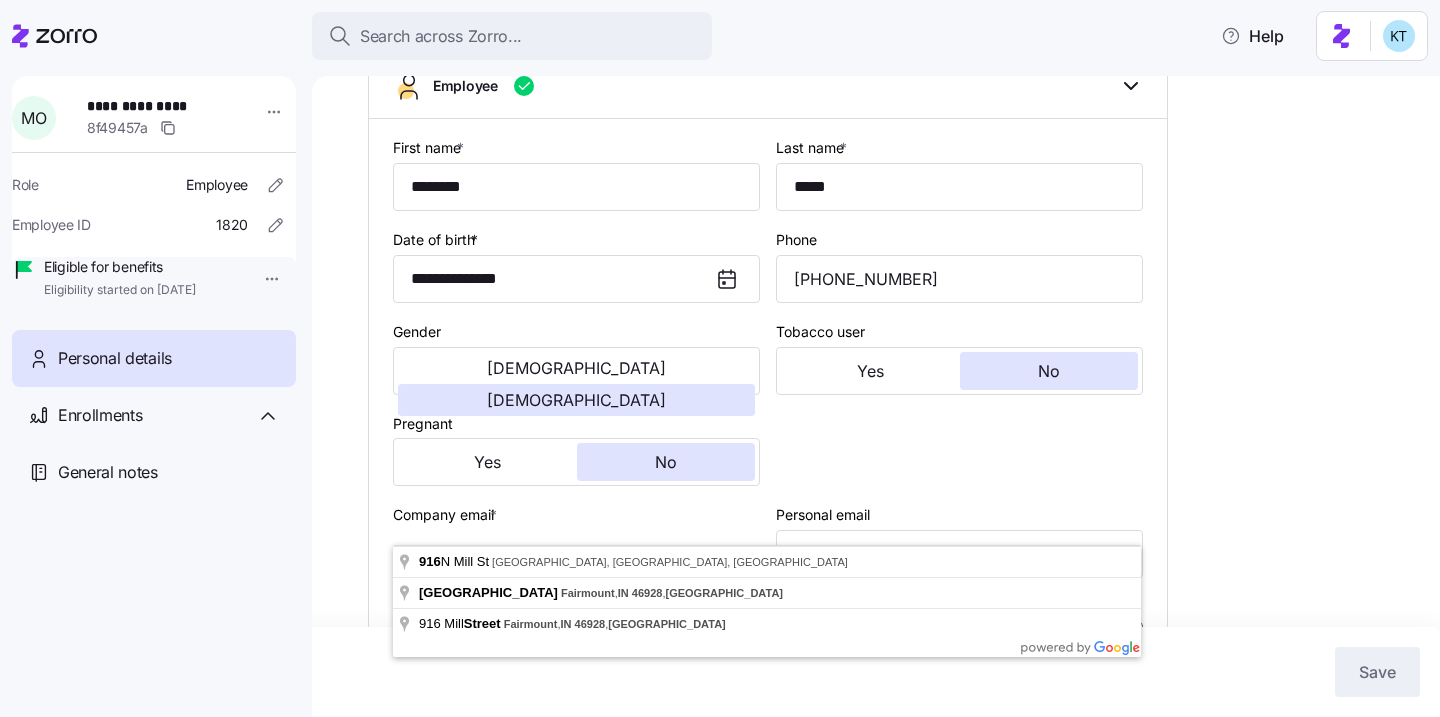 scroll, scrollTop: 0, scrollLeft: 0, axis: both 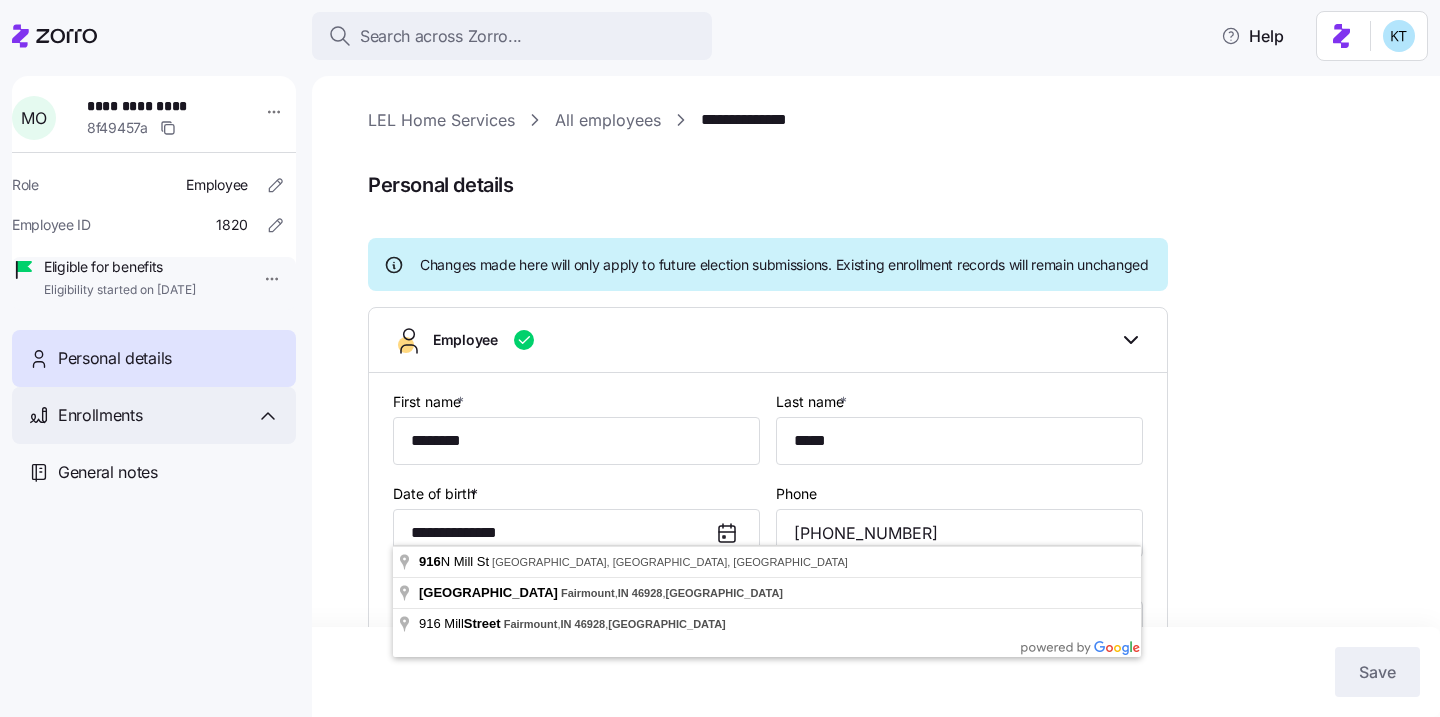 click on "Enrollments" at bounding box center [169, 415] 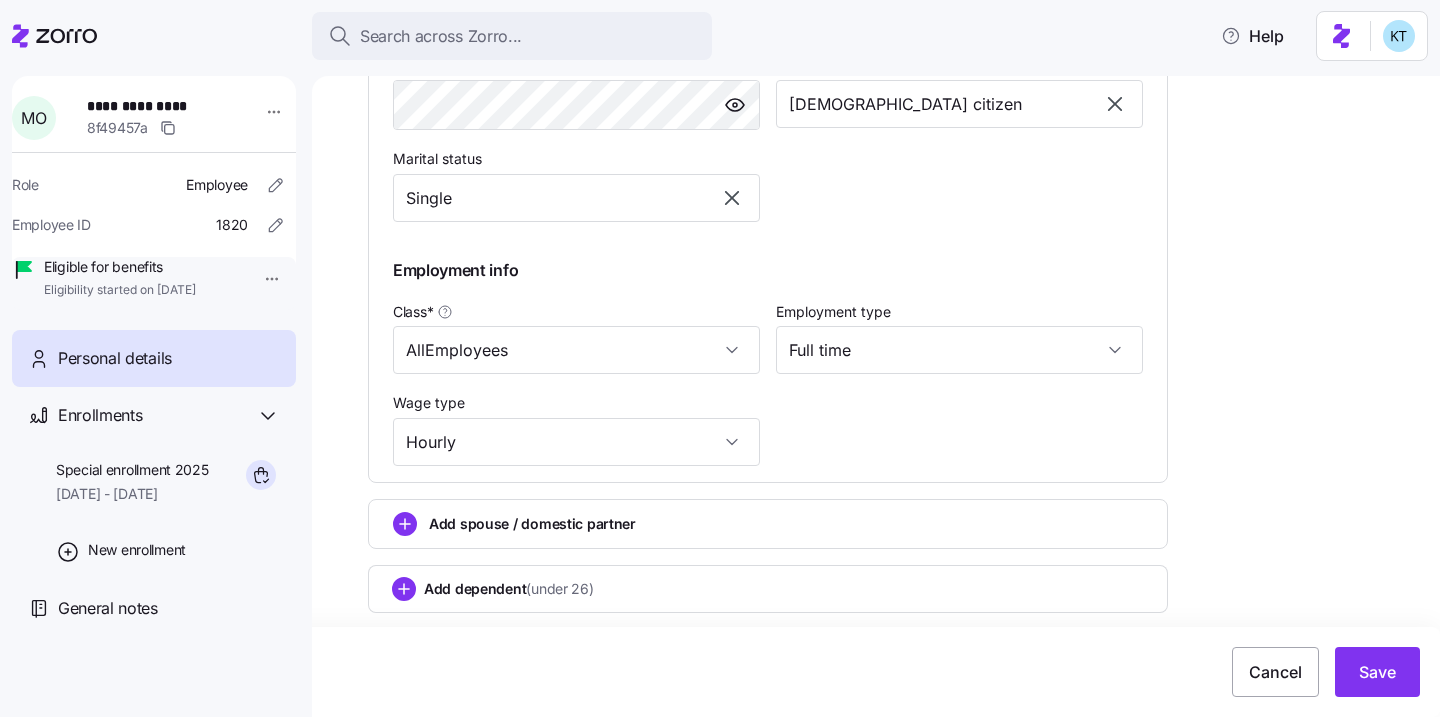 scroll, scrollTop: 948, scrollLeft: 0, axis: vertical 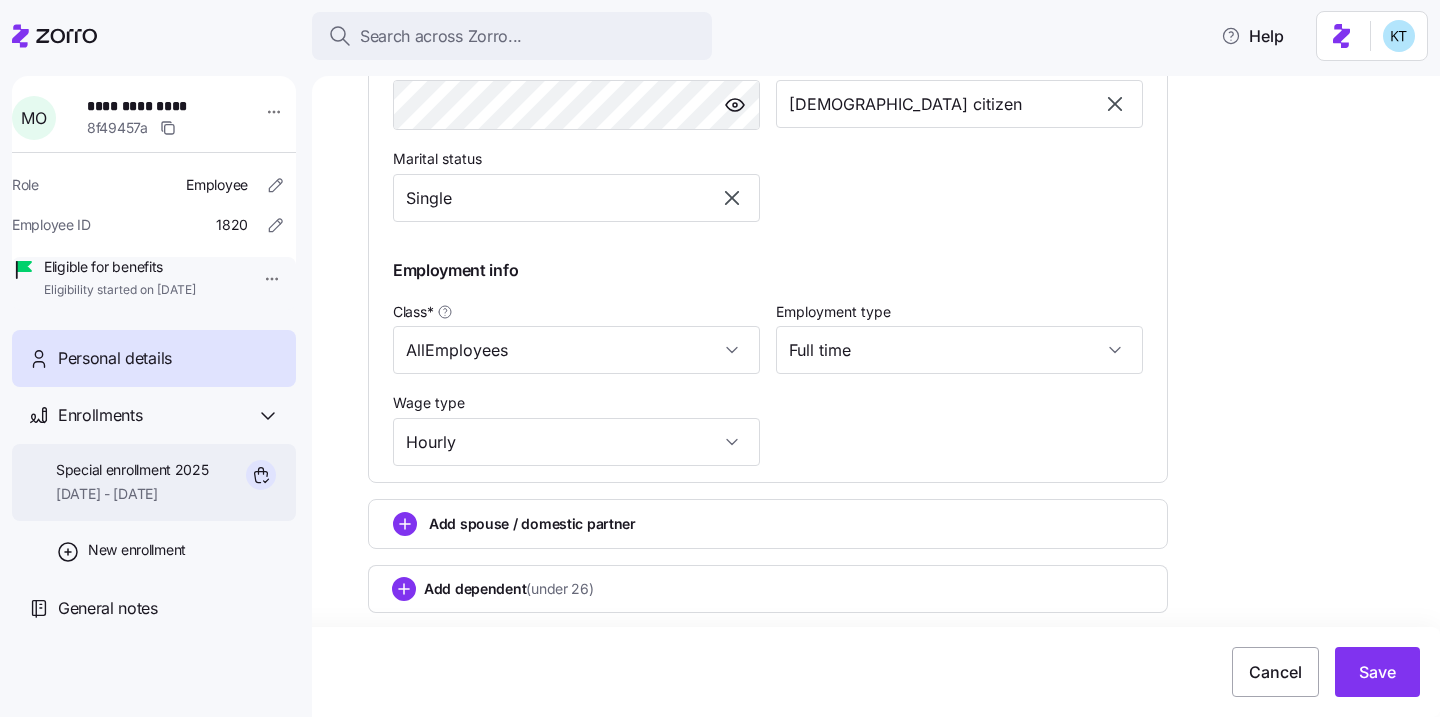 click on "[DATE] - [DATE]" at bounding box center (132, 494) 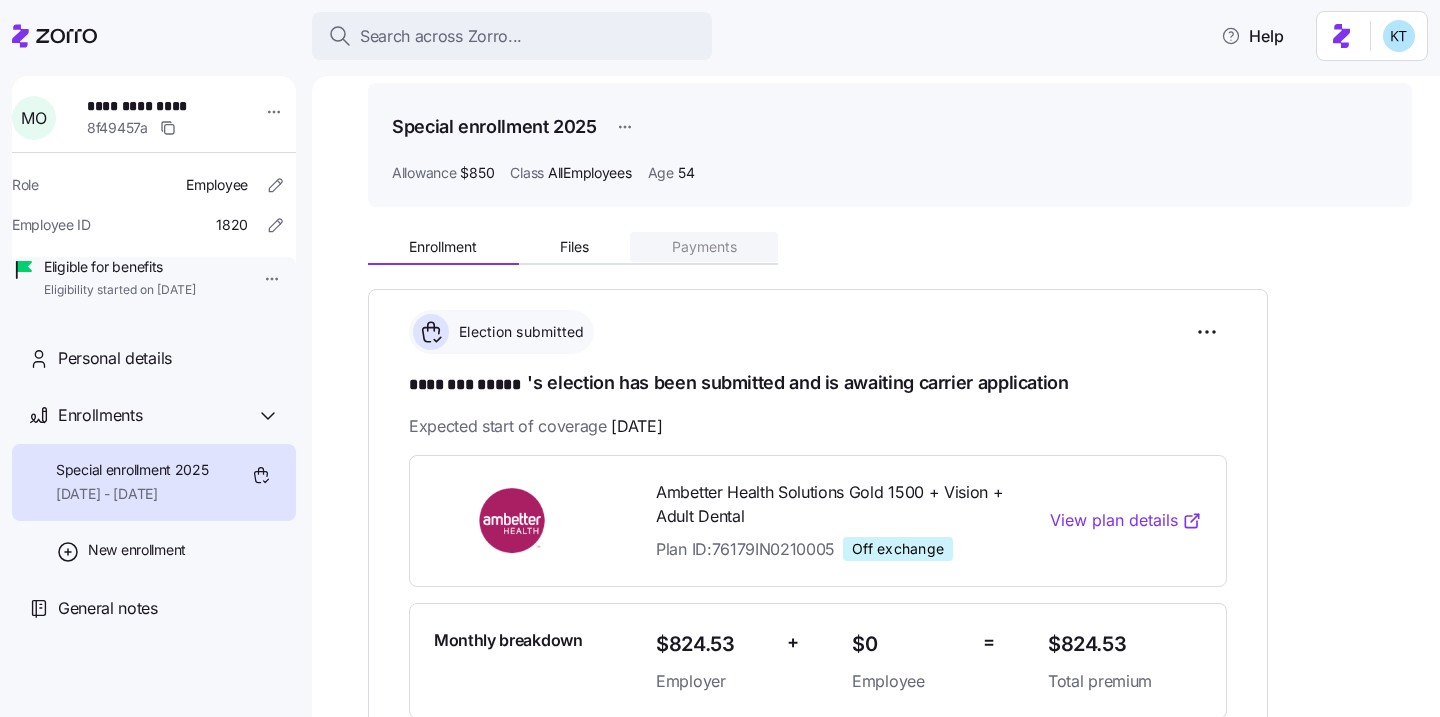 scroll, scrollTop: 0, scrollLeft: 0, axis: both 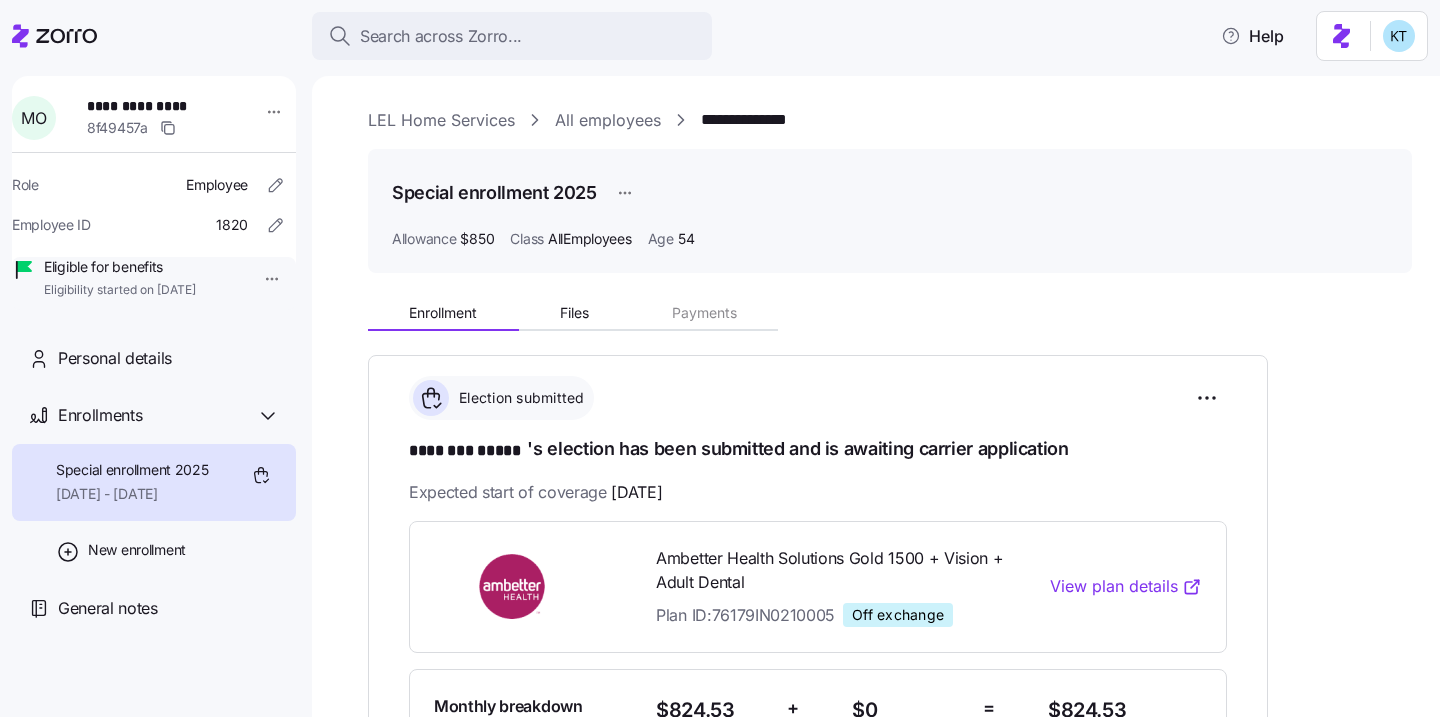 click on "$850" at bounding box center [477, 239] 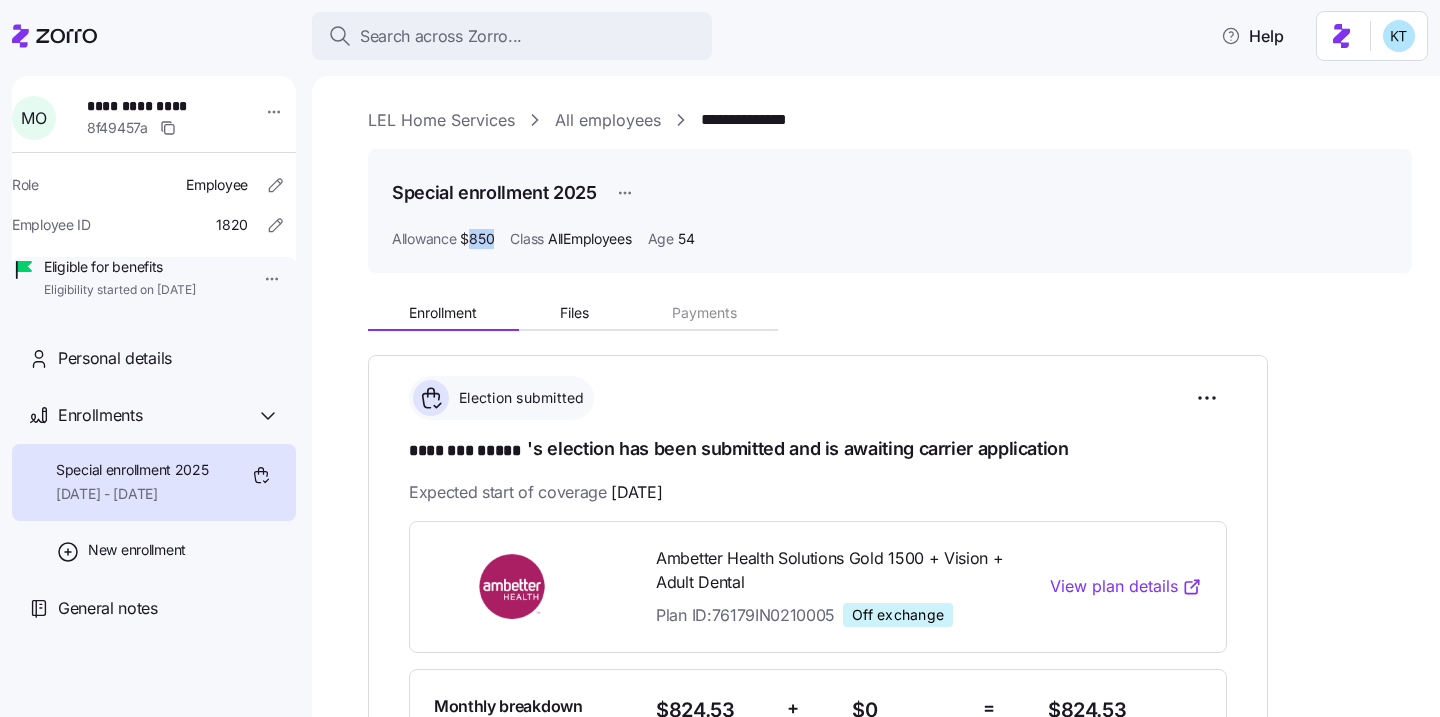 click on "$850" at bounding box center [477, 239] 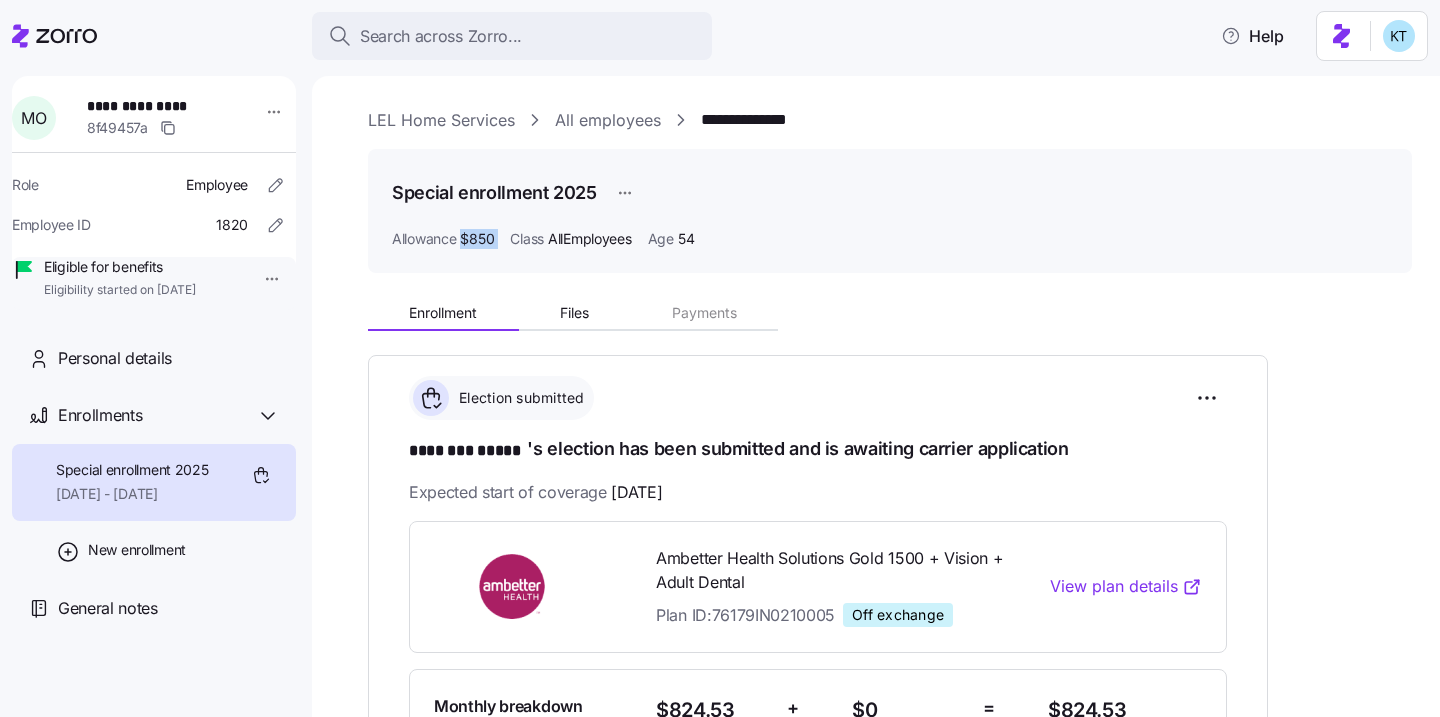 click on "$850" at bounding box center (477, 239) 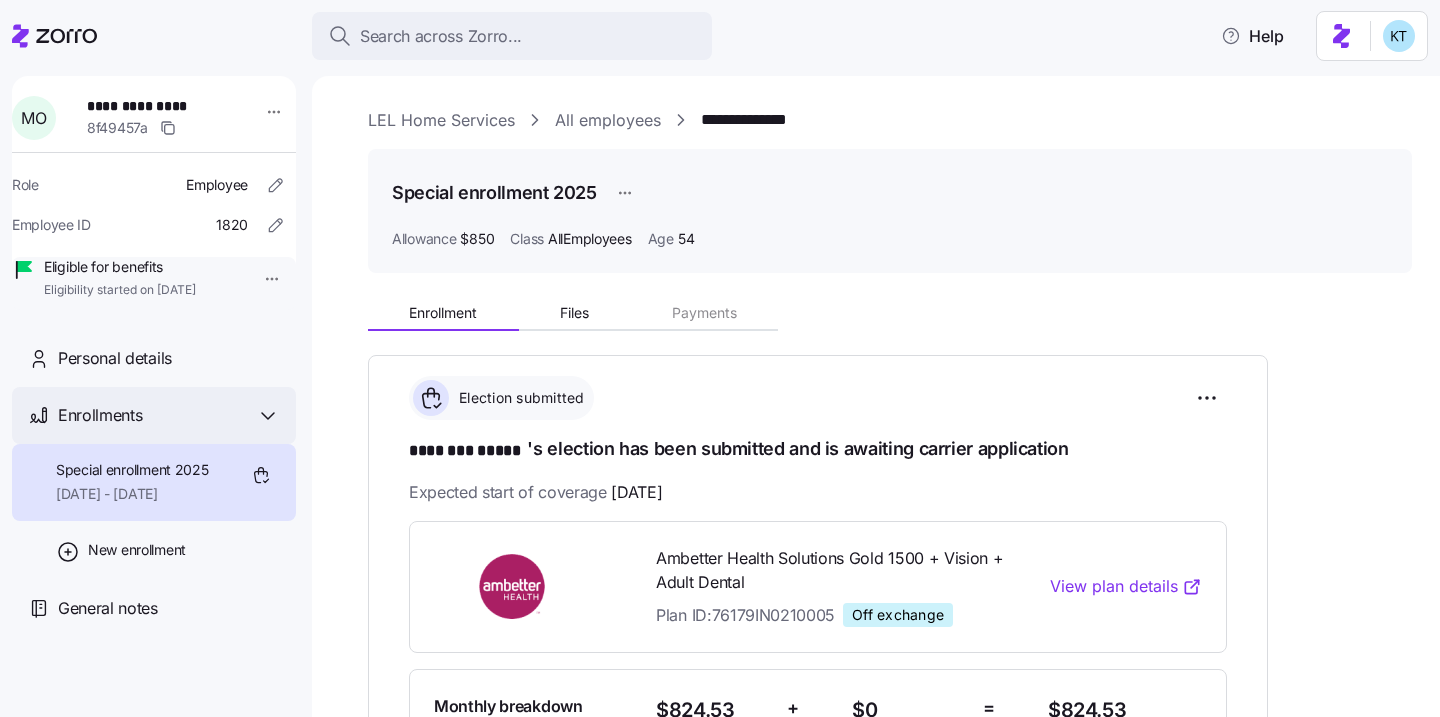 click on "Enrollments" at bounding box center [154, 415] 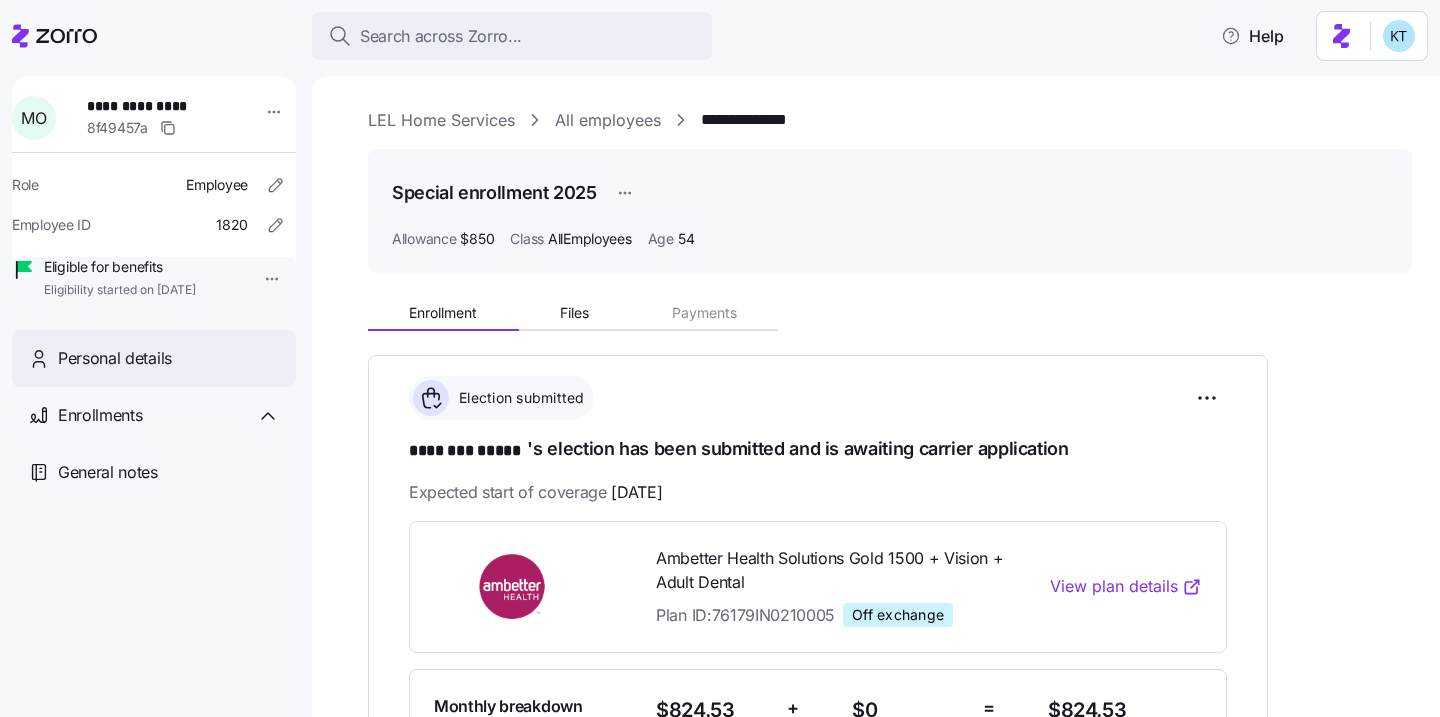 click on "Personal details" at bounding box center [154, 358] 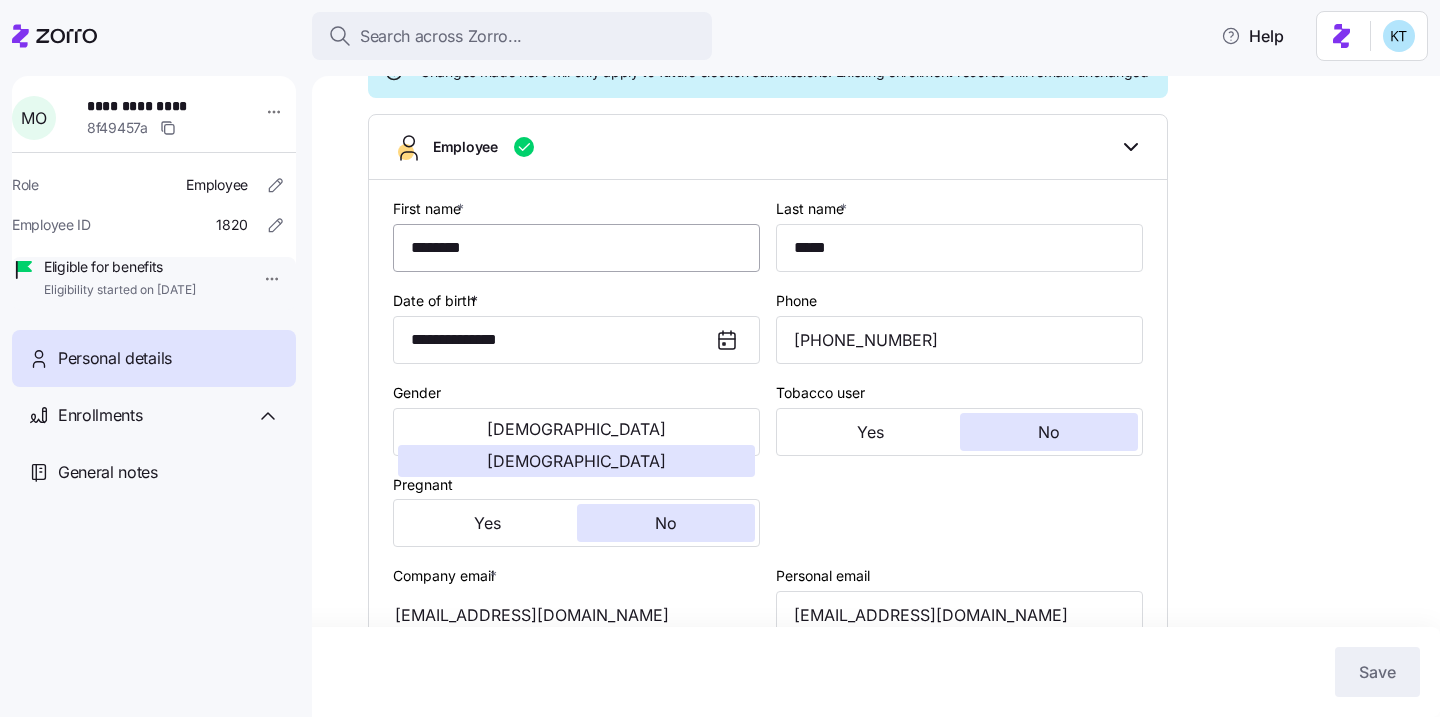 scroll, scrollTop: 175, scrollLeft: 0, axis: vertical 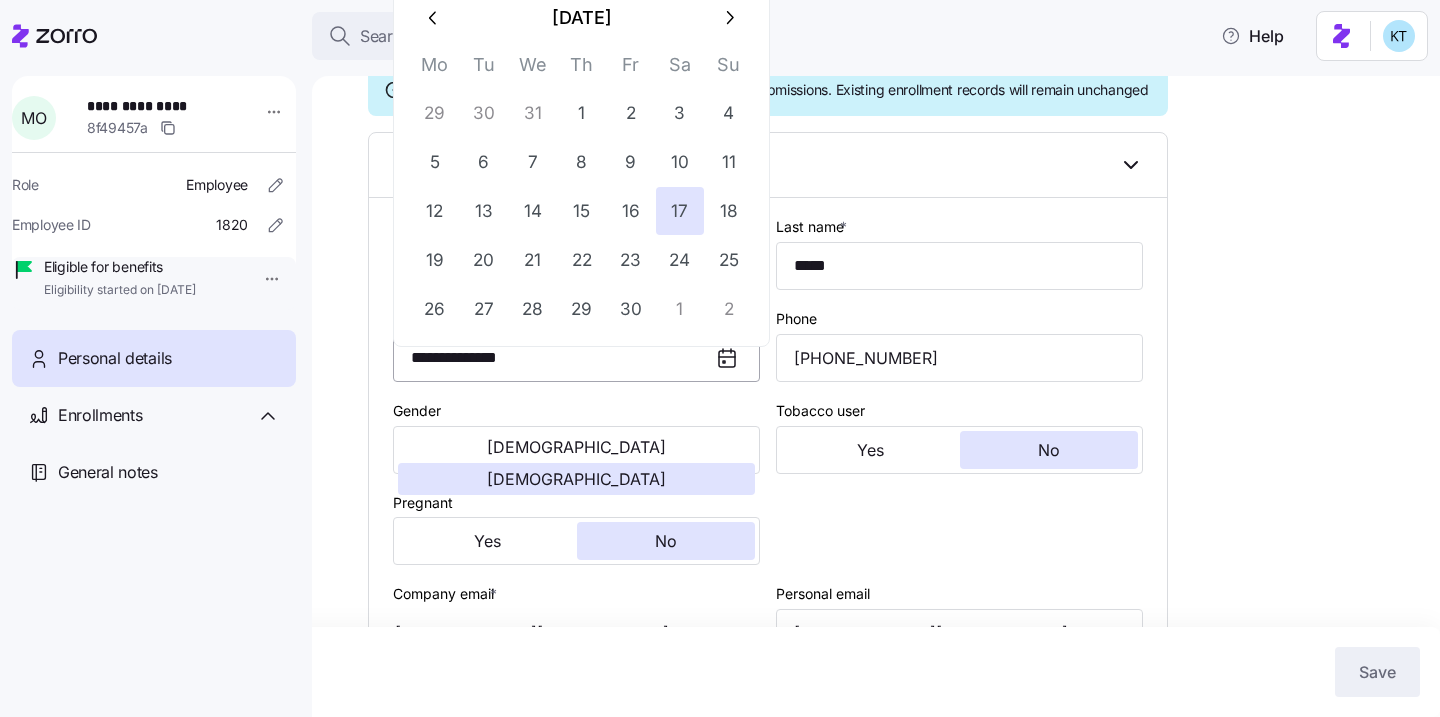 click on "**********" at bounding box center [576, 358] 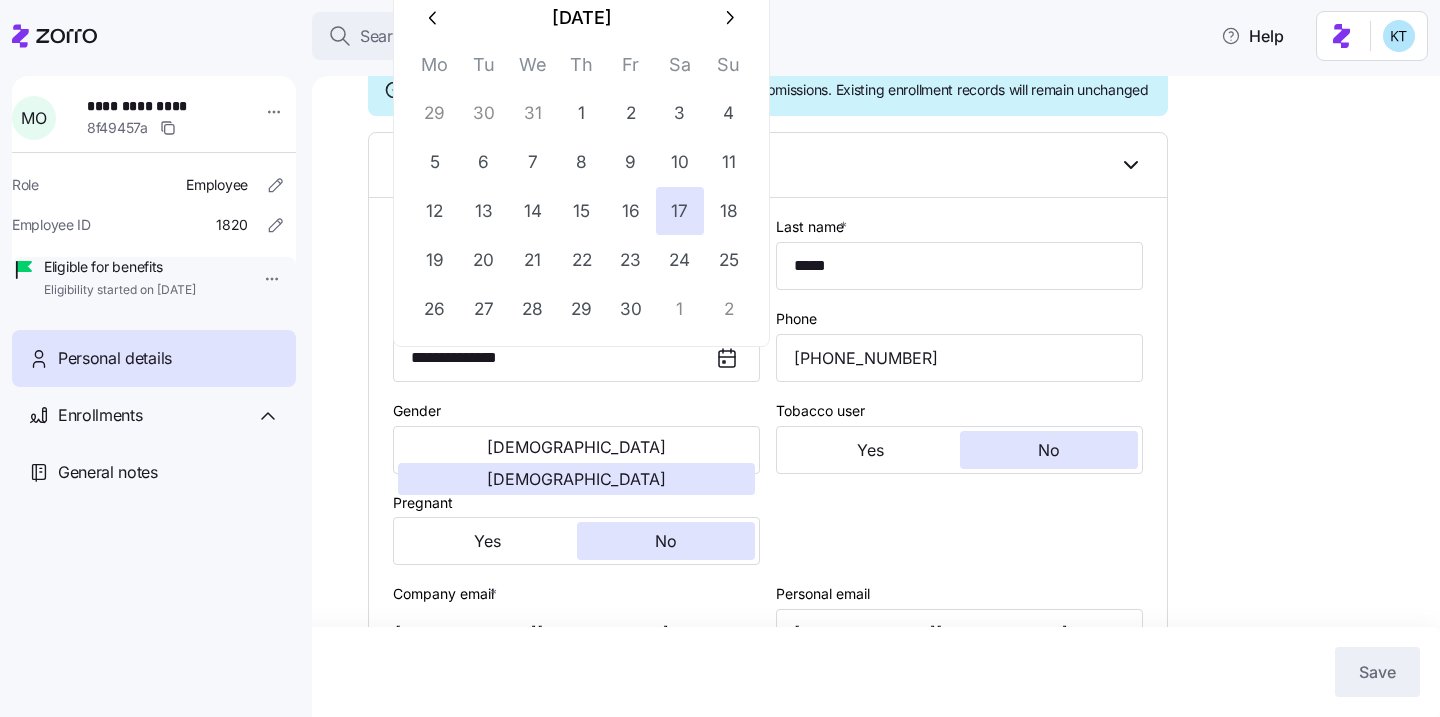 click on "**********" at bounding box center (890, 687) 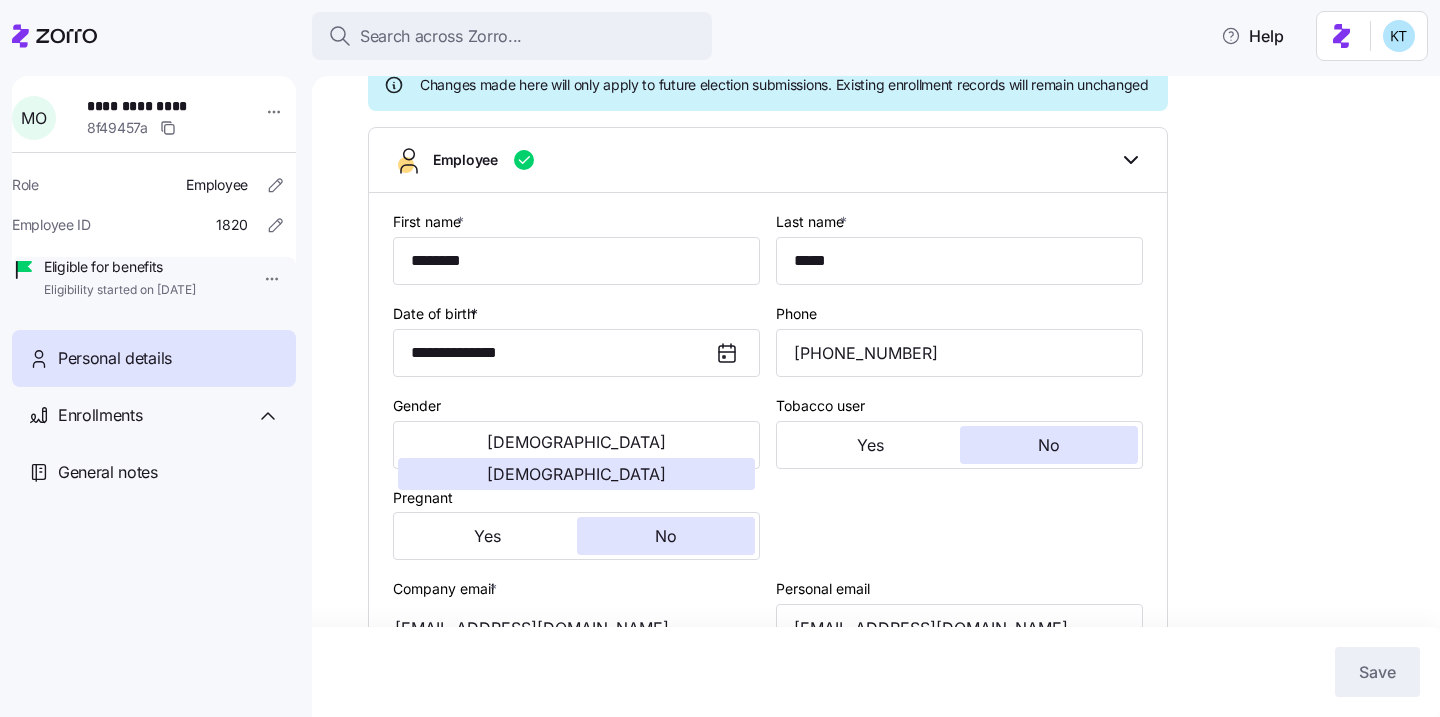 scroll, scrollTop: 178, scrollLeft: 0, axis: vertical 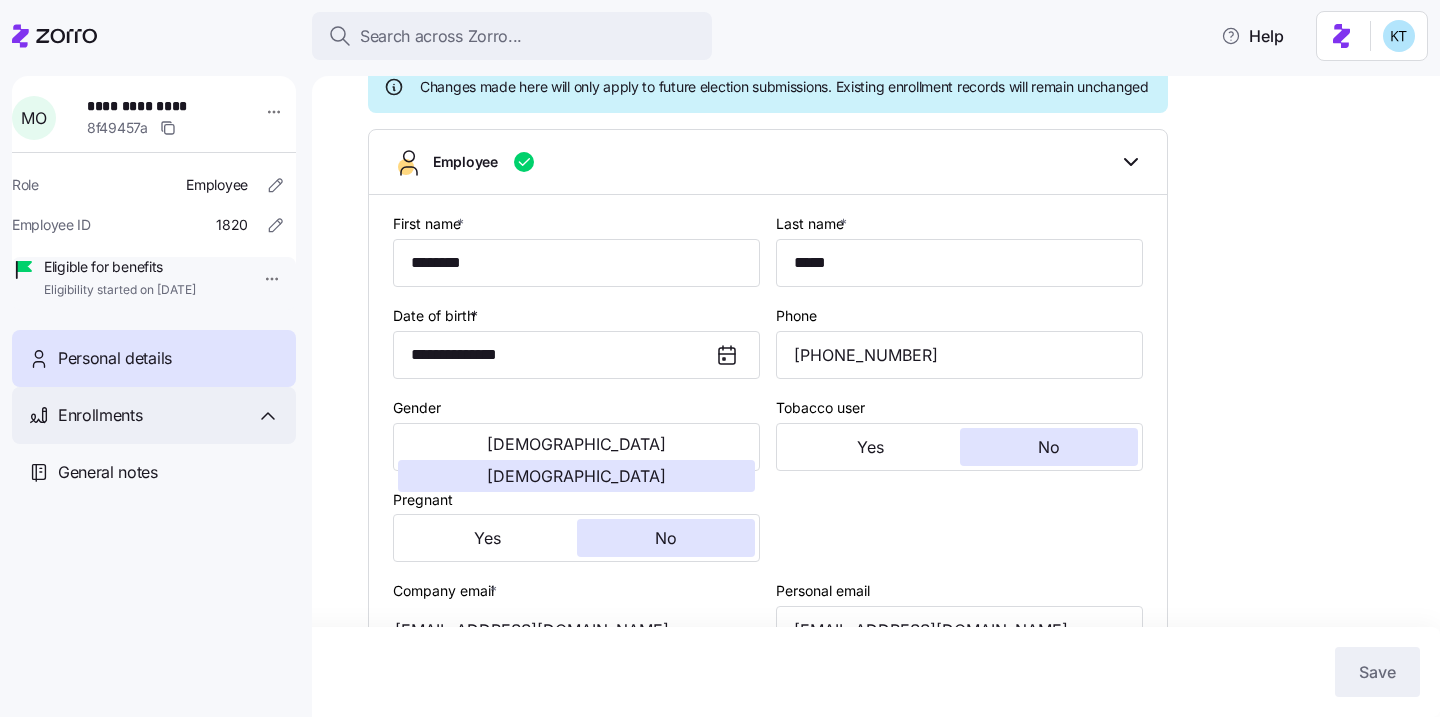 click on "Enrollments" at bounding box center [169, 415] 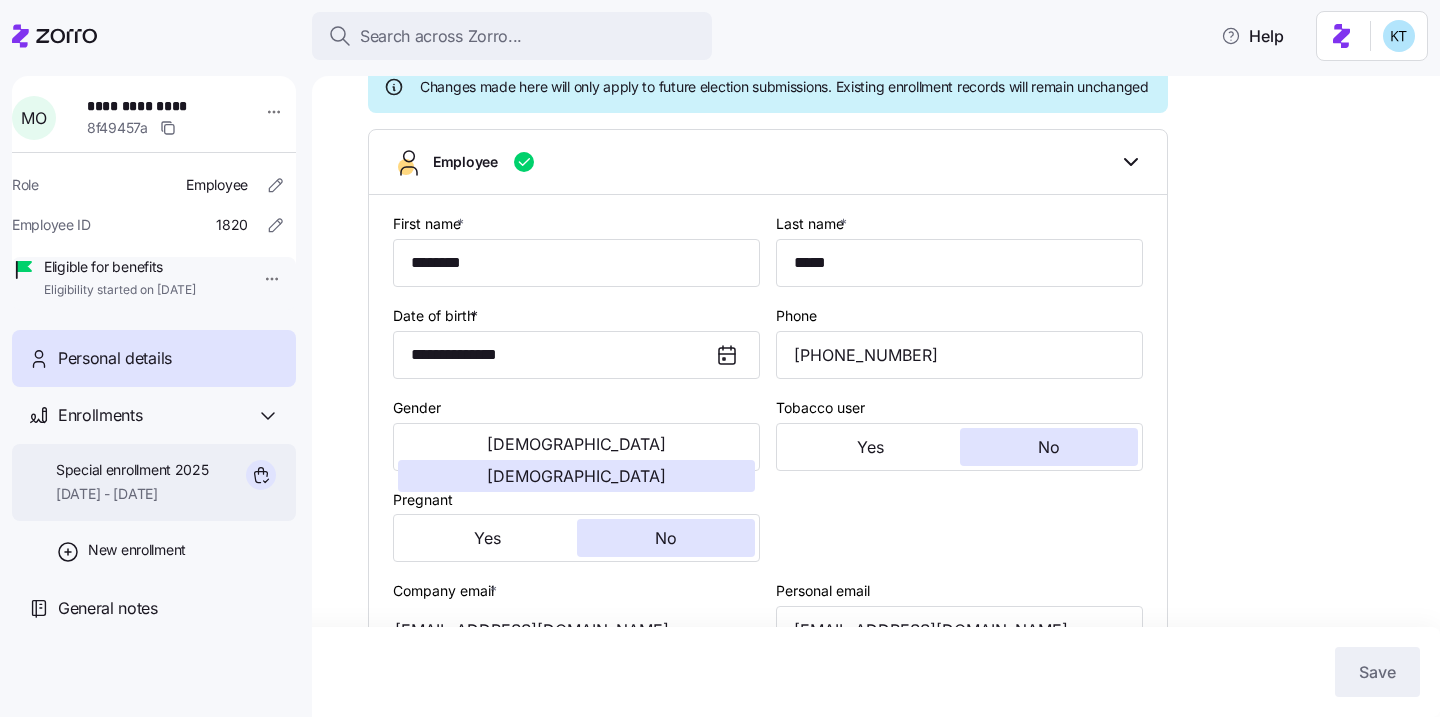 click on "Special enrollment 2025 08/01/2025 - 12/31/2025" at bounding box center [132, 482] 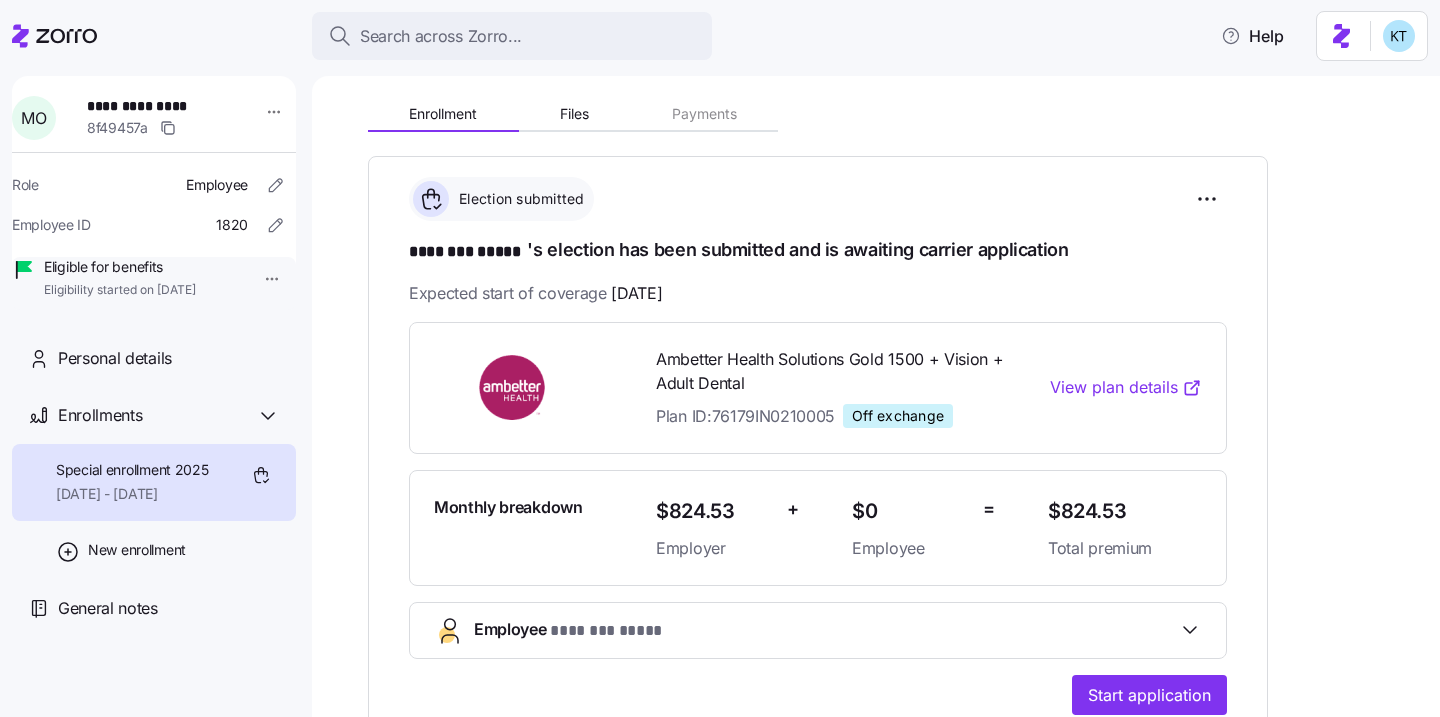 scroll, scrollTop: 211, scrollLeft: 0, axis: vertical 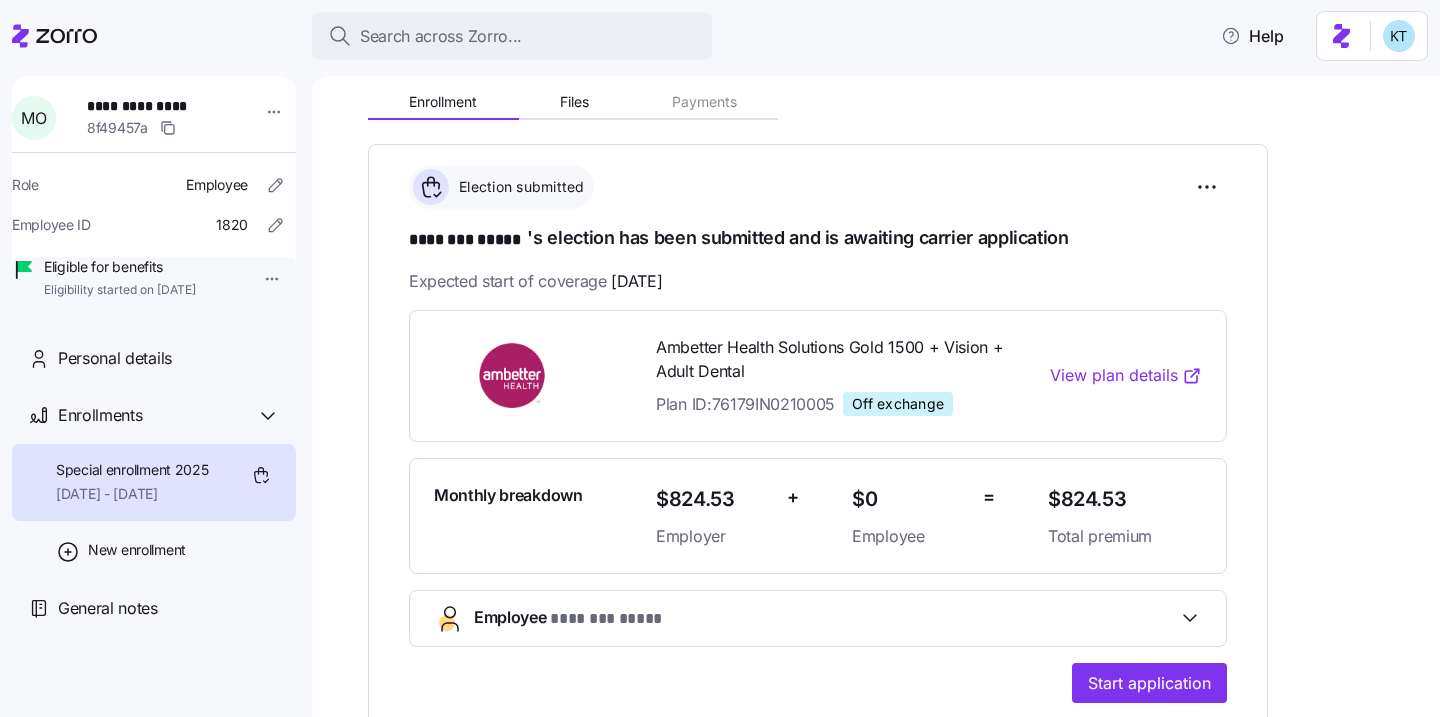 click on "**********" at bounding box center (157, 106) 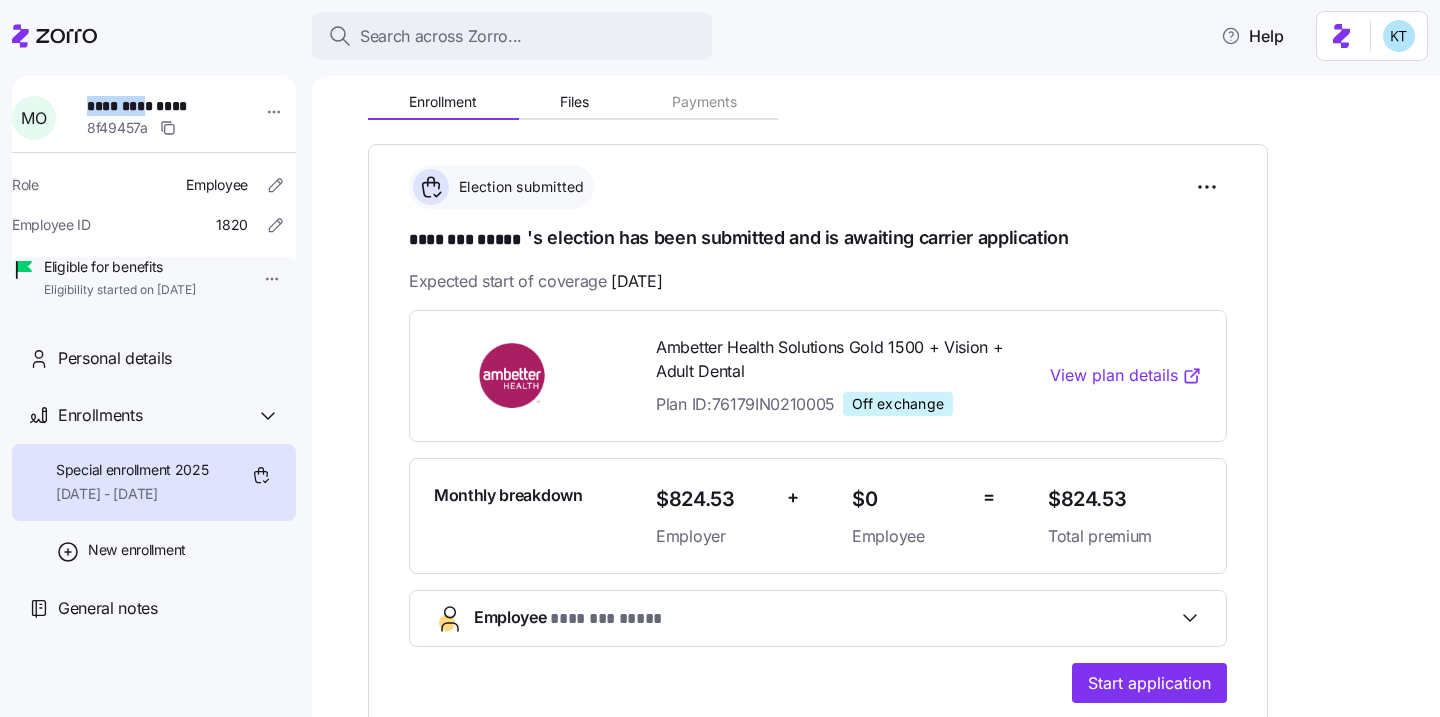 click on "**********" at bounding box center (157, 106) 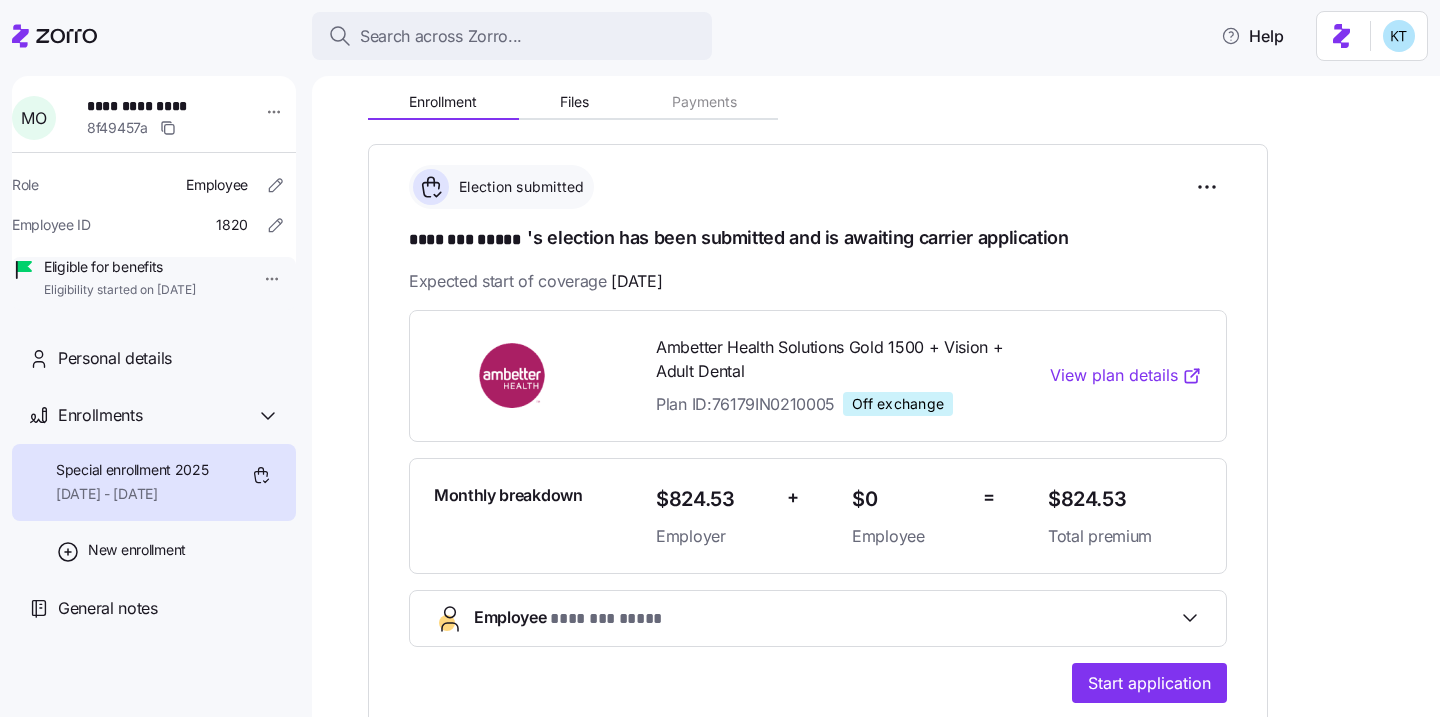 click on "**********" at bounding box center [157, 106] 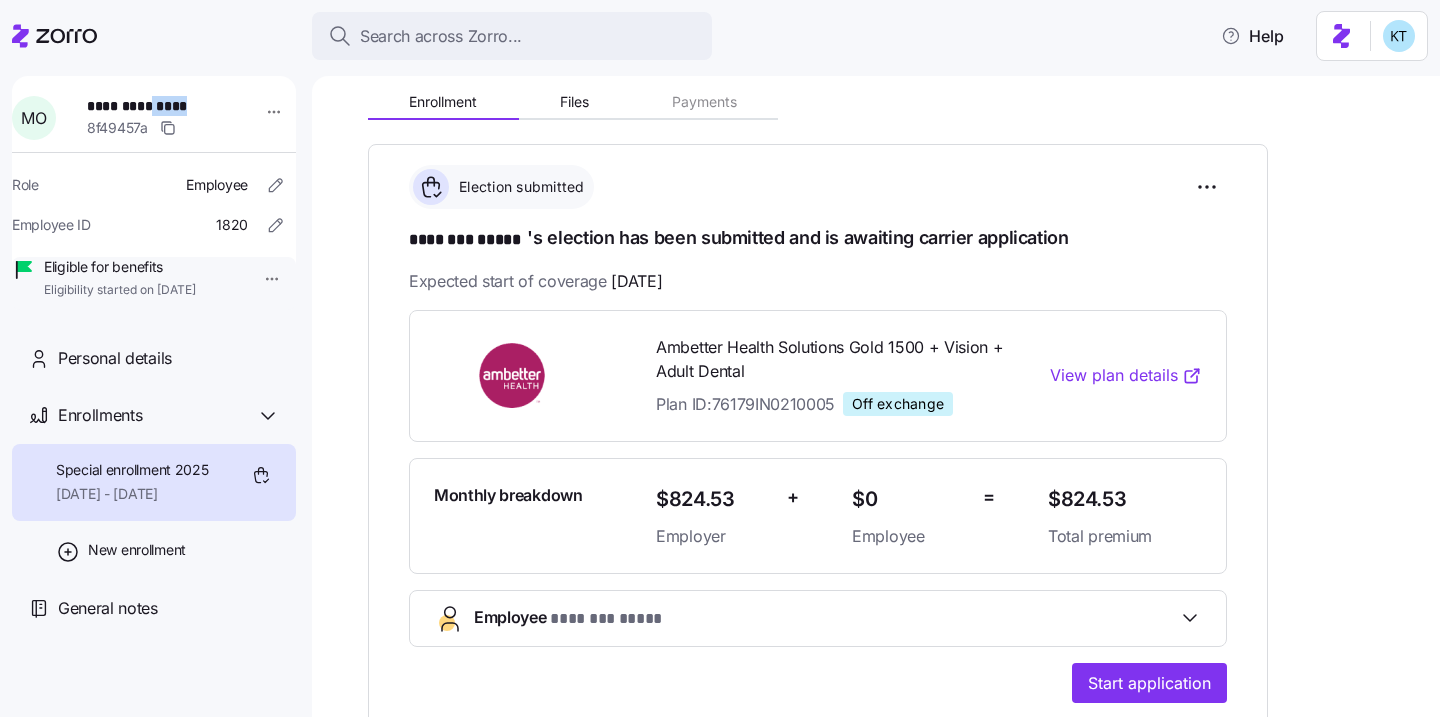 click on "**********" at bounding box center [157, 106] 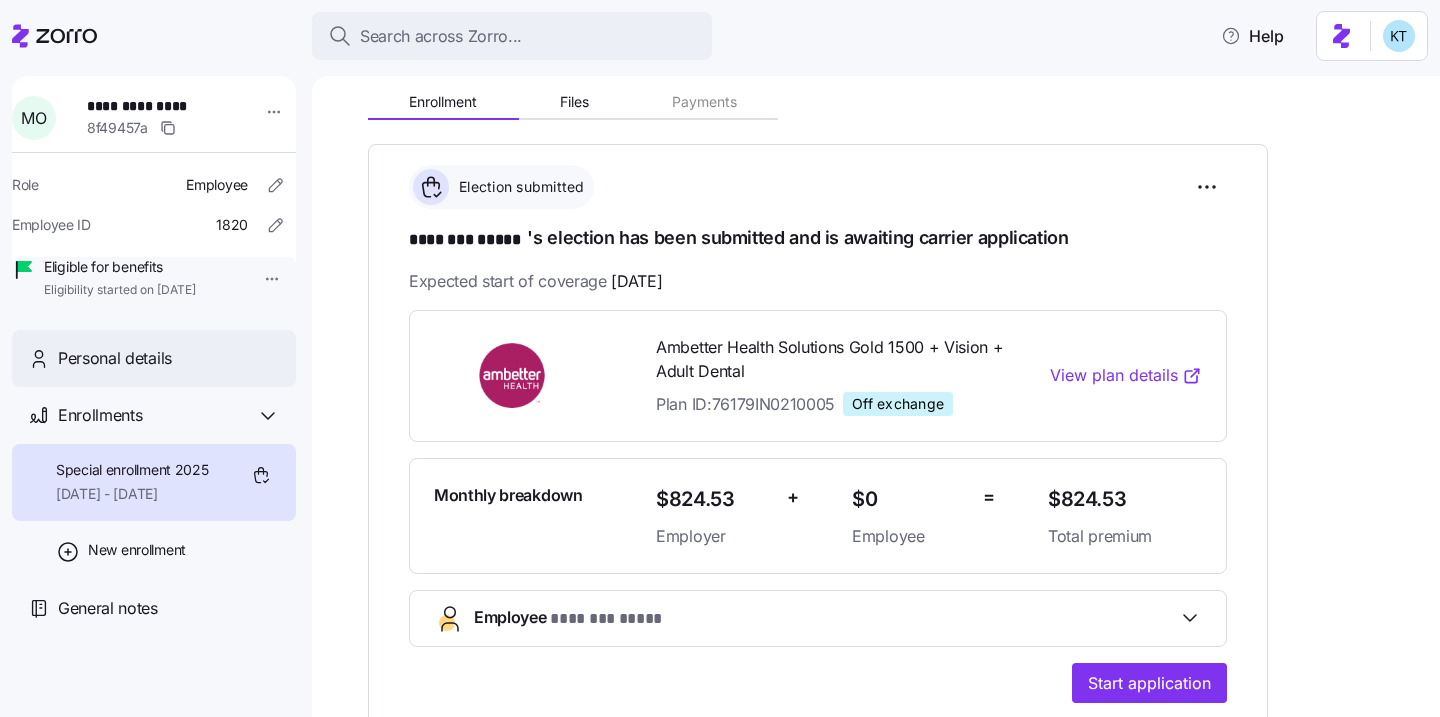 click on "Personal details" at bounding box center (154, 358) 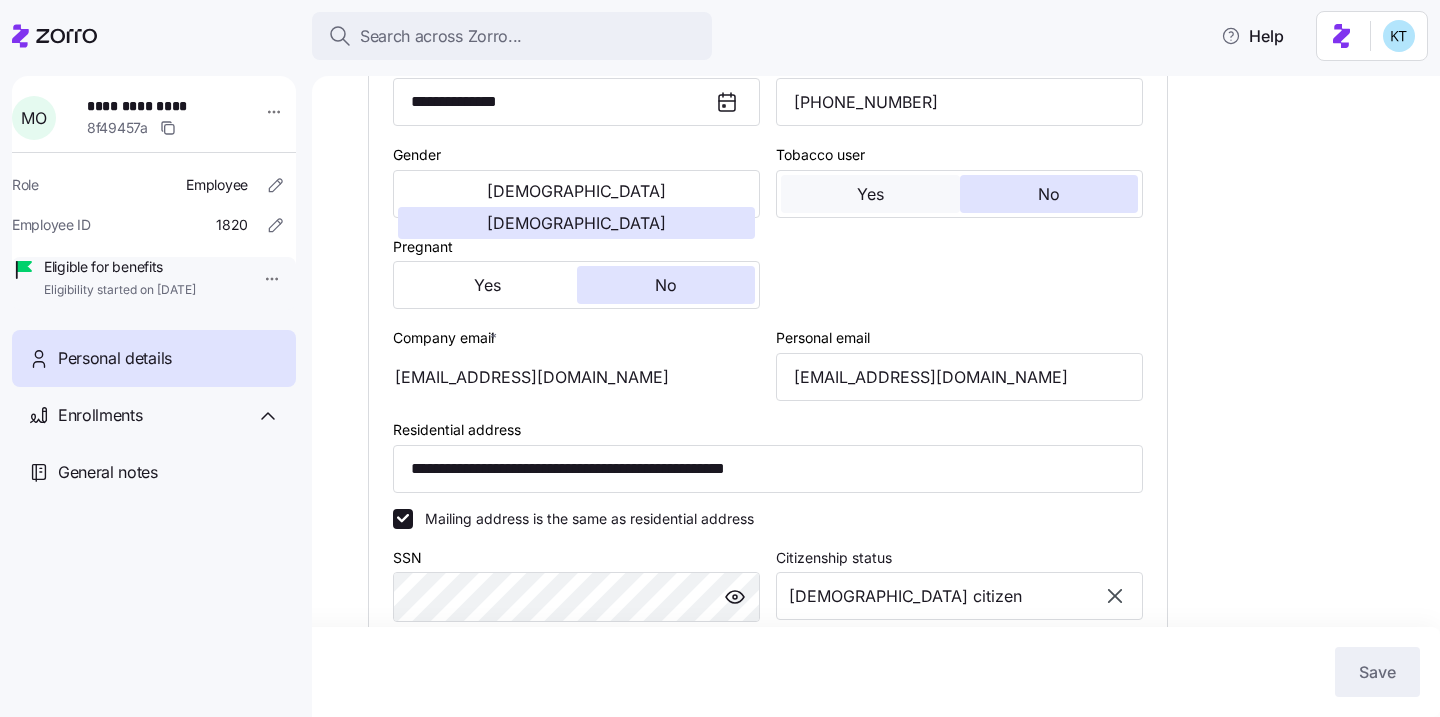 scroll, scrollTop: 455, scrollLeft: 0, axis: vertical 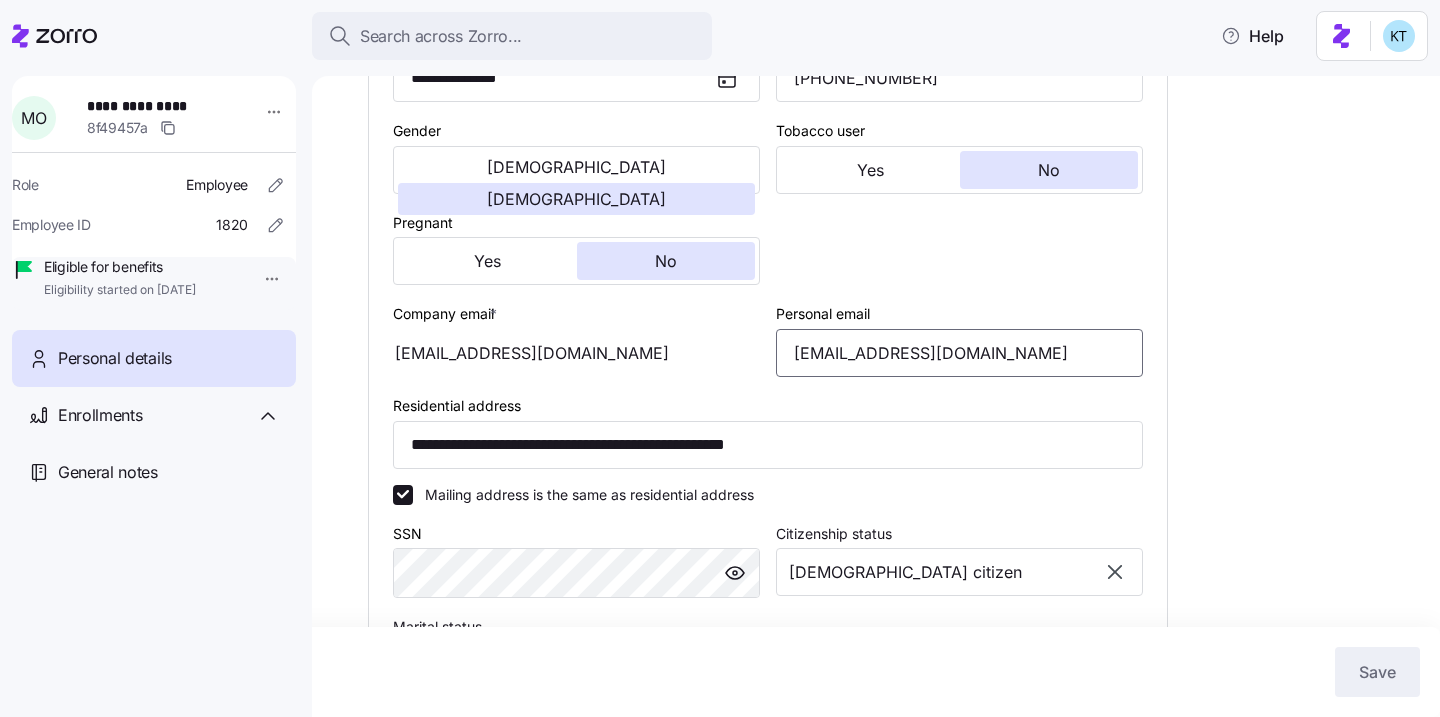 click on "[EMAIL_ADDRESS][DOMAIN_NAME]" at bounding box center (959, 353) 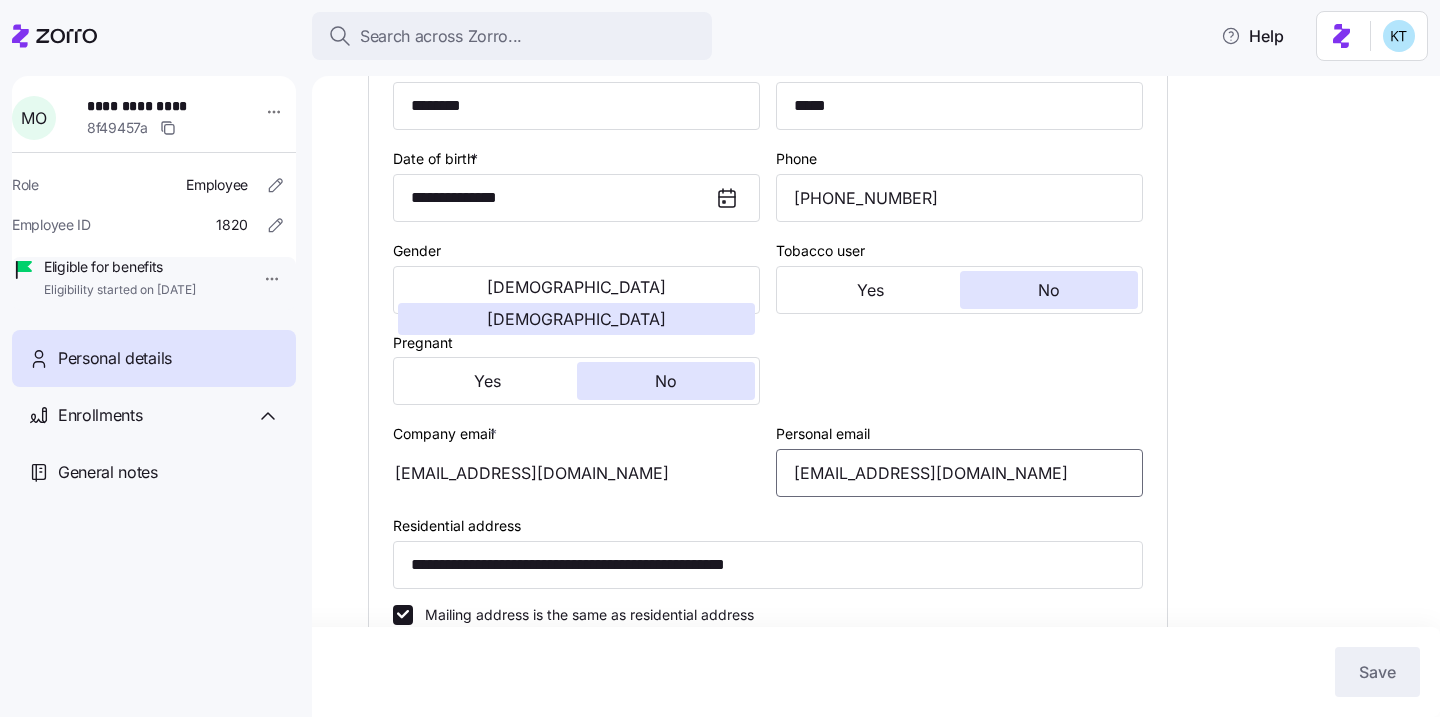 scroll, scrollTop: 294, scrollLeft: 0, axis: vertical 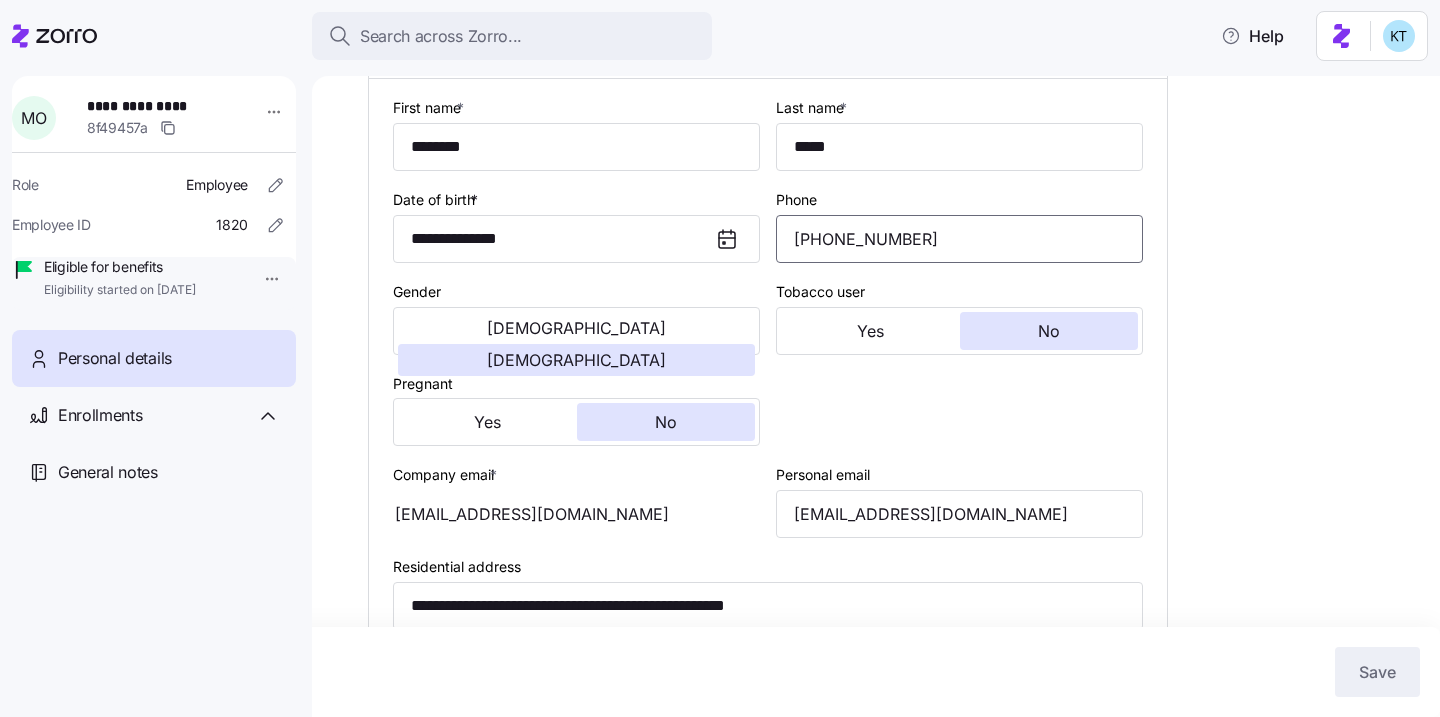 click on "(888) 386-1443" at bounding box center (959, 239) 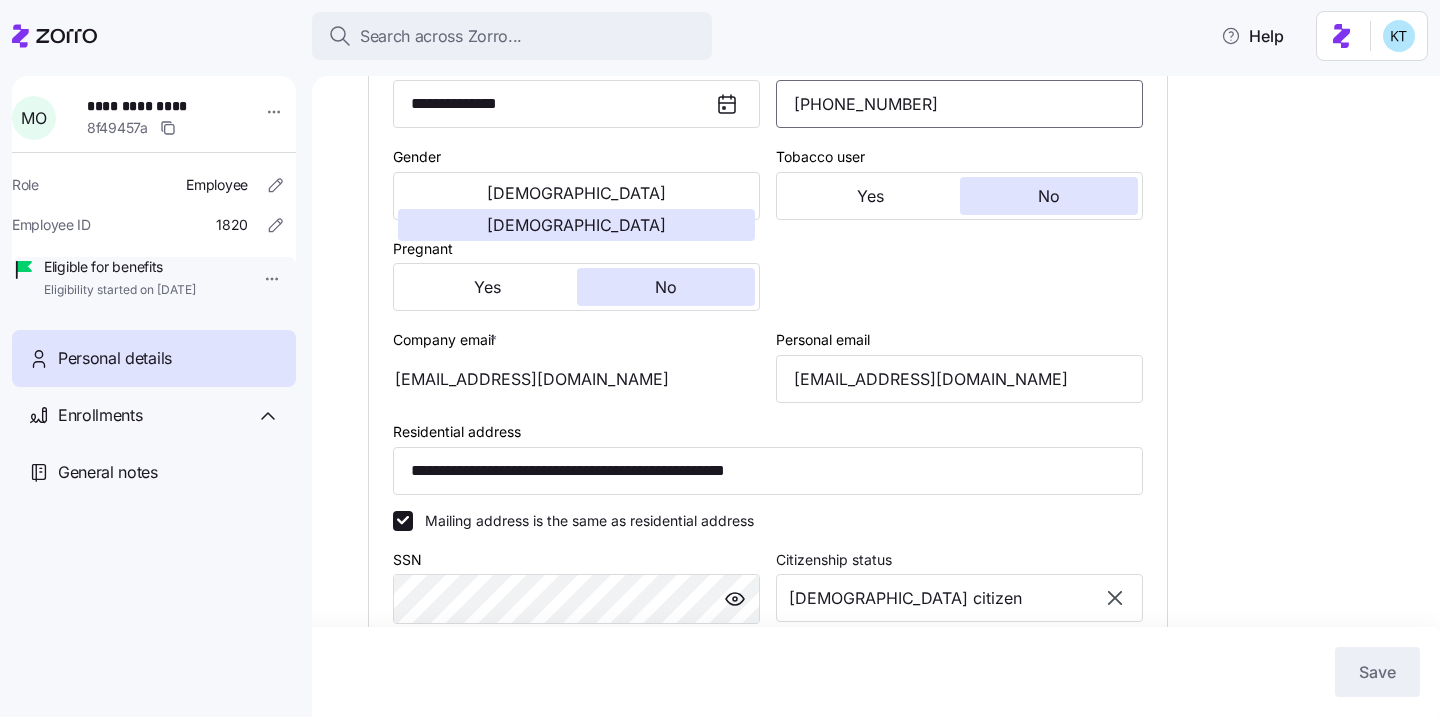 scroll, scrollTop: 459, scrollLeft: 0, axis: vertical 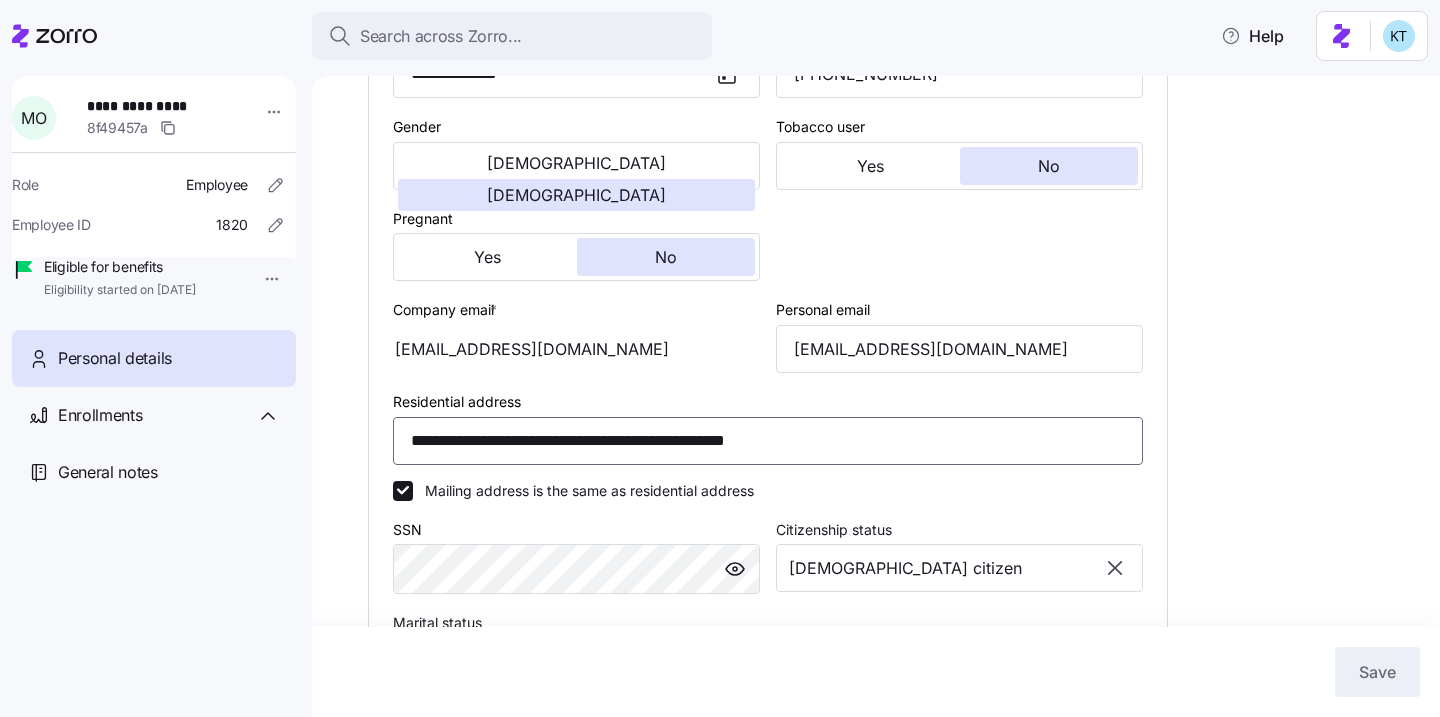 click on "**********" at bounding box center (768, 441) 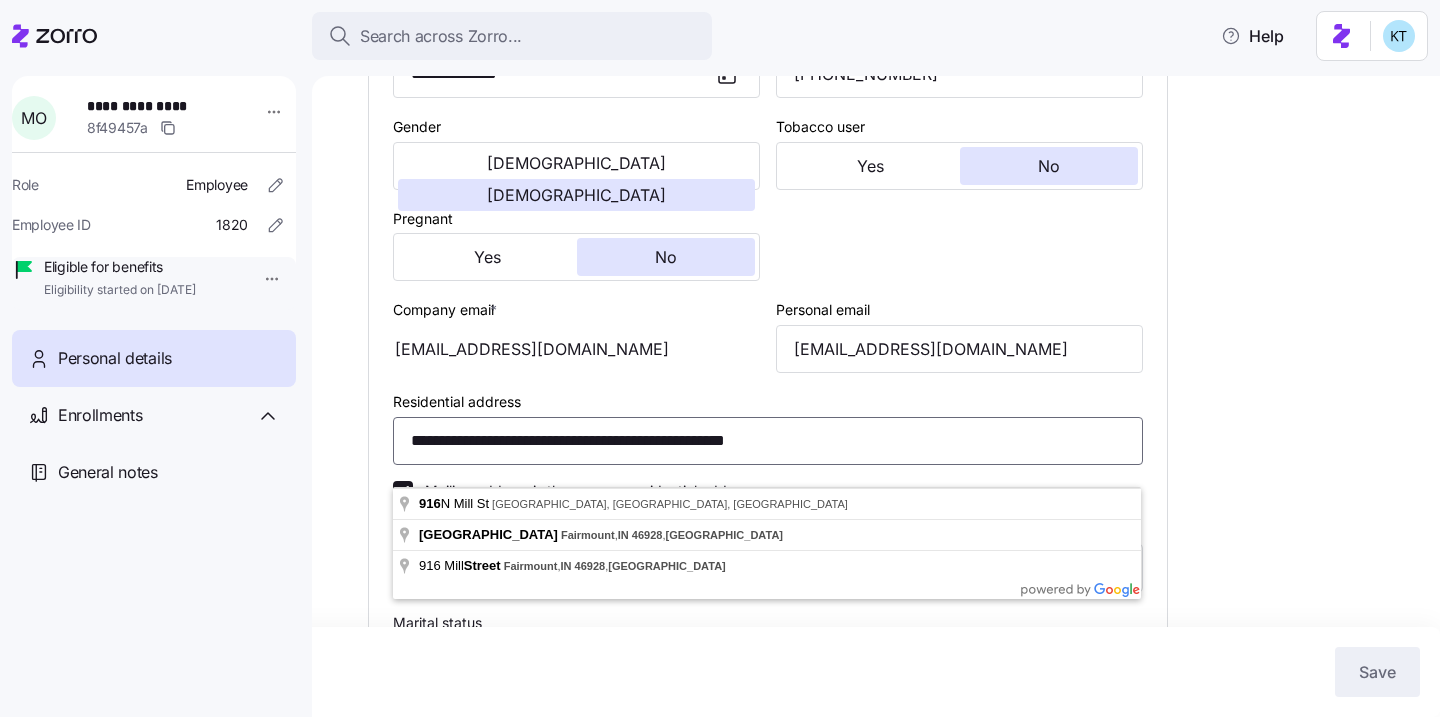 click on "**********" at bounding box center (768, 441) 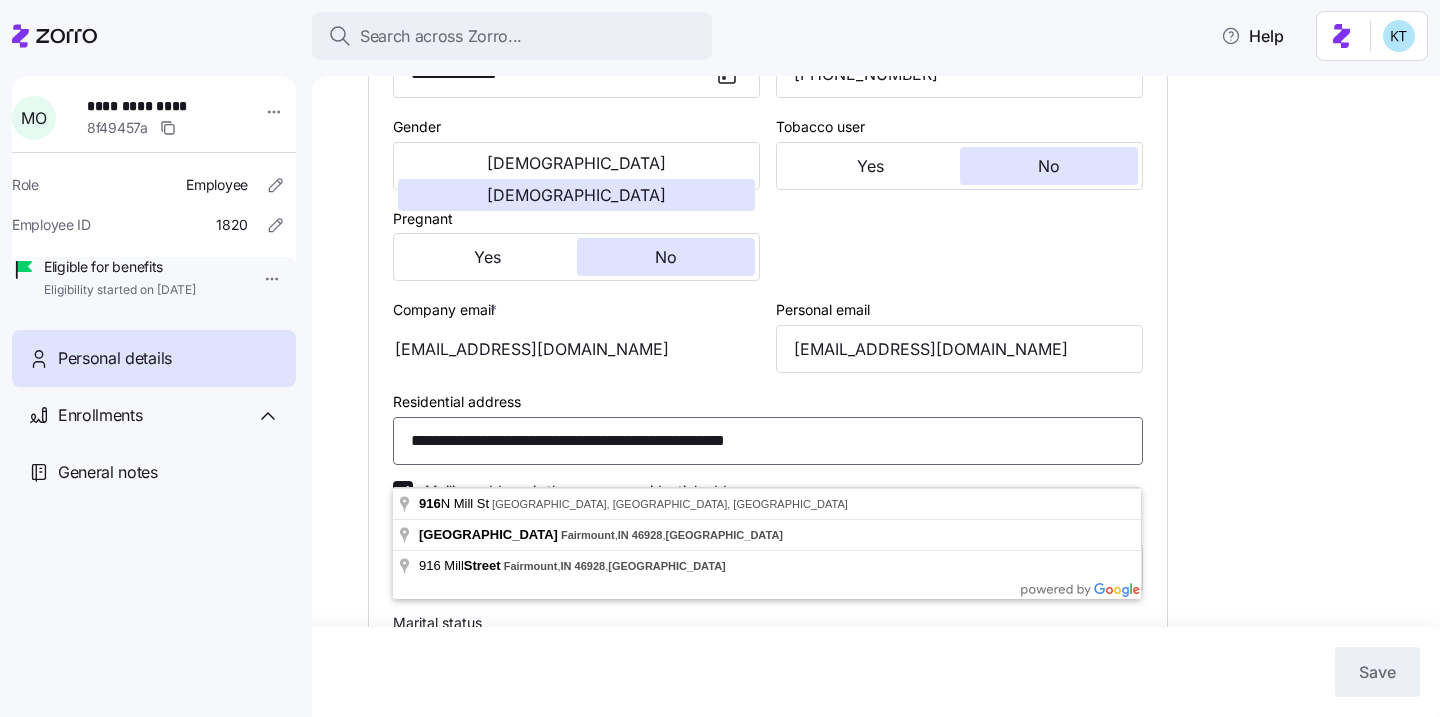 drag, startPoint x: 415, startPoint y: 469, endPoint x: 562, endPoint y: 480, distance: 147.411 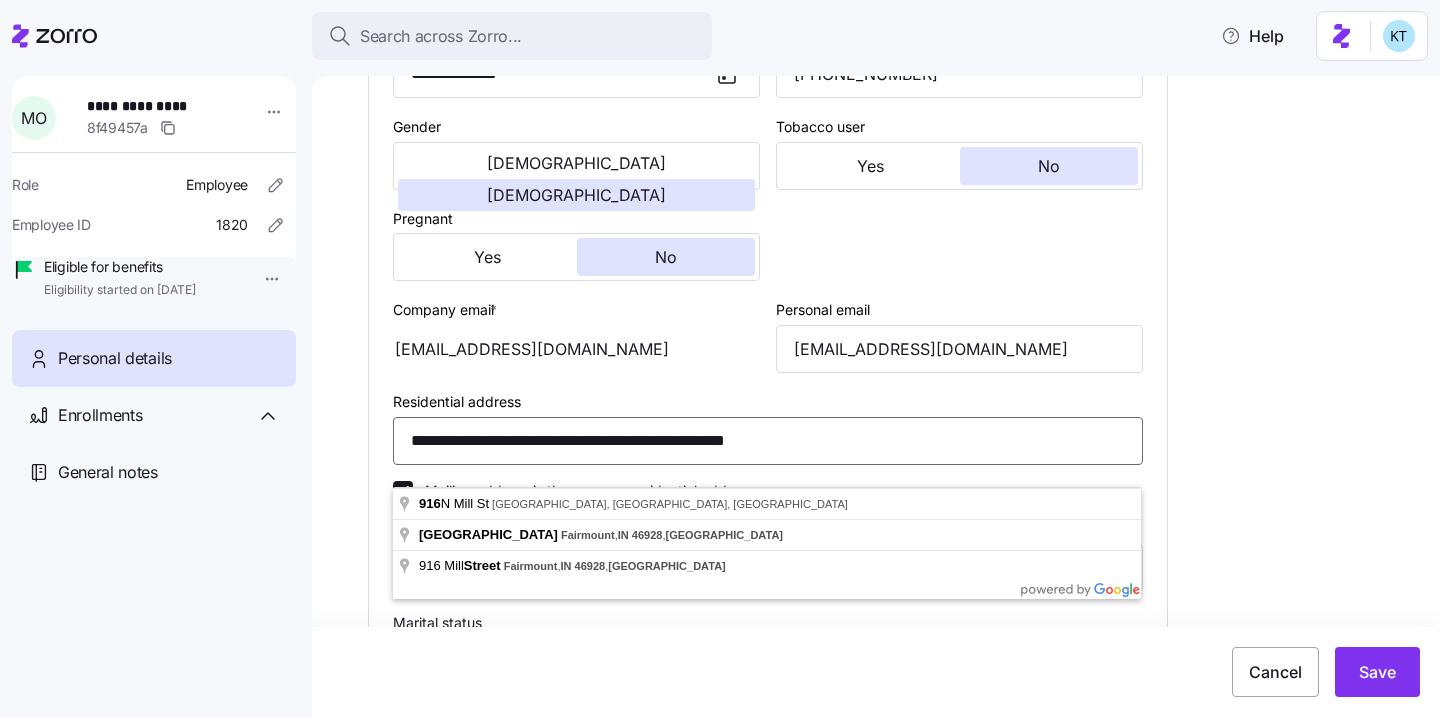 click on "**********" at bounding box center [768, 441] 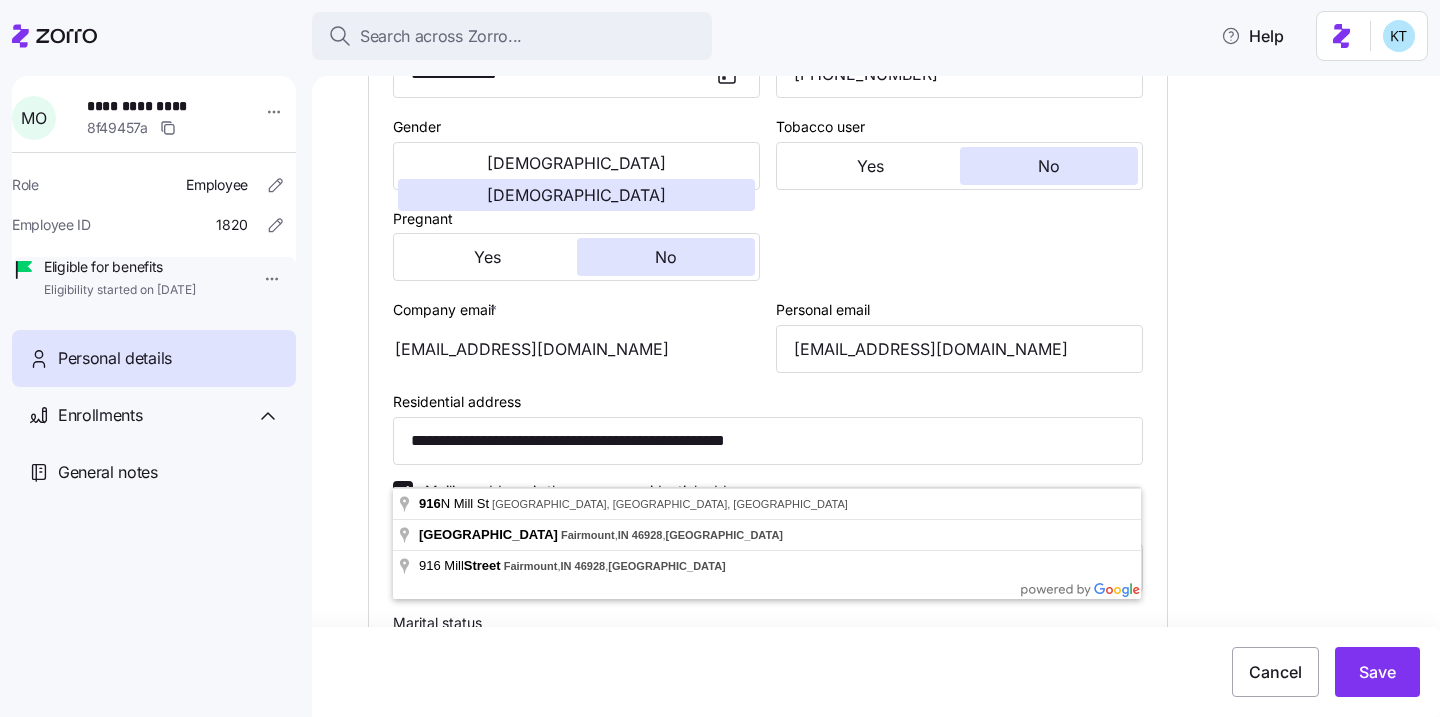 click on "**********" at bounding box center (890, 403) 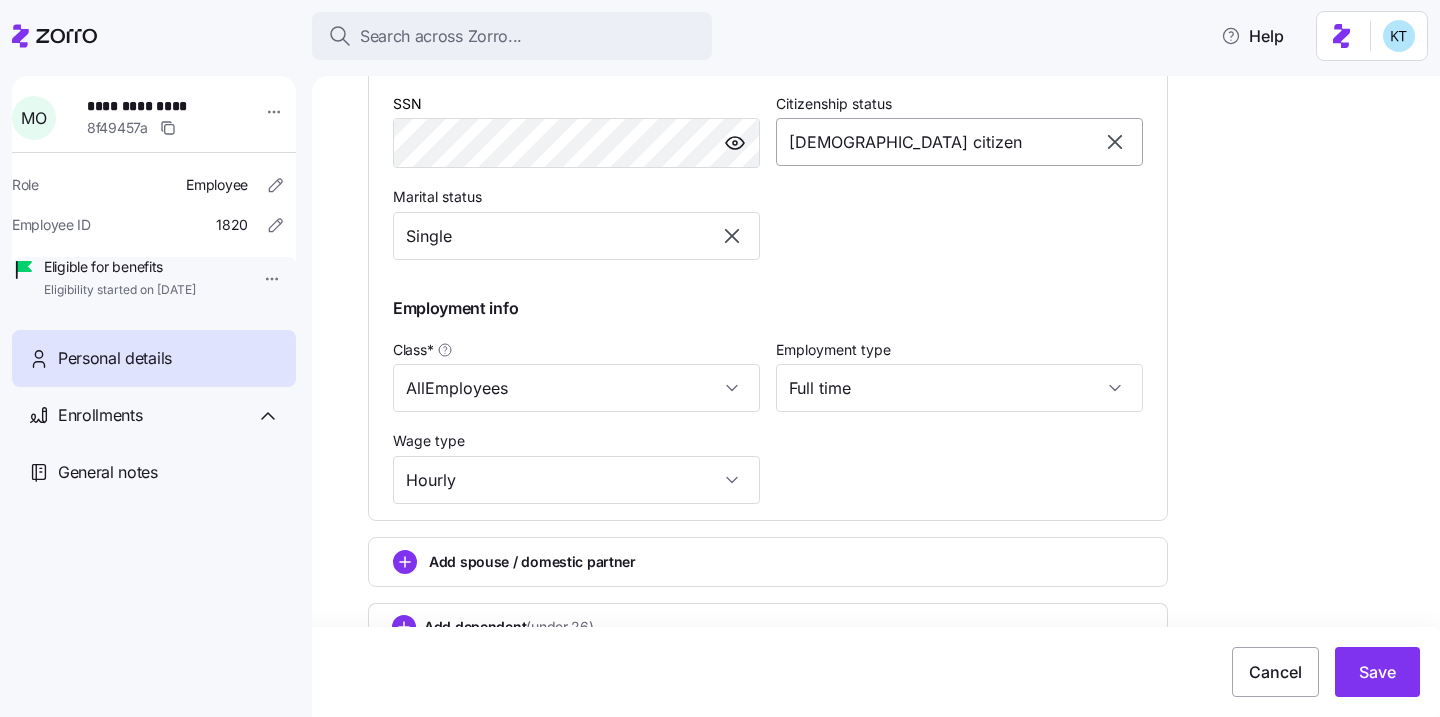 scroll, scrollTop: 948, scrollLeft: 0, axis: vertical 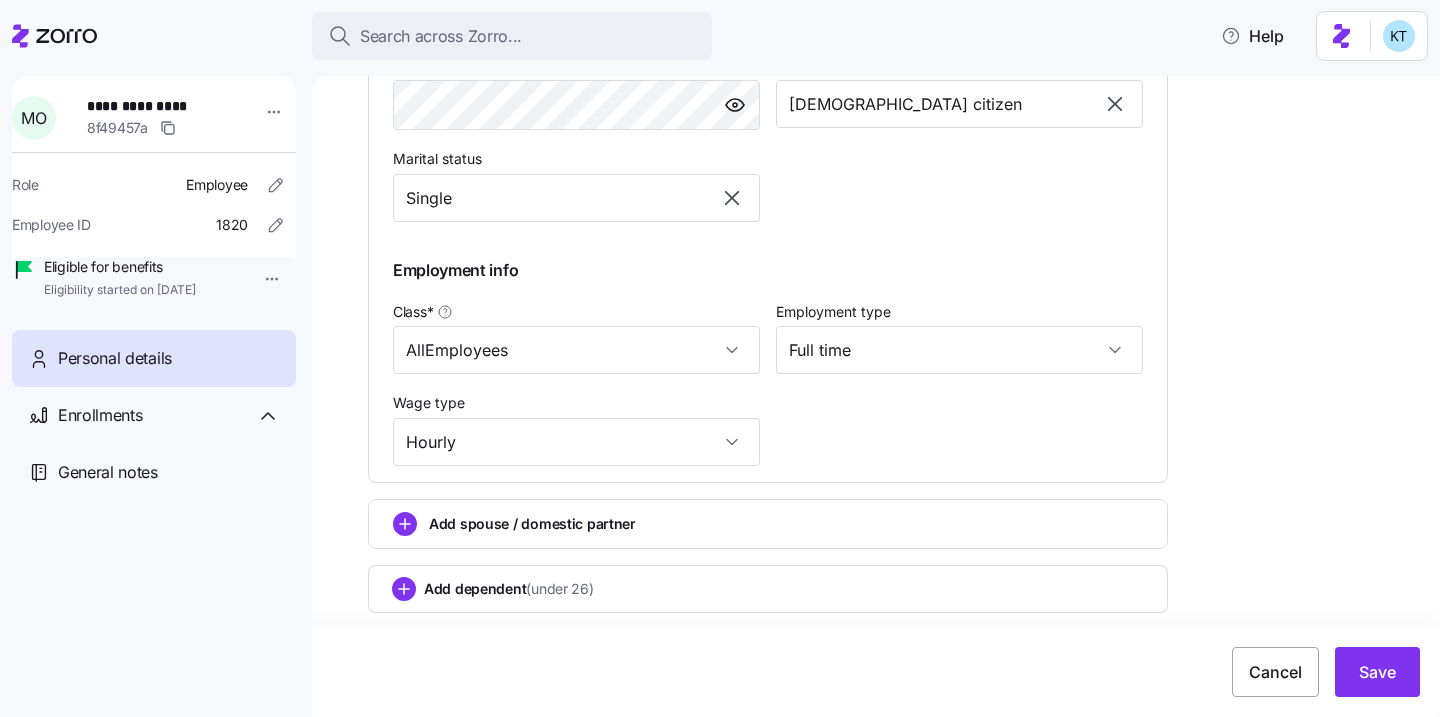 click on "Add spouse / domestic partner" at bounding box center (768, 524) 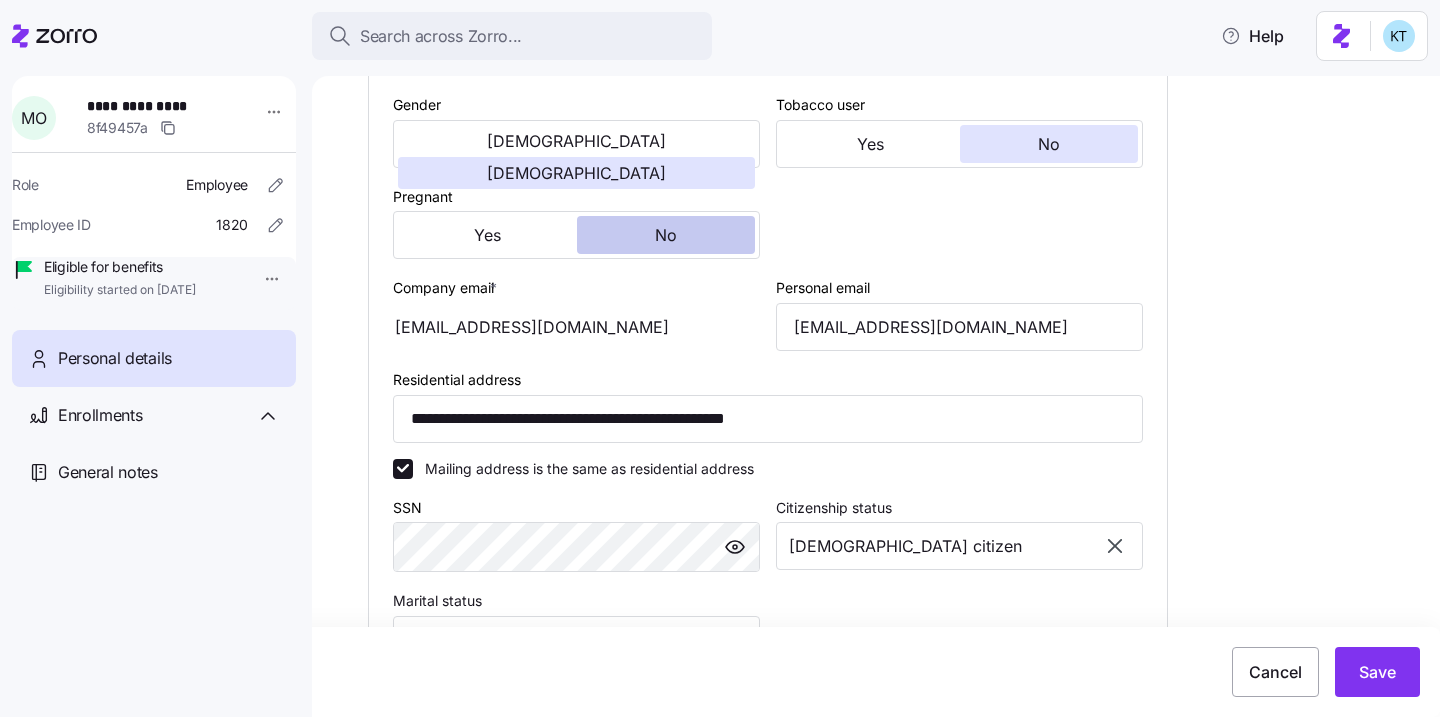 scroll, scrollTop: 506, scrollLeft: 0, axis: vertical 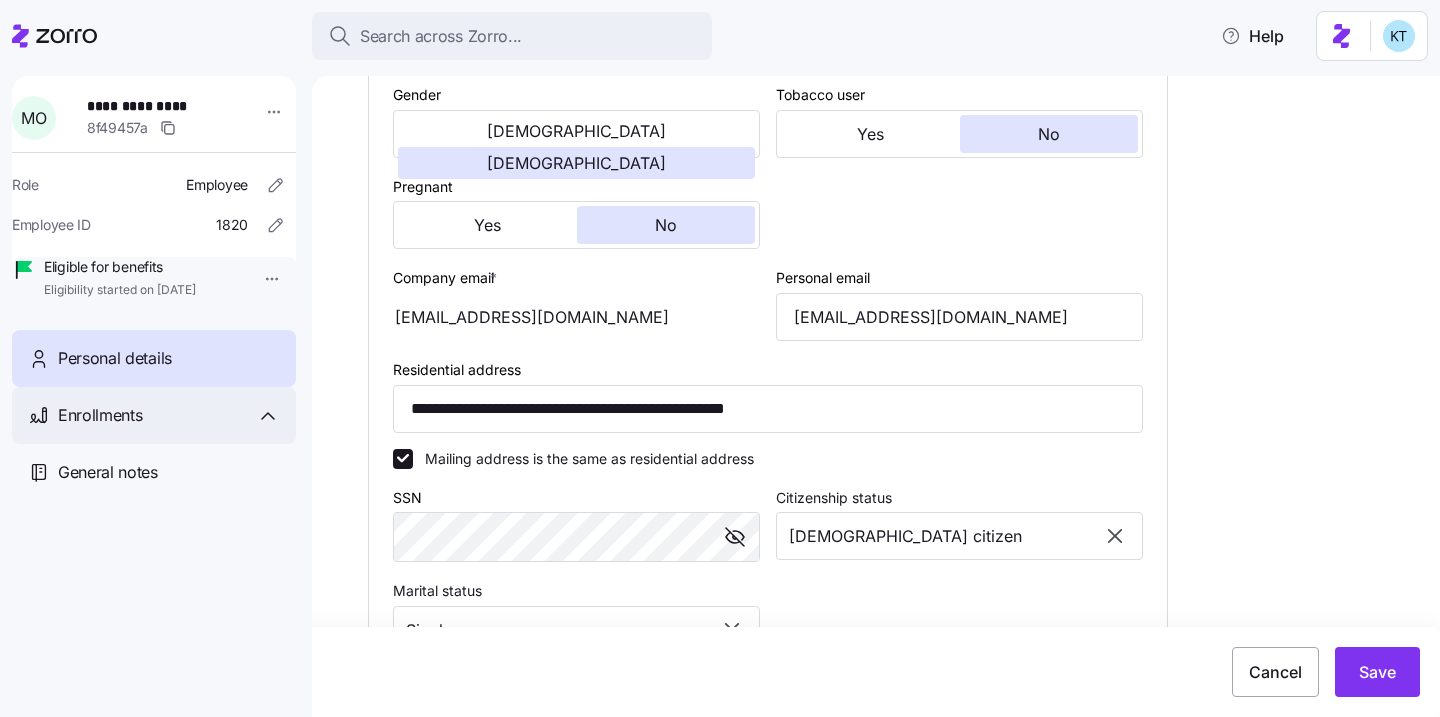 click on "Enrollments" at bounding box center [154, 415] 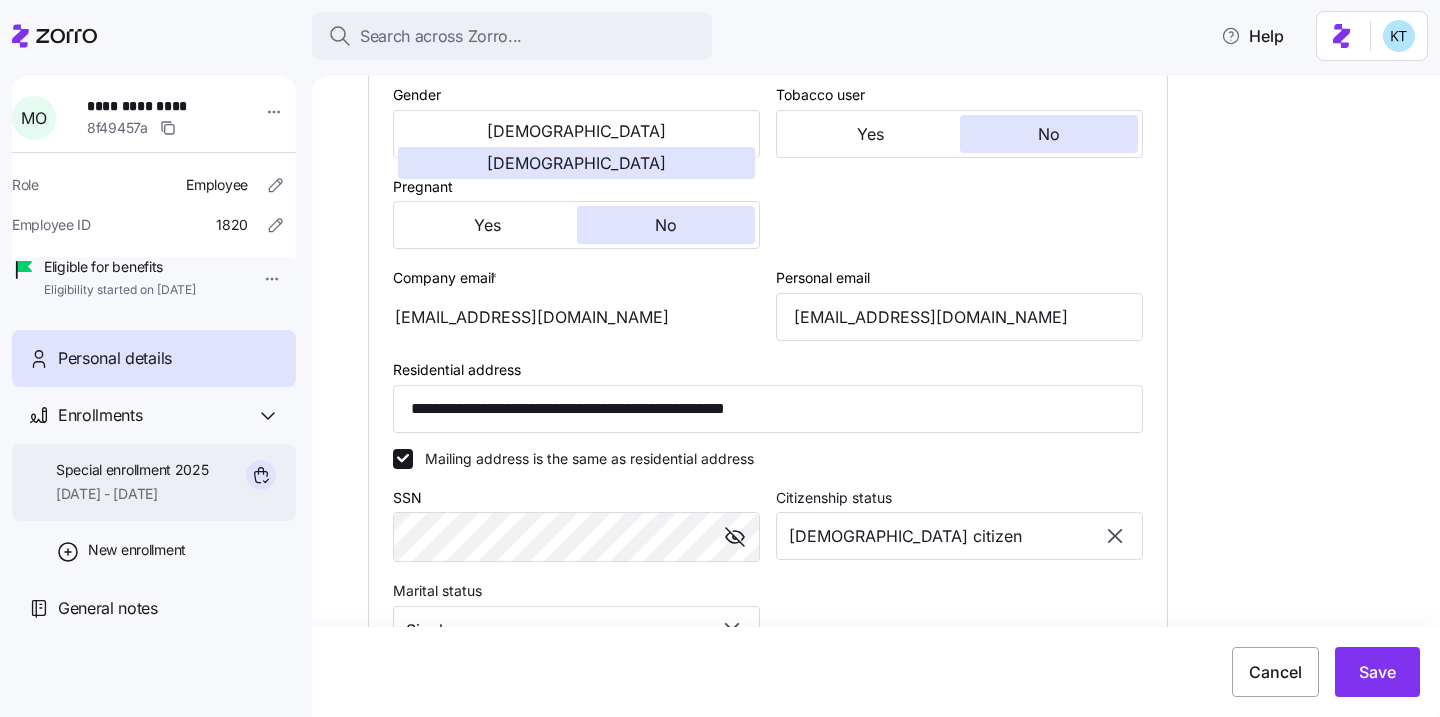 click on "[DATE] - [DATE]" at bounding box center [132, 494] 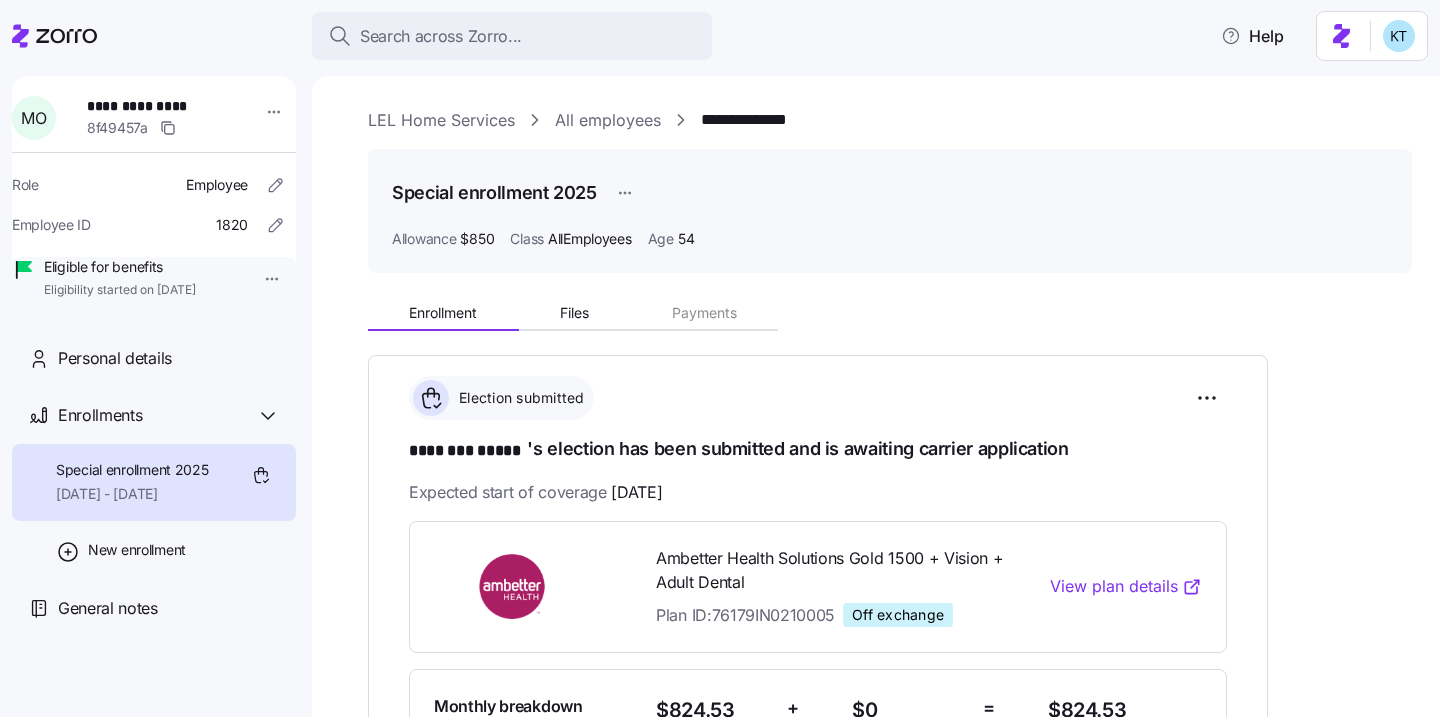 click on "LEL Home Services" at bounding box center (441, 120) 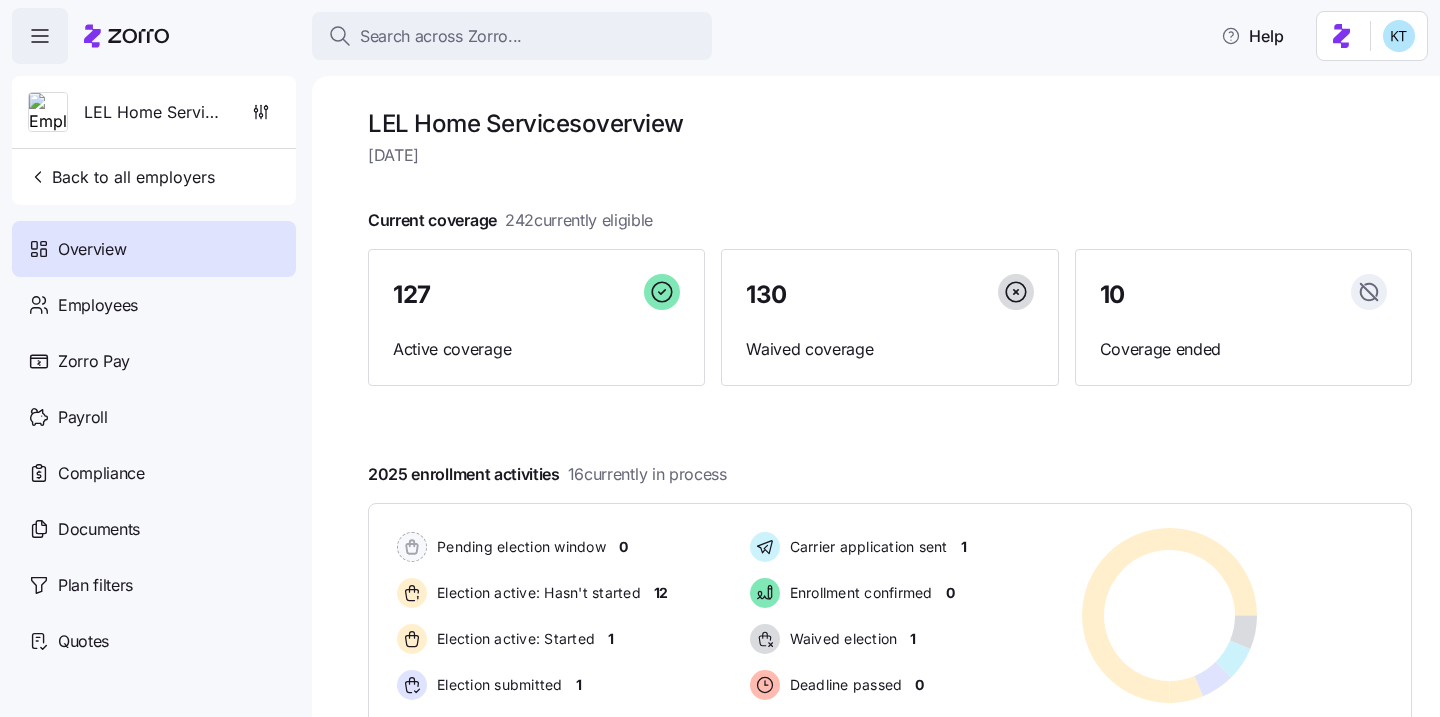 click on "LEL Home Services  overview" at bounding box center (890, 123) 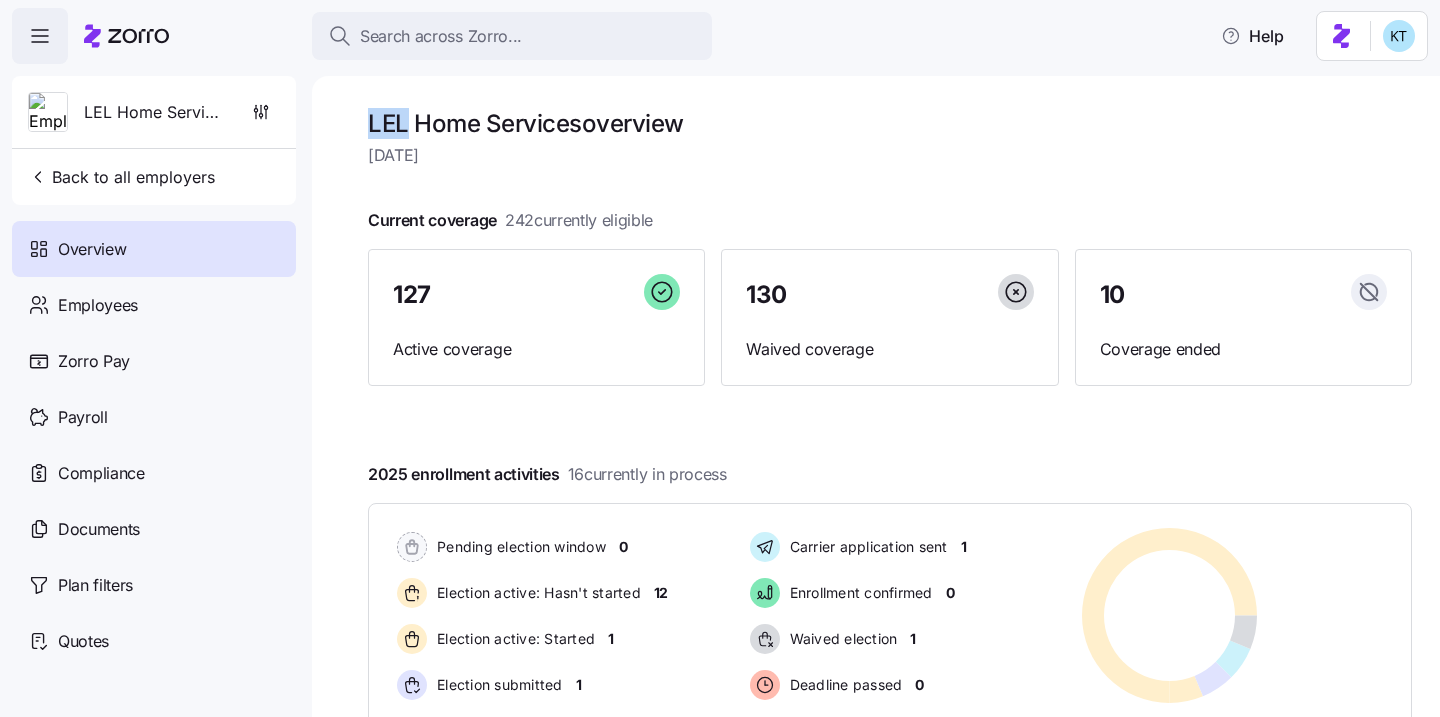 click on "LEL Home Services  overview" at bounding box center (890, 123) 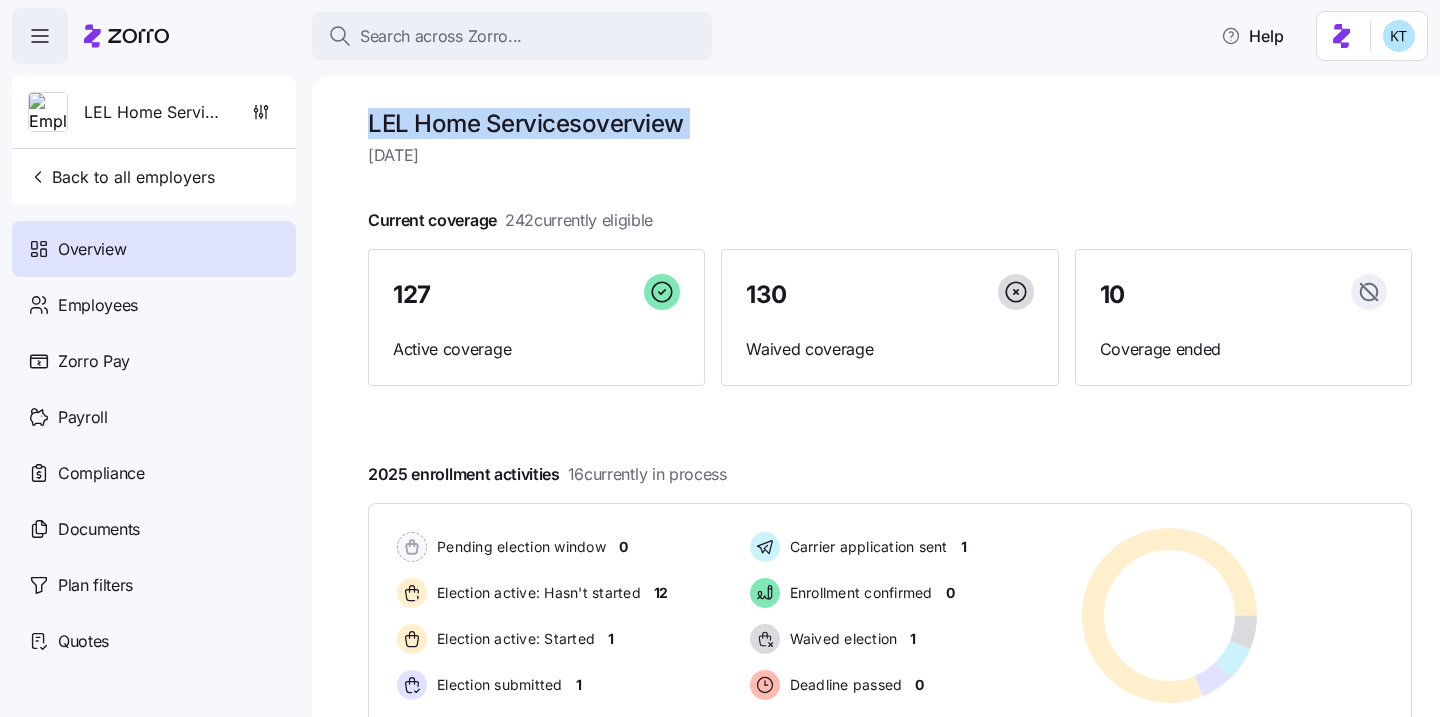 click on "LEL Home Services  overview" at bounding box center [890, 123] 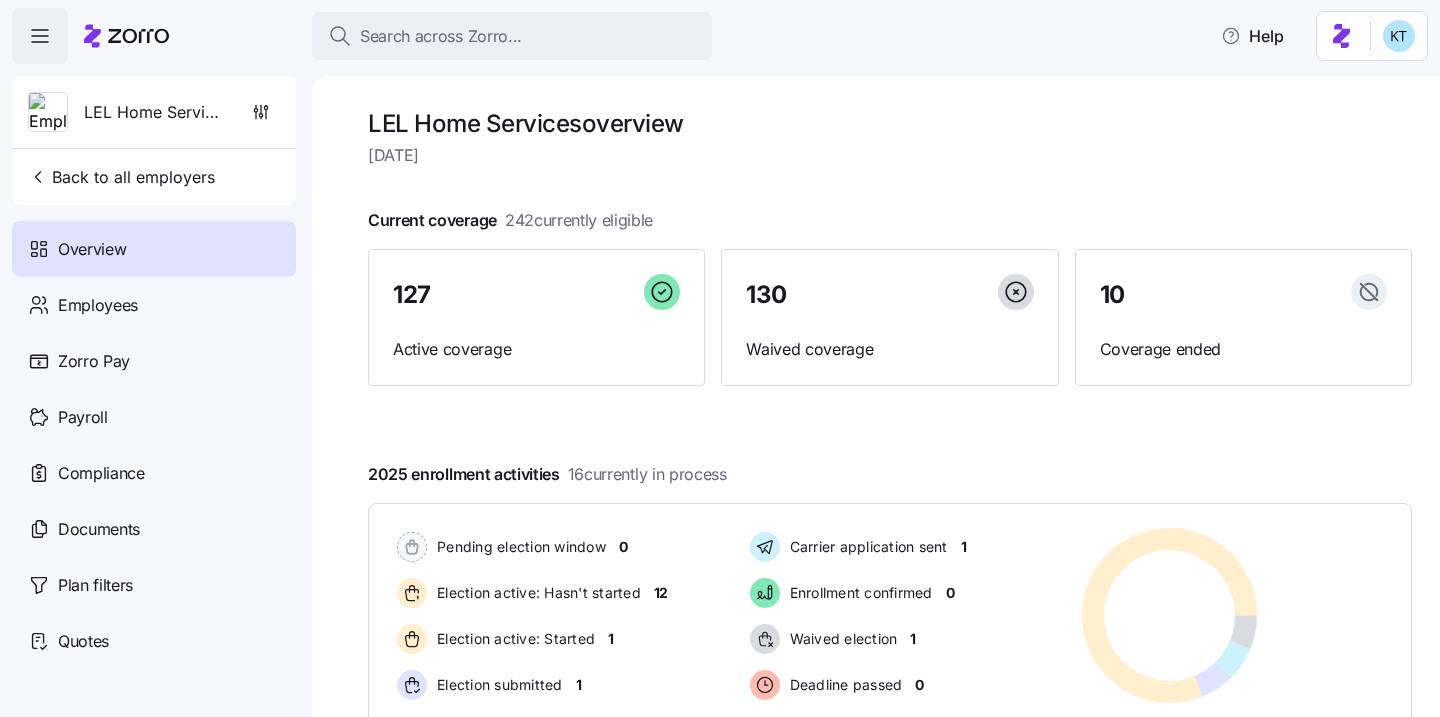 click on "LEL Home Services  overview Wednesday, July 2 Current coverage 242  currently eligible 127 Active coverage 130 Waived coverage 10 Coverage ended 2025   enrollment activities 16  currently in process Pending election window 0 Election active: Hasn't started 12 Election active: Started 1 Election submitted 1 Carrier application sent 1 Enrollment confirmed 0 Waived election 1 Deadline passed 0 Pending election window 0 Election active: Hasn't started 12 Election active: Started 1 Election submitted 1 Carrier application sent 1 Enrollment confirmed 0 Waived election 1 Deadline passed 0 Quick actions Add employee View invoices Run payroll" at bounding box center [876, 396] 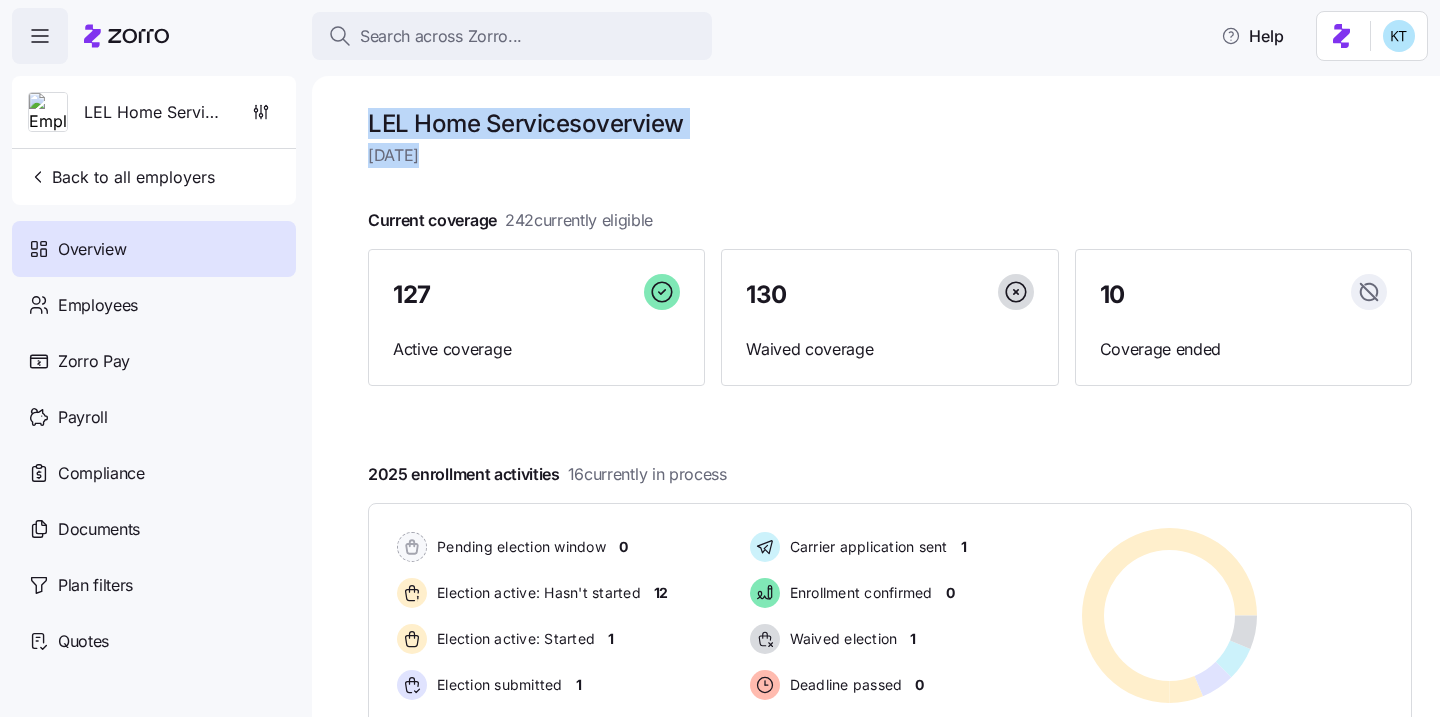 drag, startPoint x: 363, startPoint y: 130, endPoint x: 488, endPoint y: 143, distance: 125.67418 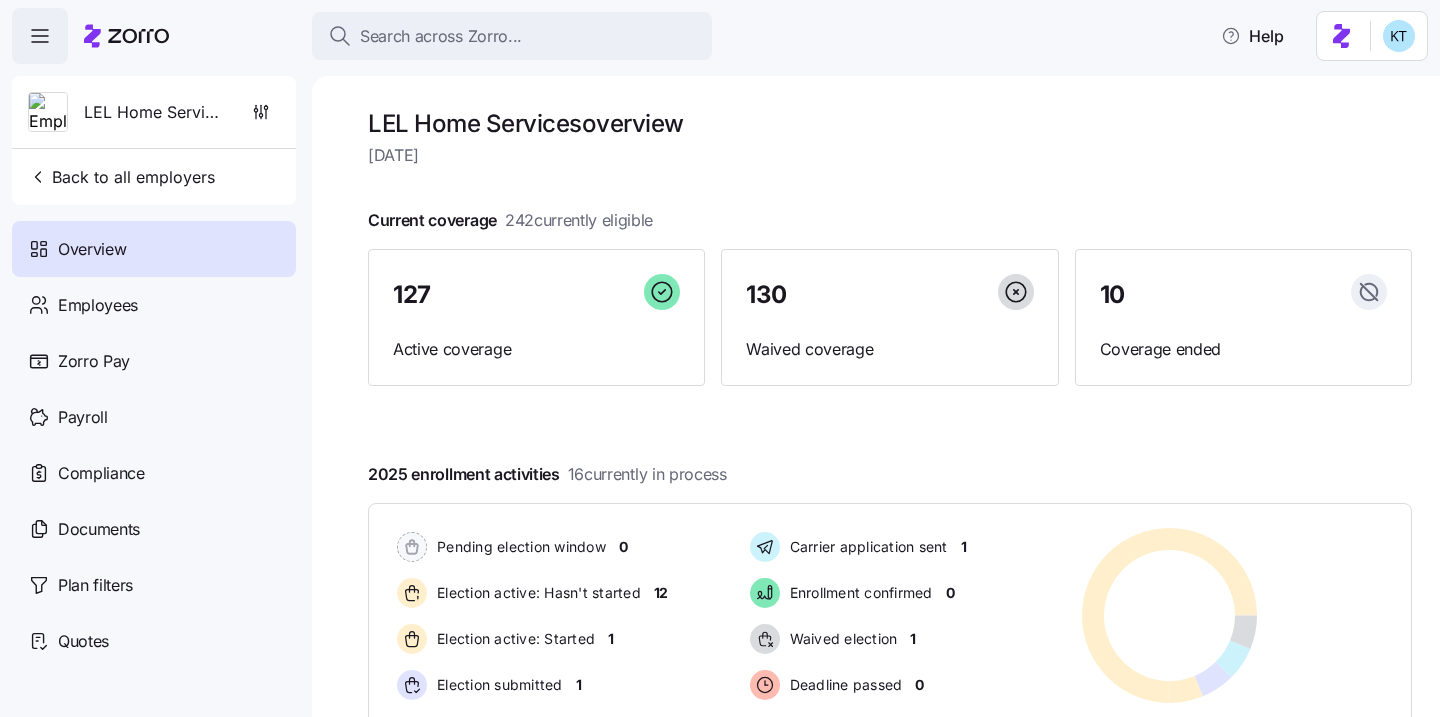 click on "LEL Home Services  overview" at bounding box center (890, 123) 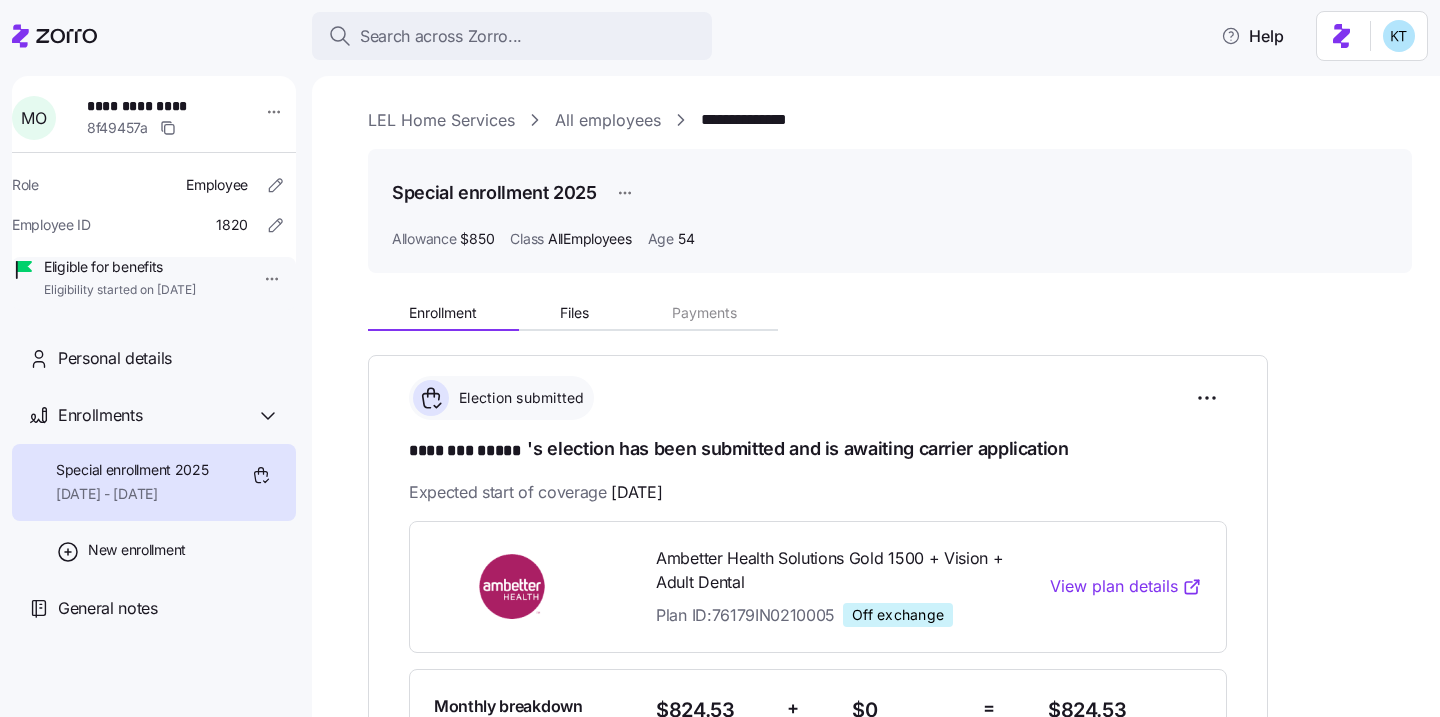 click on "LEL Home Services" at bounding box center [441, 120] 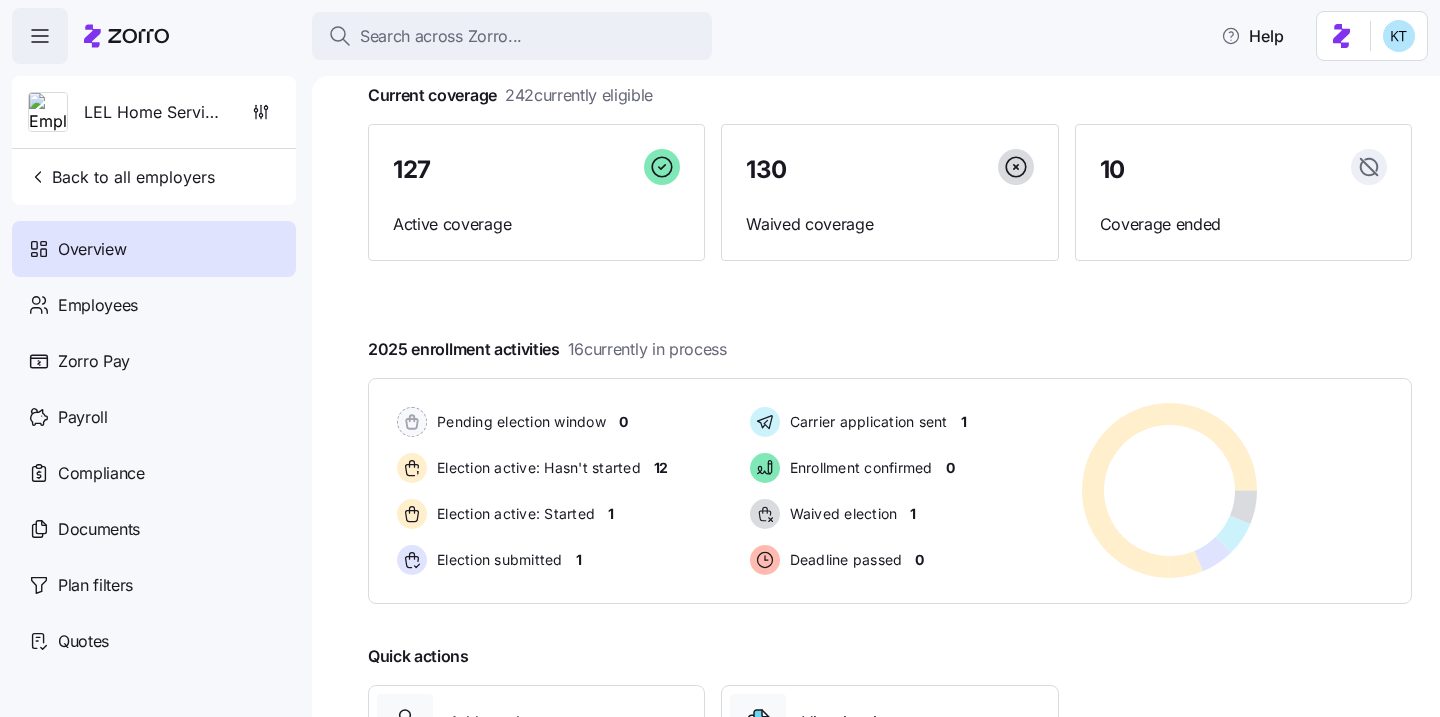 scroll, scrollTop: 0, scrollLeft: 0, axis: both 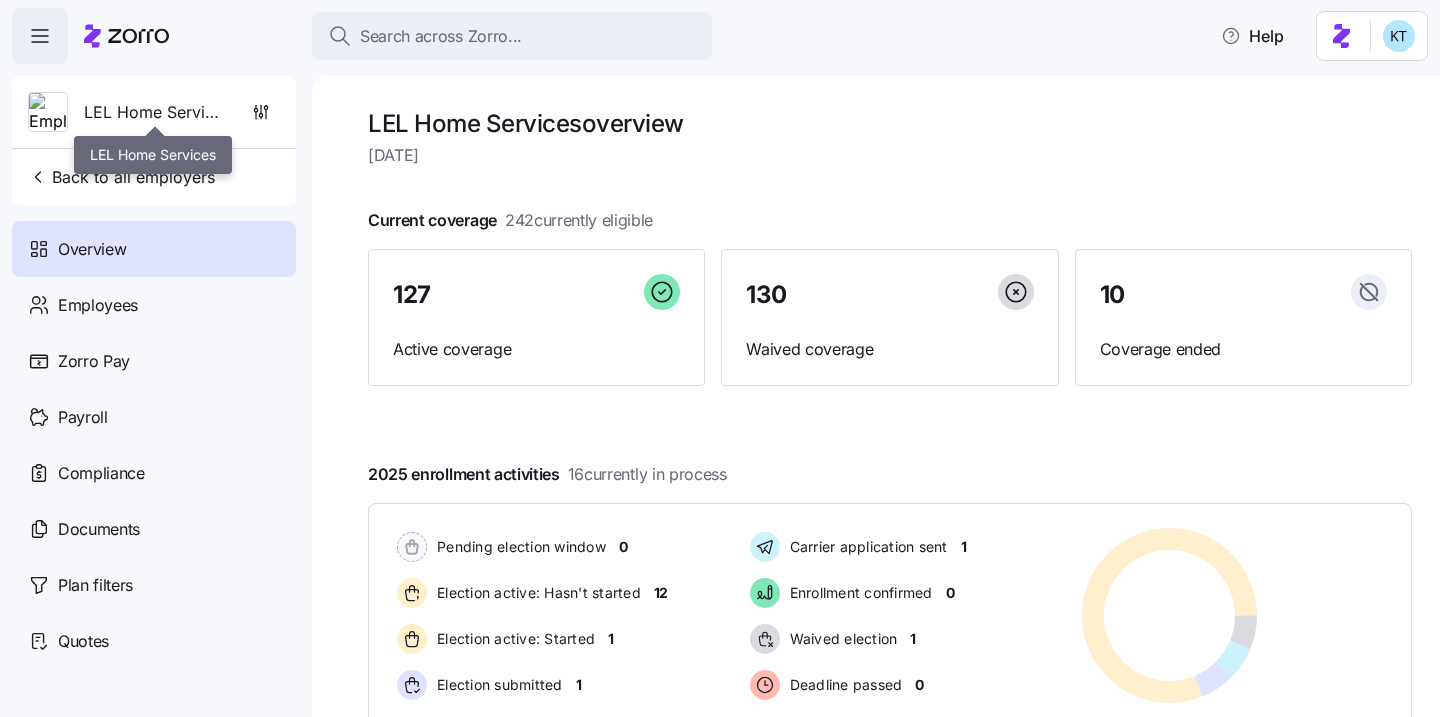 click on "LEL Home Services" at bounding box center [154, 112] 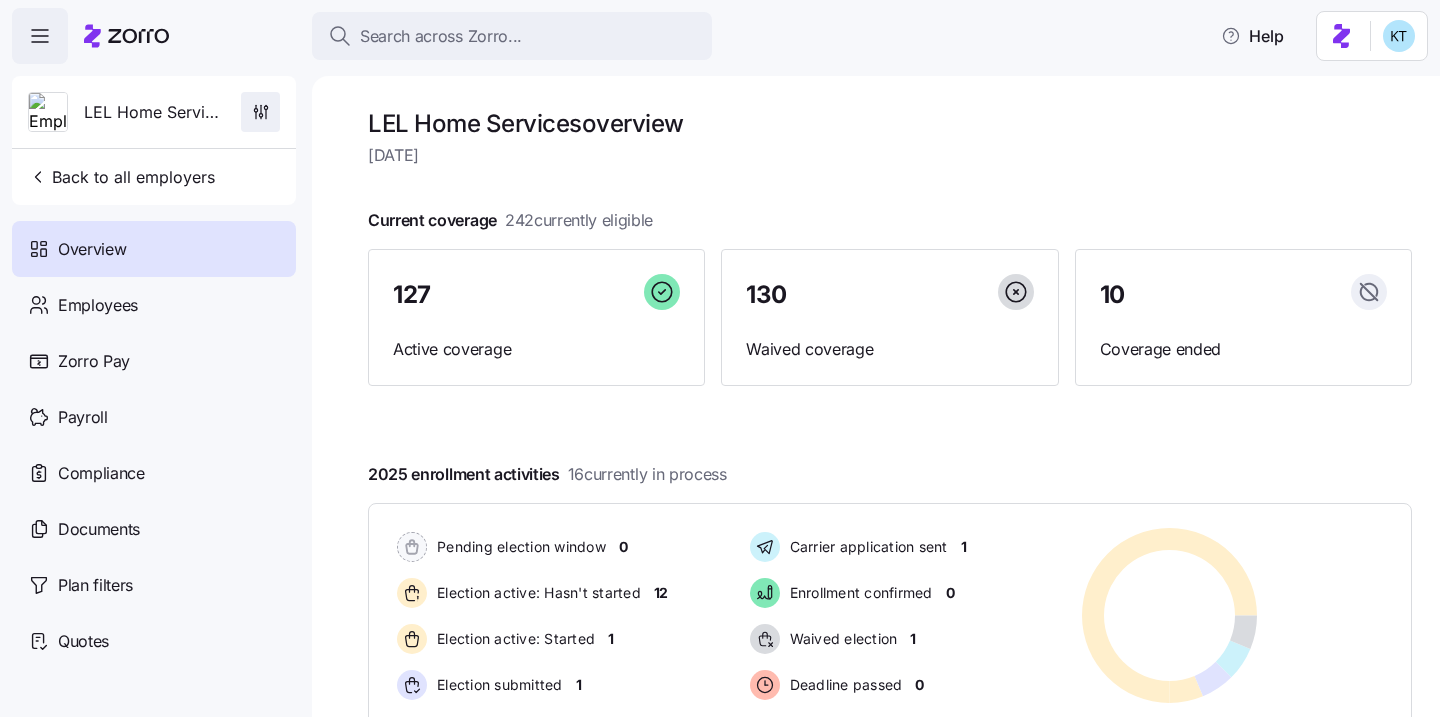 click 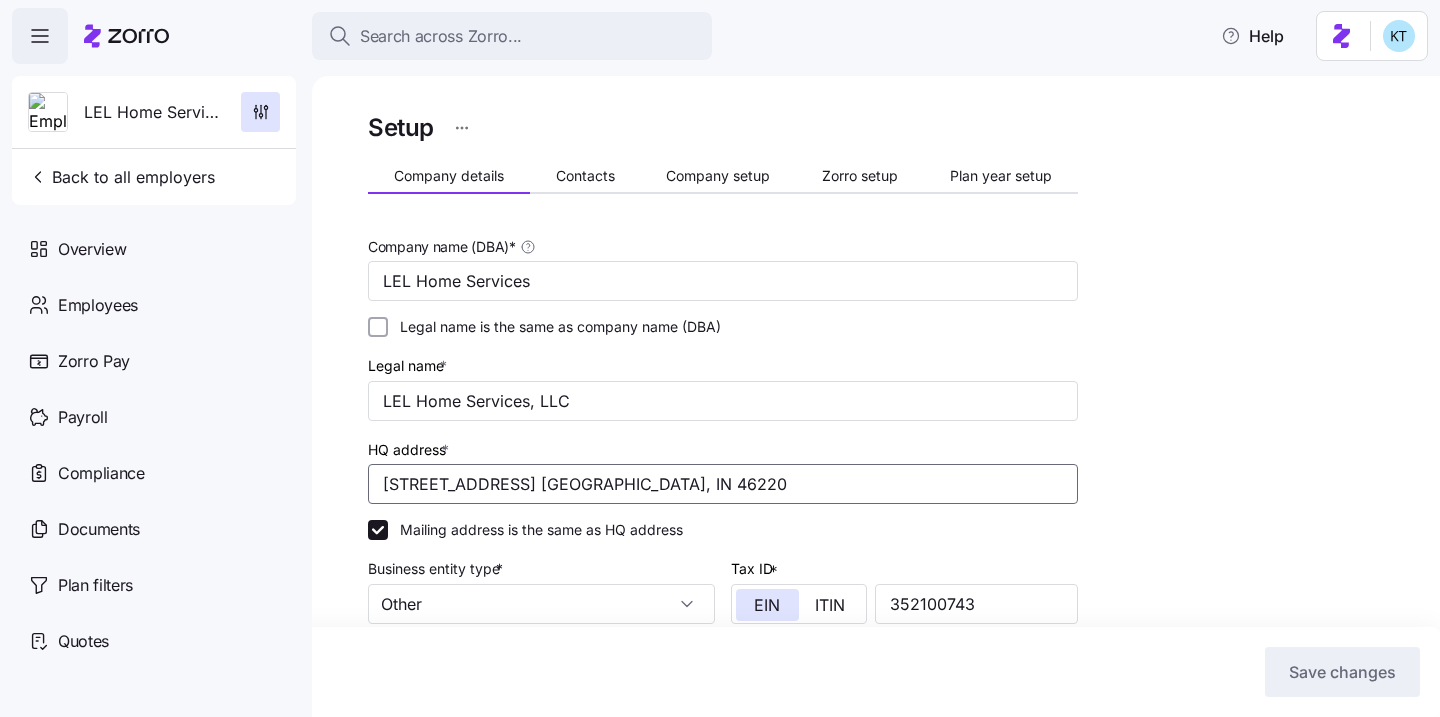 click on "5936 N. Keystone Ave. Indianapolis, IN 46220" at bounding box center (723, 484) 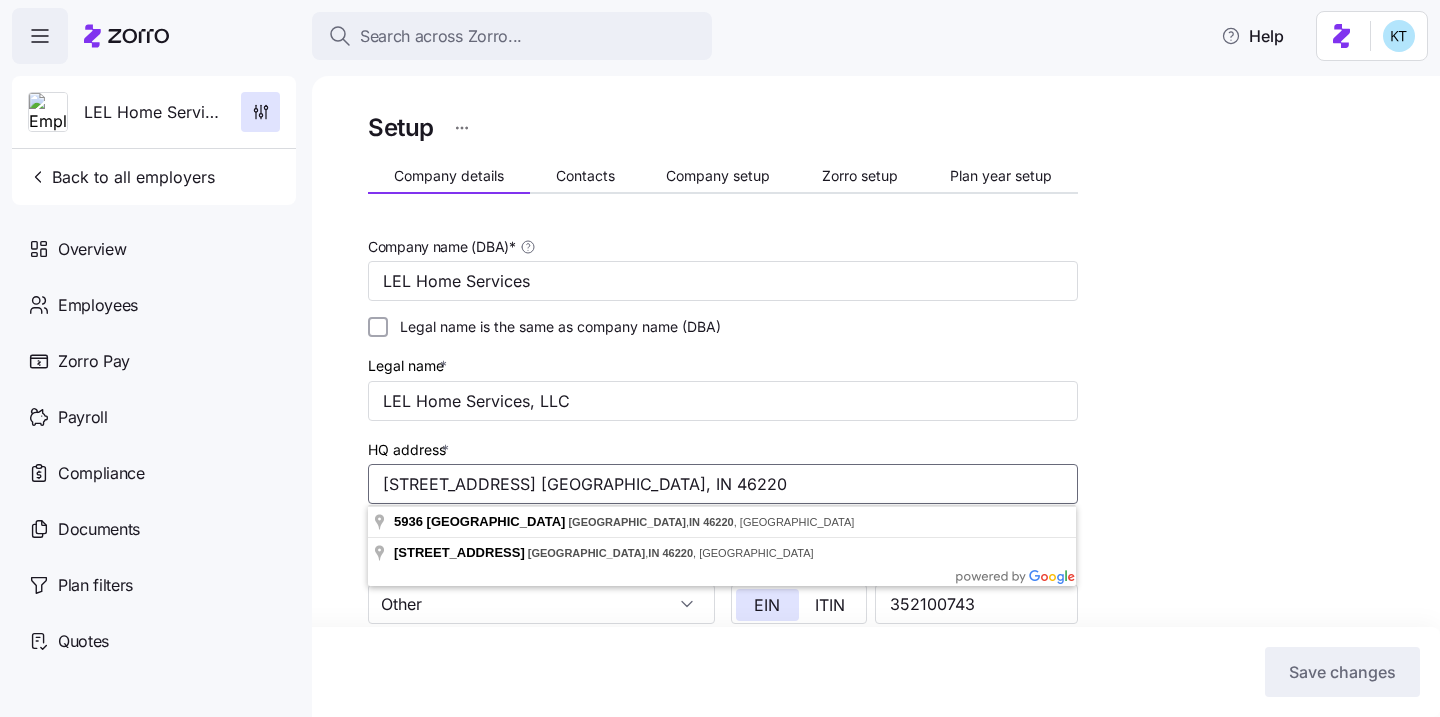 click on "5936 N. Keystone Ave. Indianapolis, IN 46220" at bounding box center [723, 484] 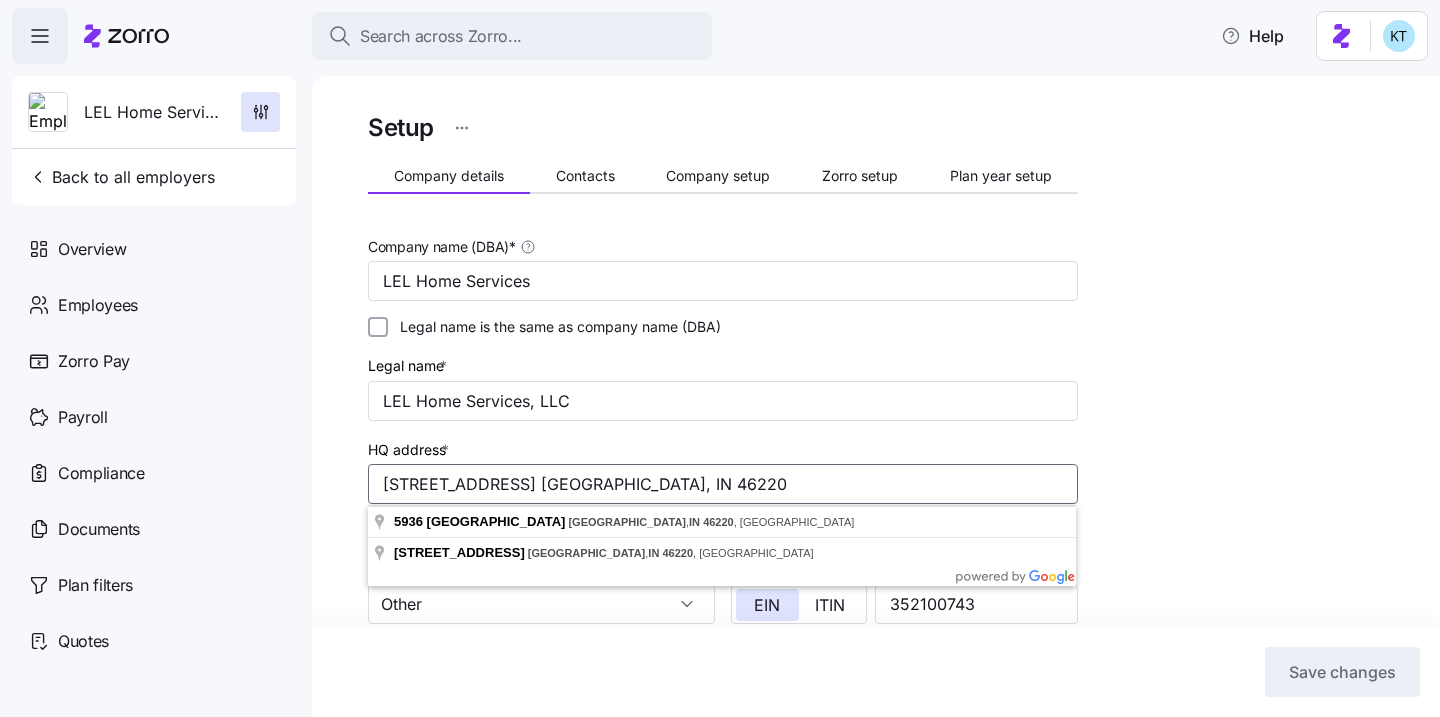 drag, startPoint x: 549, startPoint y: 488, endPoint x: 380, endPoint y: 488, distance: 169 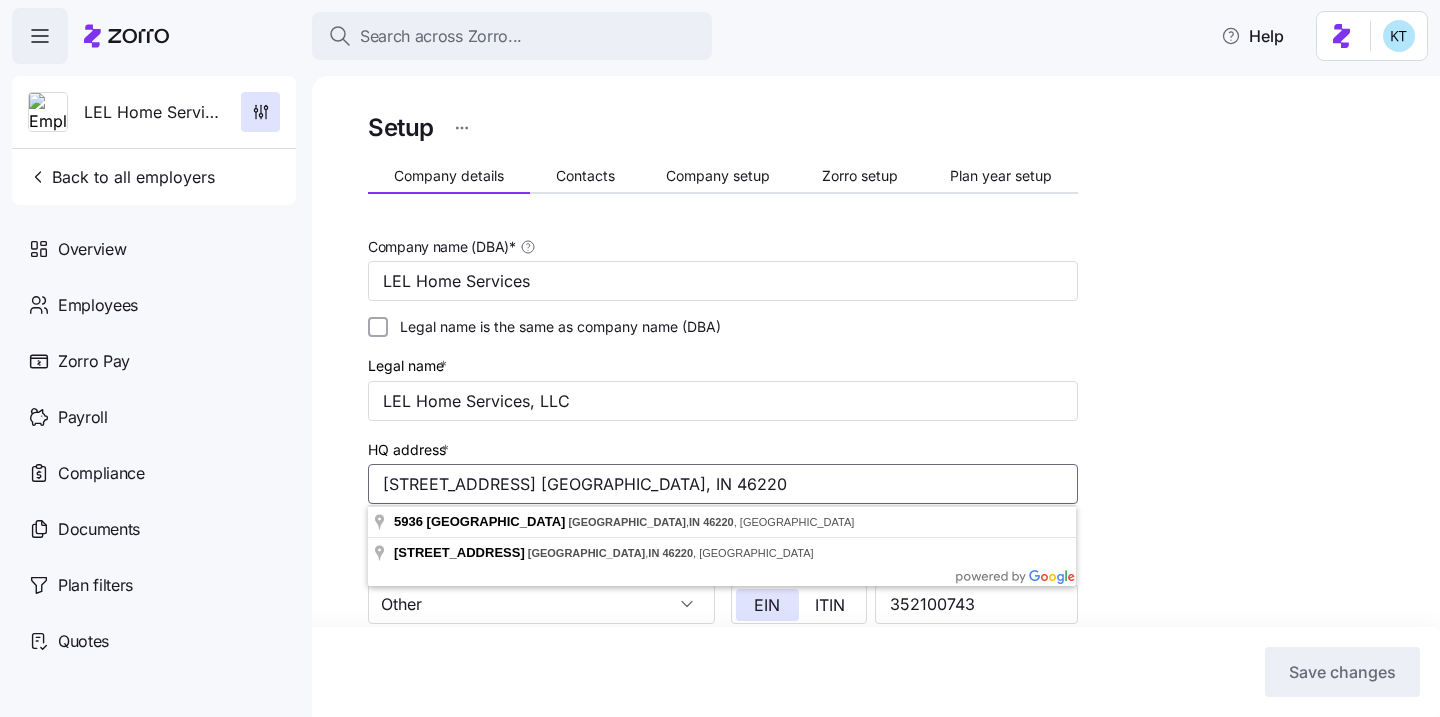 click on "5936 N. Keystone Ave. Indianapolis, IN 46220" at bounding box center [723, 484] 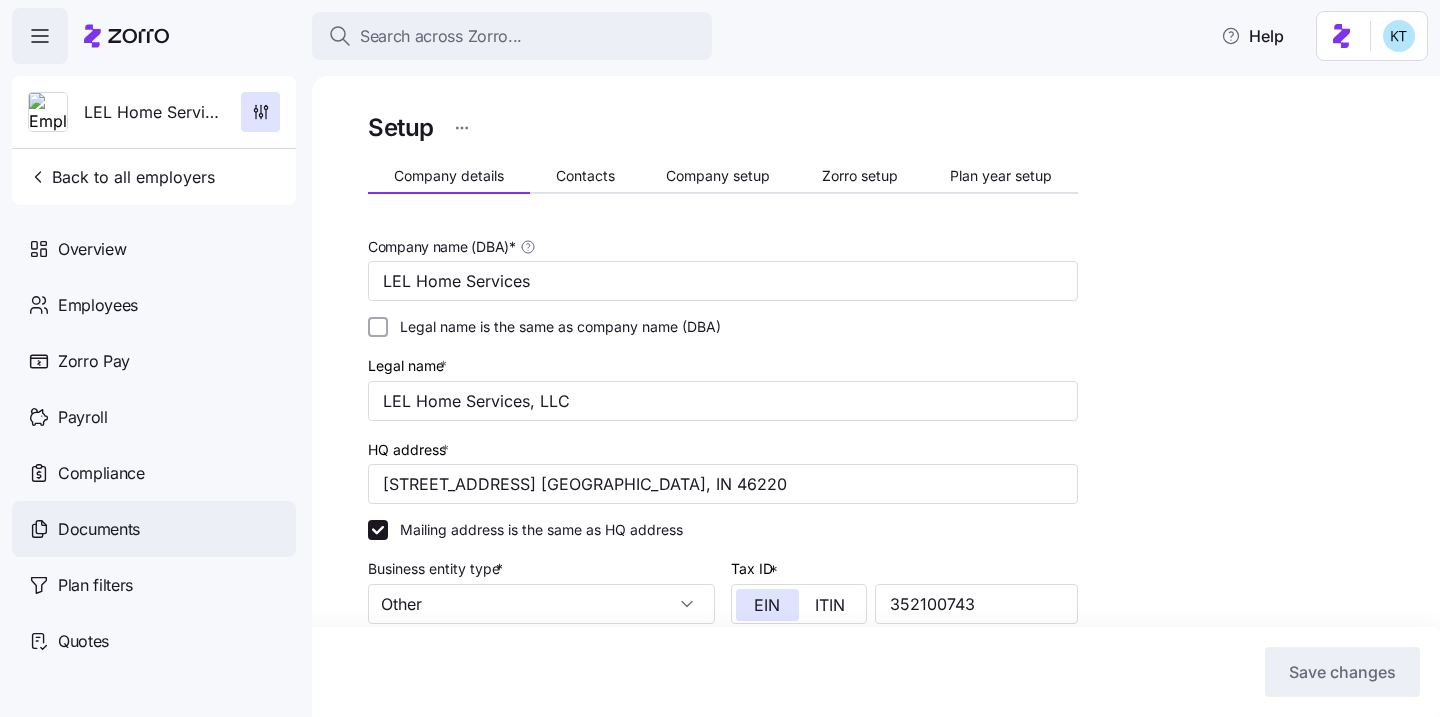 click on "Documents" at bounding box center (154, 529) 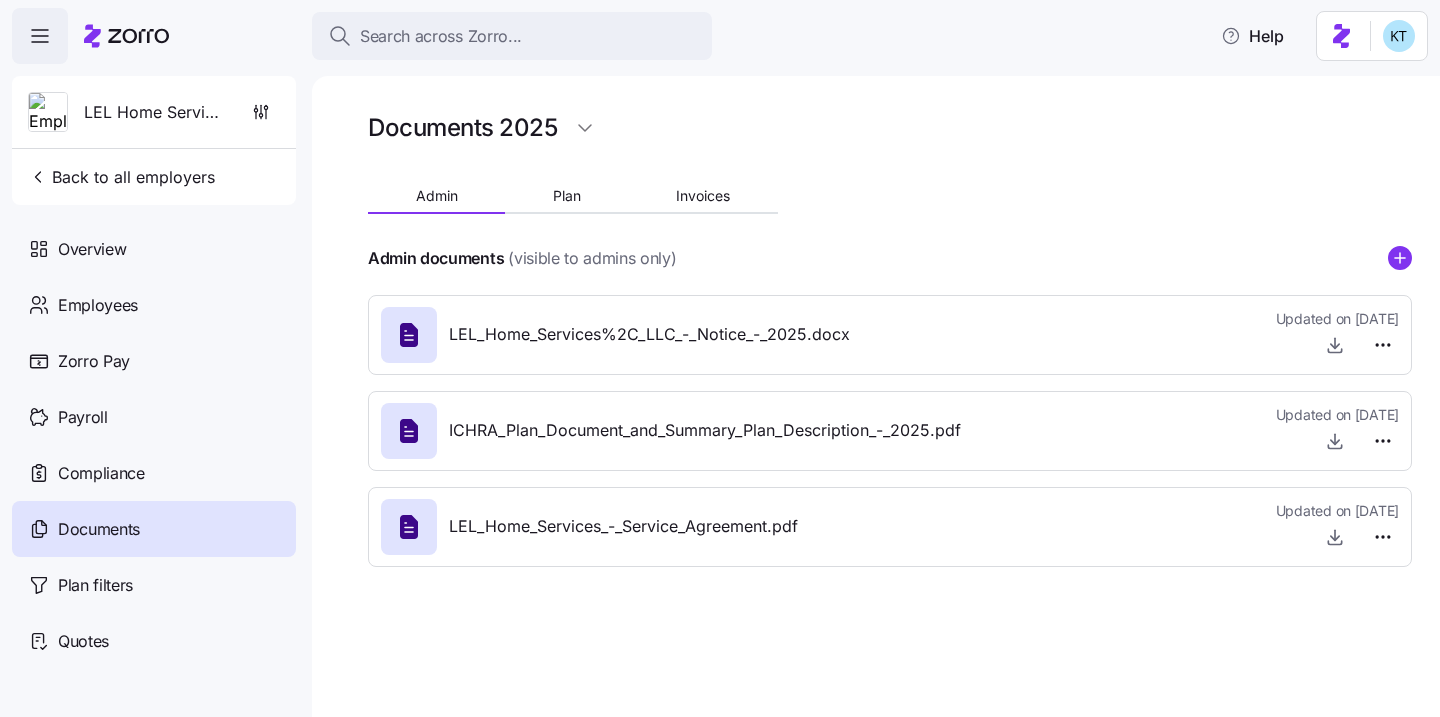 click on "LEL_Home_Services%2C_LLC_-_Notice_-_2025.docx" at bounding box center (649, 334) 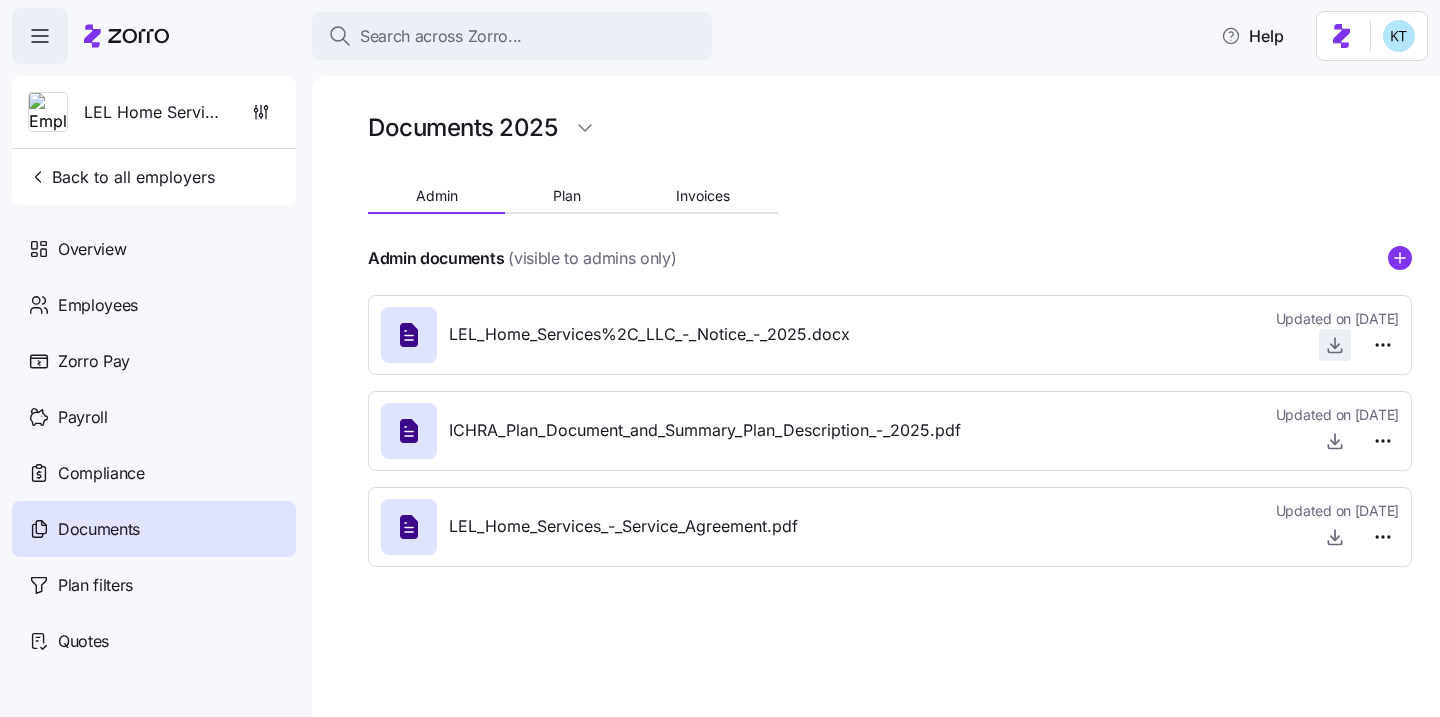 click 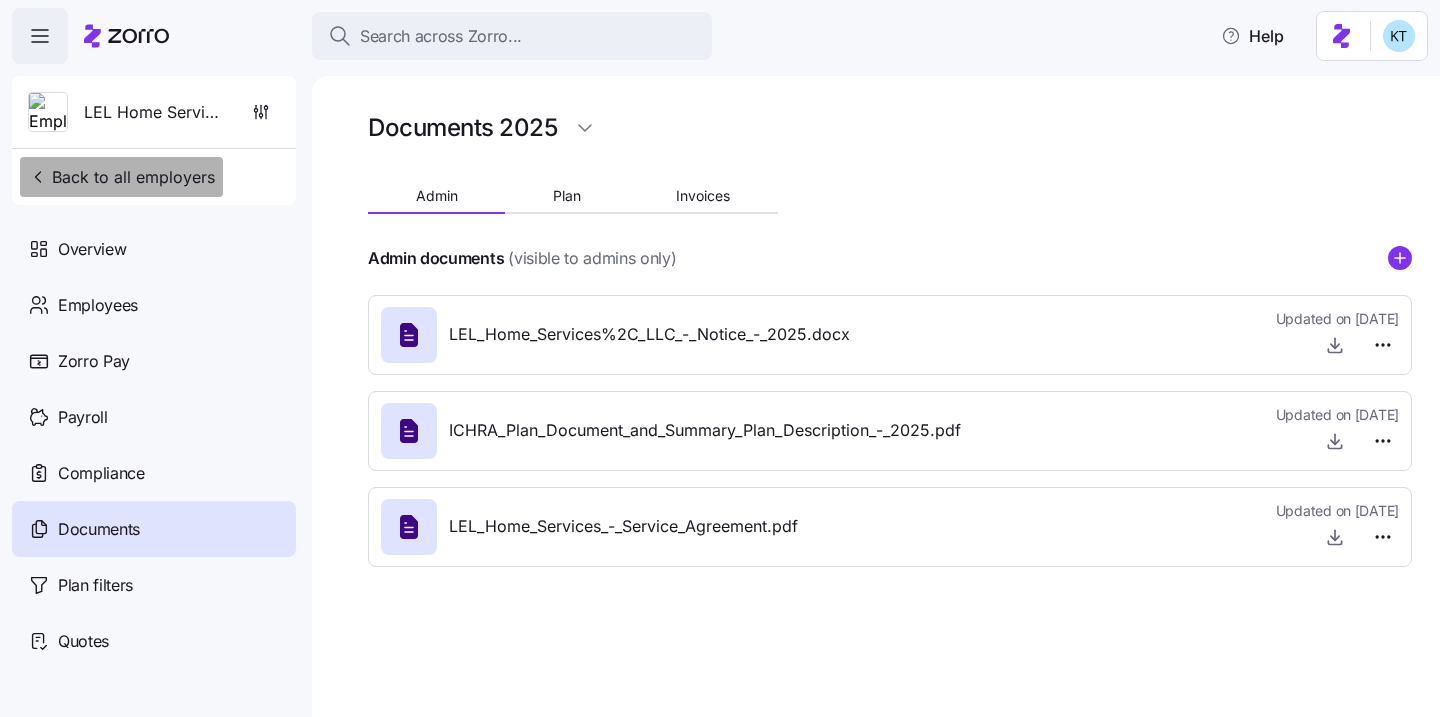 click on "Back to all employers" at bounding box center [121, 177] 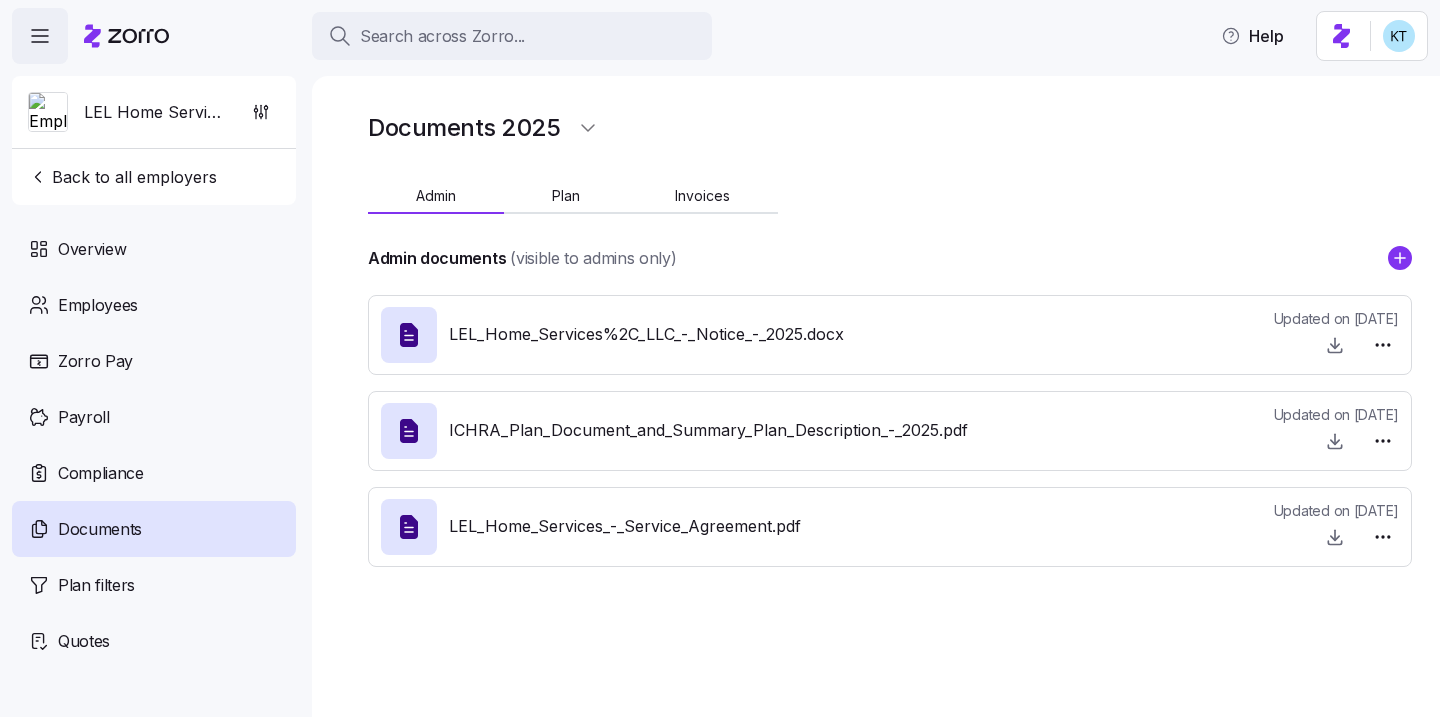 scroll, scrollTop: 0, scrollLeft: 0, axis: both 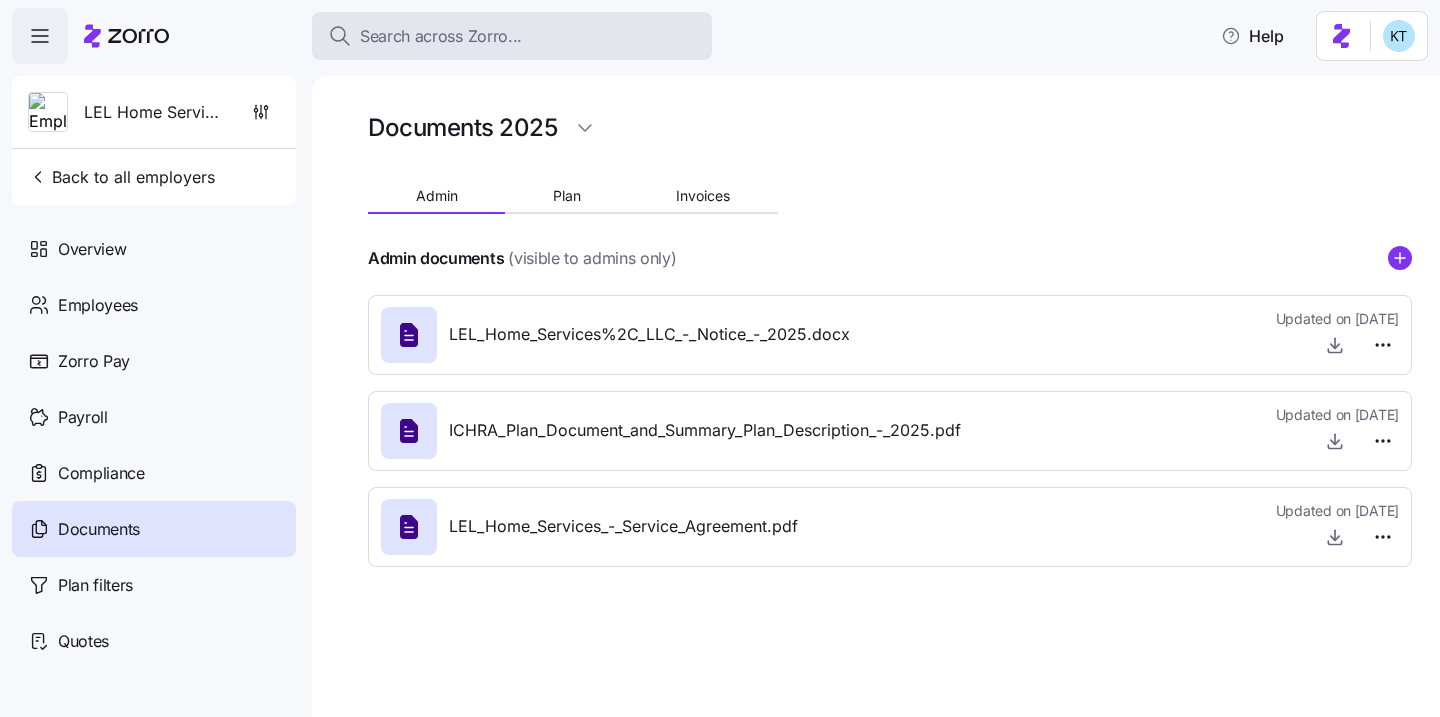 click on "Search across Zorro..." at bounding box center (512, 36) 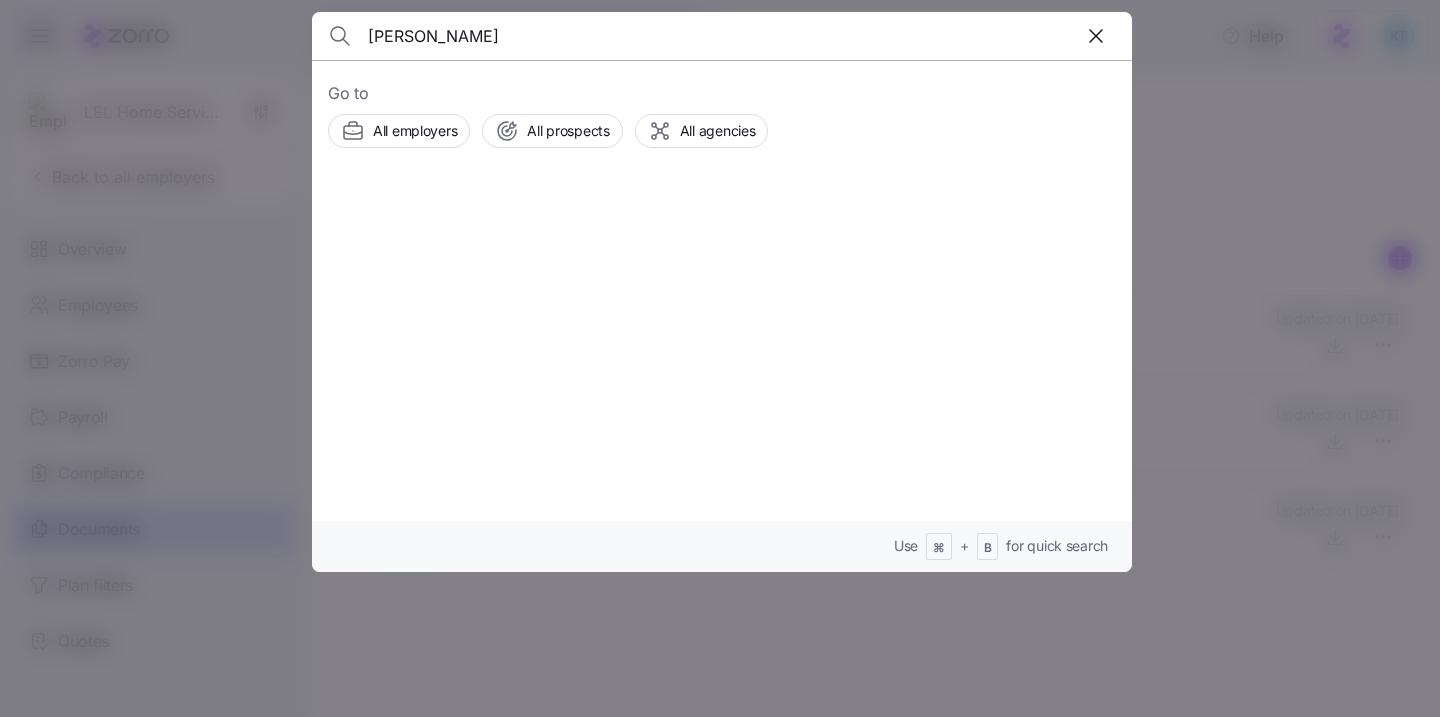 type on "[PERSON_NAME]" 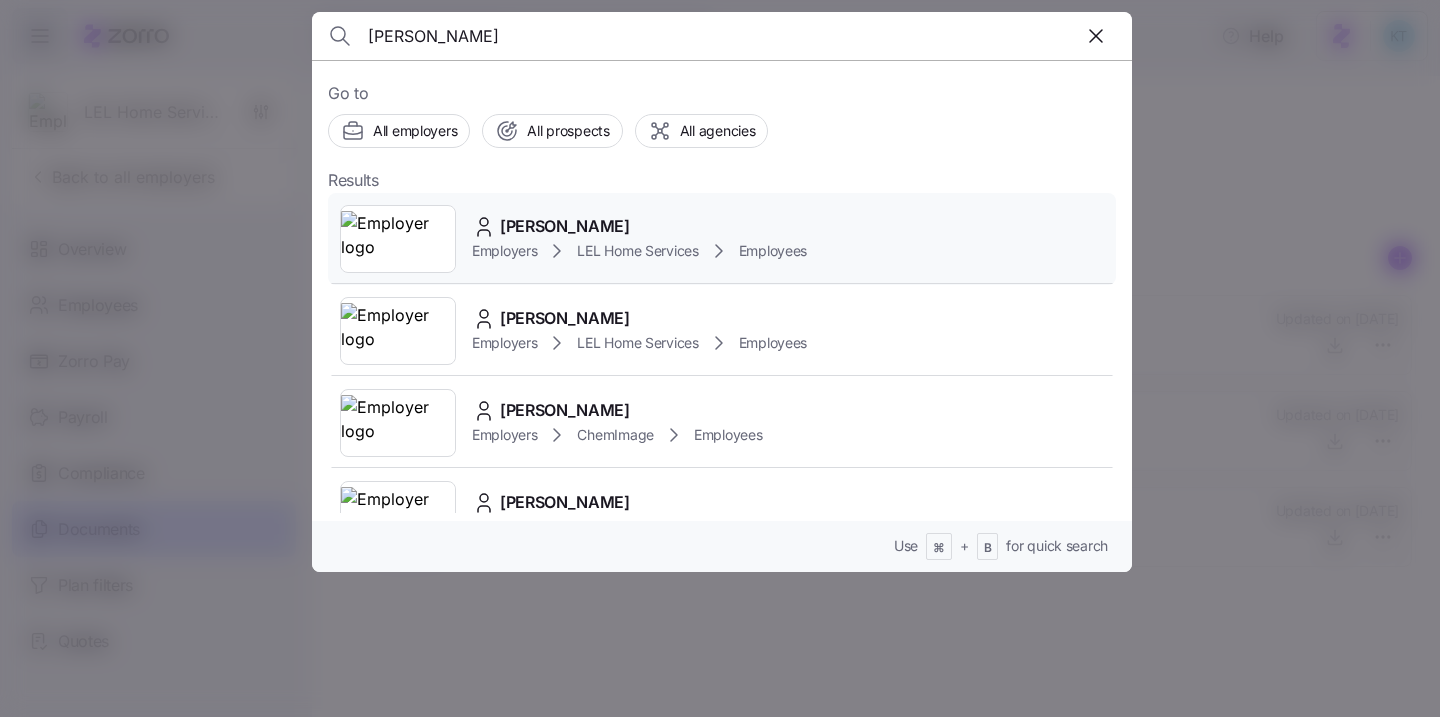 click on "[PERSON_NAME]" at bounding box center (565, 226) 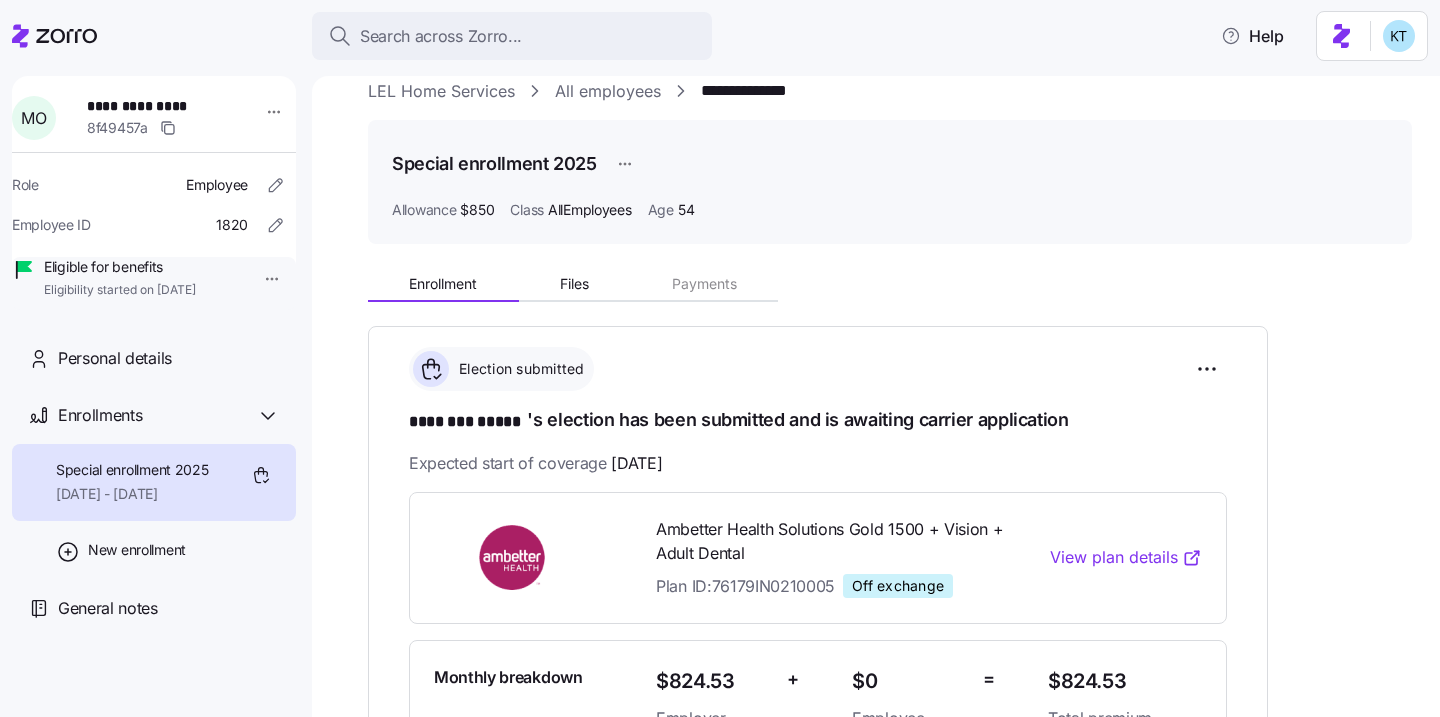 scroll, scrollTop: 30, scrollLeft: 0, axis: vertical 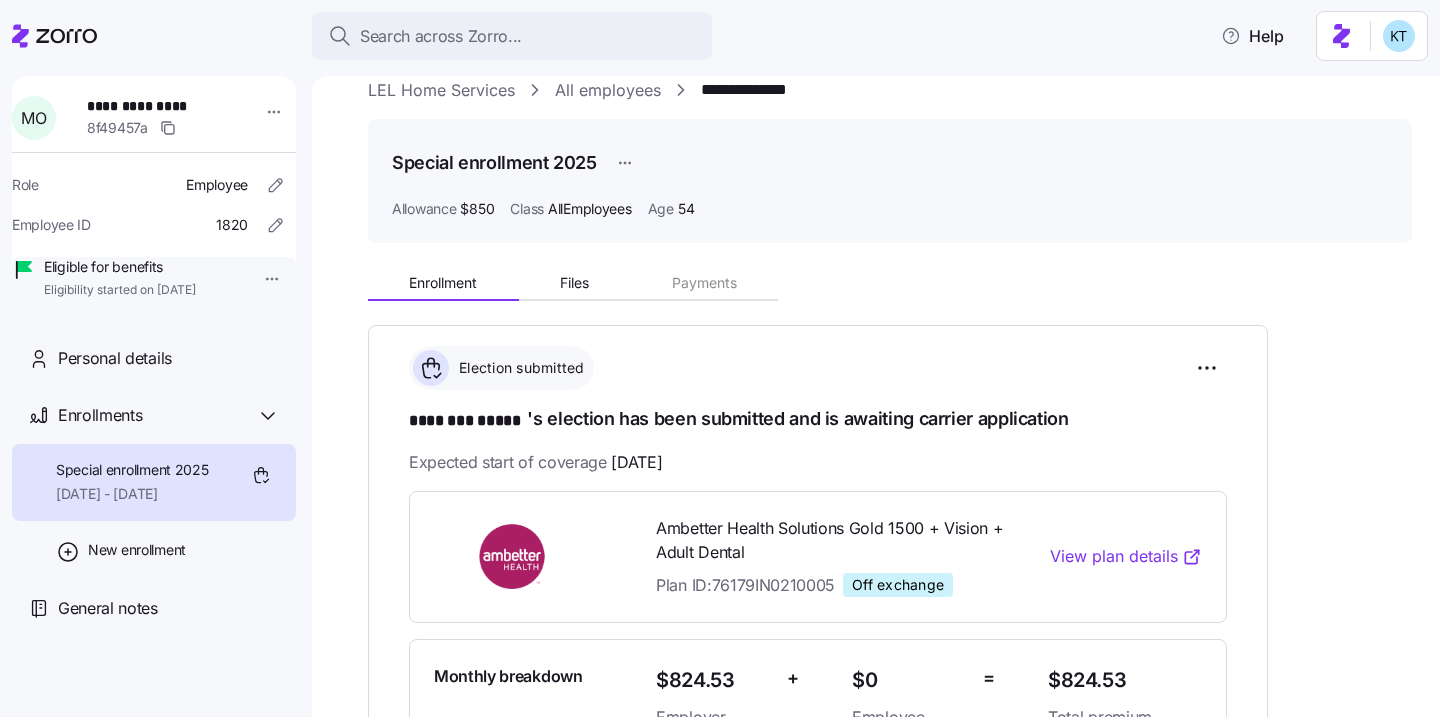 click on "**********" at bounding box center (157, 106) 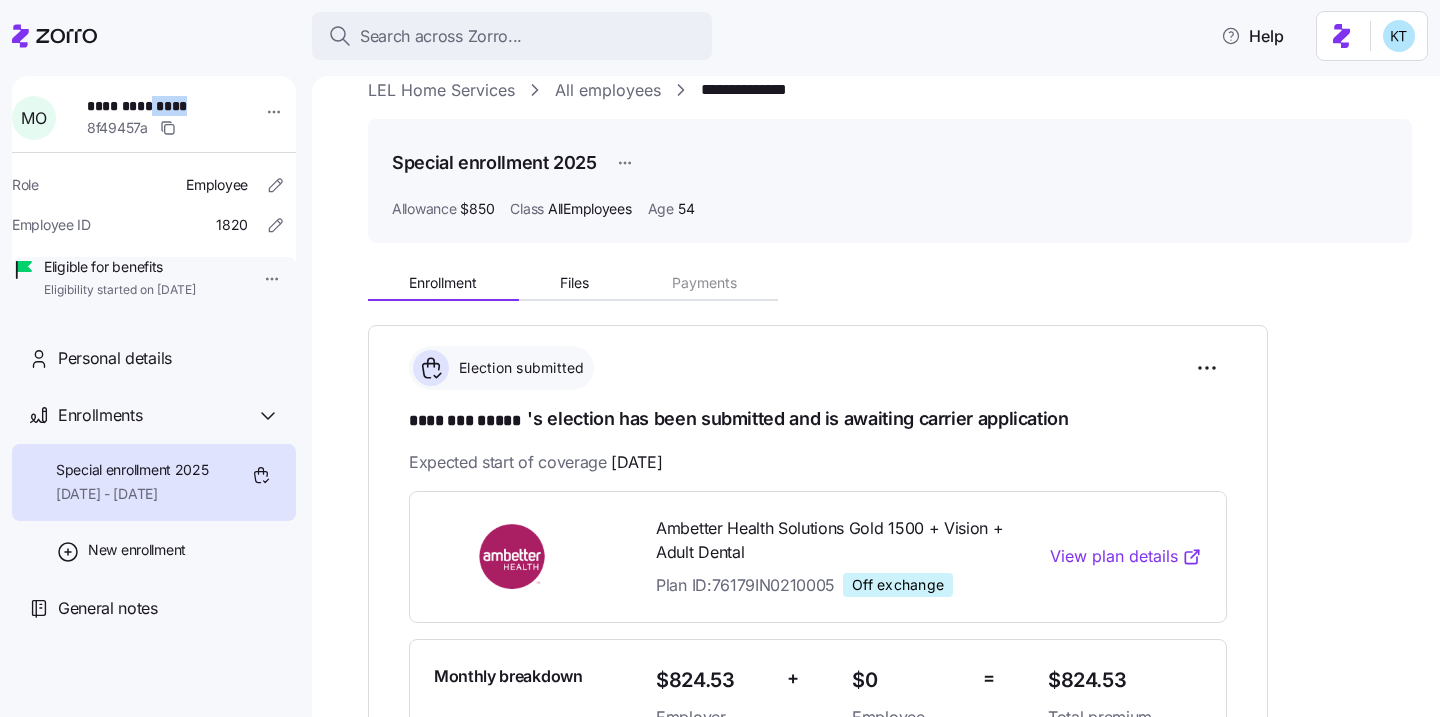click on "**********" at bounding box center [157, 106] 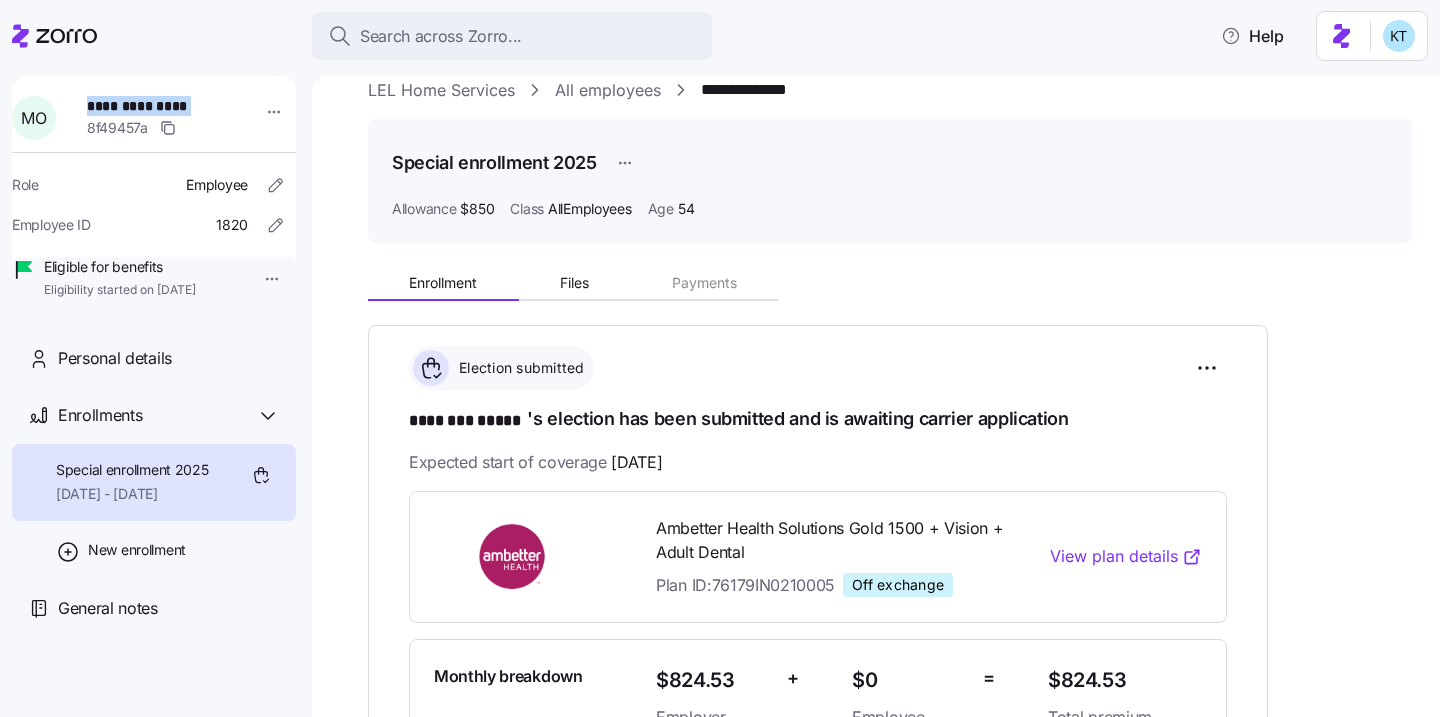 click on "**********" at bounding box center [157, 106] 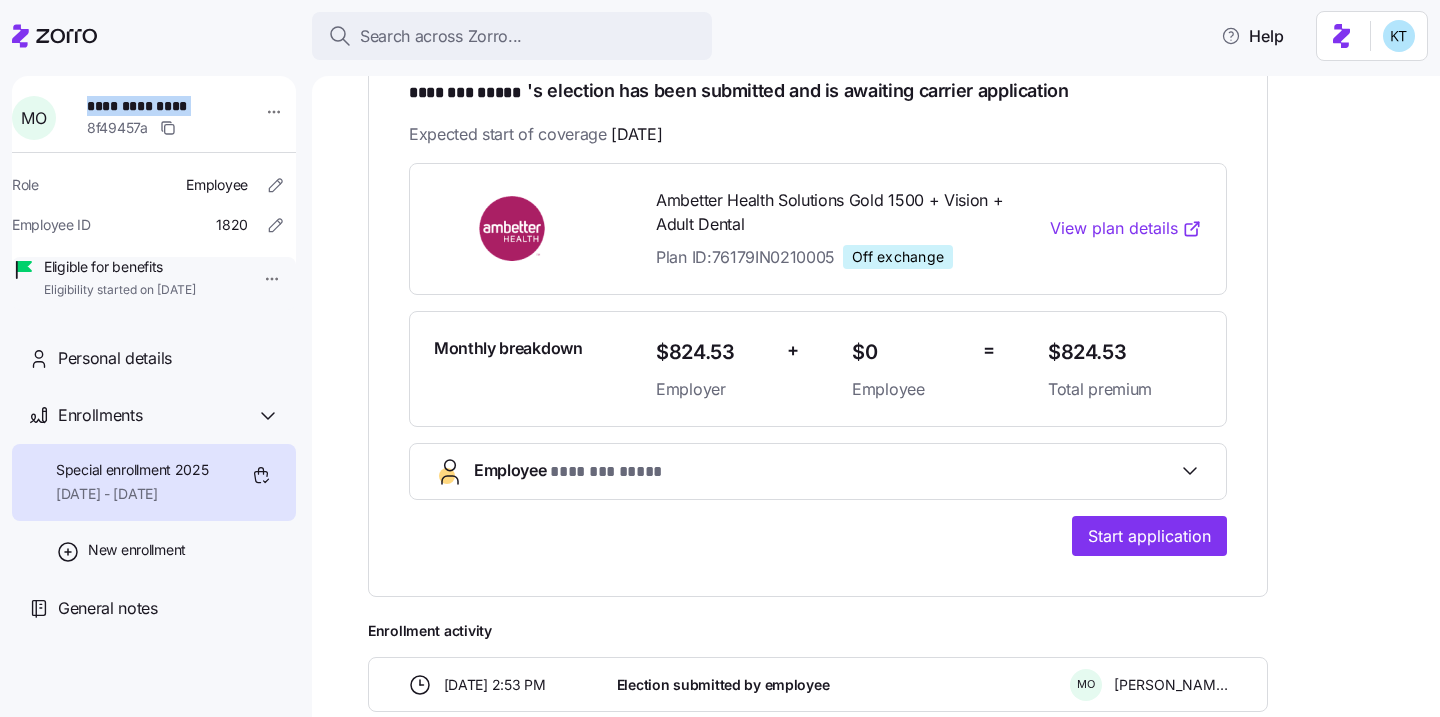 scroll, scrollTop: 397, scrollLeft: 0, axis: vertical 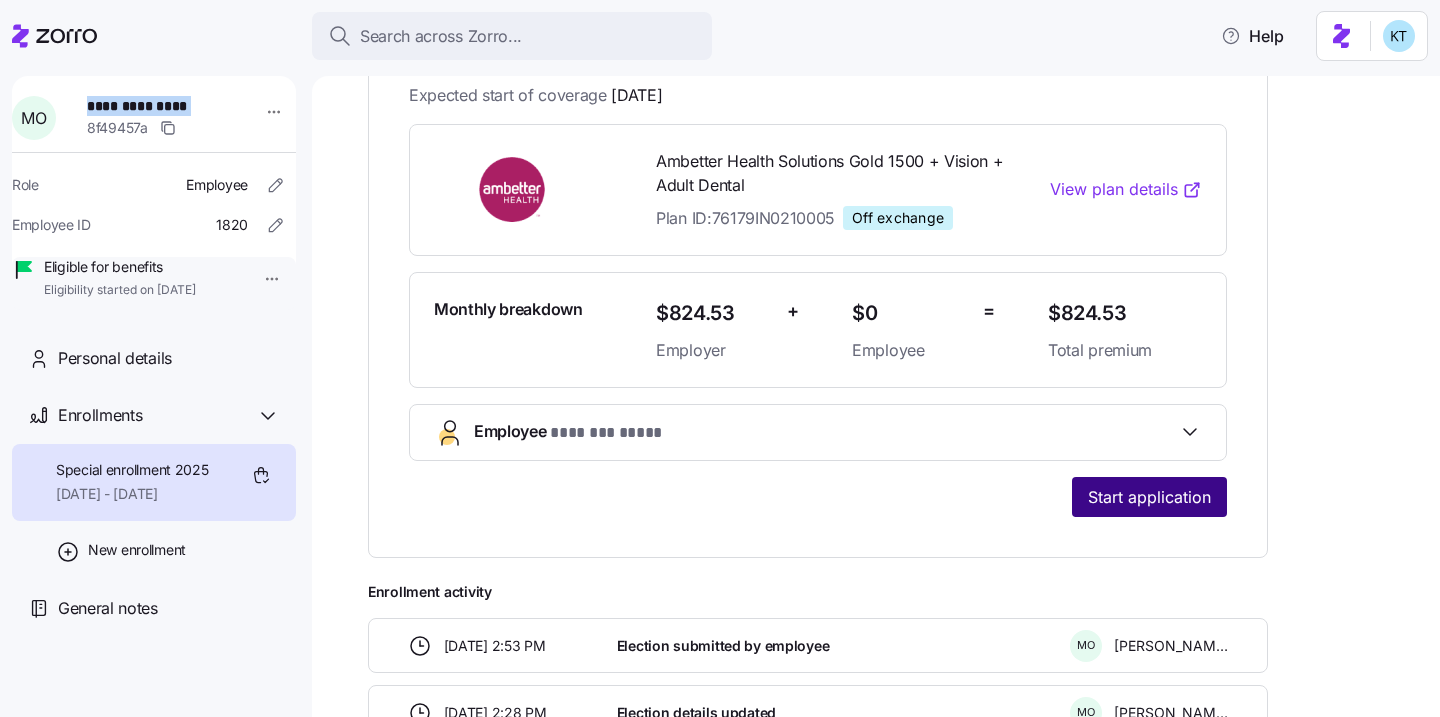 click on "Start application" at bounding box center (1149, 497) 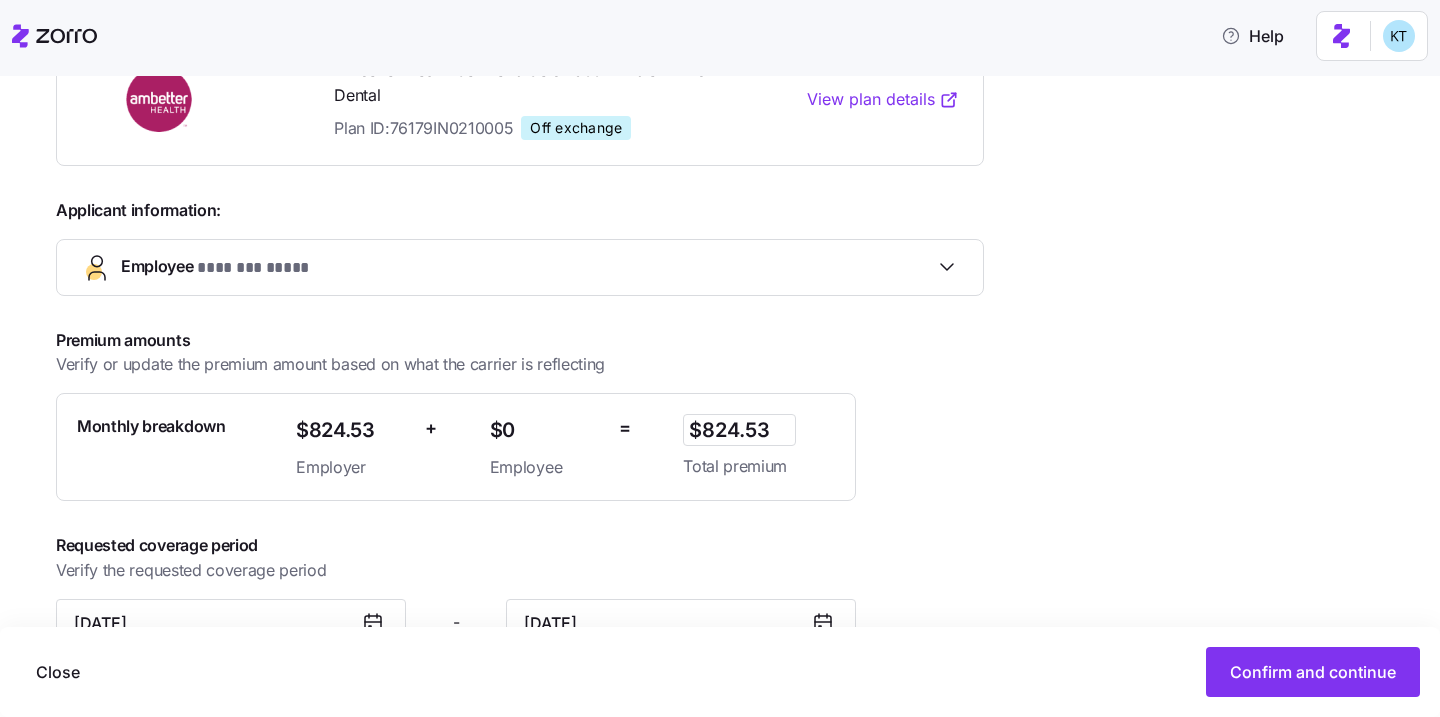 scroll, scrollTop: 519, scrollLeft: 0, axis: vertical 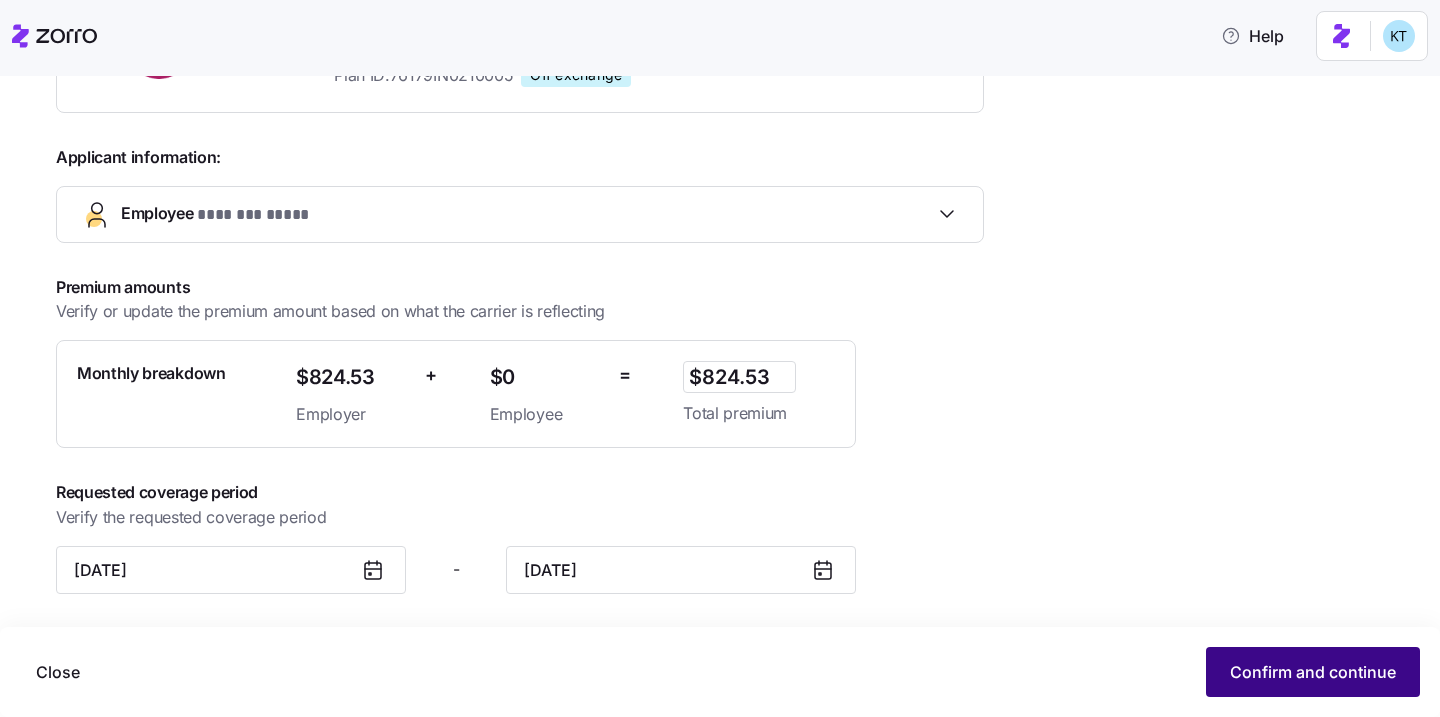 click on "Confirm and continue" at bounding box center [1313, 672] 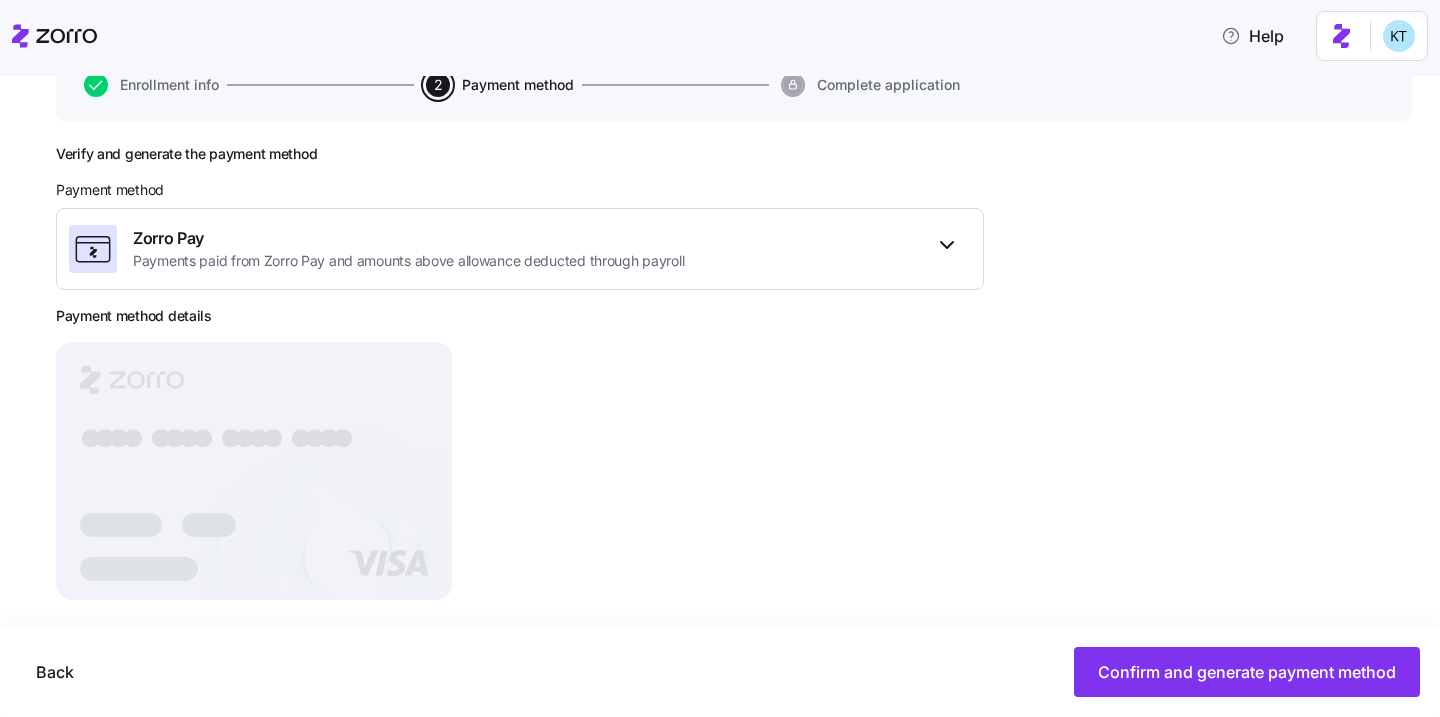 scroll, scrollTop: 240, scrollLeft: 0, axis: vertical 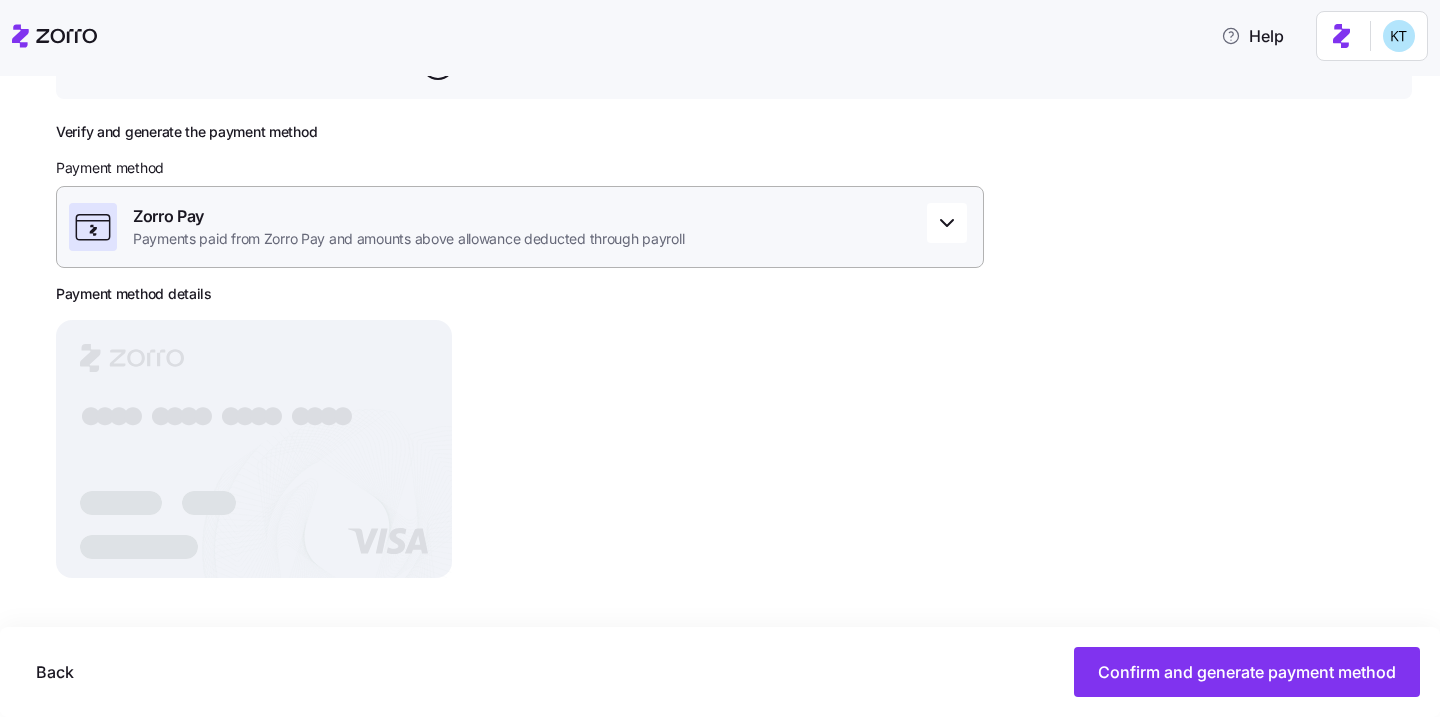click on "Zorro Pay" at bounding box center (408, 216) 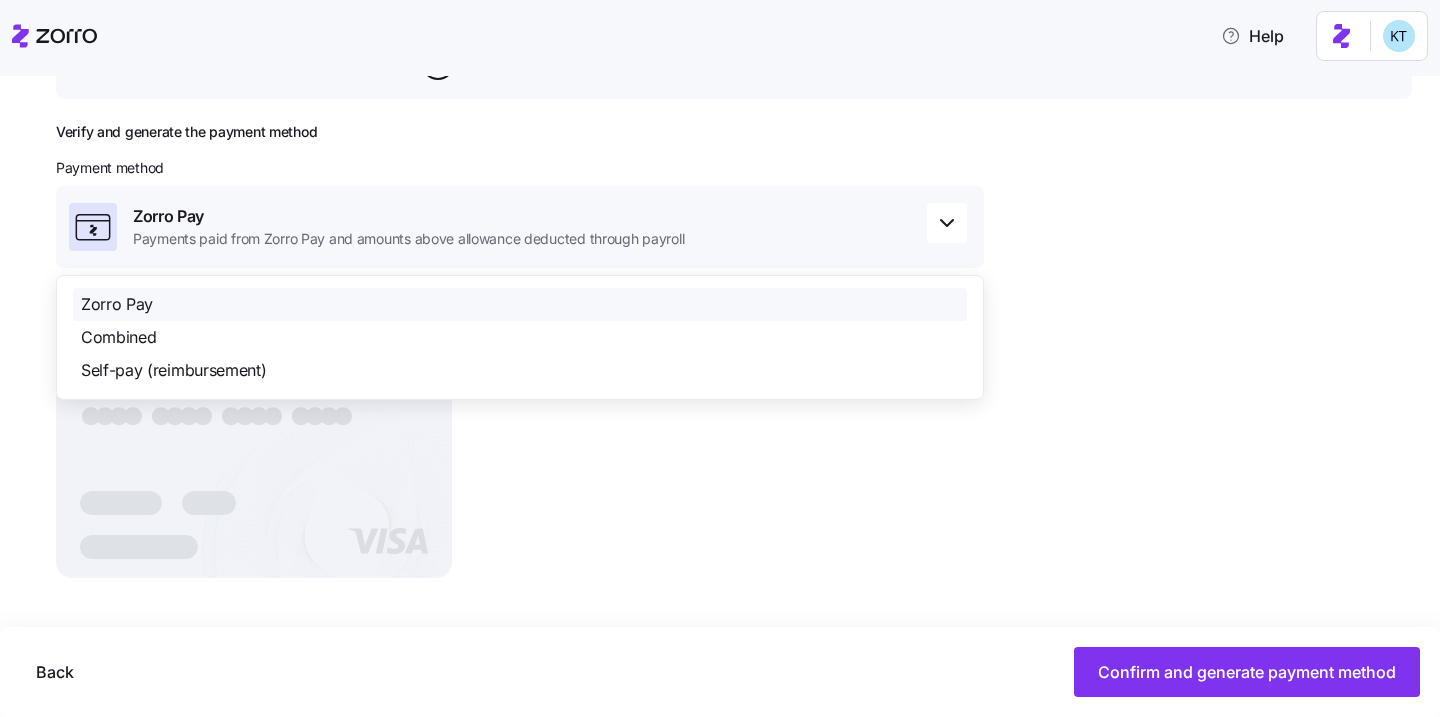 click on "Zorro Pay" at bounding box center [520, 304] 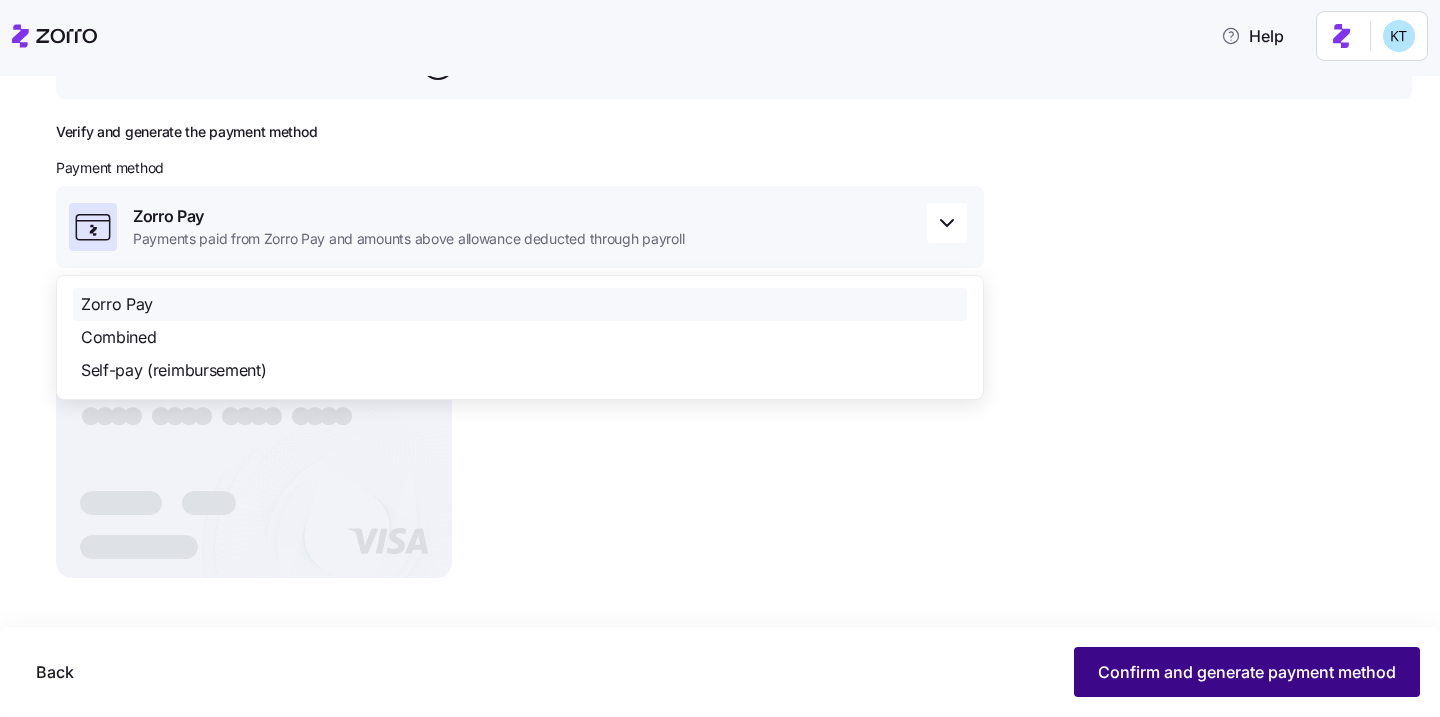 click on "Confirm and generate payment method" at bounding box center (1247, 672) 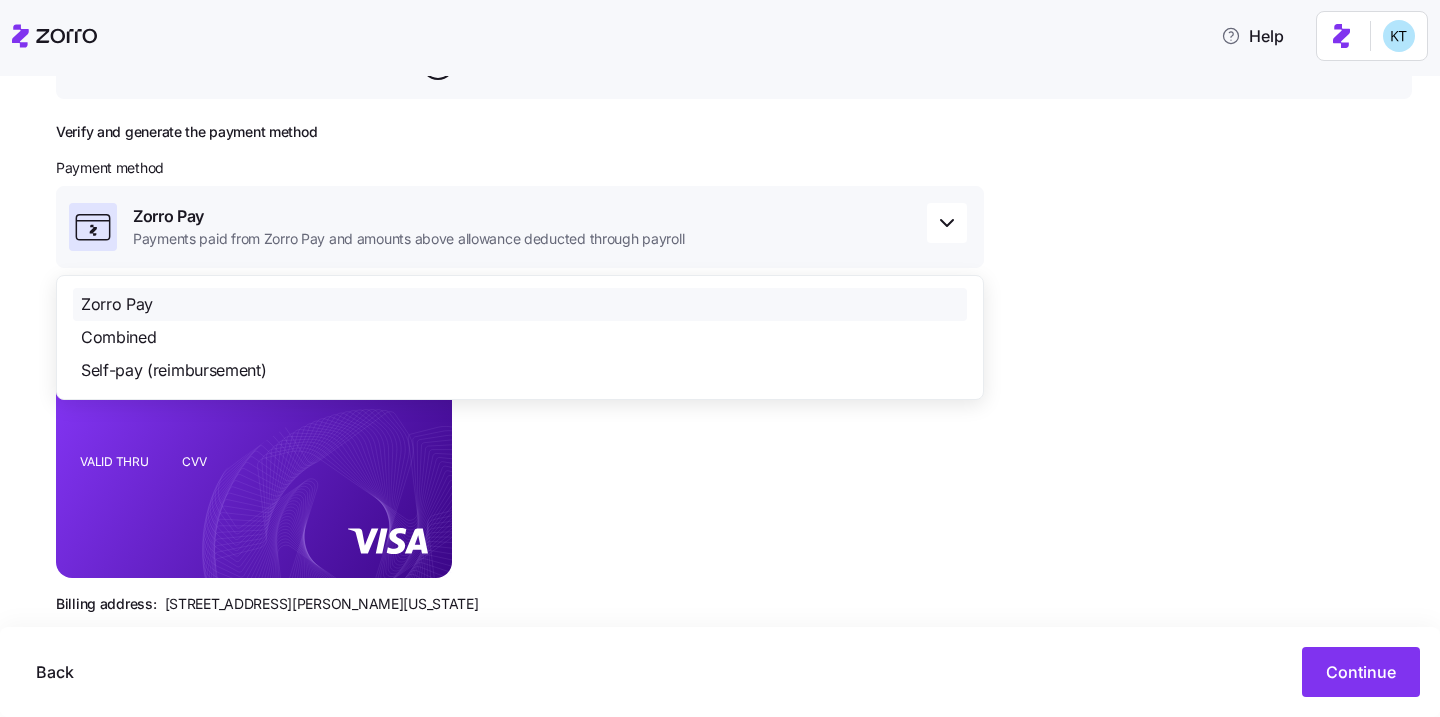click on "Verify and generate the payment method Payment method Zorro Pay Payments paid from Zorro Pay and amounts above allowance deducted through payroll Card details Show card details VALID THRU CVV Billing address: [STREET_ADDRESS][PERSON_NAME][US_STATE]" at bounding box center [520, 376] 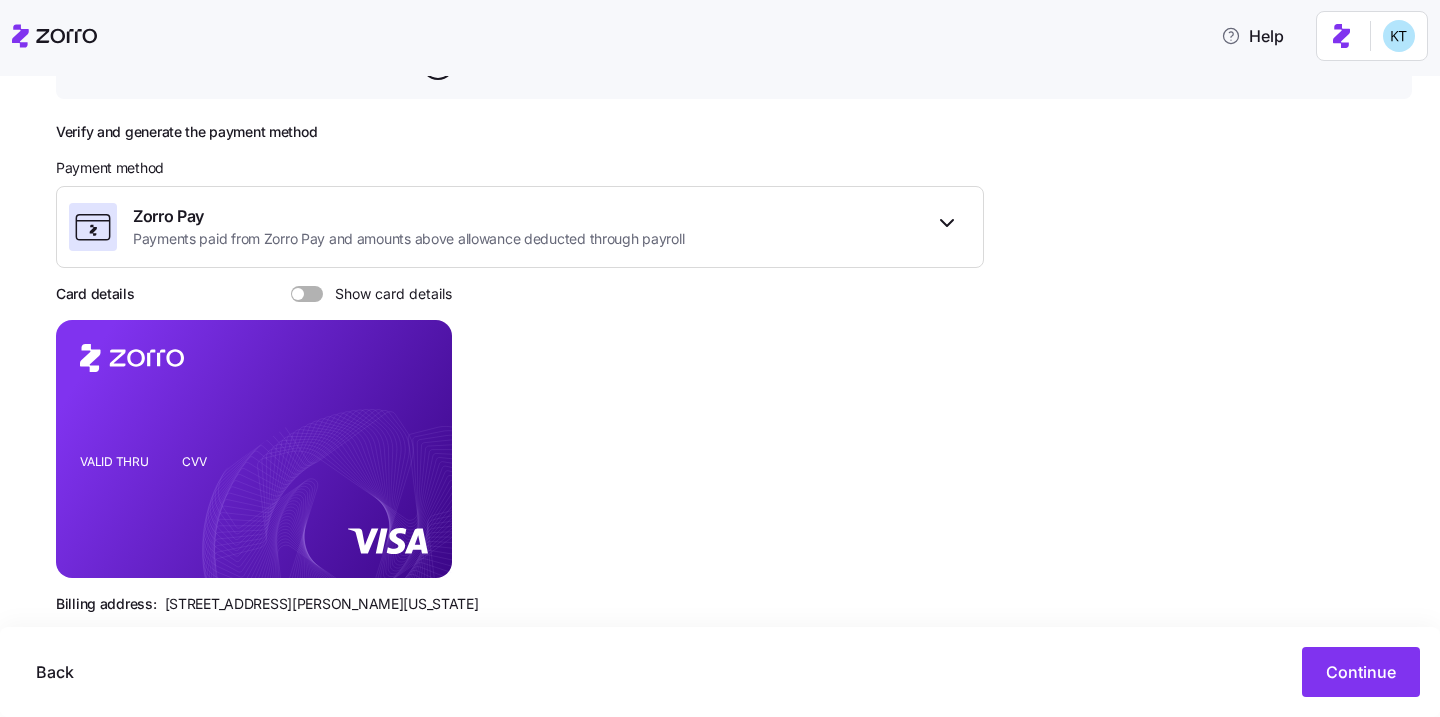 click on "Show card details" at bounding box center (387, 294) 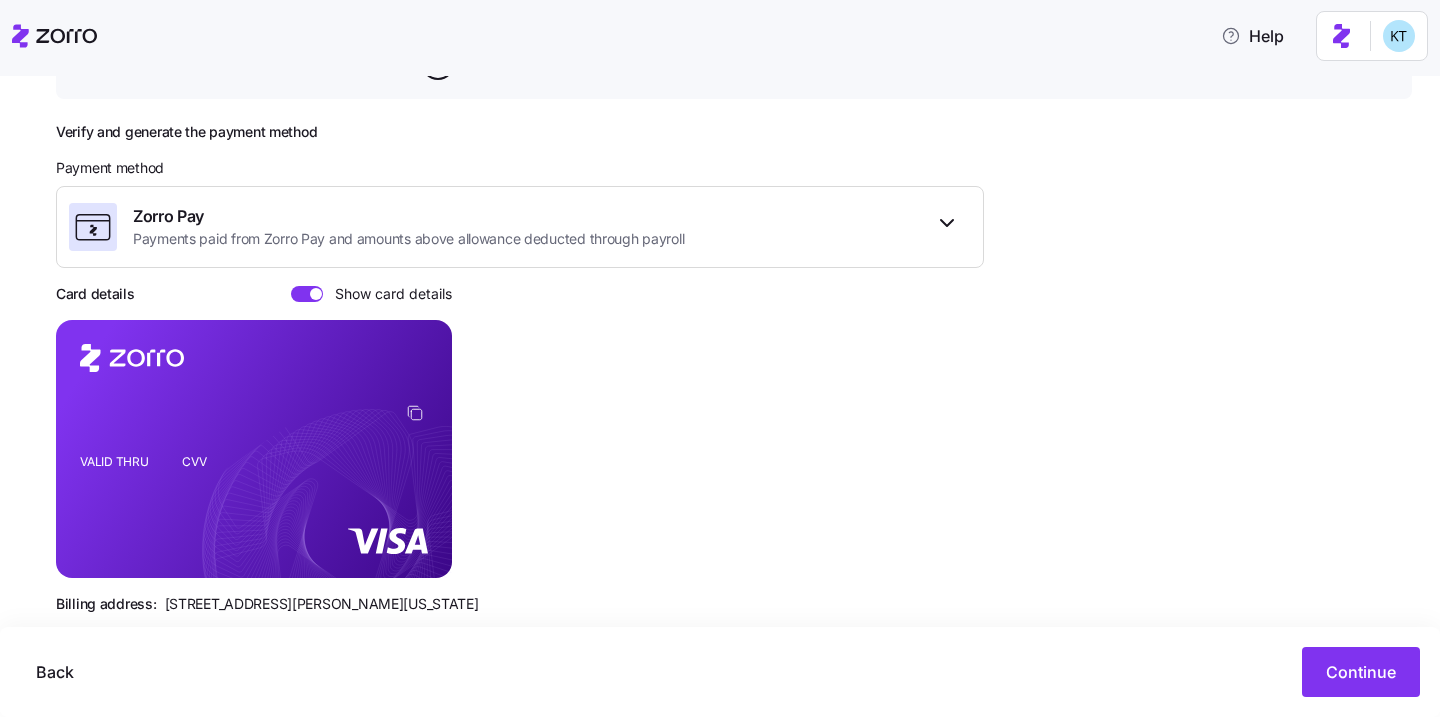 click 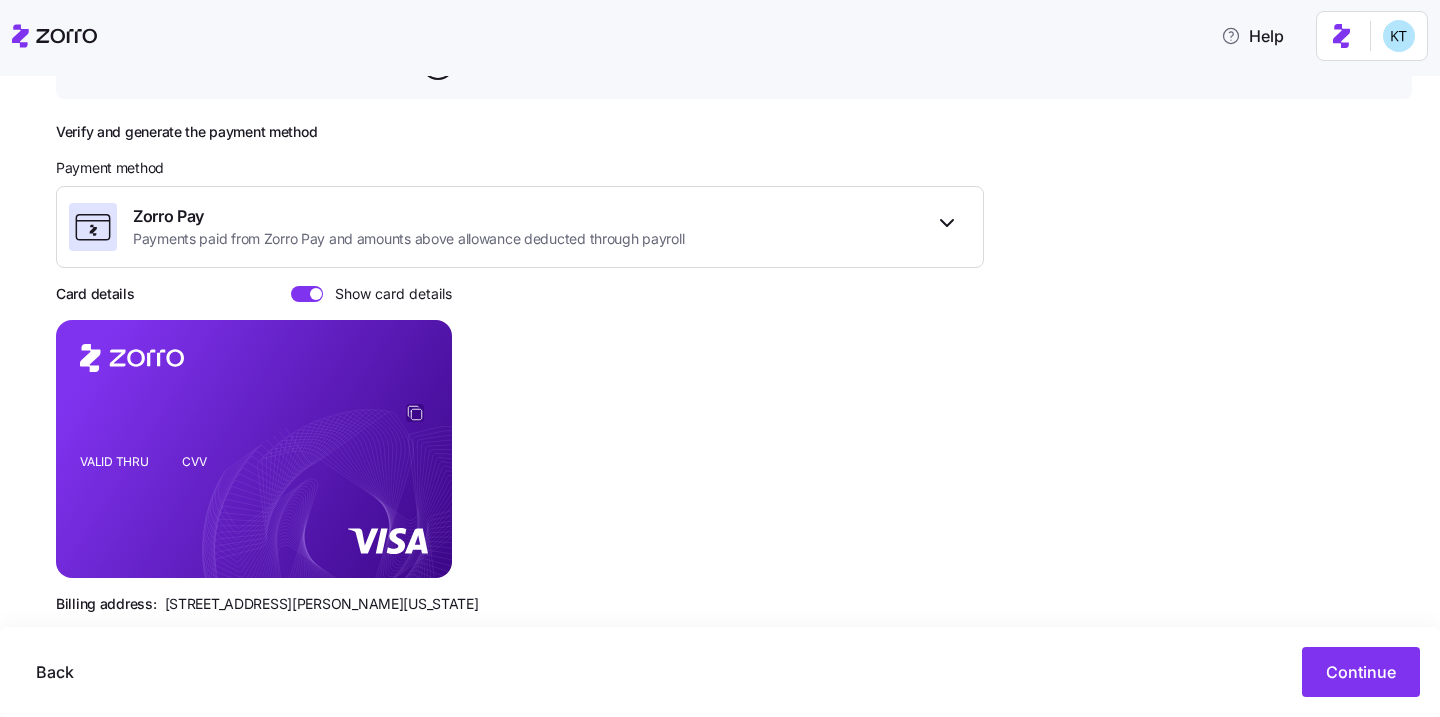 click 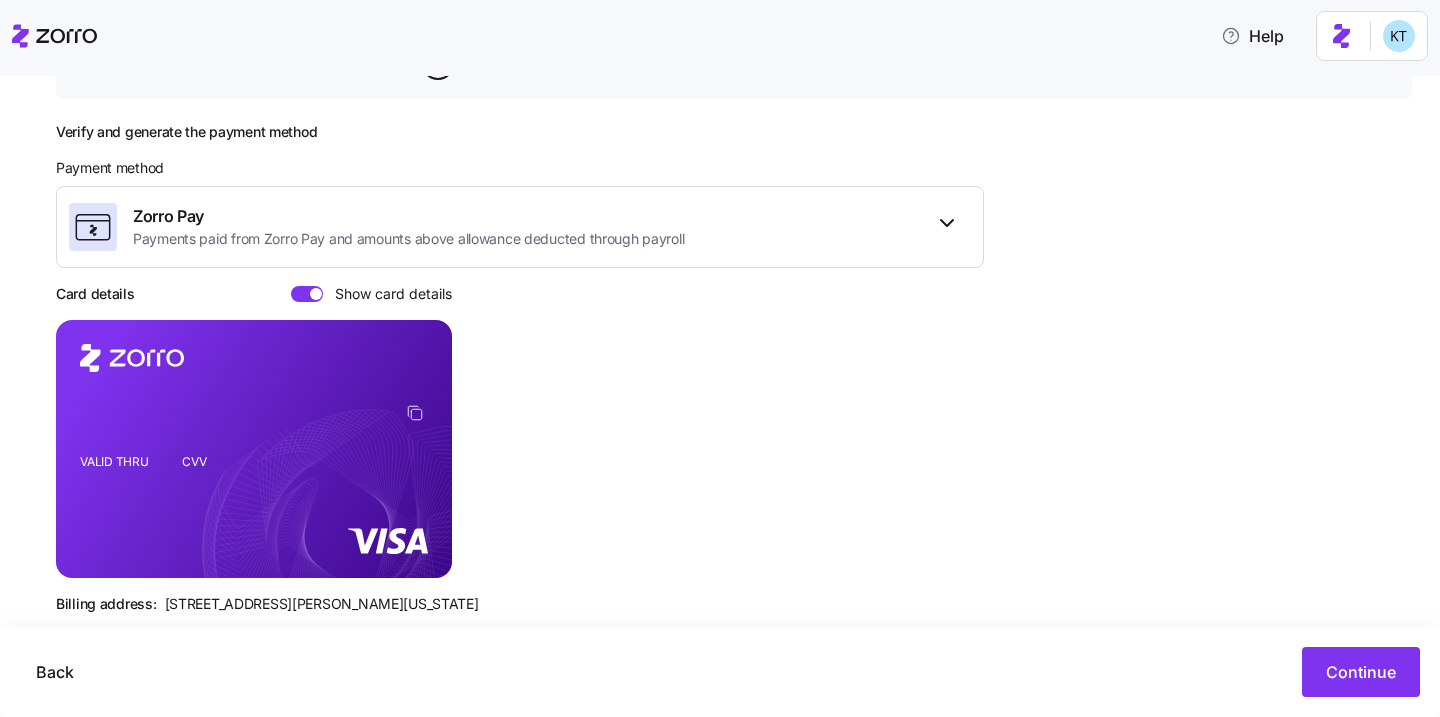 click on "[STREET_ADDRESS][PERSON_NAME][US_STATE]" at bounding box center (322, 604) 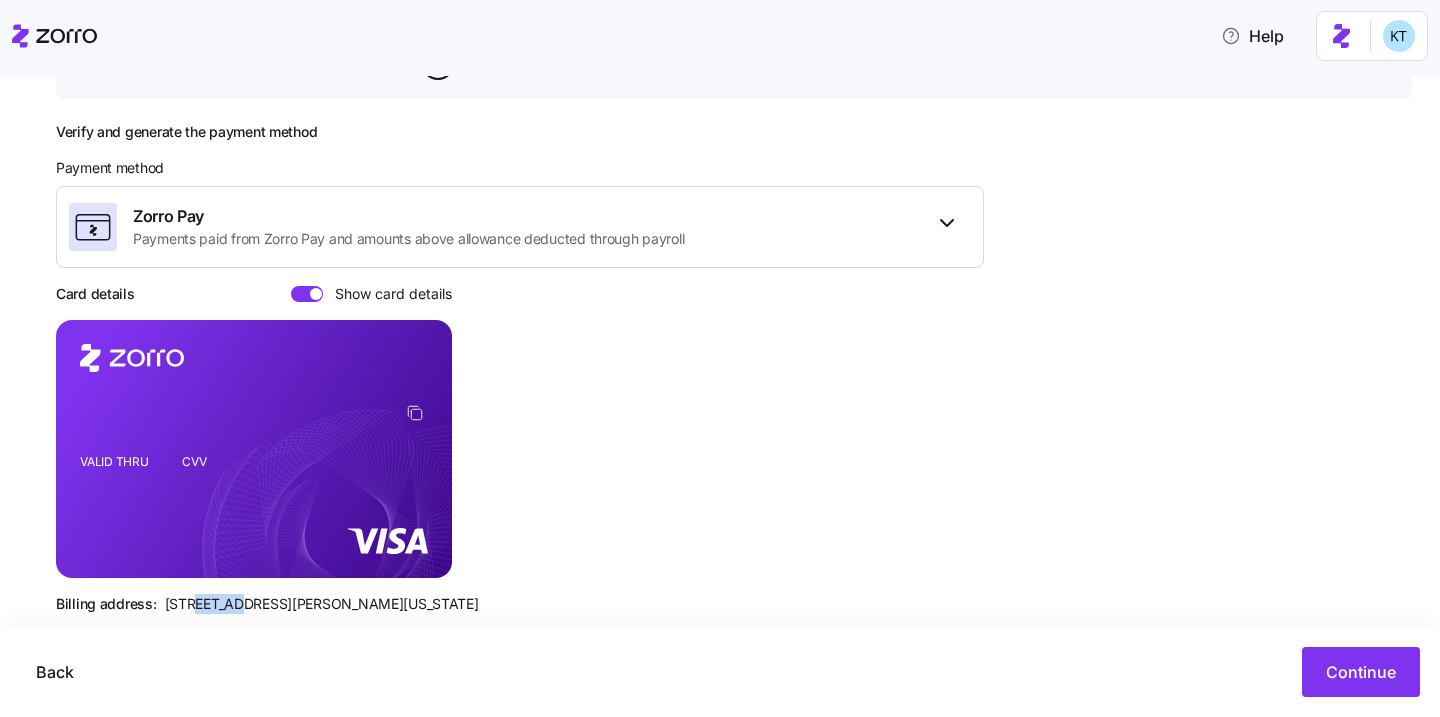 click on "[STREET_ADDRESS][PERSON_NAME][US_STATE]" at bounding box center (322, 604) 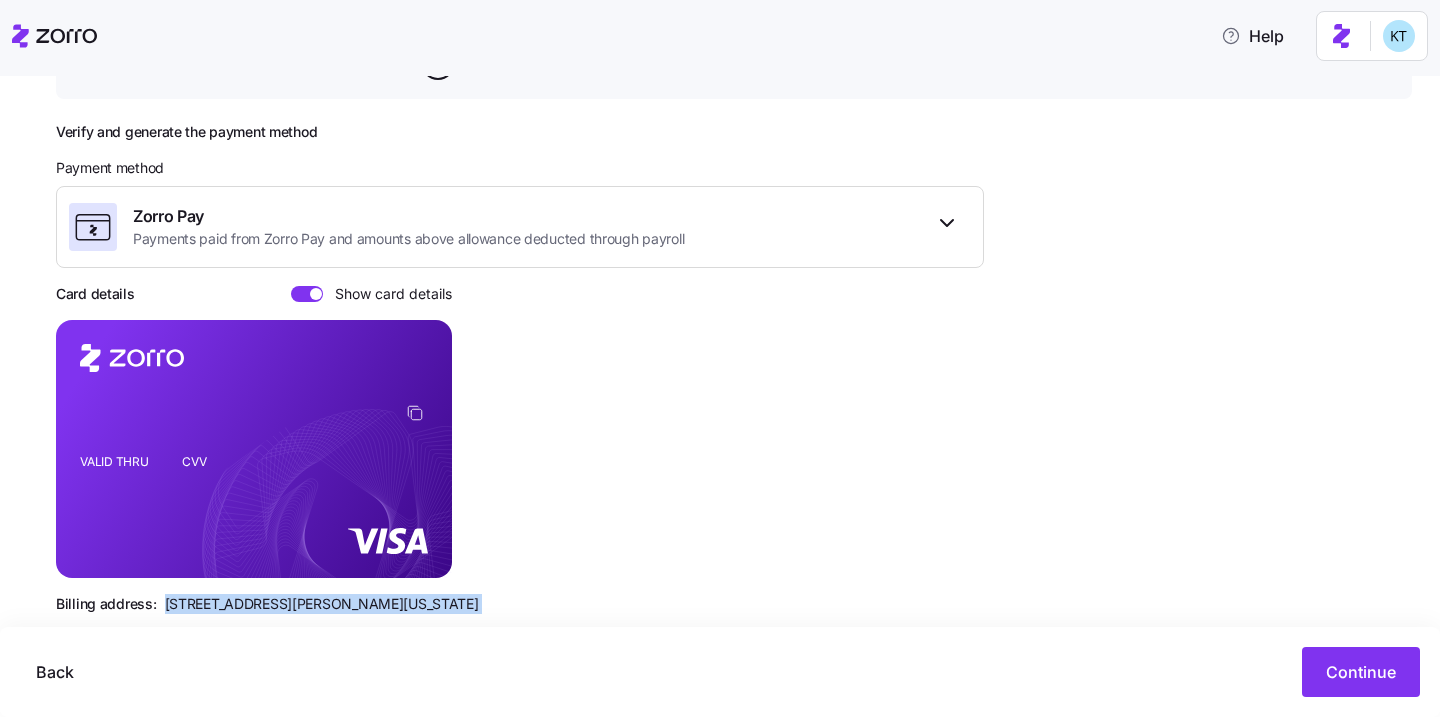 click on "[STREET_ADDRESS][PERSON_NAME][US_STATE]" at bounding box center [322, 604] 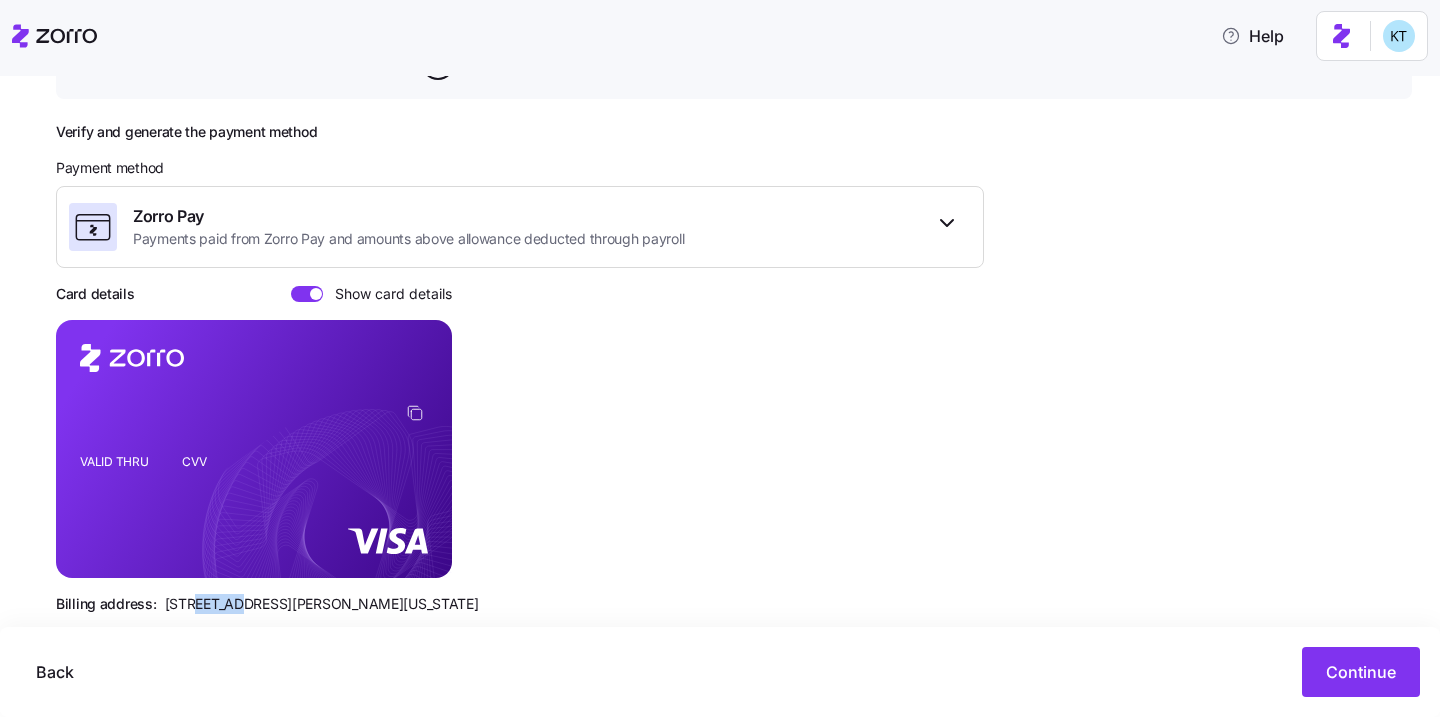 click on "[STREET_ADDRESS][PERSON_NAME][US_STATE]" at bounding box center [322, 604] 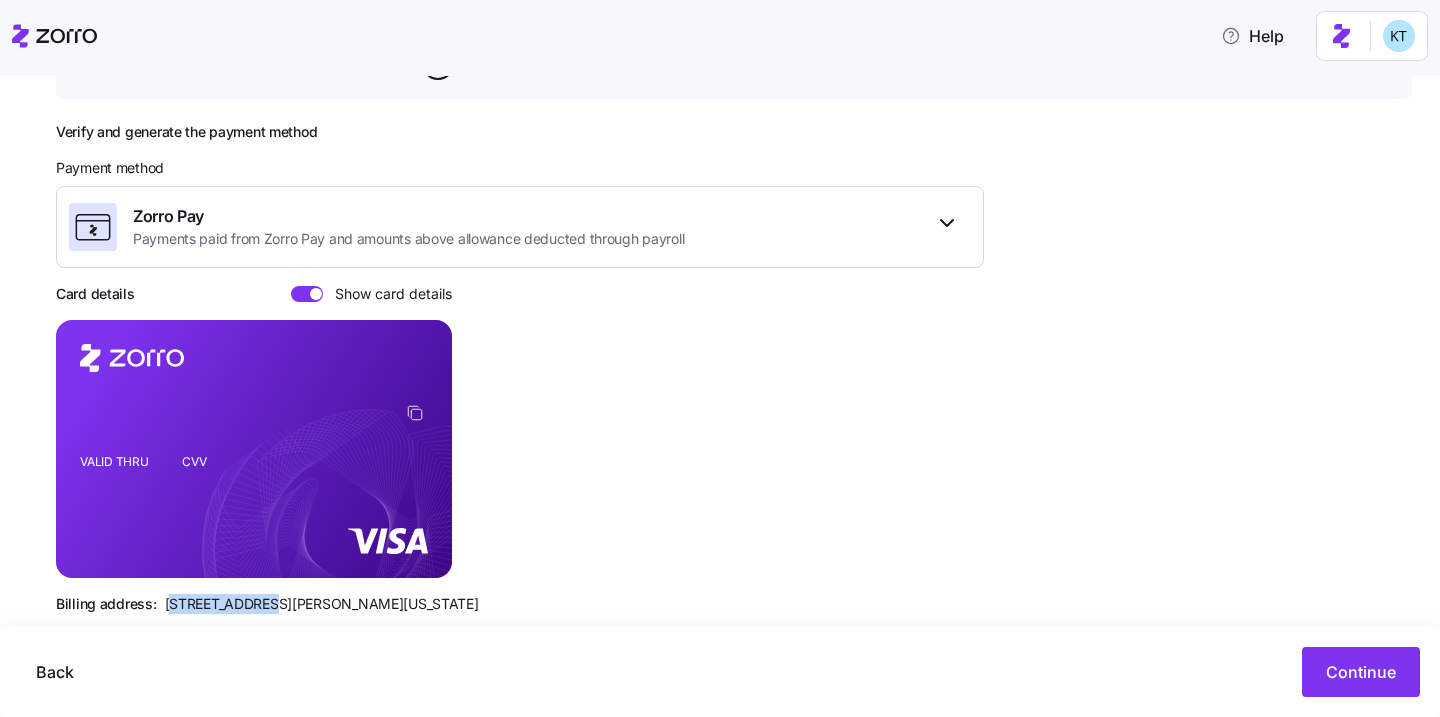 drag, startPoint x: 167, startPoint y: 604, endPoint x: 253, endPoint y: 608, distance: 86.09297 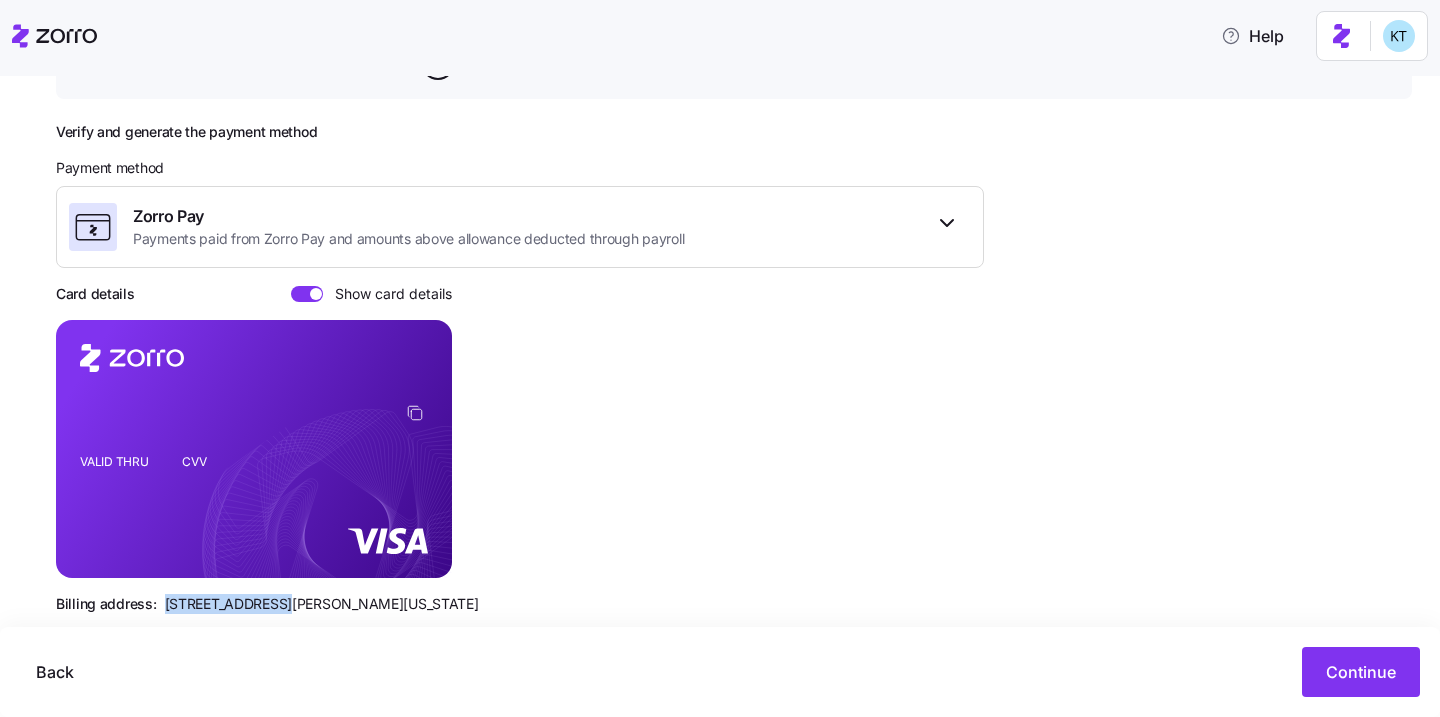 drag, startPoint x: 271, startPoint y: 608, endPoint x: 164, endPoint y: 605, distance: 107.042046 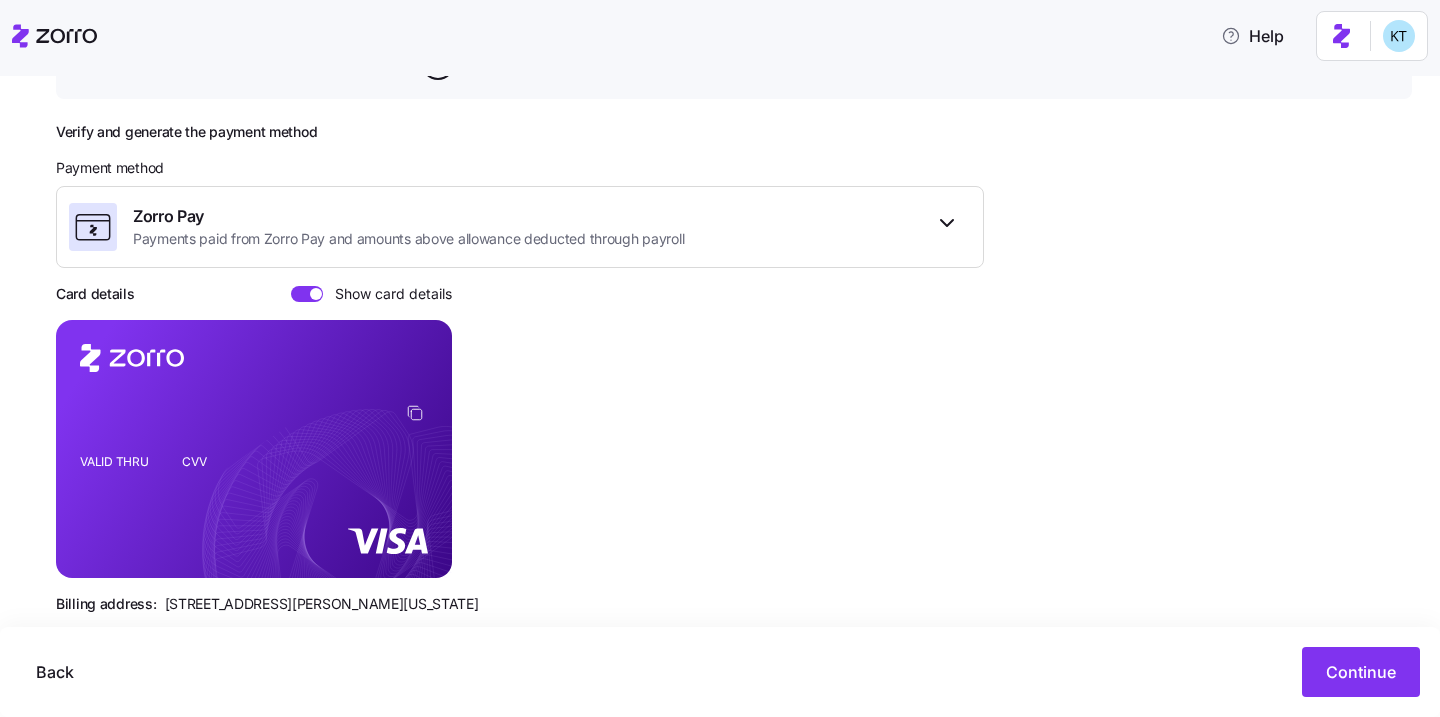 click on "[STREET_ADDRESS][PERSON_NAME][US_STATE]" at bounding box center [322, 604] 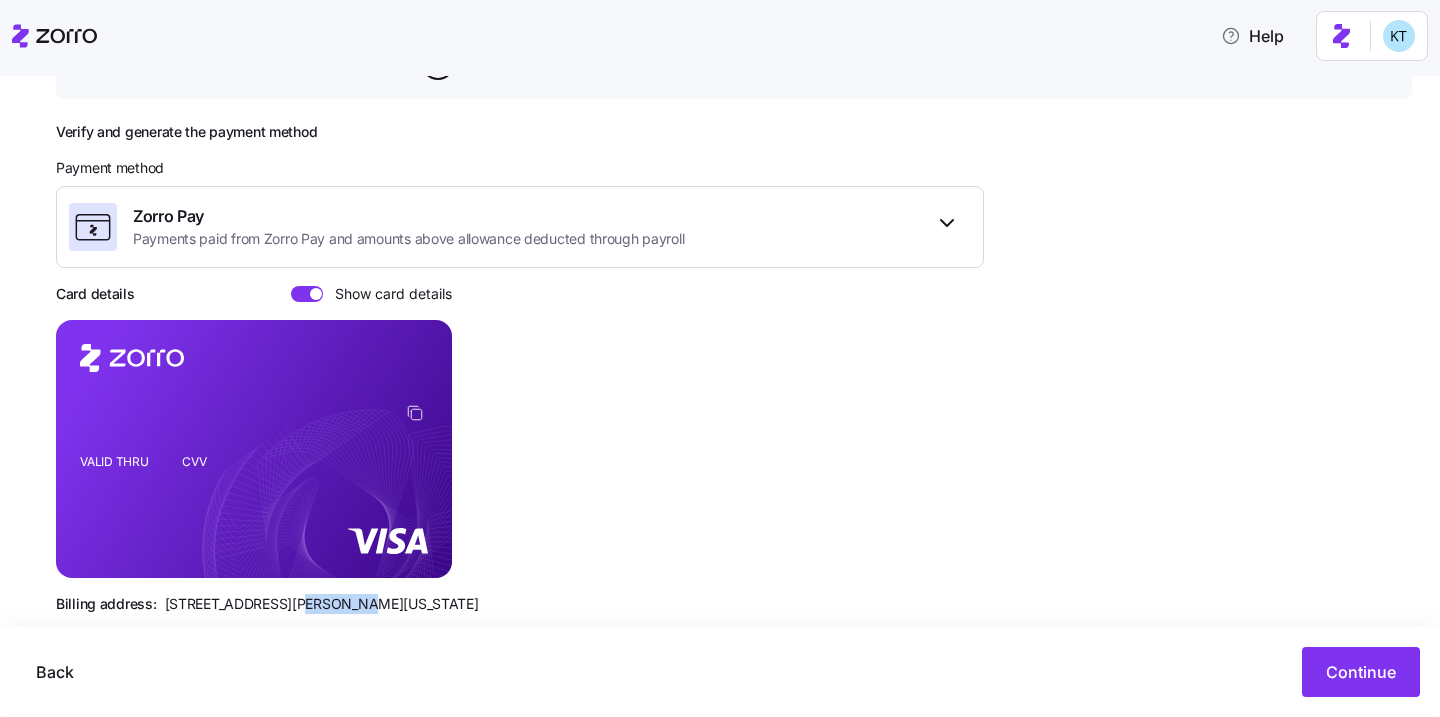 click on "[STREET_ADDRESS][PERSON_NAME][US_STATE]" at bounding box center (322, 604) 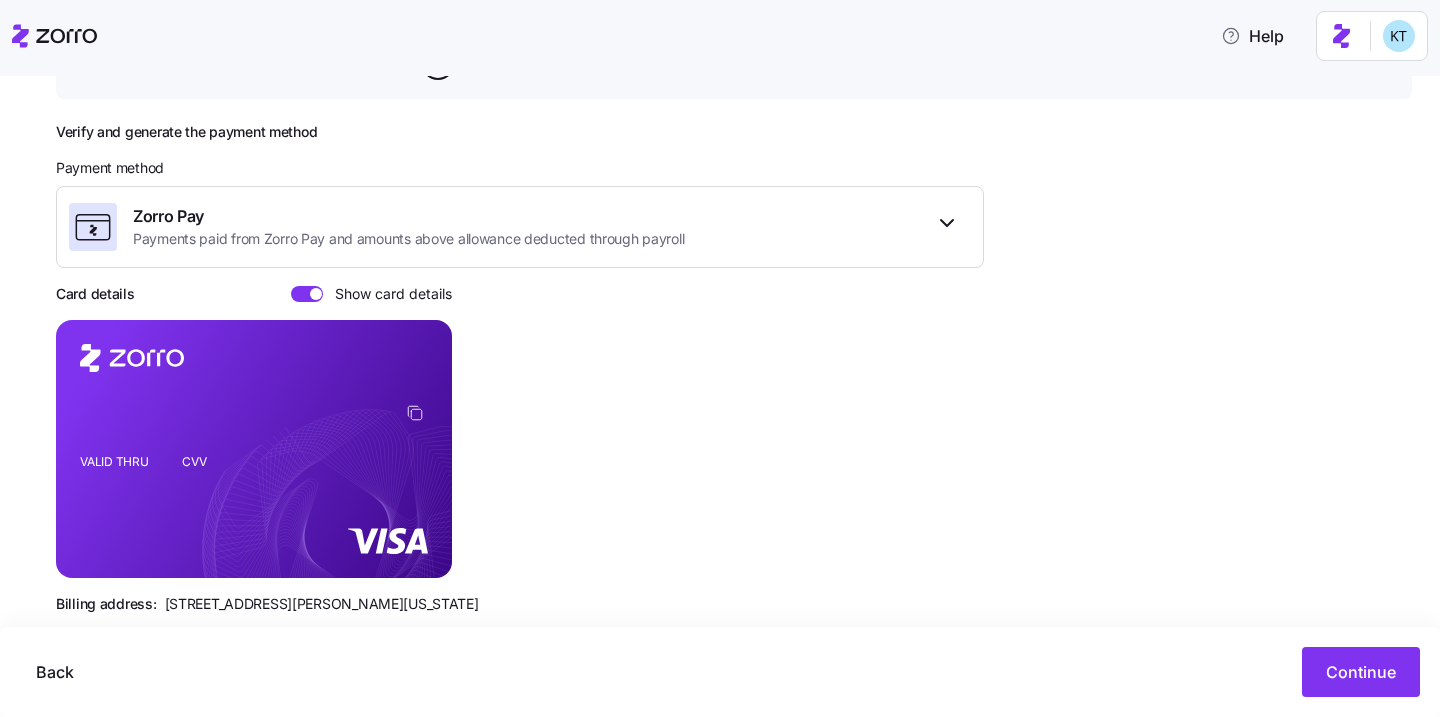 click on "[STREET_ADDRESS][PERSON_NAME][US_STATE]" at bounding box center [322, 604] 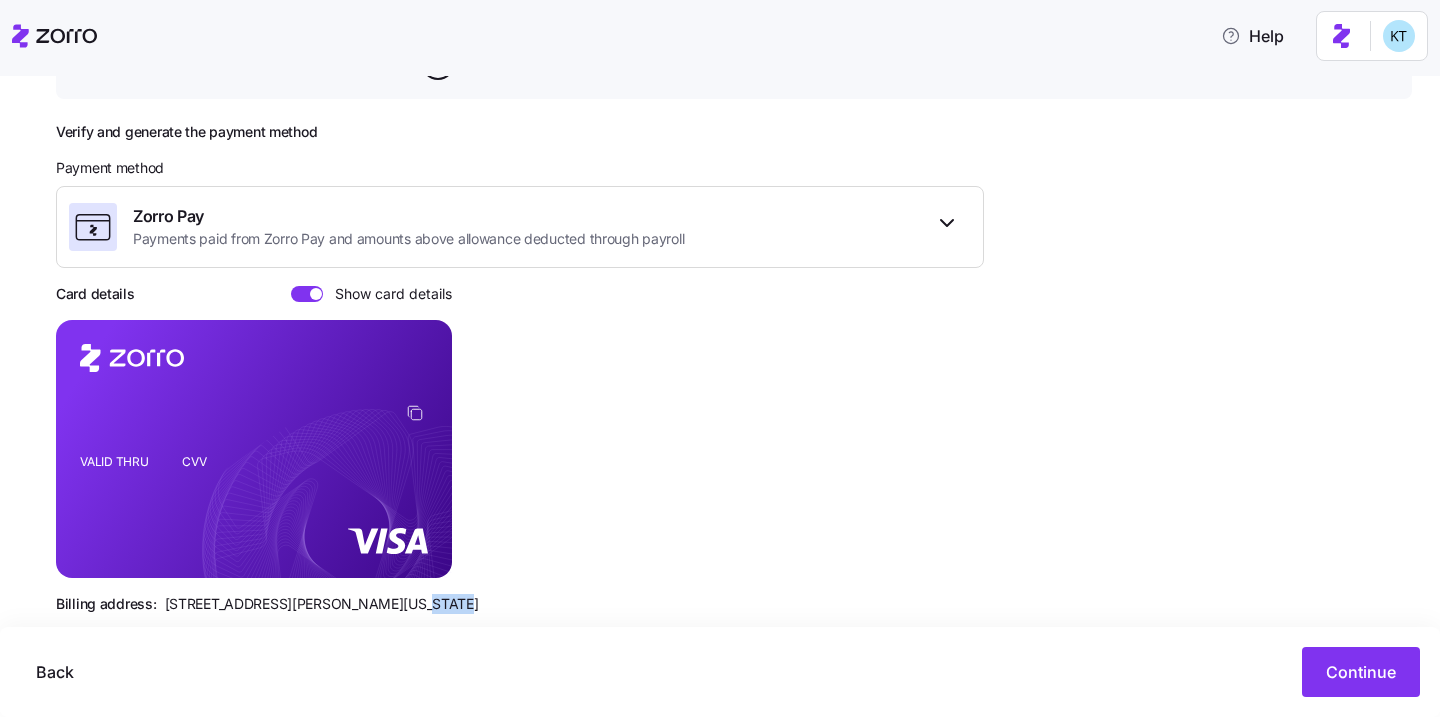 click on "[STREET_ADDRESS][PERSON_NAME][US_STATE]" at bounding box center [322, 604] 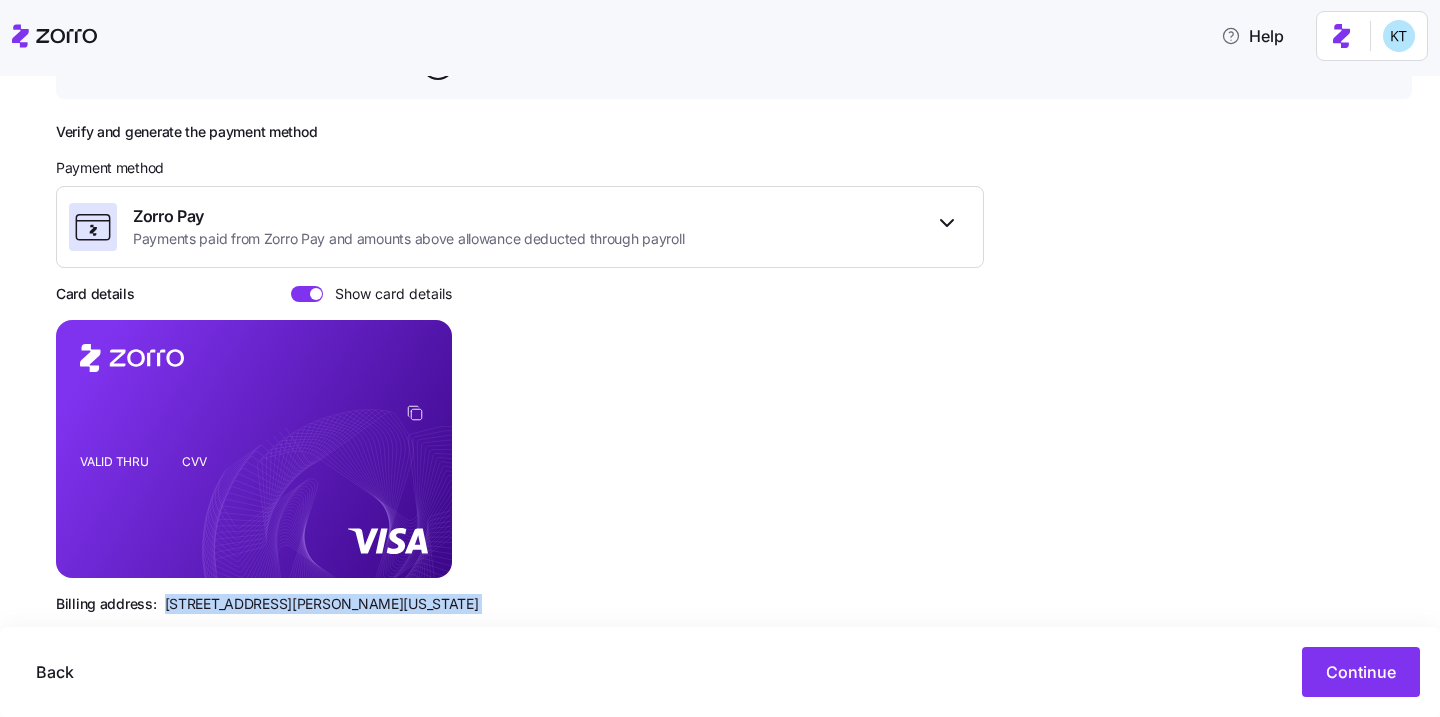 click on "[STREET_ADDRESS][PERSON_NAME][US_STATE]" at bounding box center (322, 604) 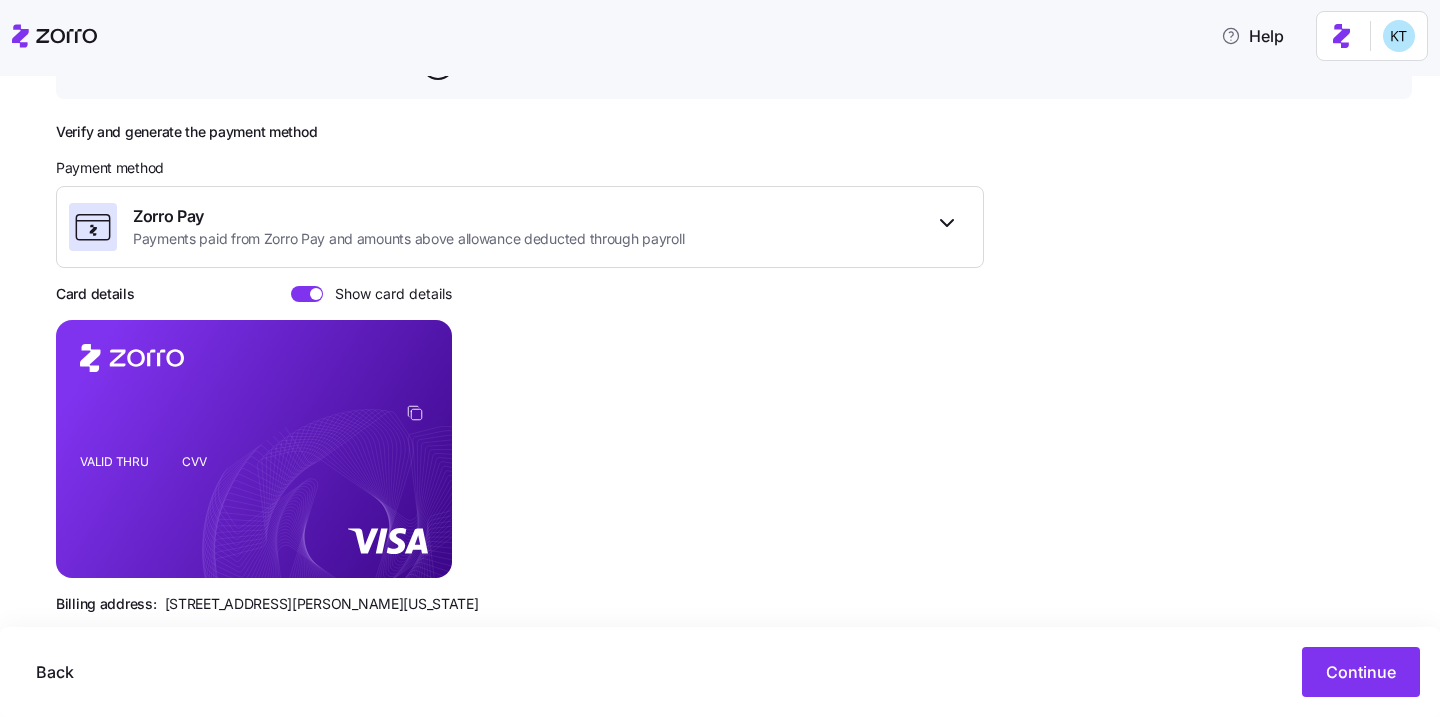 click on "Verify and generate the payment method Payment method Zorro Pay Payments paid from Zorro Pay and amounts above allowance deducted through payroll Card details Show card details VALID THRU CVV Billing address: [STREET_ADDRESS][PERSON_NAME][US_STATE]" at bounding box center (520, 376) 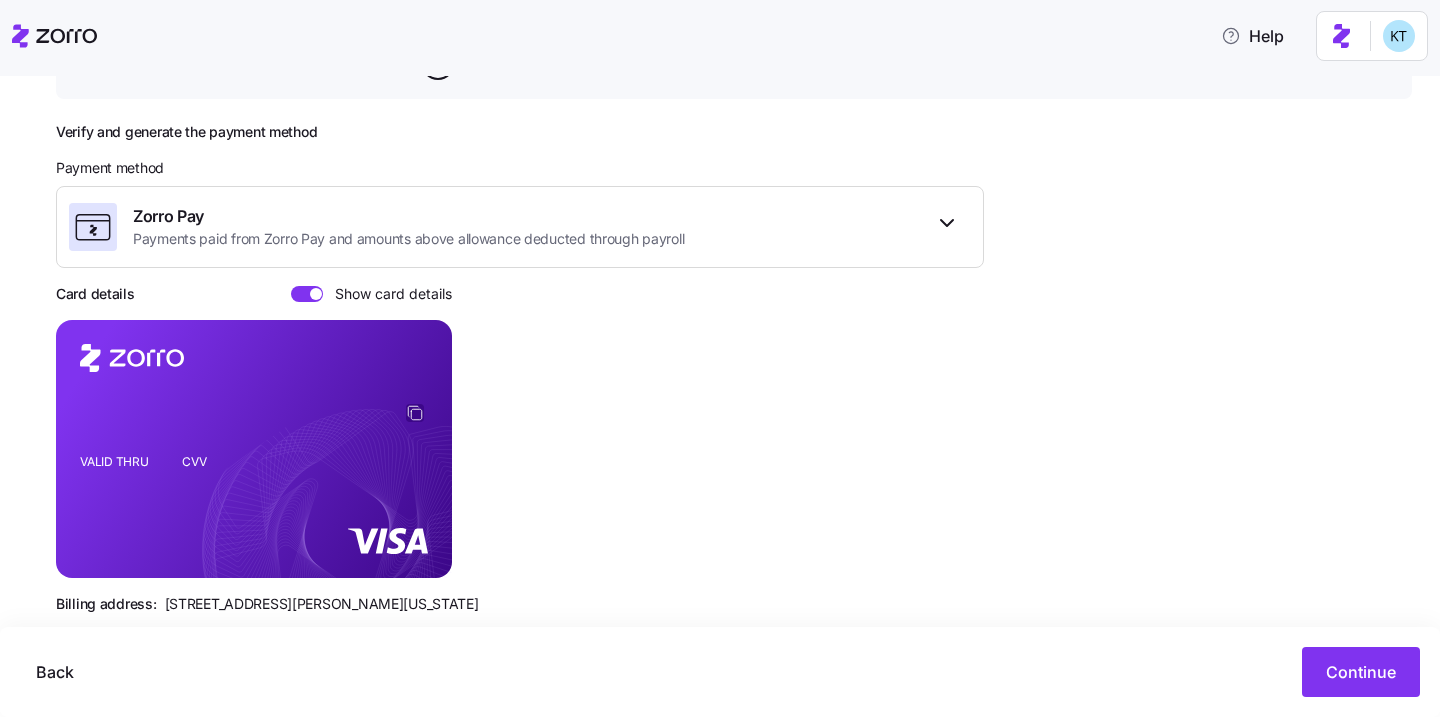 click 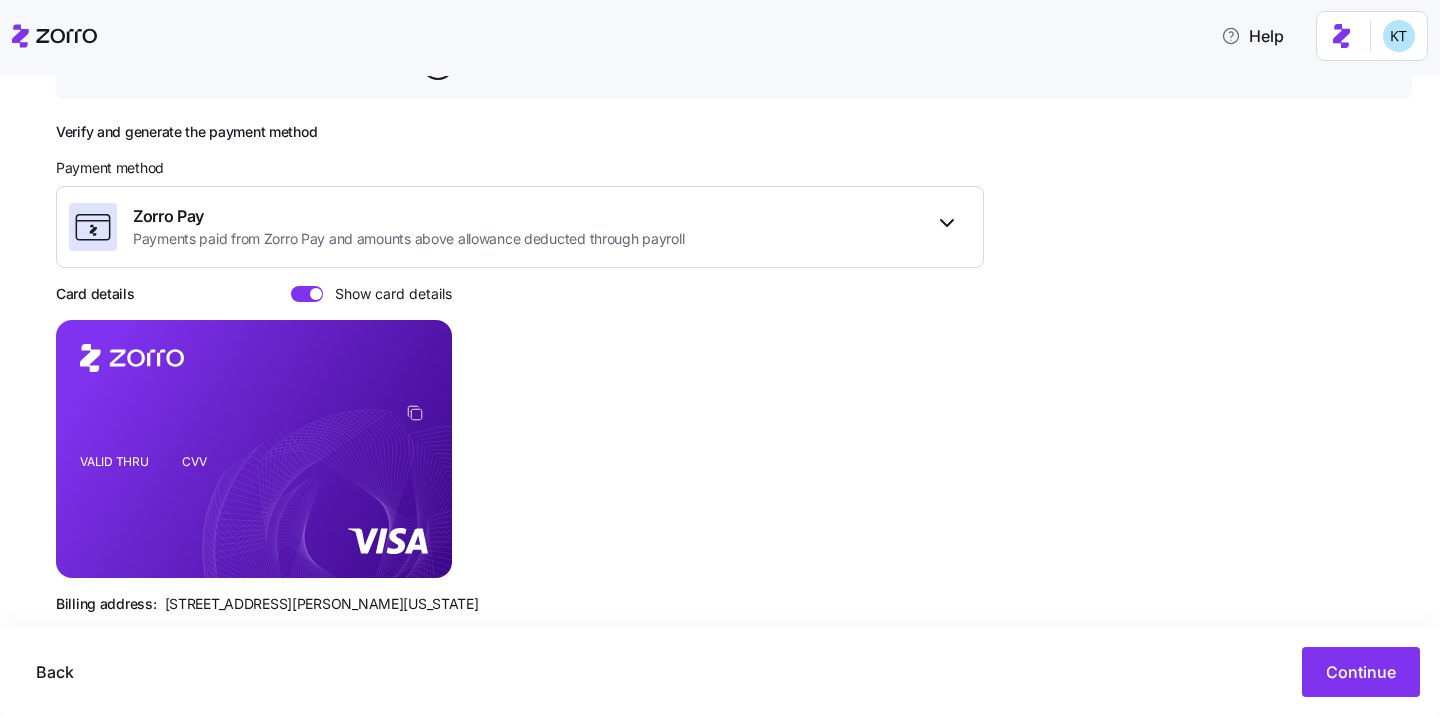click on "[STREET_ADDRESS][PERSON_NAME][US_STATE]" at bounding box center (322, 604) 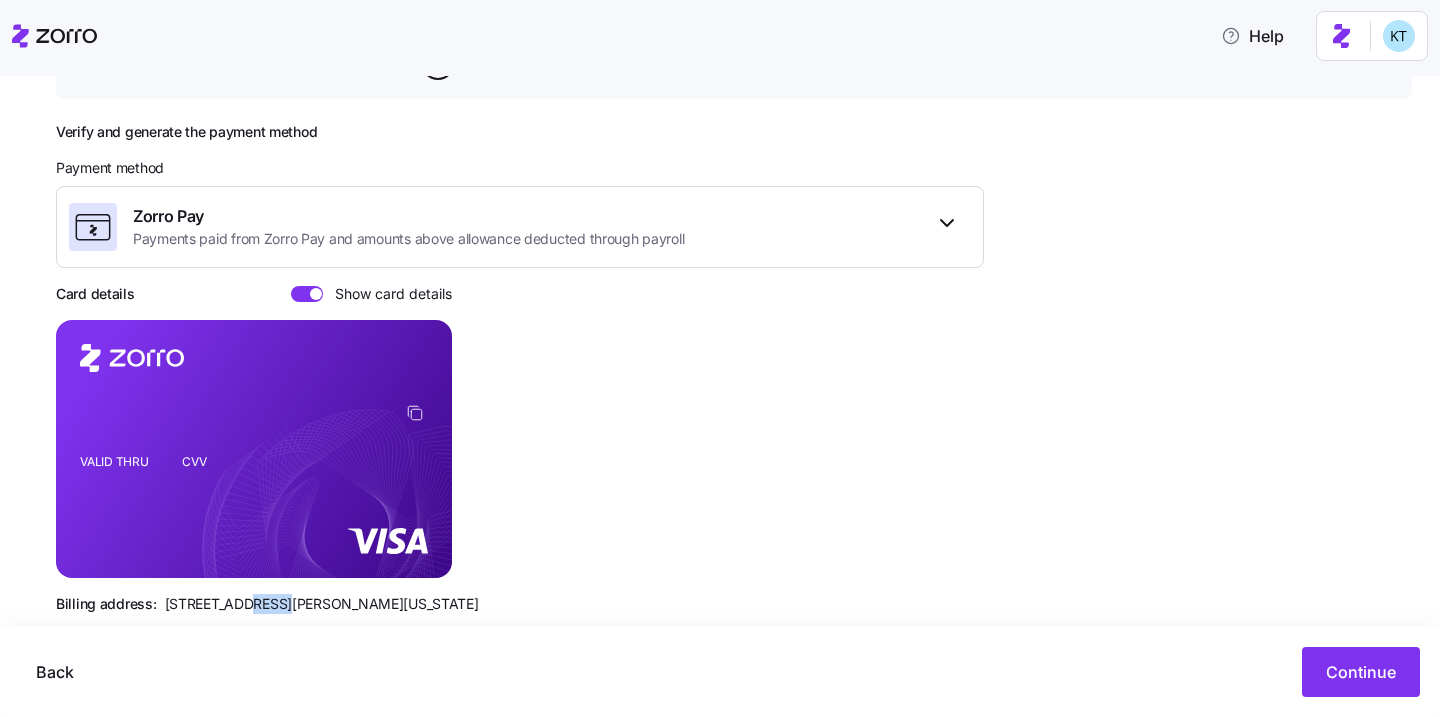 click on "[STREET_ADDRESS][PERSON_NAME][US_STATE]" at bounding box center (322, 604) 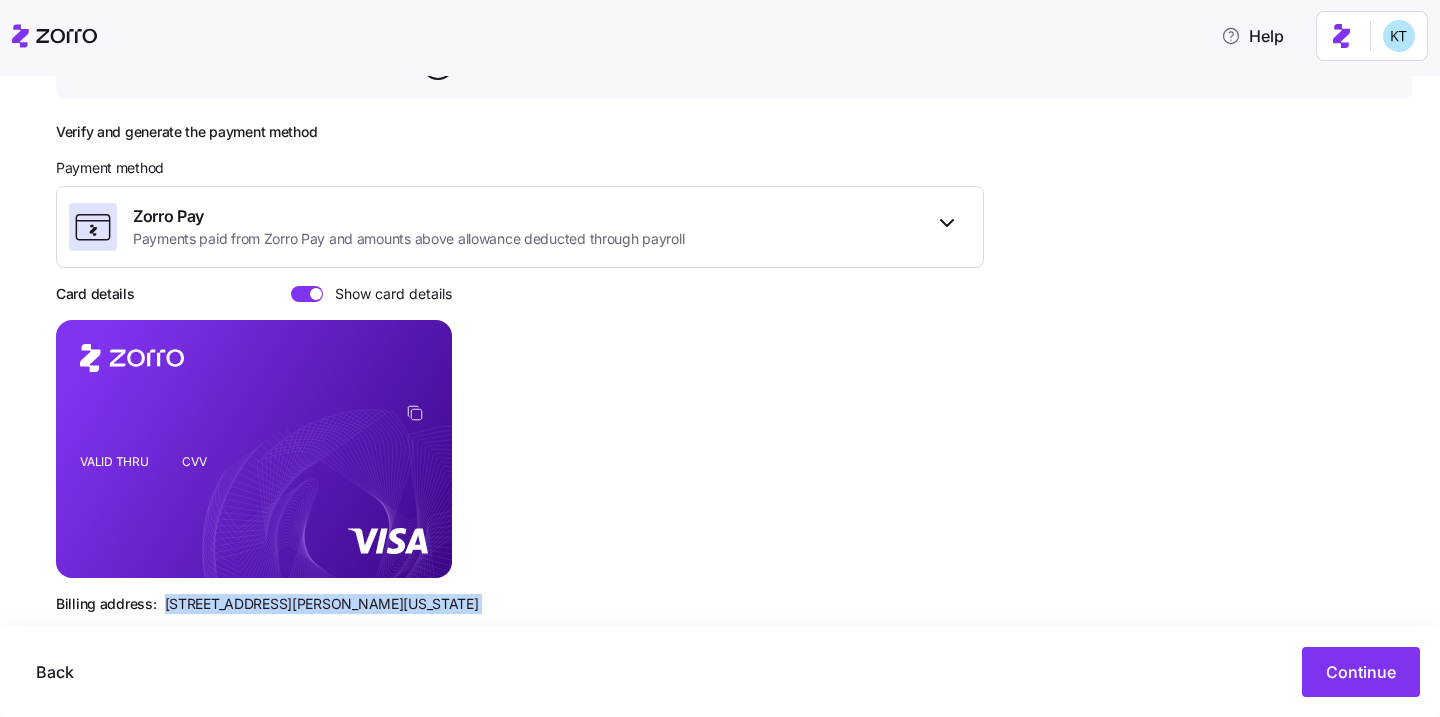 click on "[STREET_ADDRESS][PERSON_NAME][US_STATE]" at bounding box center [322, 604] 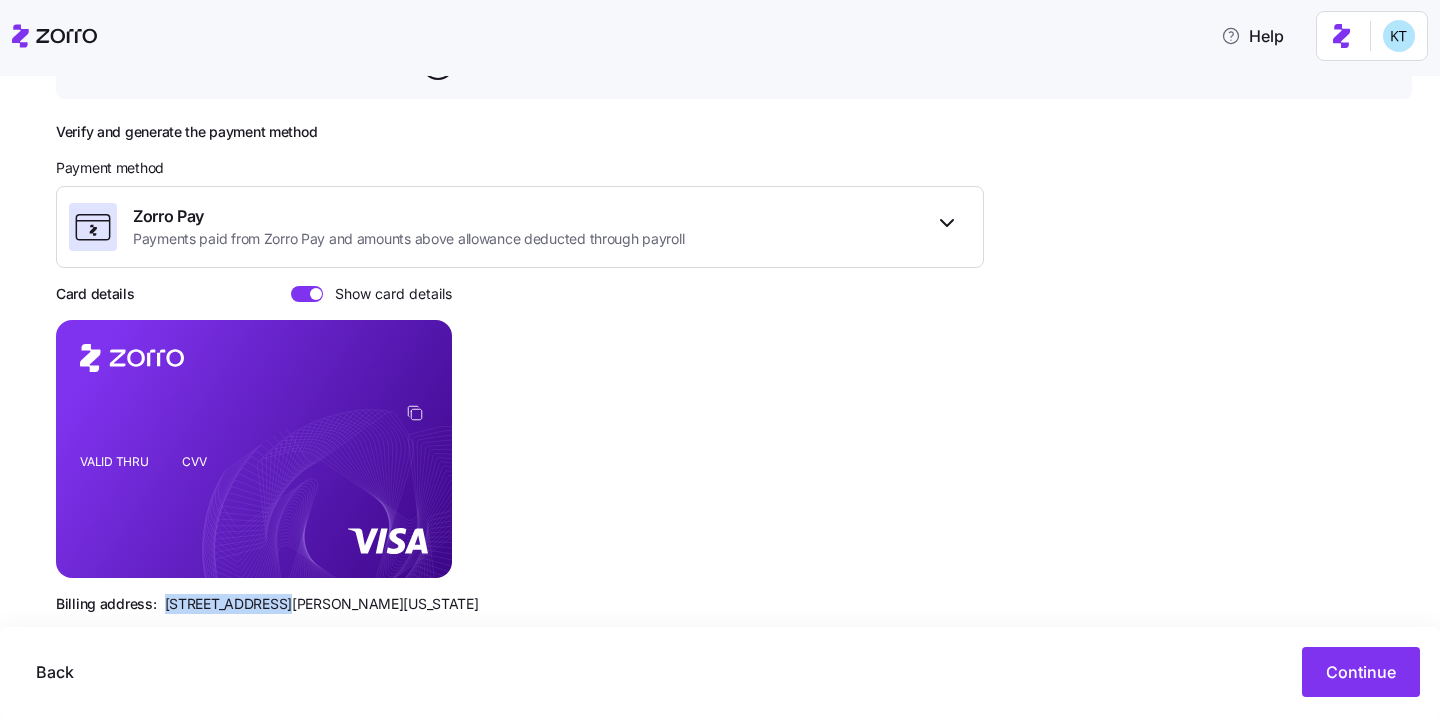 drag, startPoint x: 271, startPoint y: 606, endPoint x: 164, endPoint y: 606, distance: 107 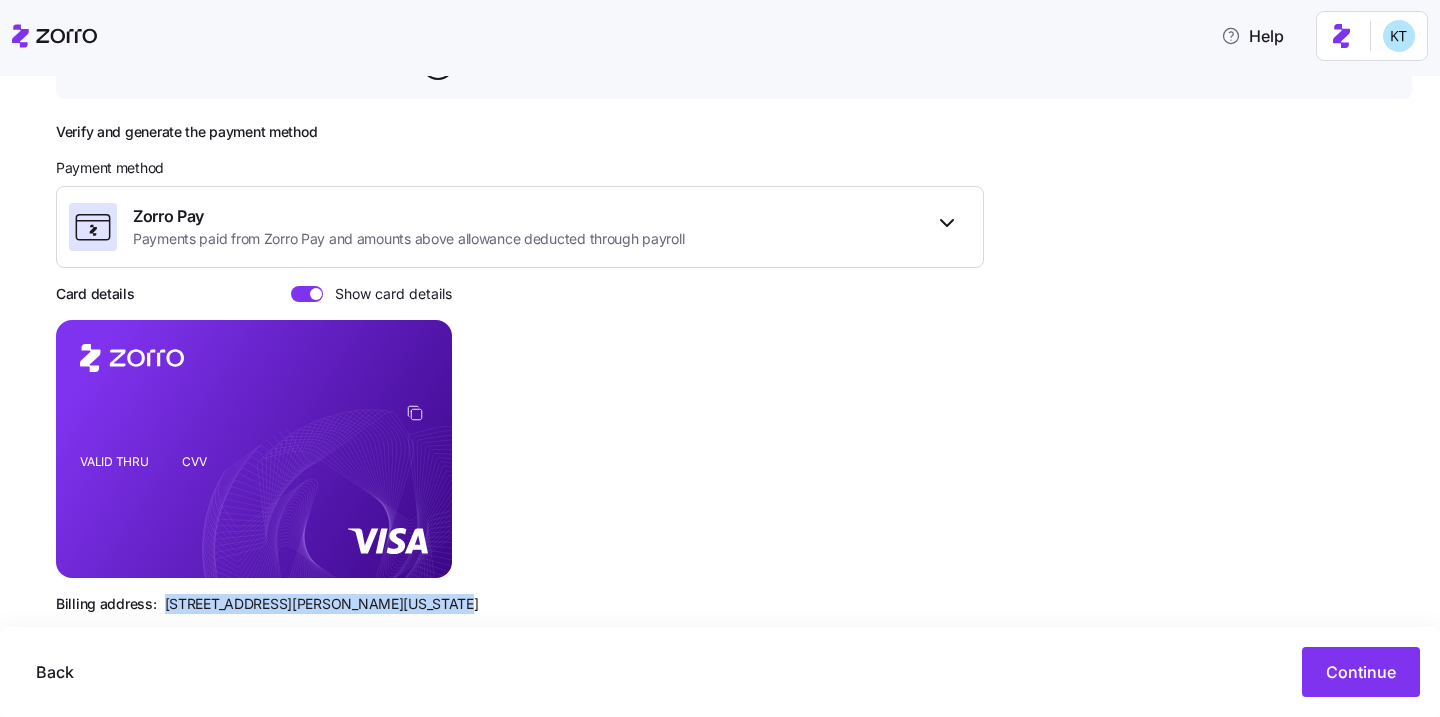 drag, startPoint x: 164, startPoint y: 606, endPoint x: 237, endPoint y: 617, distance: 73.82411 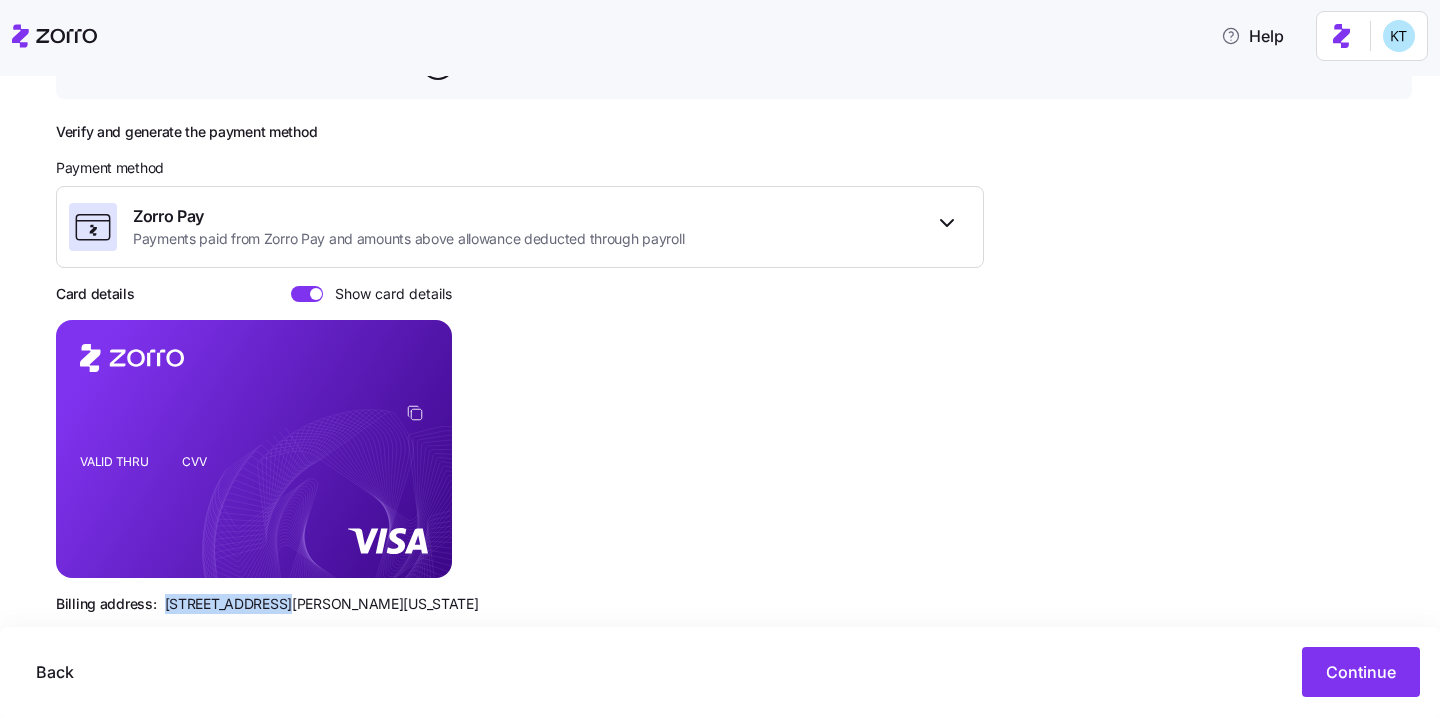 drag, startPoint x: 266, startPoint y: 603, endPoint x: 164, endPoint y: 605, distance: 102.01961 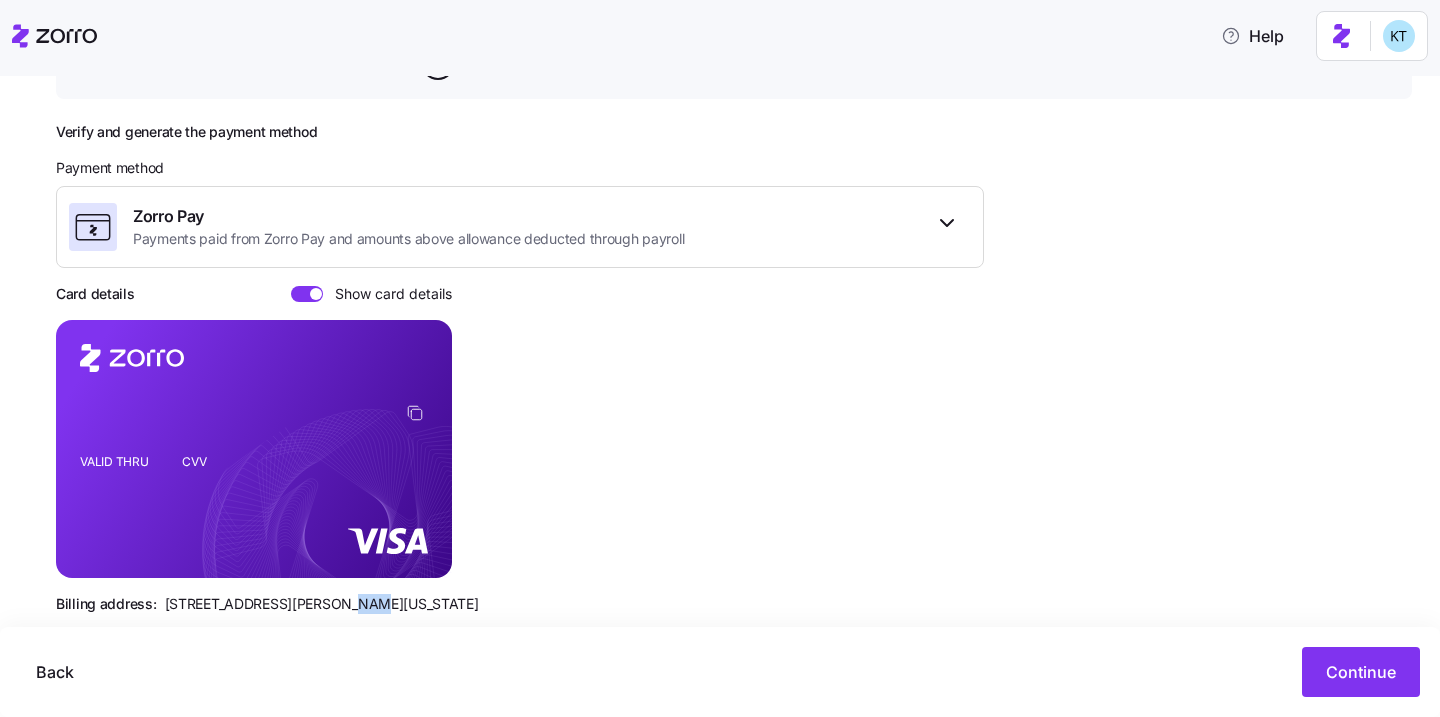 drag, startPoint x: 337, startPoint y: 607, endPoint x: 293, endPoint y: 607, distance: 44 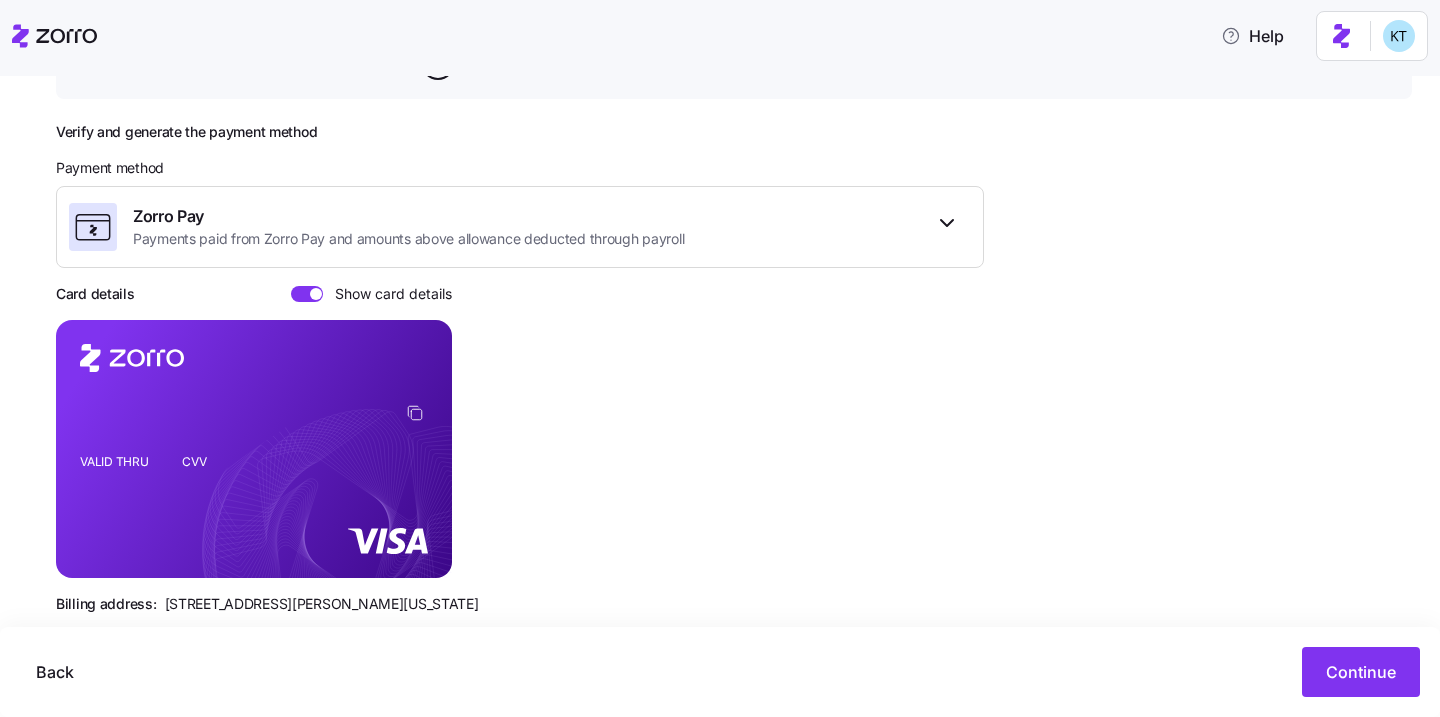 click on "[STREET_ADDRESS][PERSON_NAME][US_STATE]" at bounding box center [322, 604] 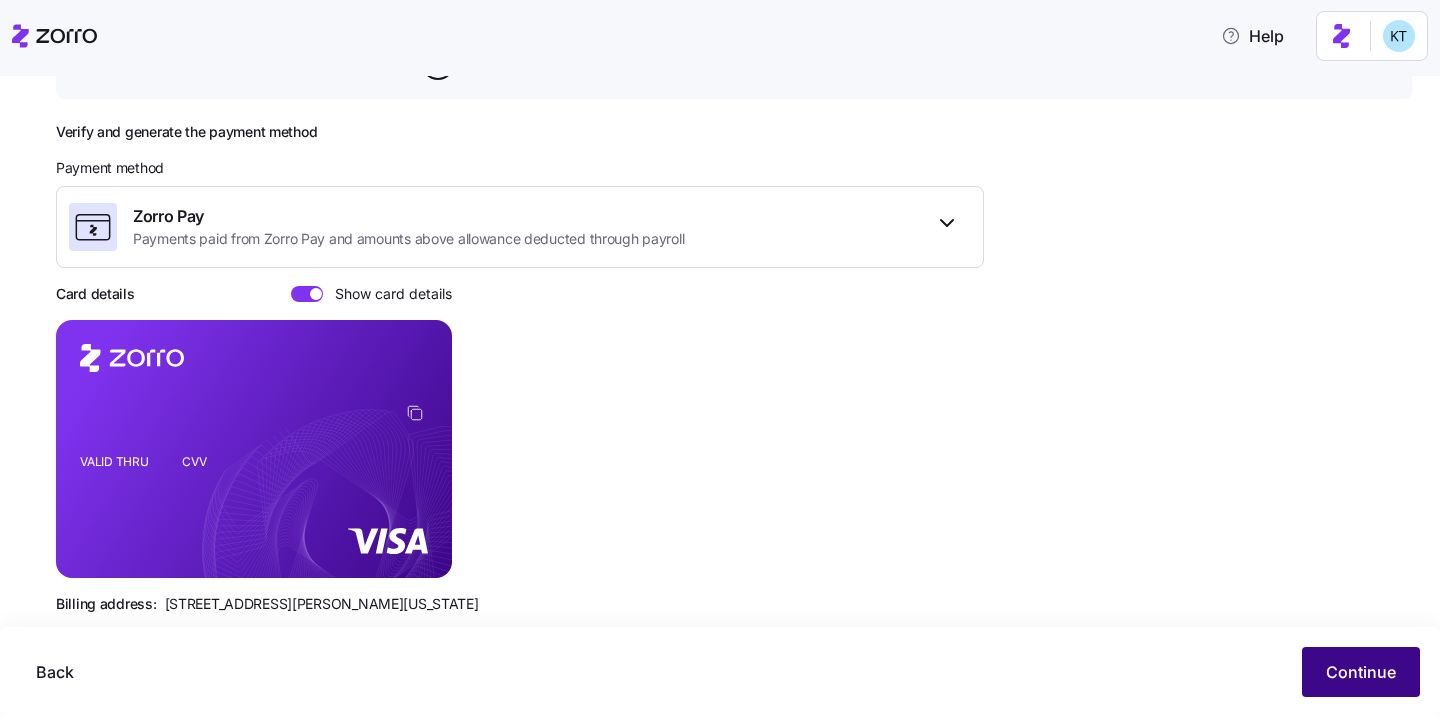 click on "Continue" at bounding box center (1361, 672) 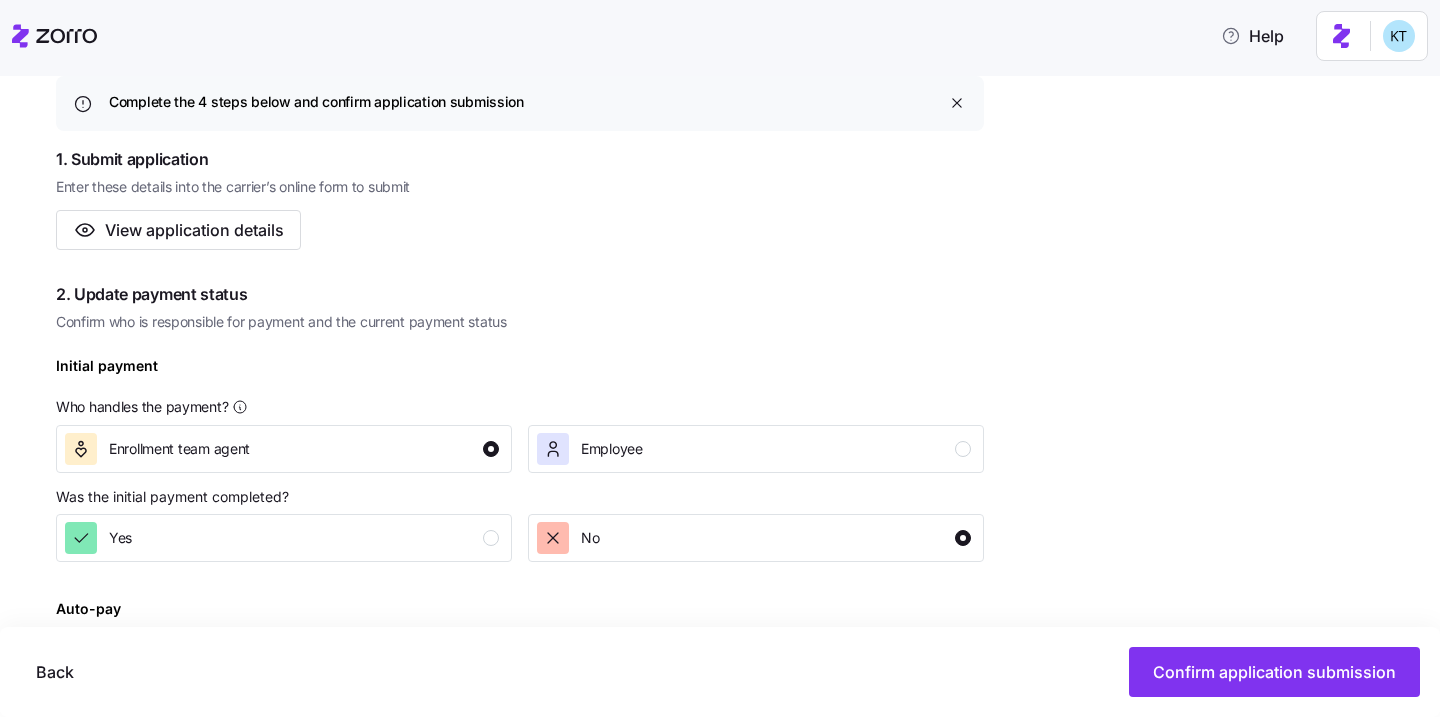 scroll, scrollTop: 399, scrollLeft: 0, axis: vertical 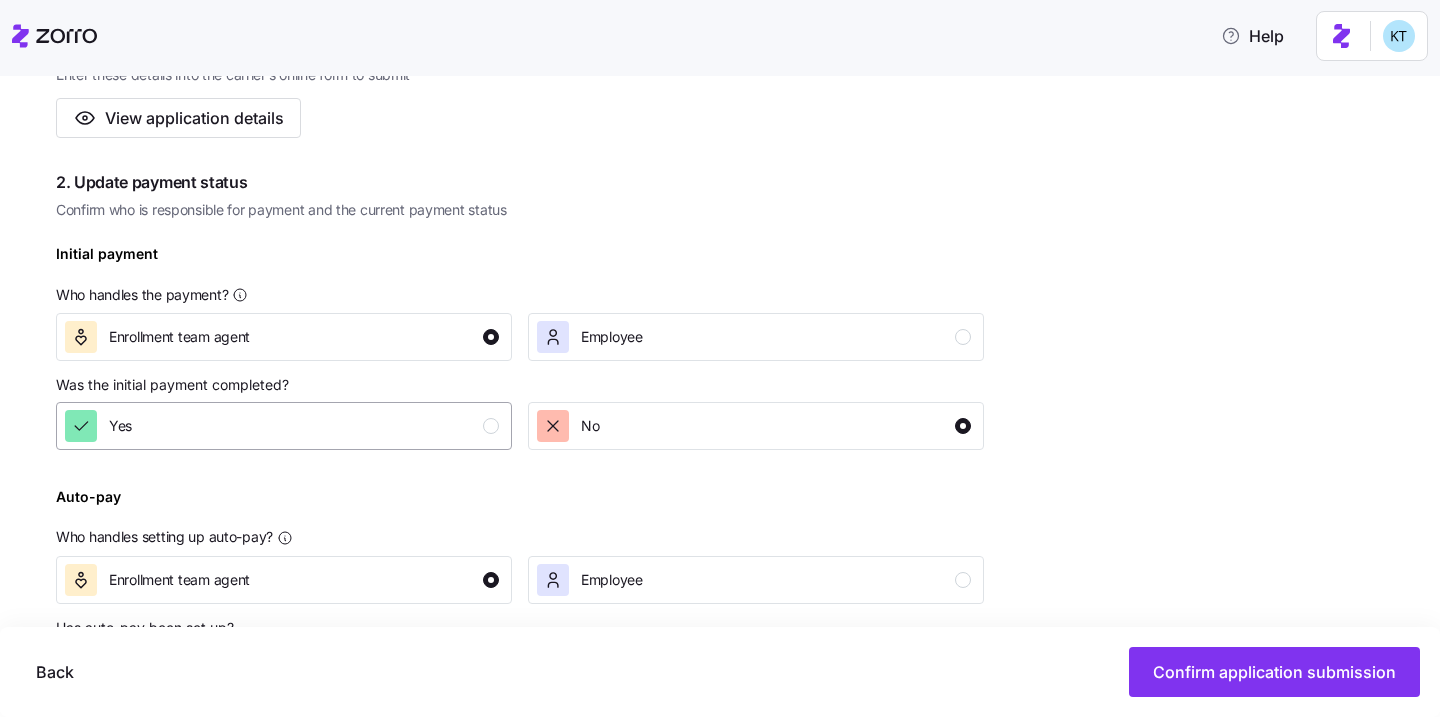 click on "Yes" at bounding box center [98, 426] 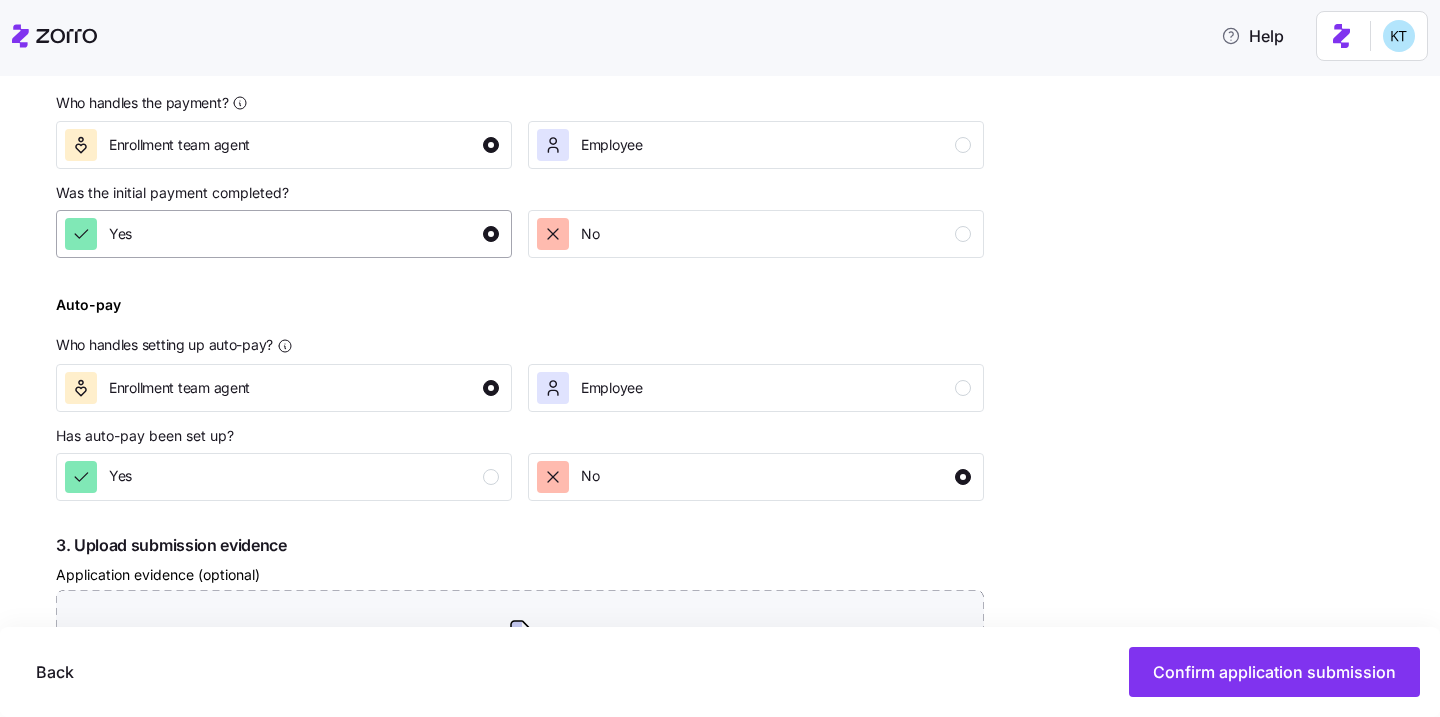 scroll, scrollTop: 667, scrollLeft: 0, axis: vertical 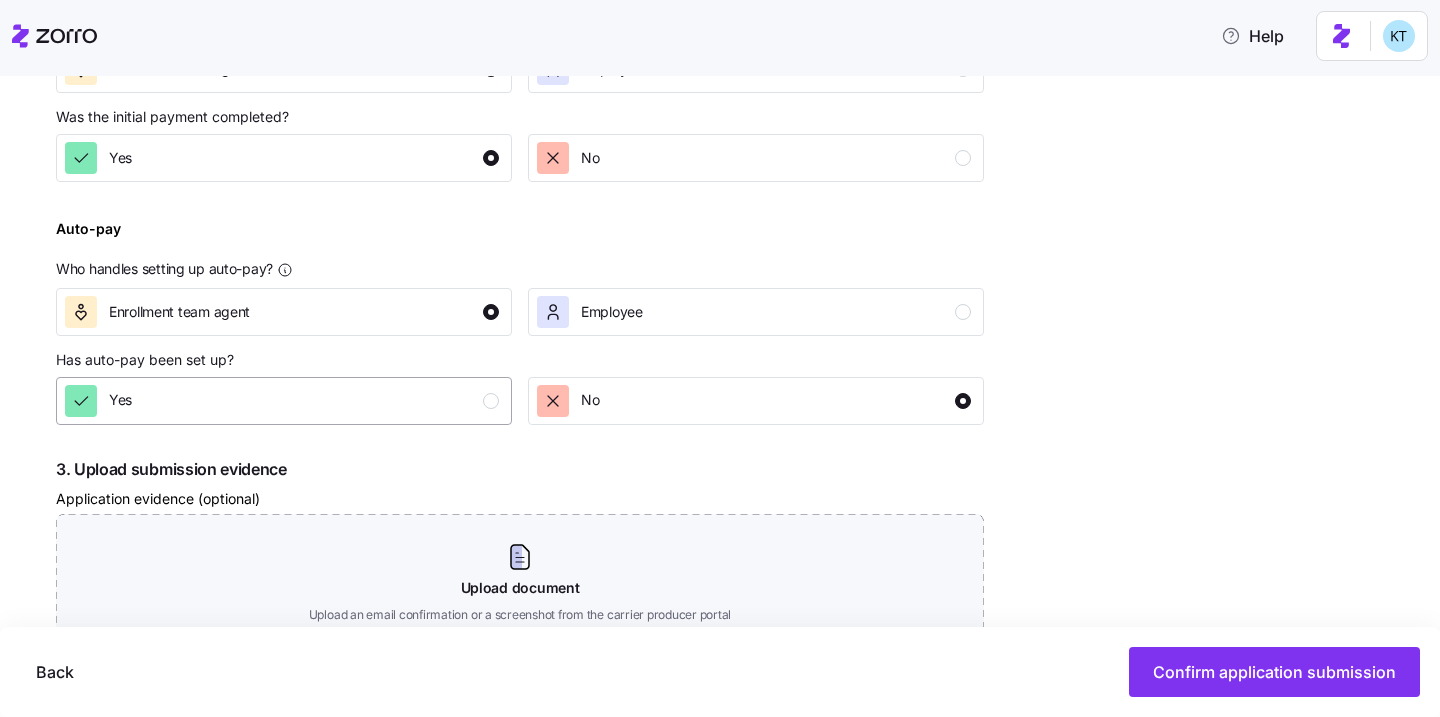 click 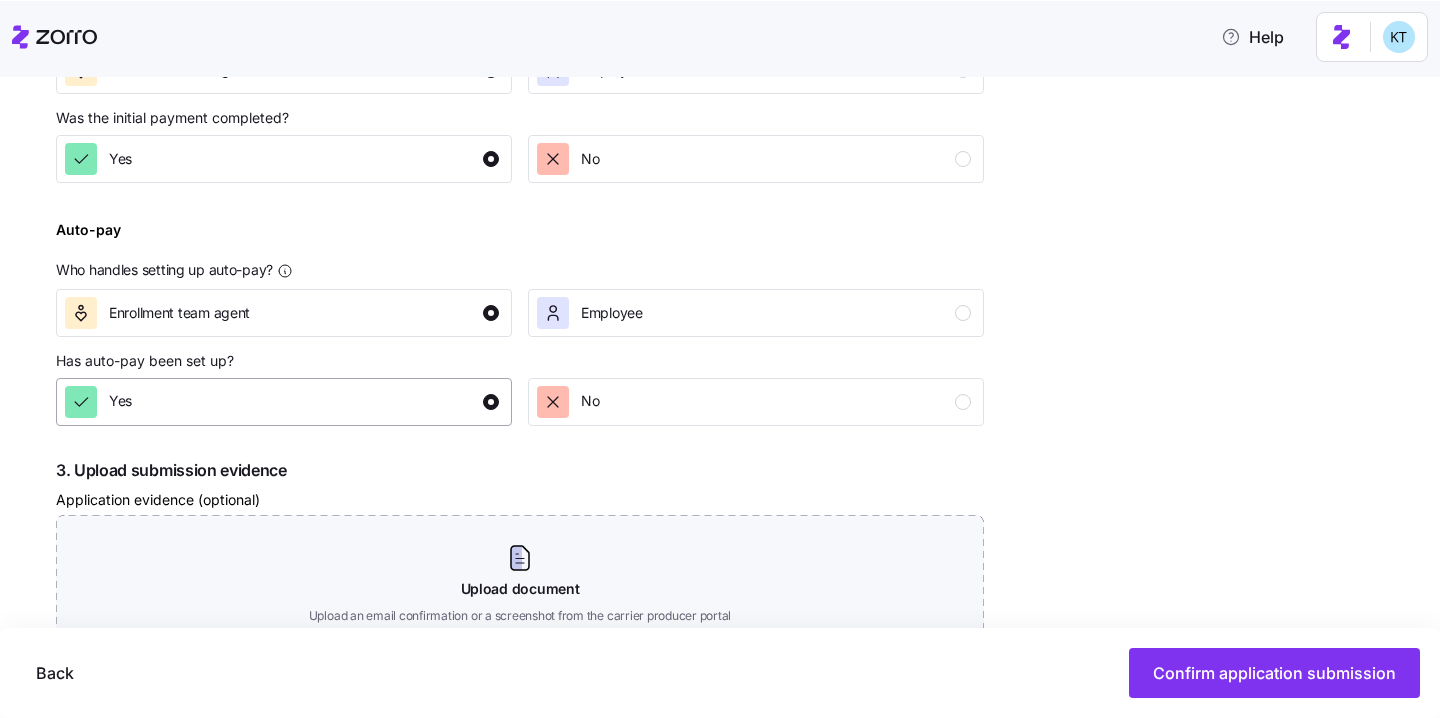 scroll, scrollTop: 954, scrollLeft: 0, axis: vertical 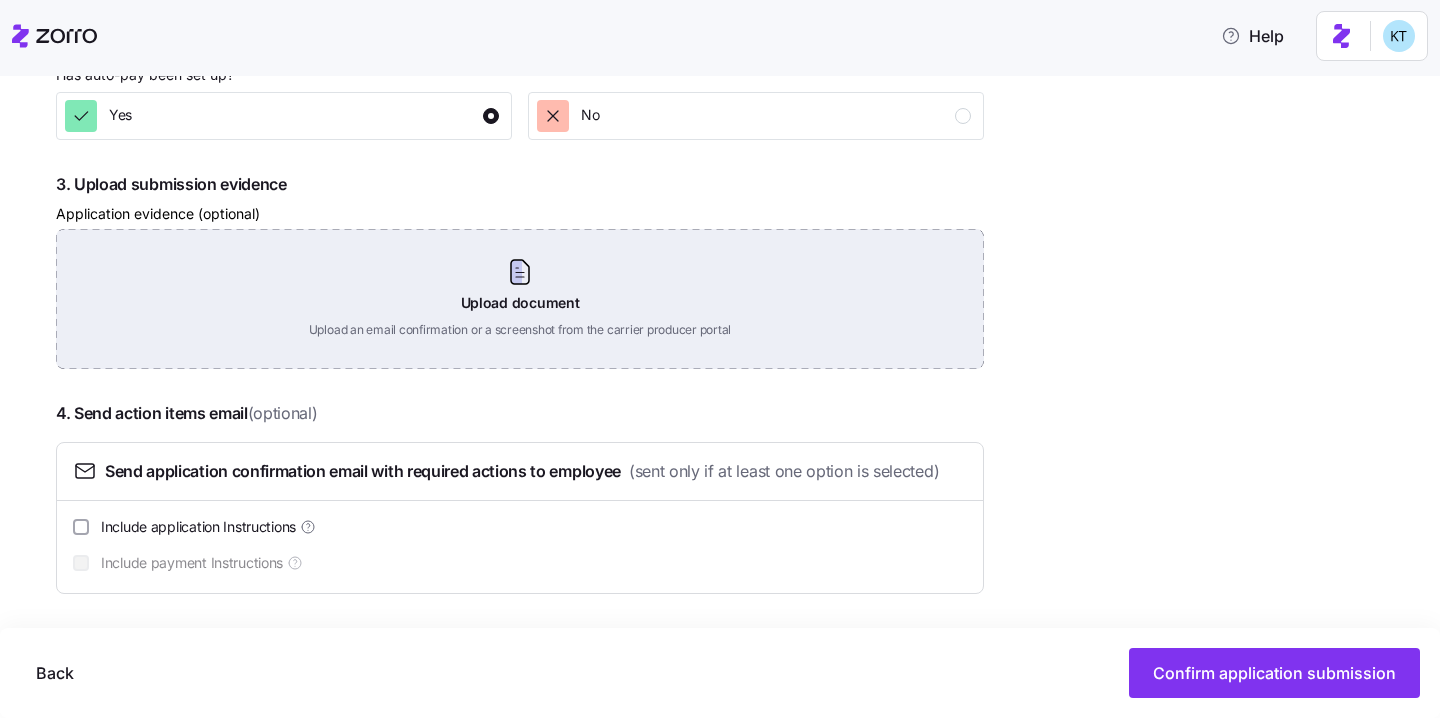click on "Upload document Upload an email confirmation or a screenshot from the carrier producer portal" at bounding box center (520, 299) 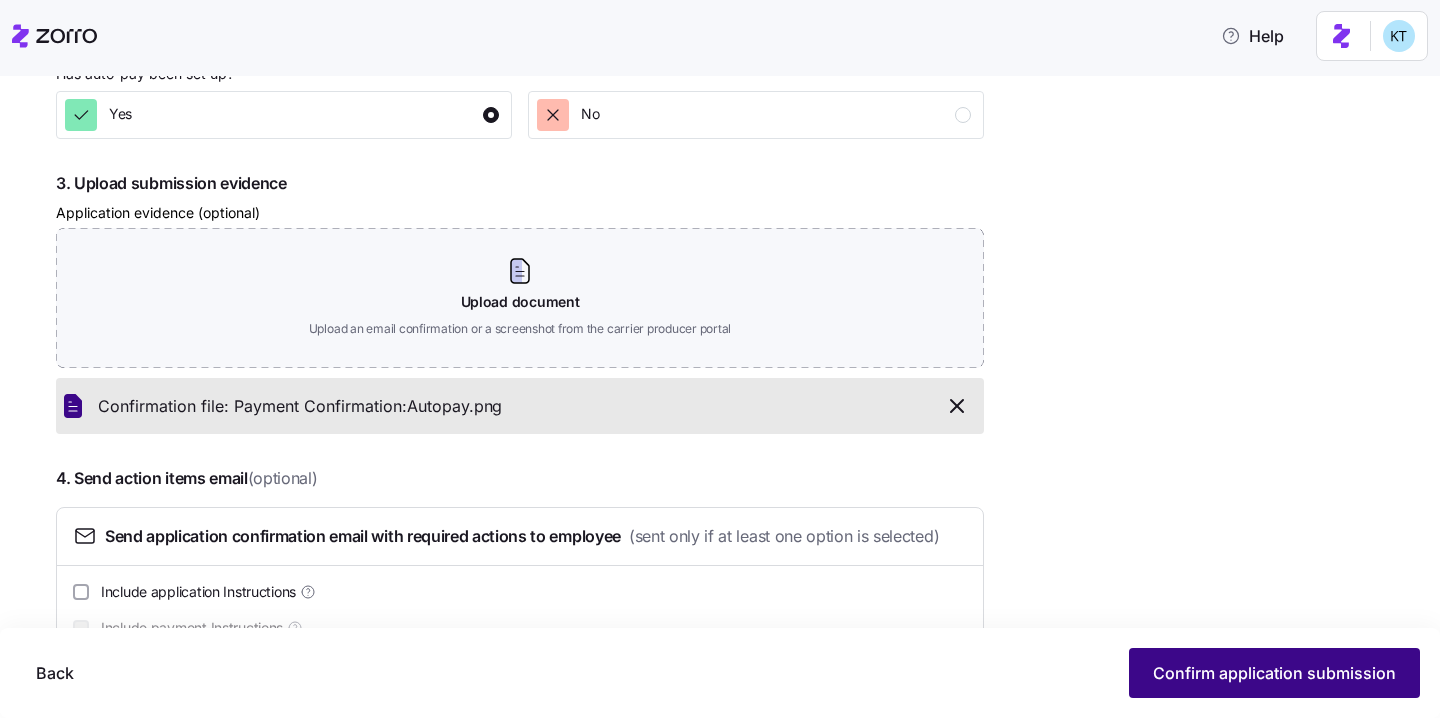 click on "Confirm application submission" at bounding box center [1274, 673] 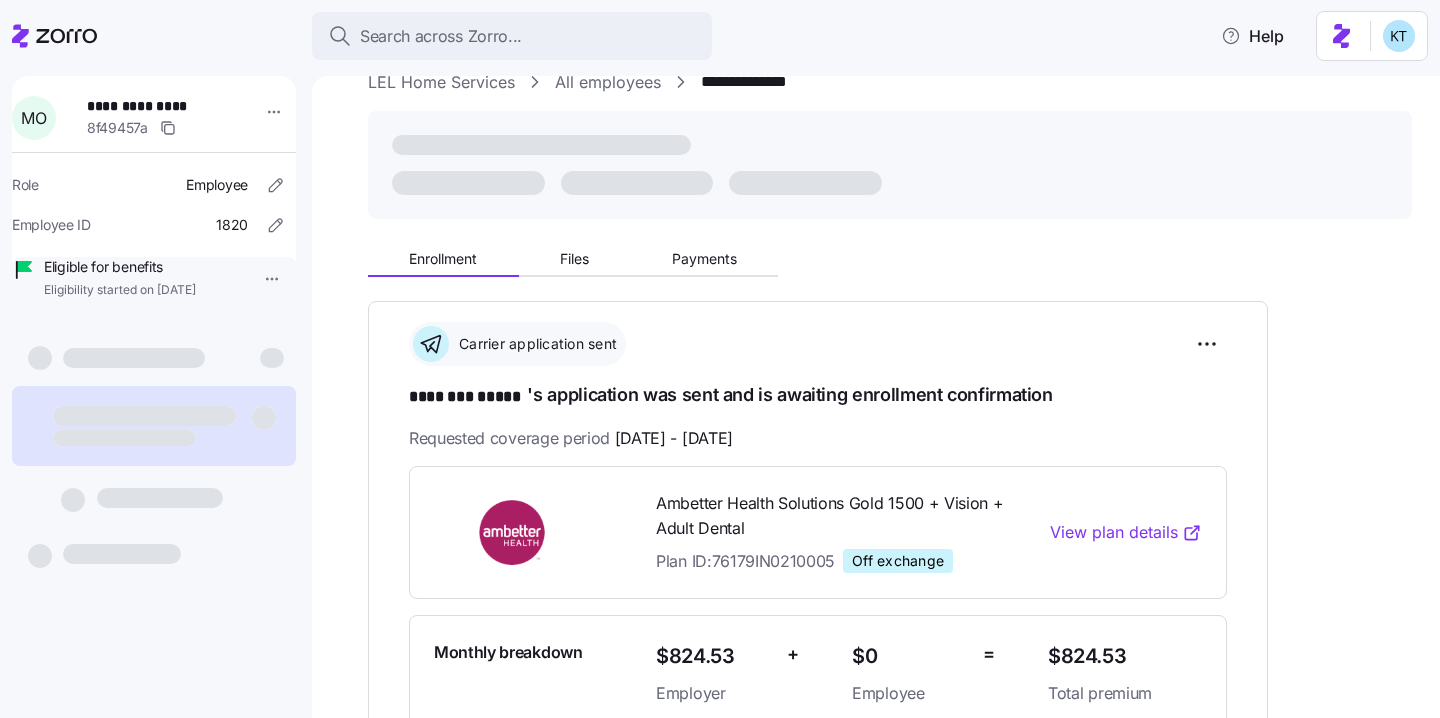 scroll, scrollTop: 43, scrollLeft: 0, axis: vertical 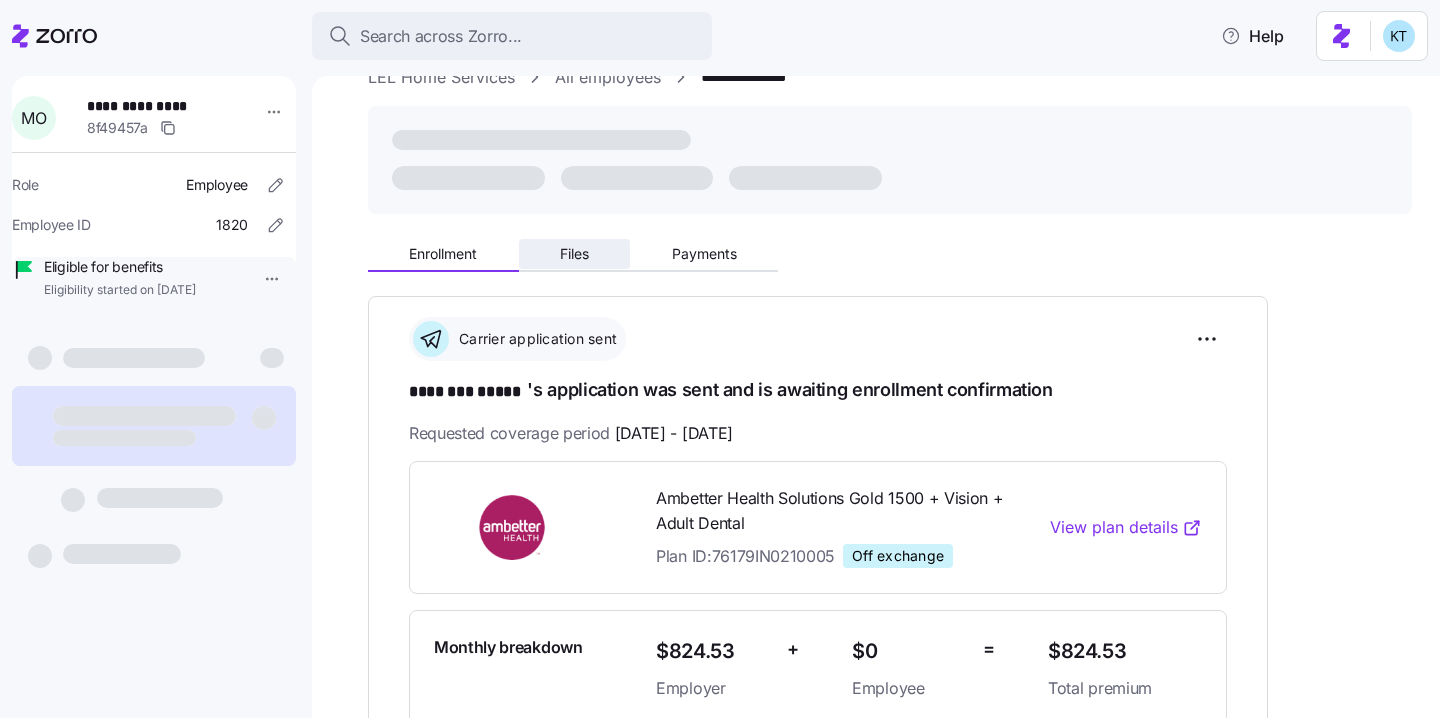 click on "Files" at bounding box center (575, 254) 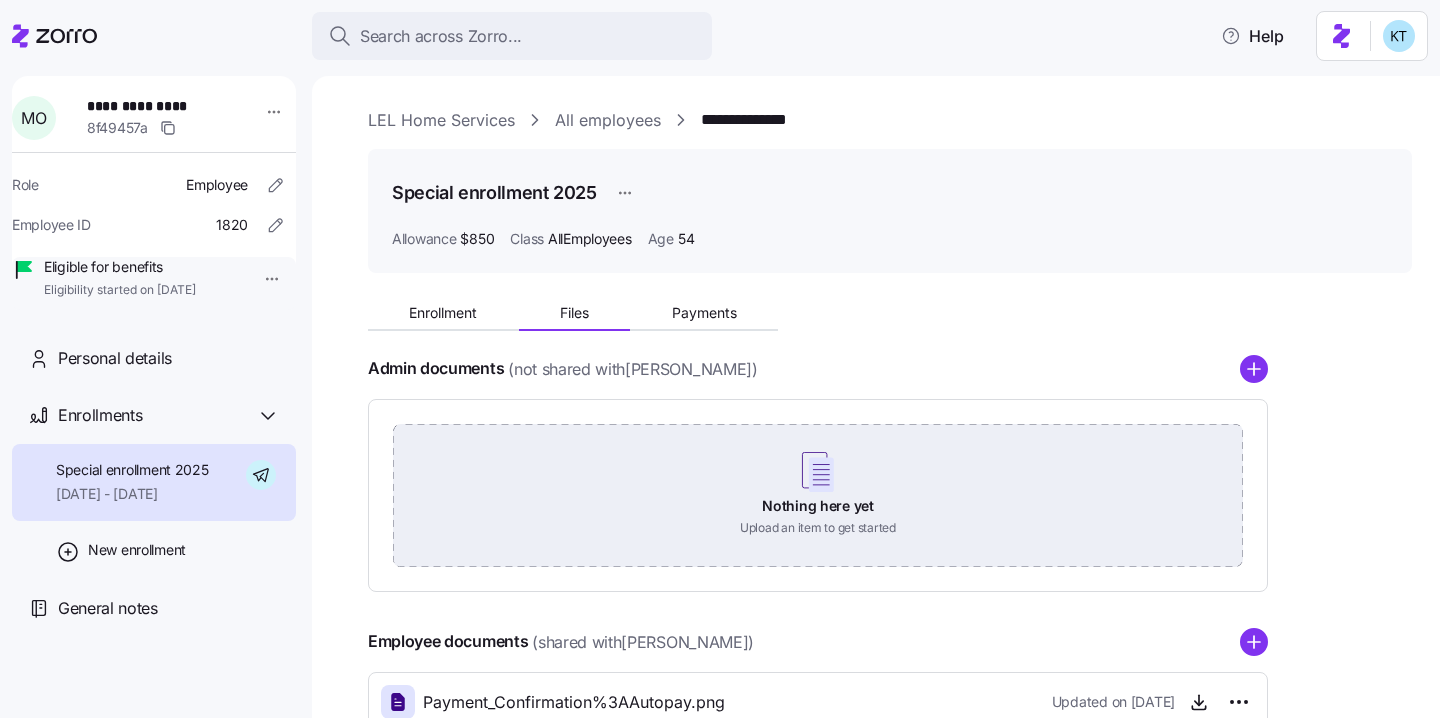 click on "Nothing here yet Upload an item to get started" at bounding box center (818, 494) 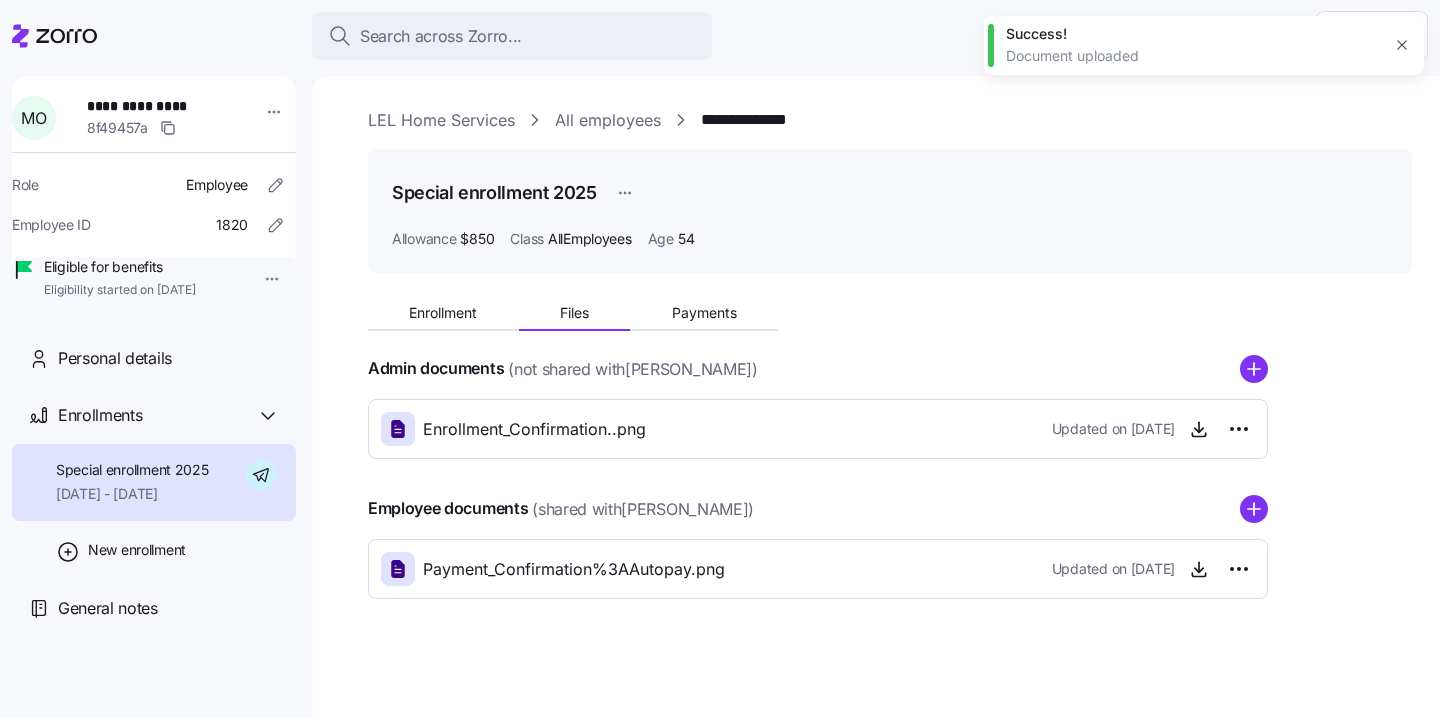 scroll, scrollTop: 1, scrollLeft: 0, axis: vertical 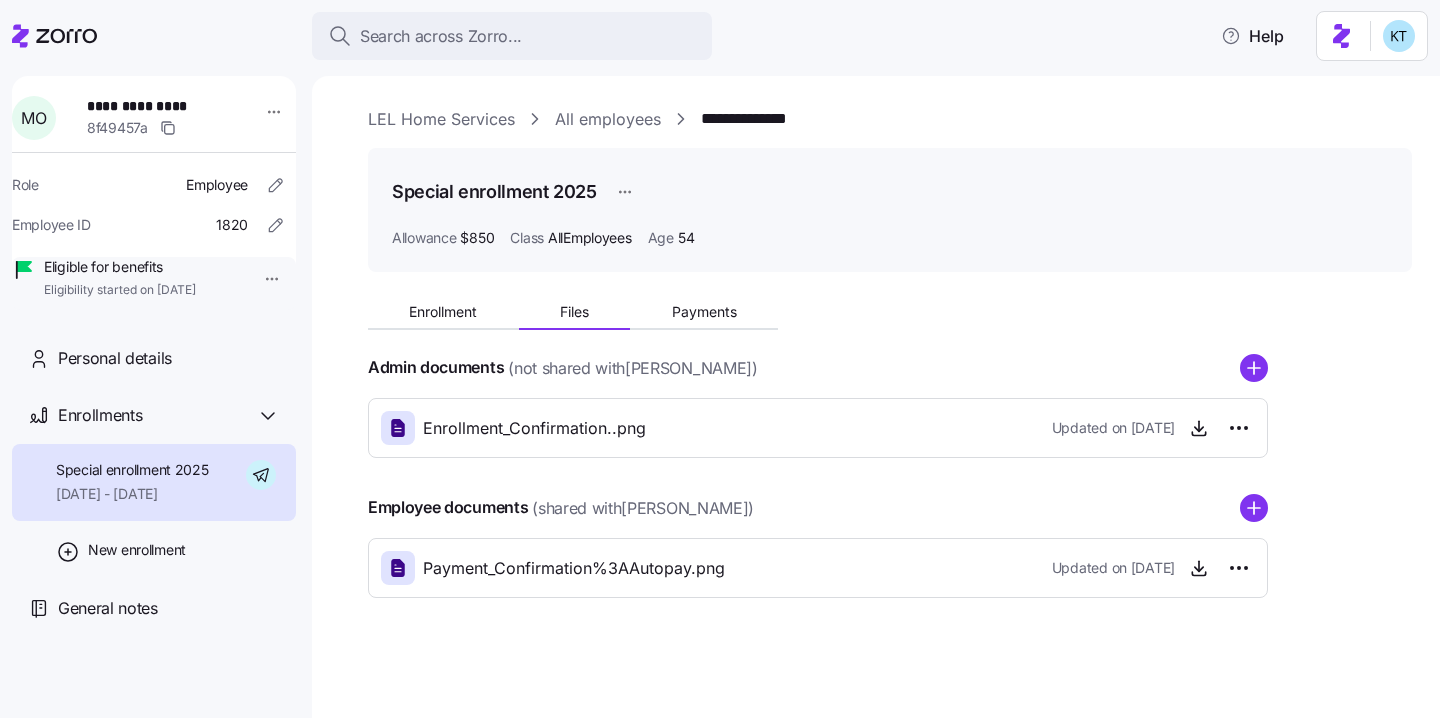 click on "Payment_Confirmation%3AAutopay.png" at bounding box center [574, 568] 